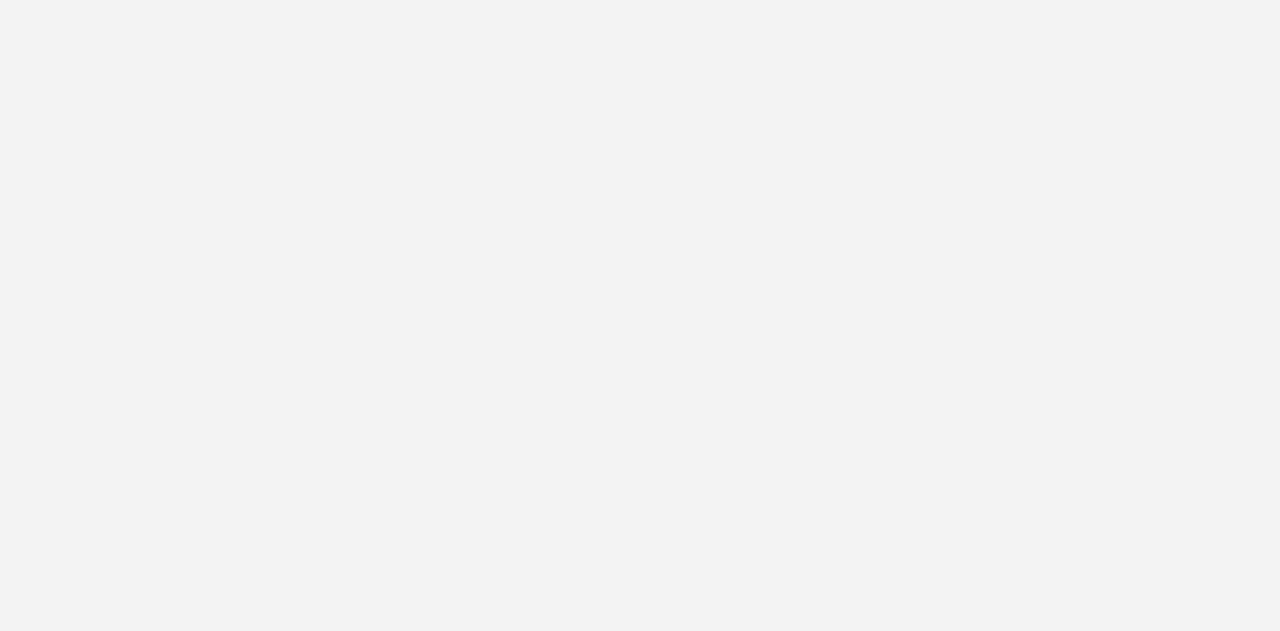 scroll, scrollTop: 0, scrollLeft: 0, axis: both 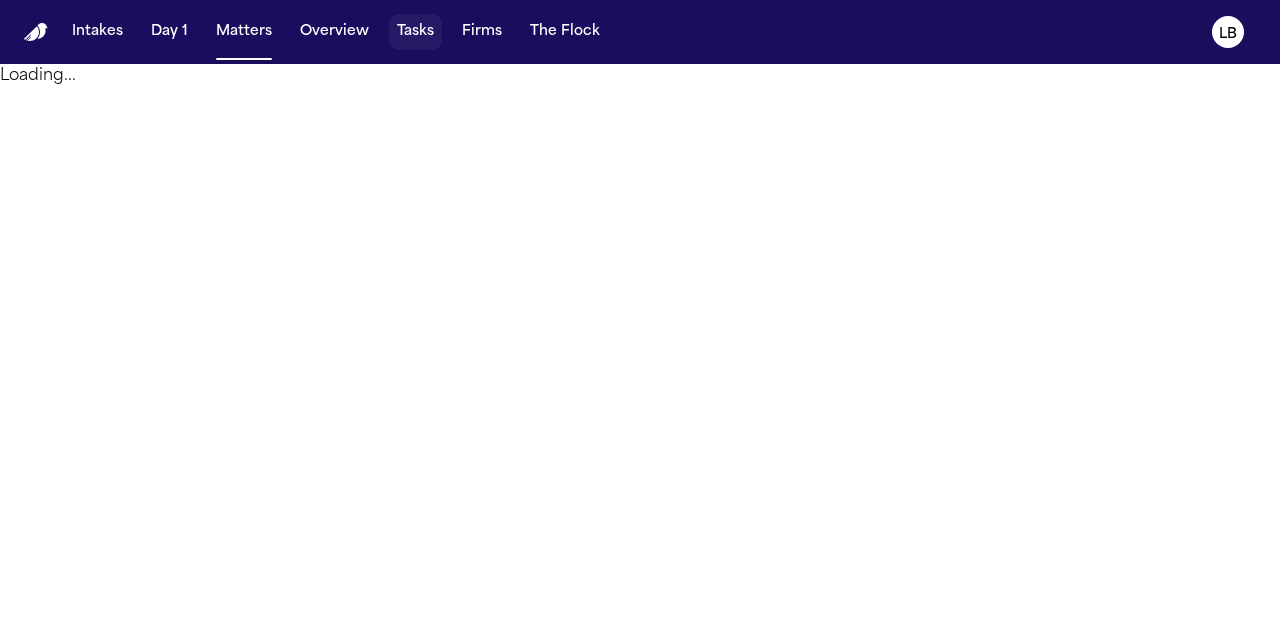 click on "Tasks" at bounding box center [415, 32] 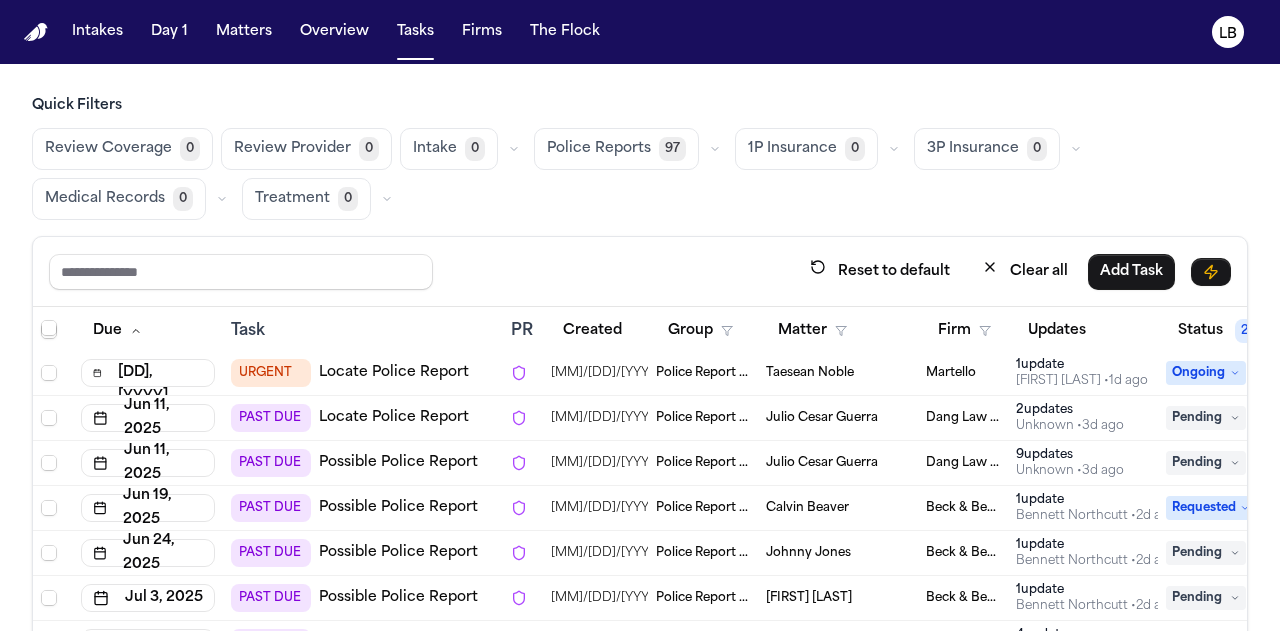 scroll, scrollTop: 231, scrollLeft: 0, axis: vertical 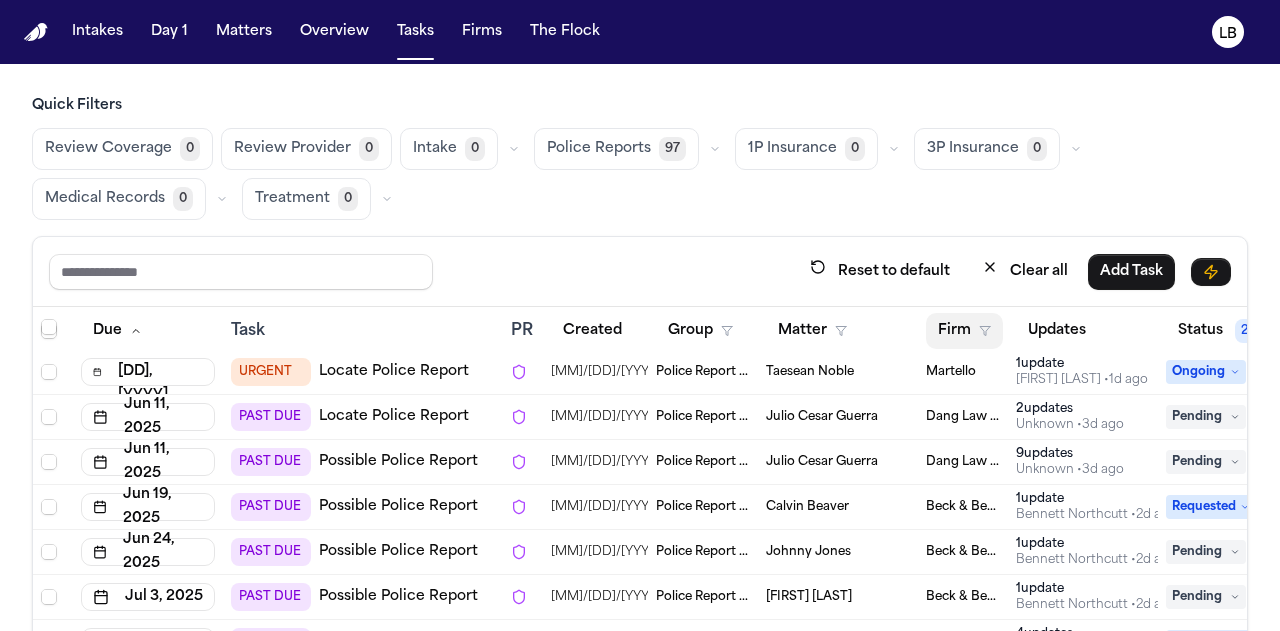 click on "Firm" at bounding box center (964, 331) 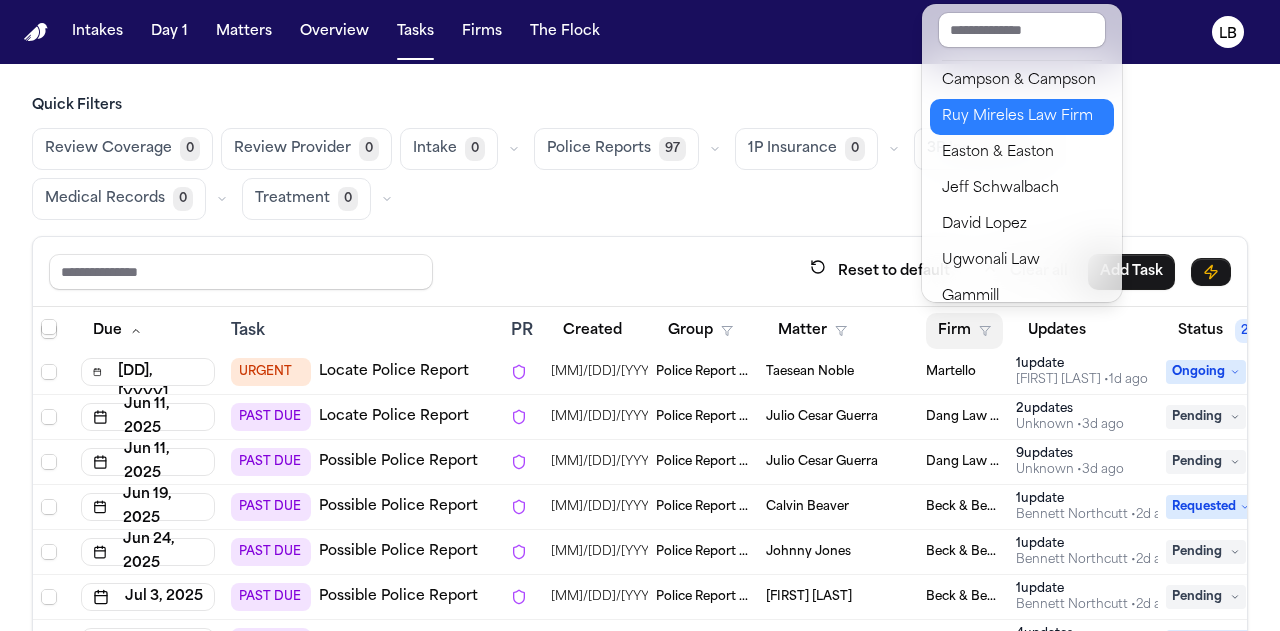 scroll, scrollTop: 0, scrollLeft: 0, axis: both 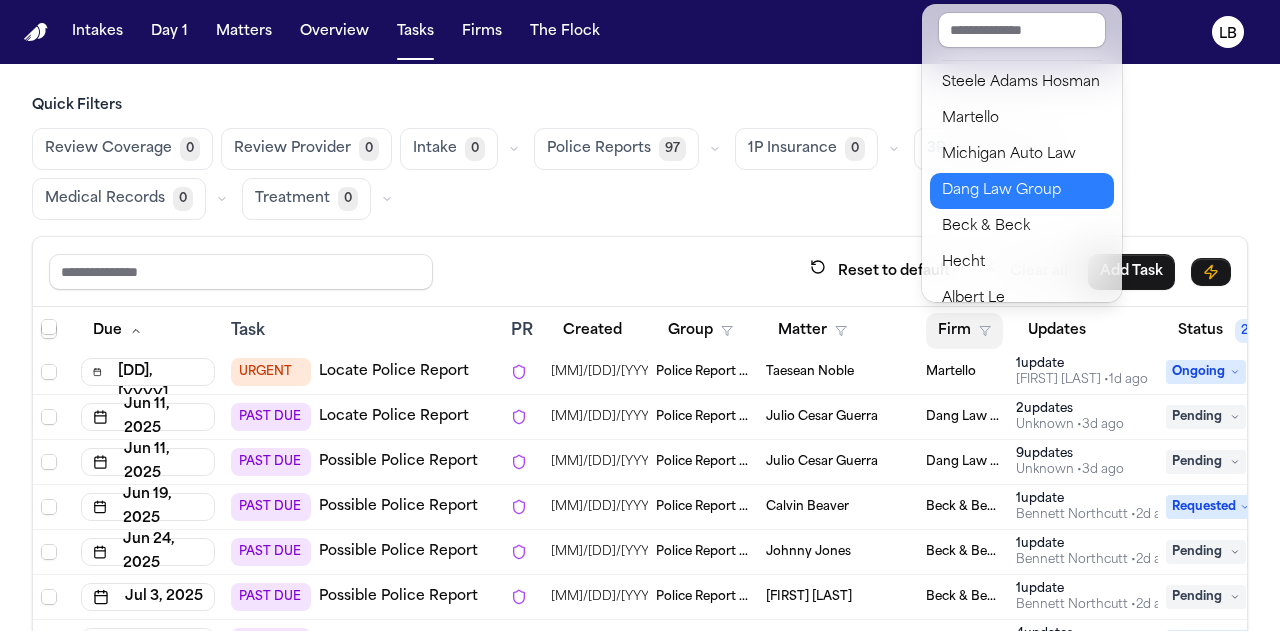 click on "Dang Law Group" at bounding box center [1022, 191] 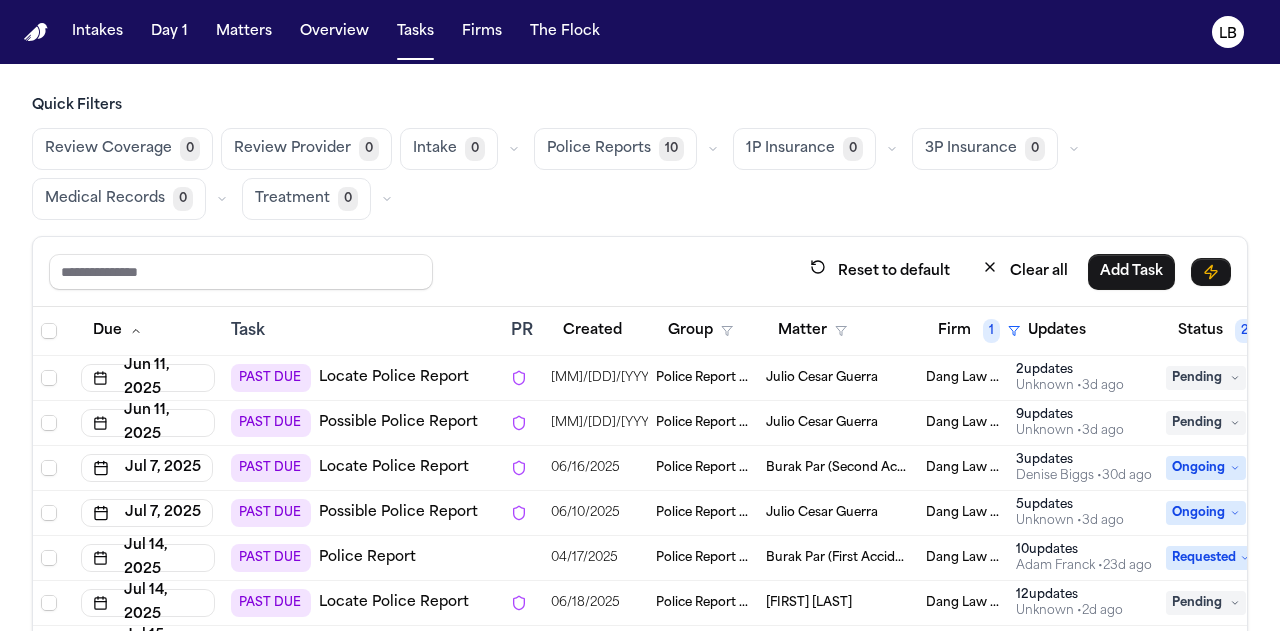 scroll, scrollTop: 102, scrollLeft: 0, axis: vertical 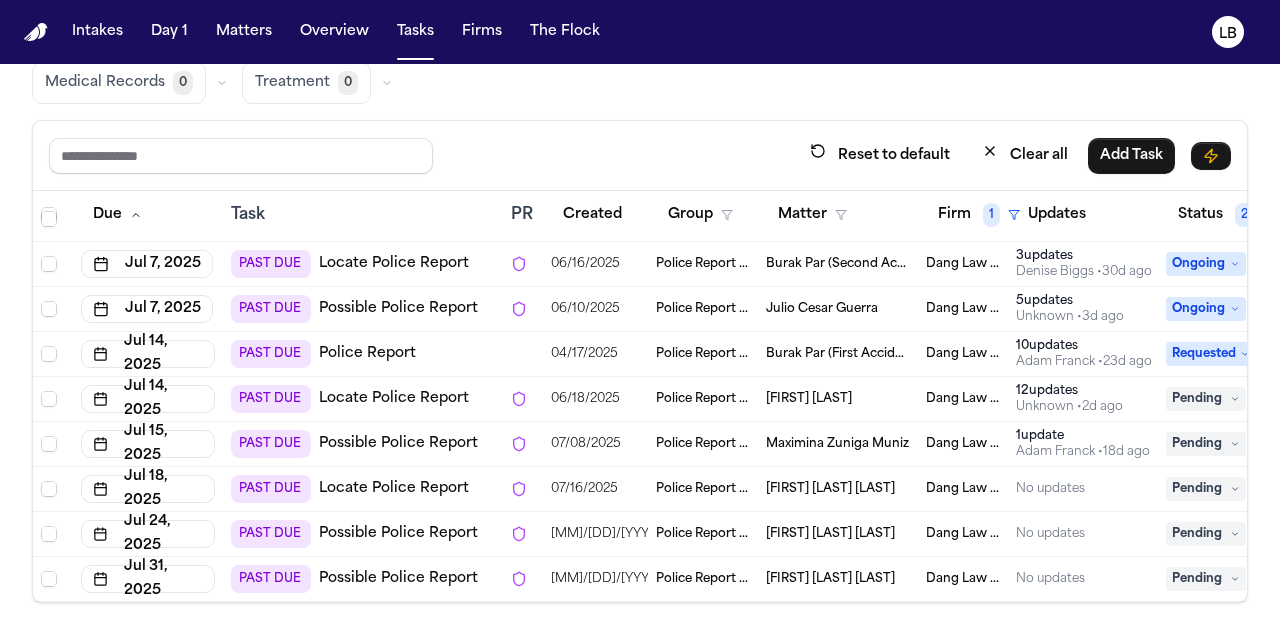 click on "Burak Par (First Accident)" at bounding box center [838, 354] 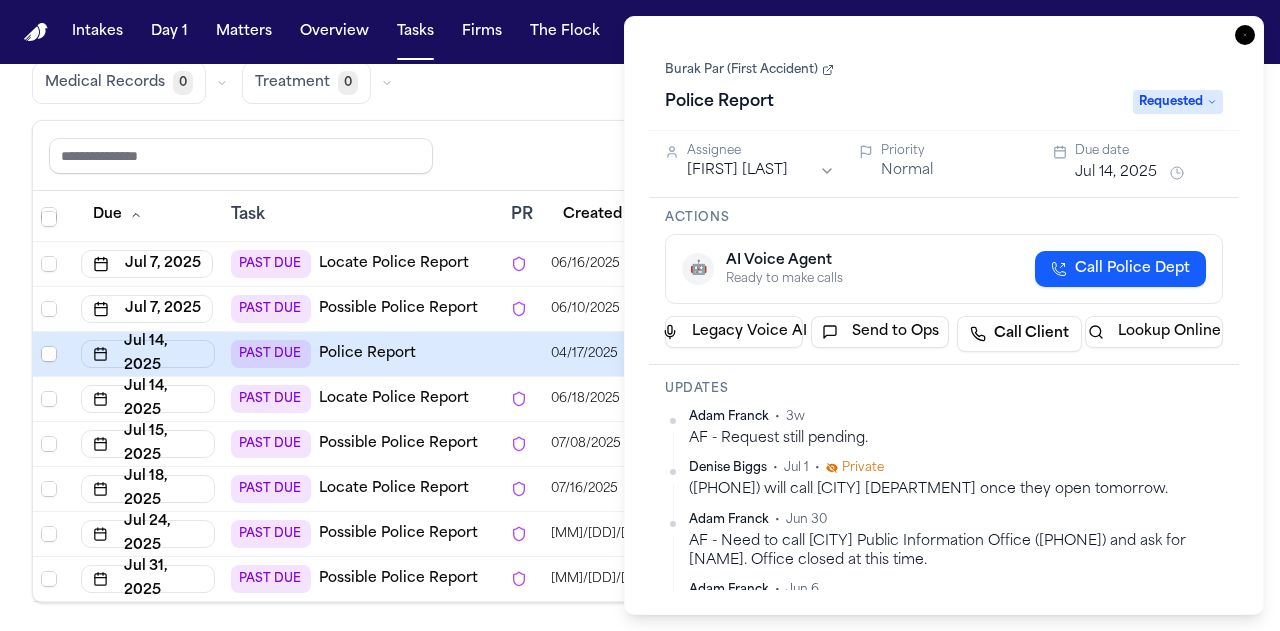 click on "Burak Par (First Accident)" at bounding box center (749, 70) 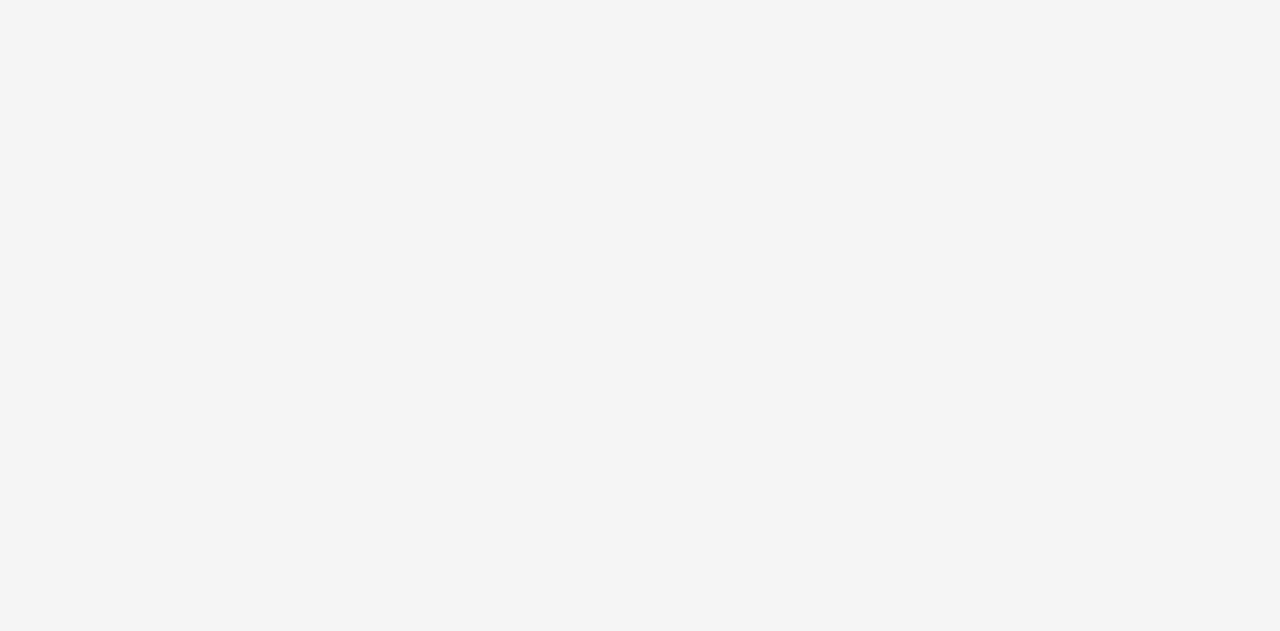 scroll, scrollTop: 0, scrollLeft: 0, axis: both 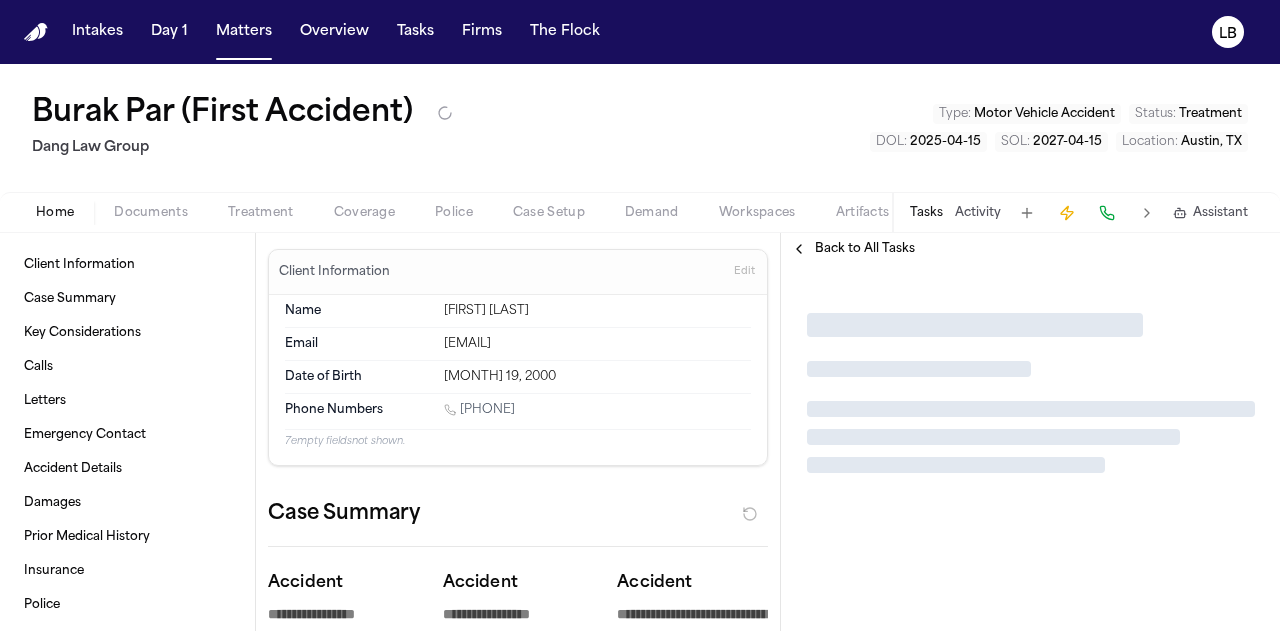type on "*" 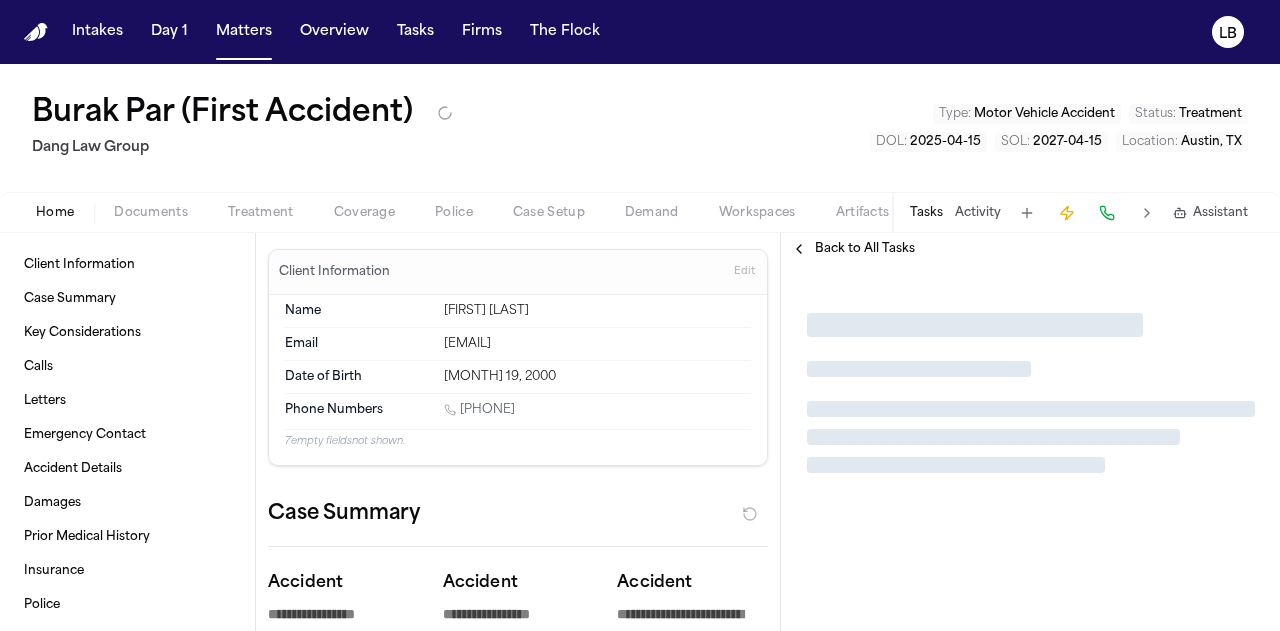 type on "*" 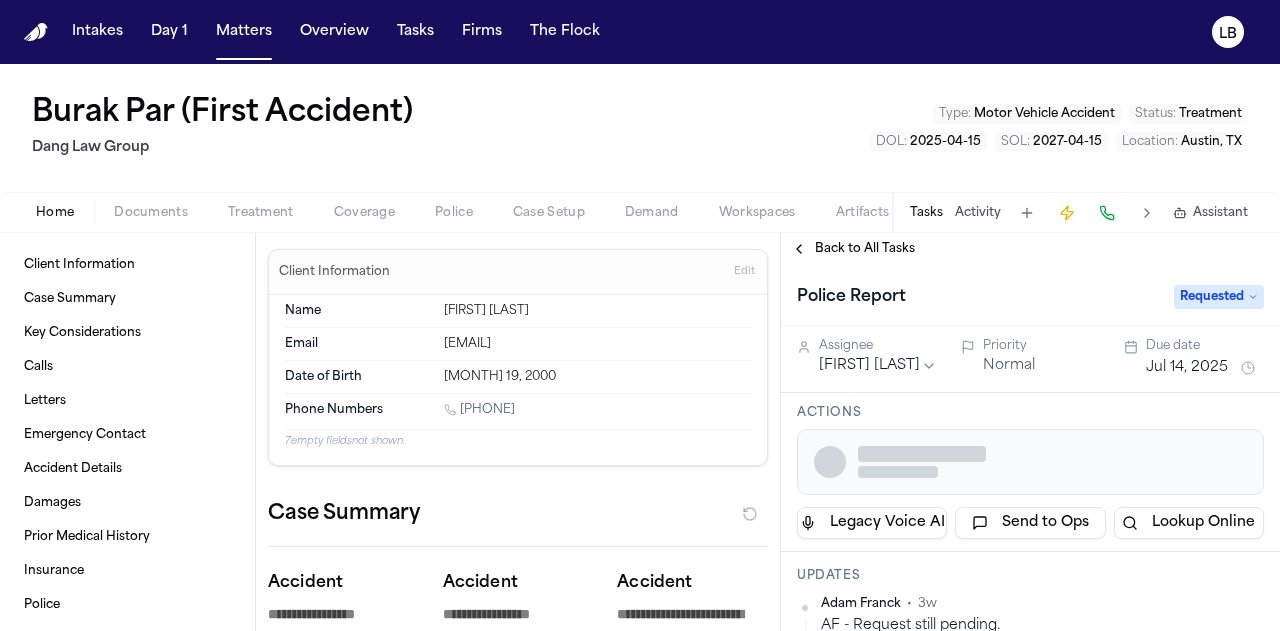 type on "*" 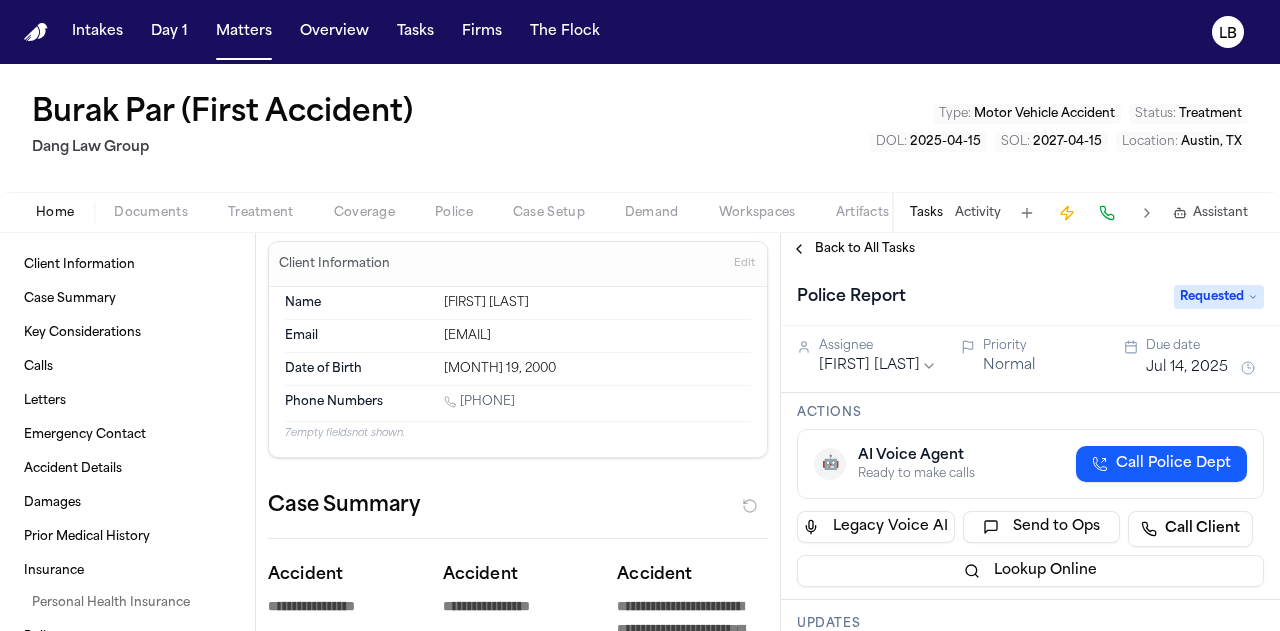 scroll, scrollTop: 5, scrollLeft: 0, axis: vertical 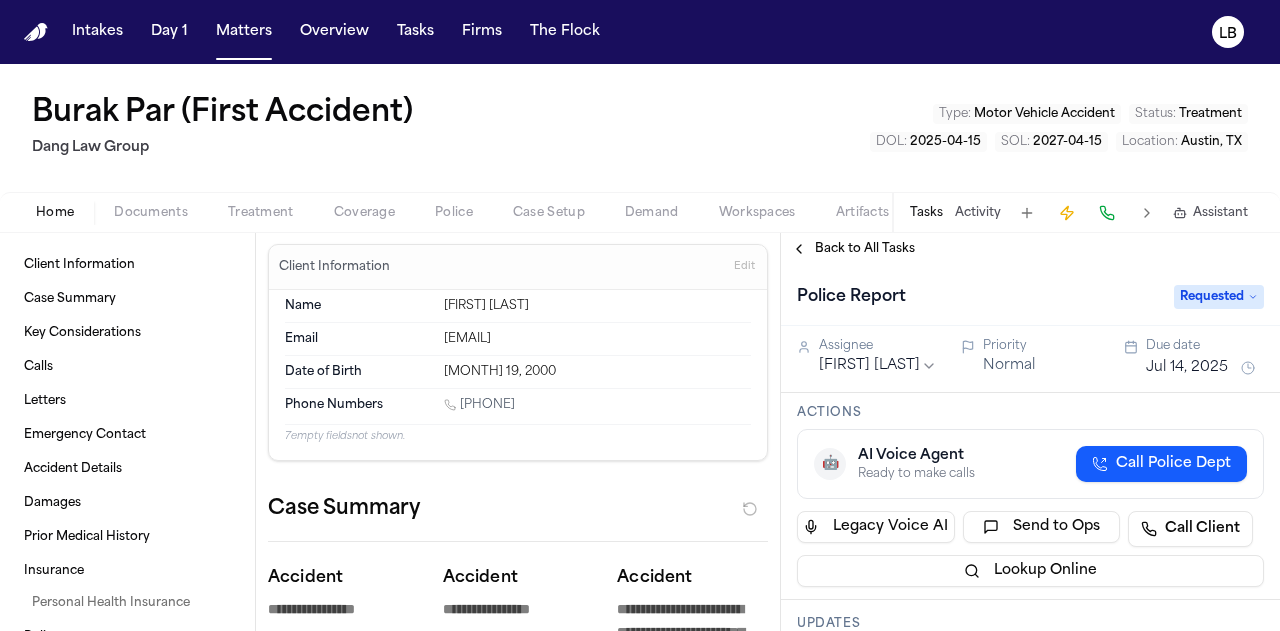 drag, startPoint x: 178, startPoint y: 117, endPoint x: 27, endPoint y: 117, distance: 151 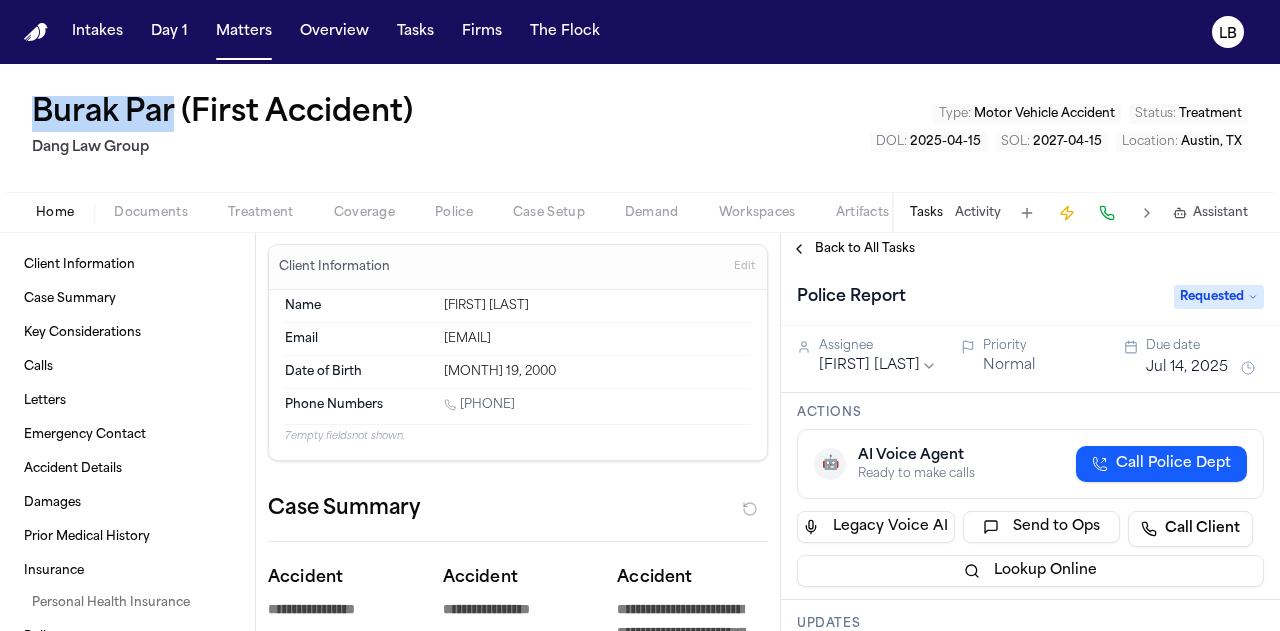 drag, startPoint x: 27, startPoint y: 117, endPoint x: 177, endPoint y: 119, distance: 150.01334 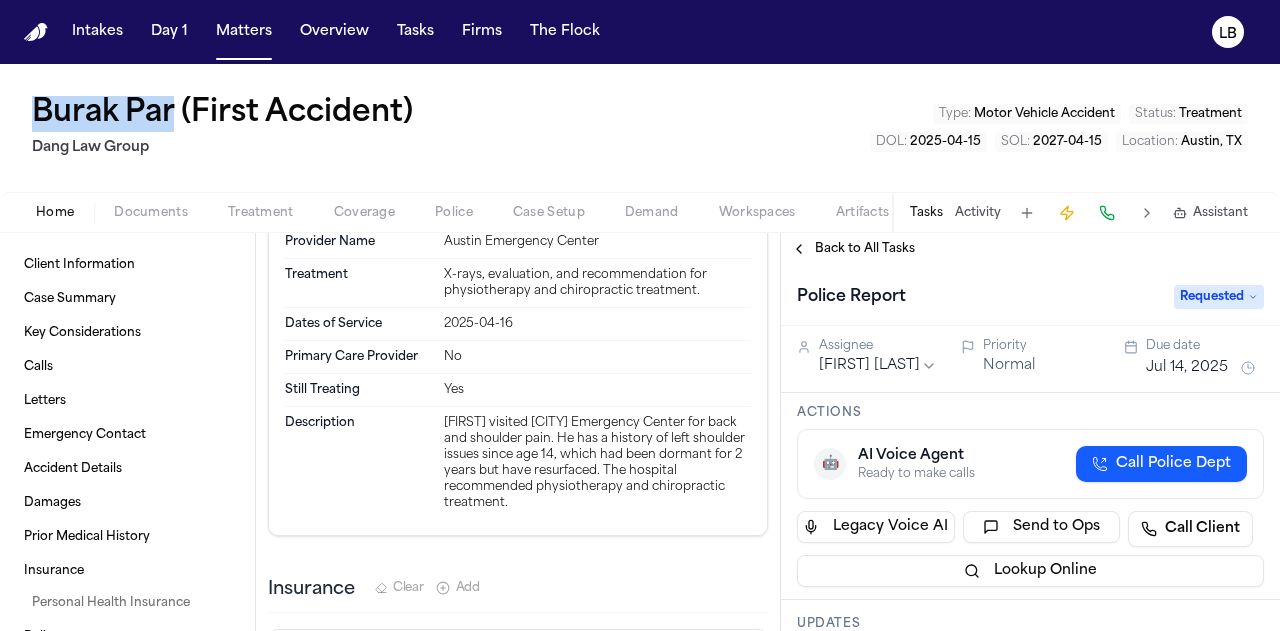 scroll, scrollTop: 4384, scrollLeft: 0, axis: vertical 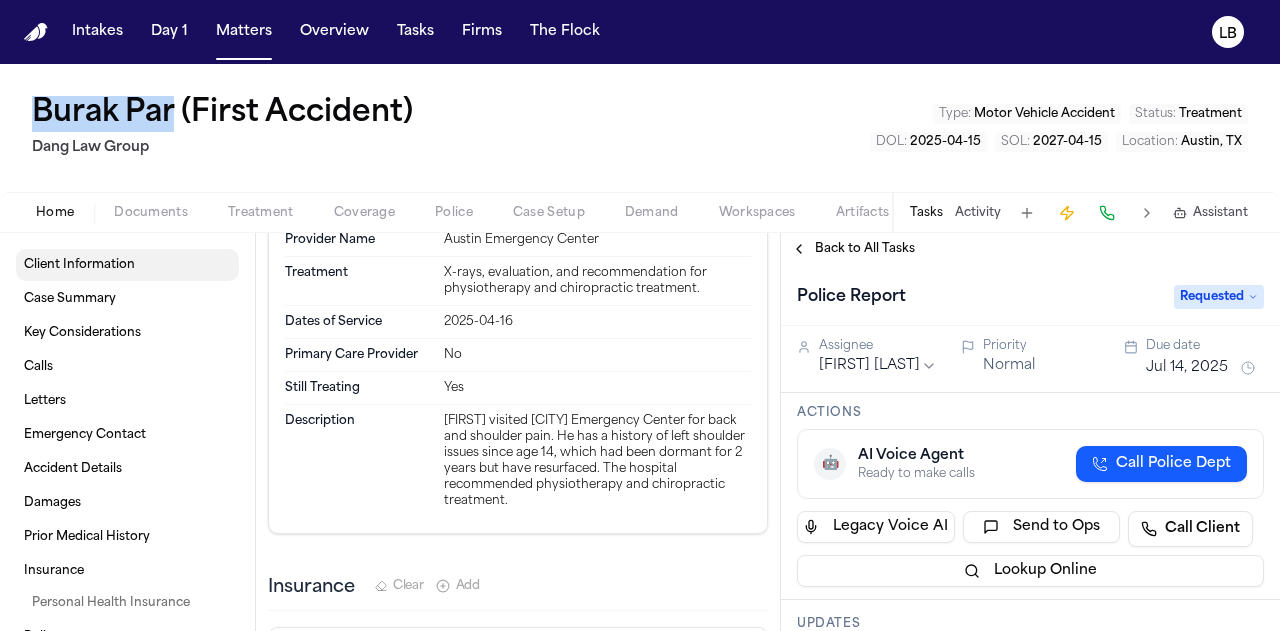 click on "Client Information" at bounding box center [79, 265] 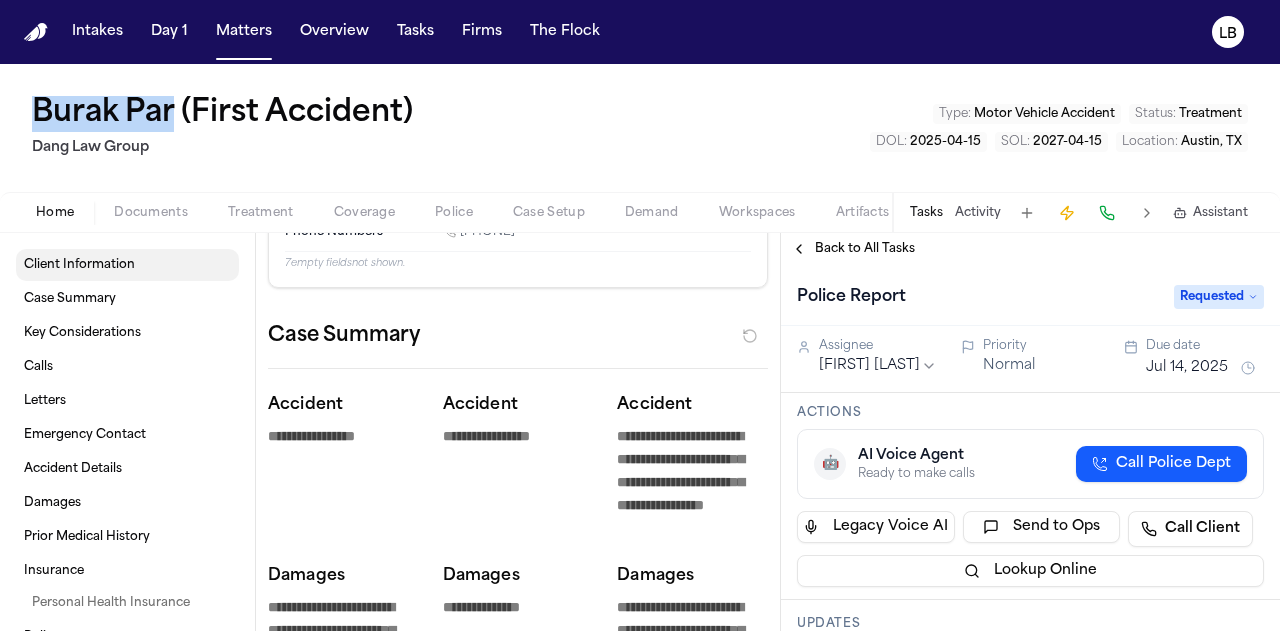 scroll, scrollTop: 0, scrollLeft: 0, axis: both 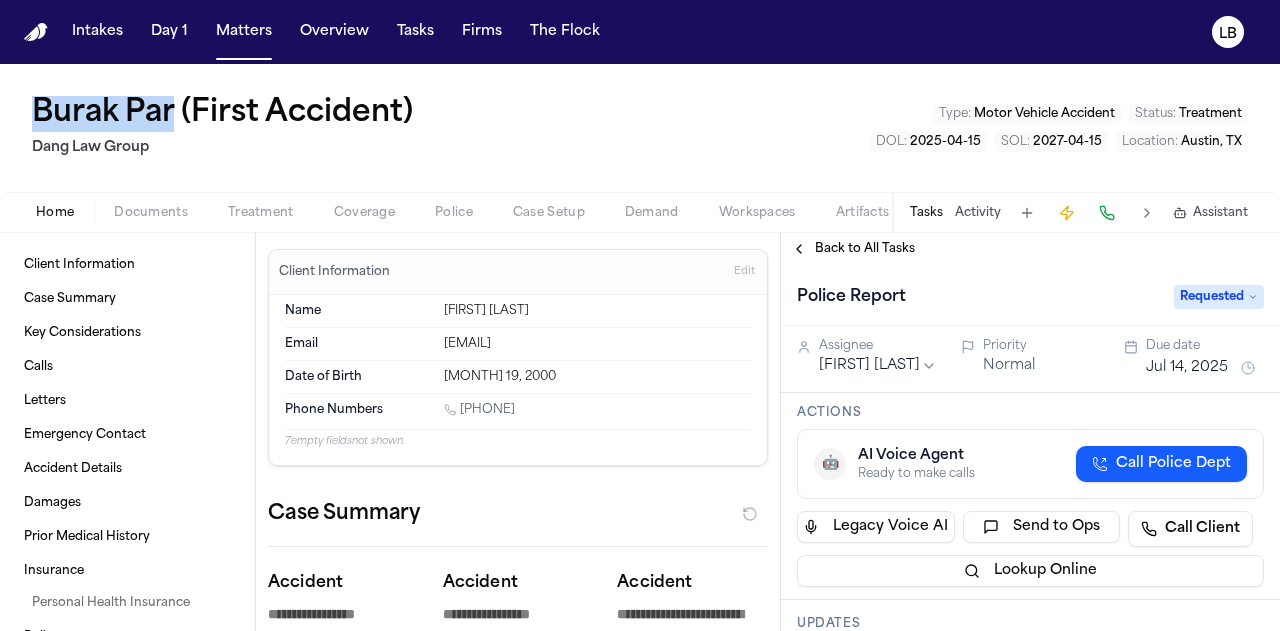 click on "Documents" at bounding box center (151, 213) 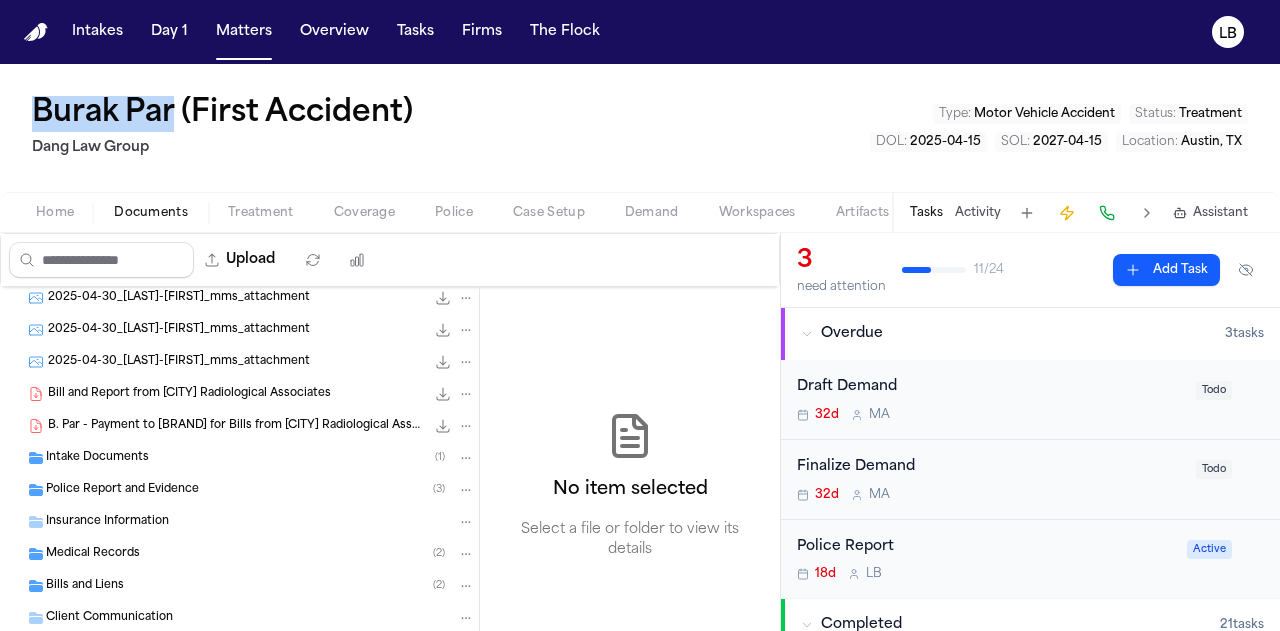 scroll, scrollTop: 252, scrollLeft: 0, axis: vertical 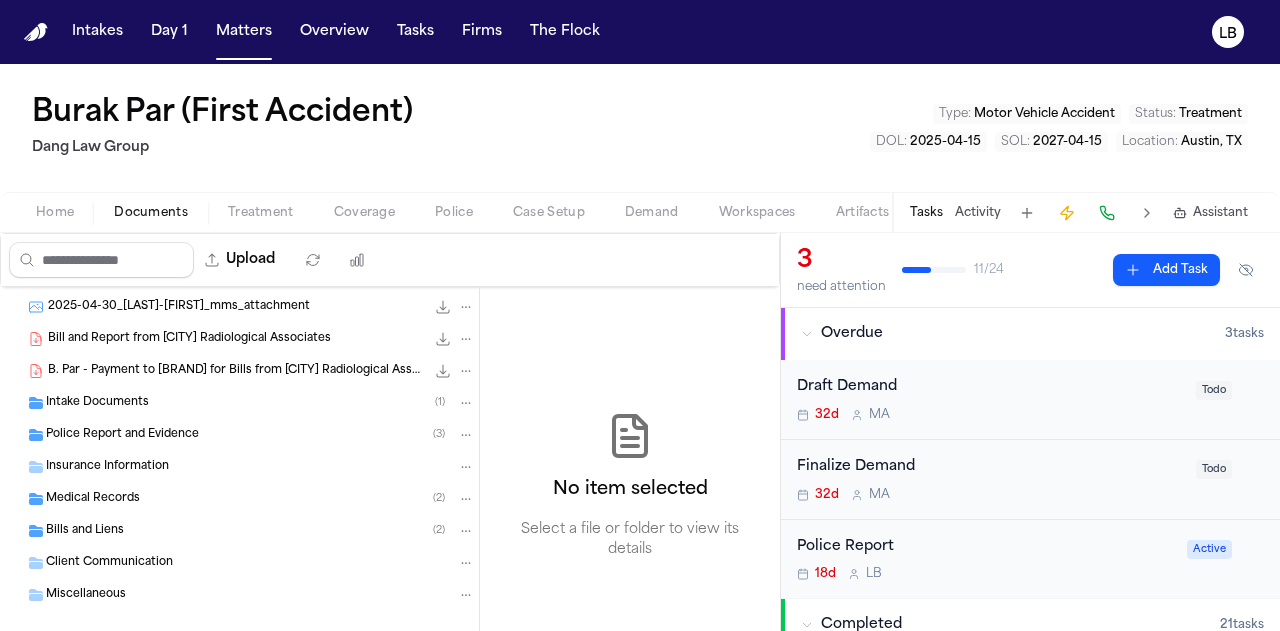 click on "Intake Documents ( 1 )" at bounding box center (239, 403) 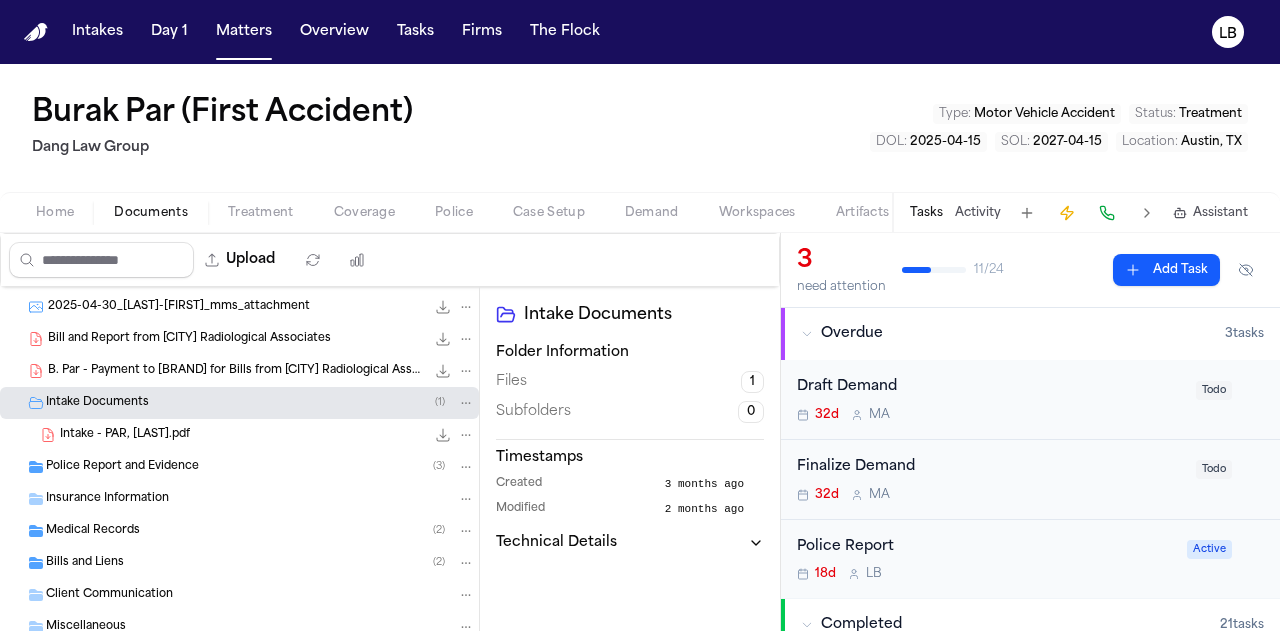 click on "Intake - PAR, Burak.pdf 1.2 MB  • PDF" at bounding box center (267, 435) 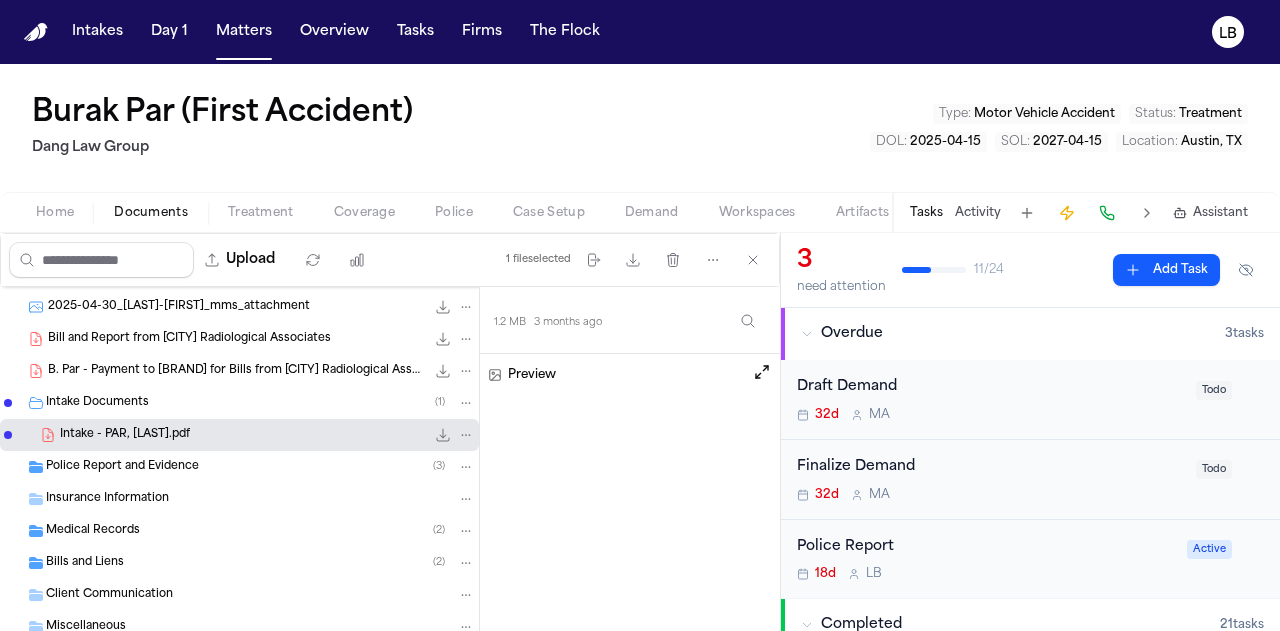 scroll, scrollTop: 148, scrollLeft: 0, axis: vertical 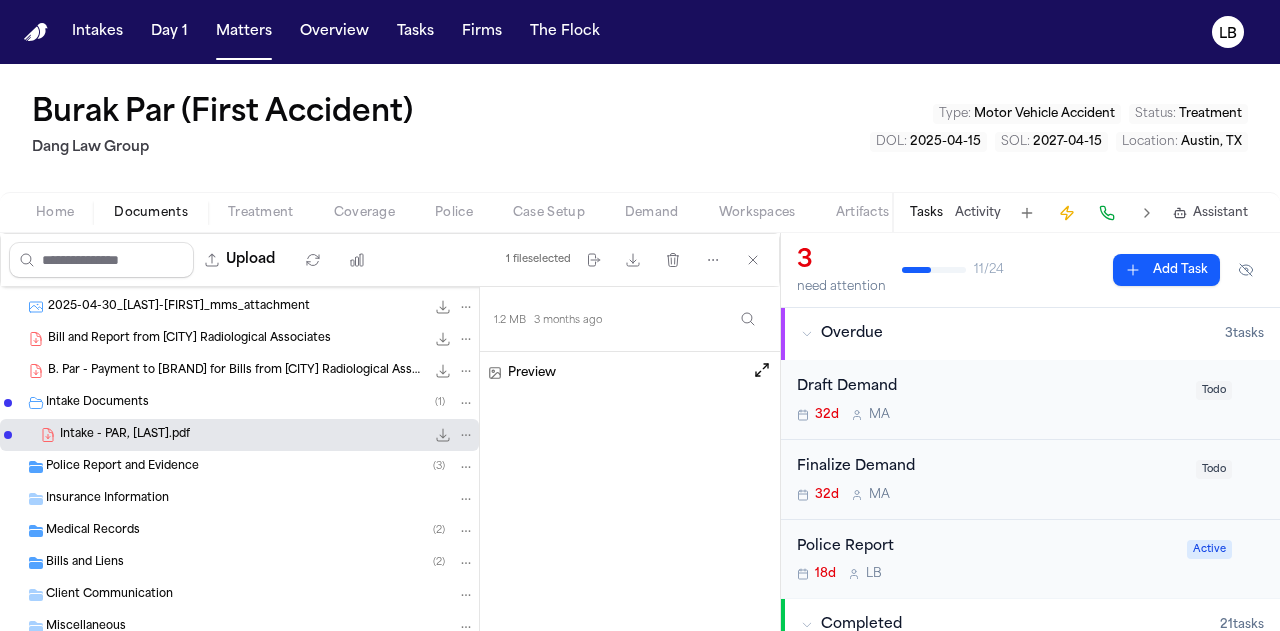 click on "Police Report and Evidence ( 3 )" at bounding box center (260, 467) 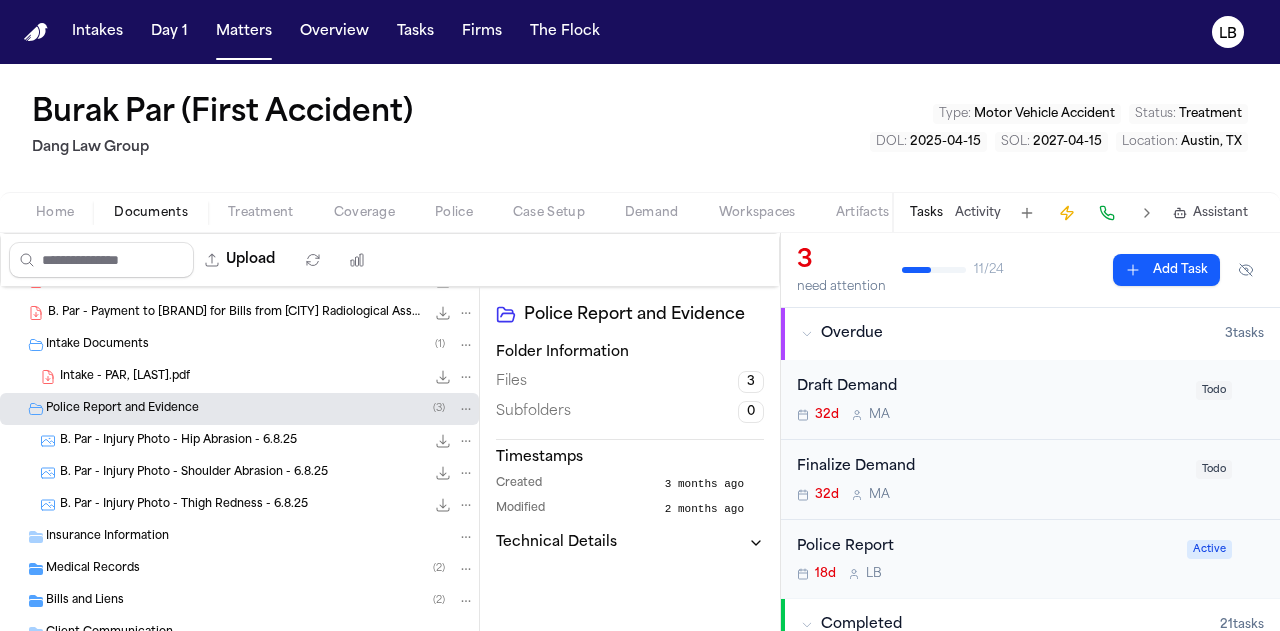 scroll, scrollTop: 311, scrollLeft: 0, axis: vertical 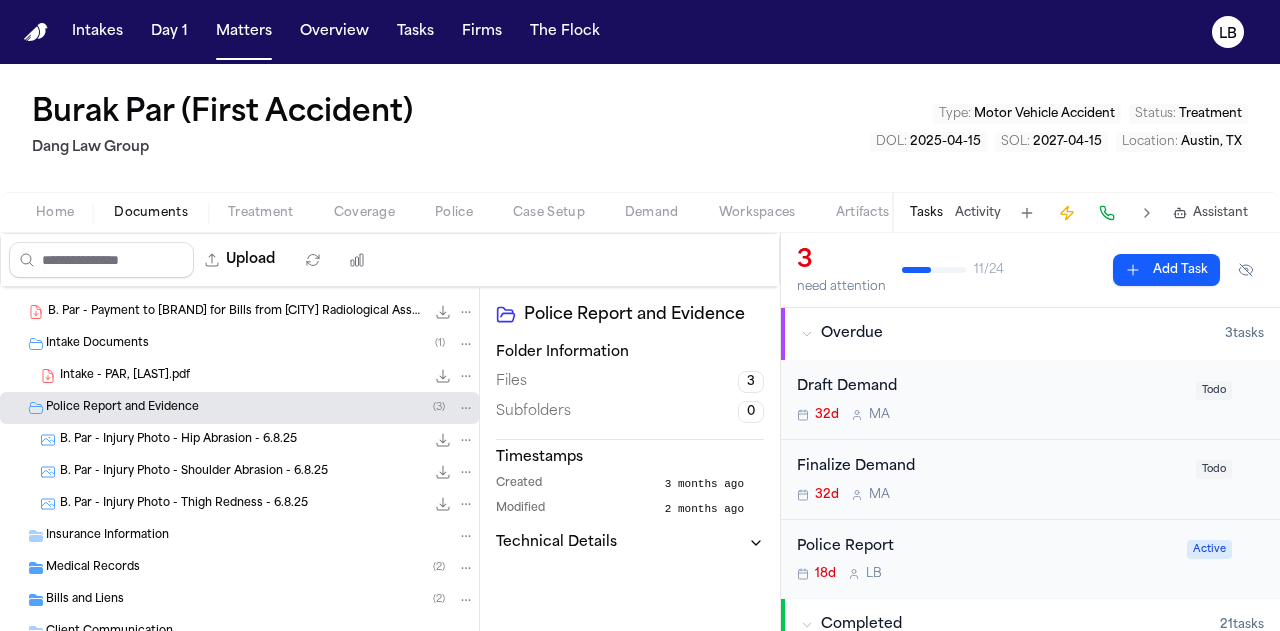 click on "Burak Par (First Accident)" at bounding box center [222, 114] 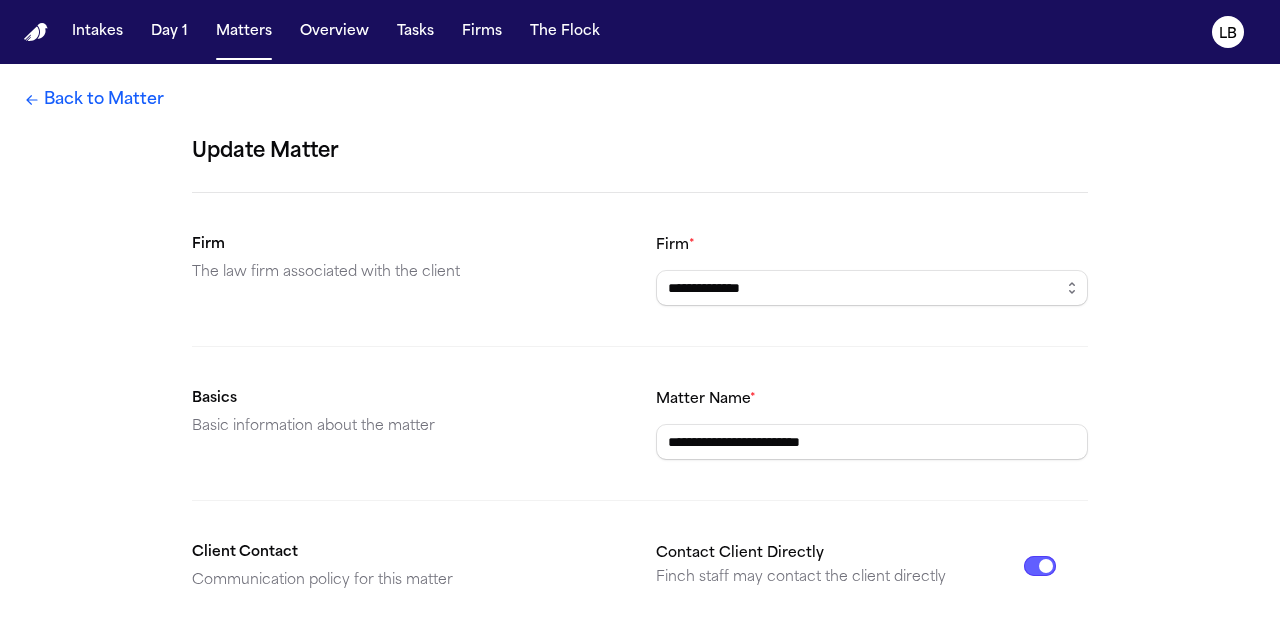 click on "Back to Matter" at bounding box center [94, 100] 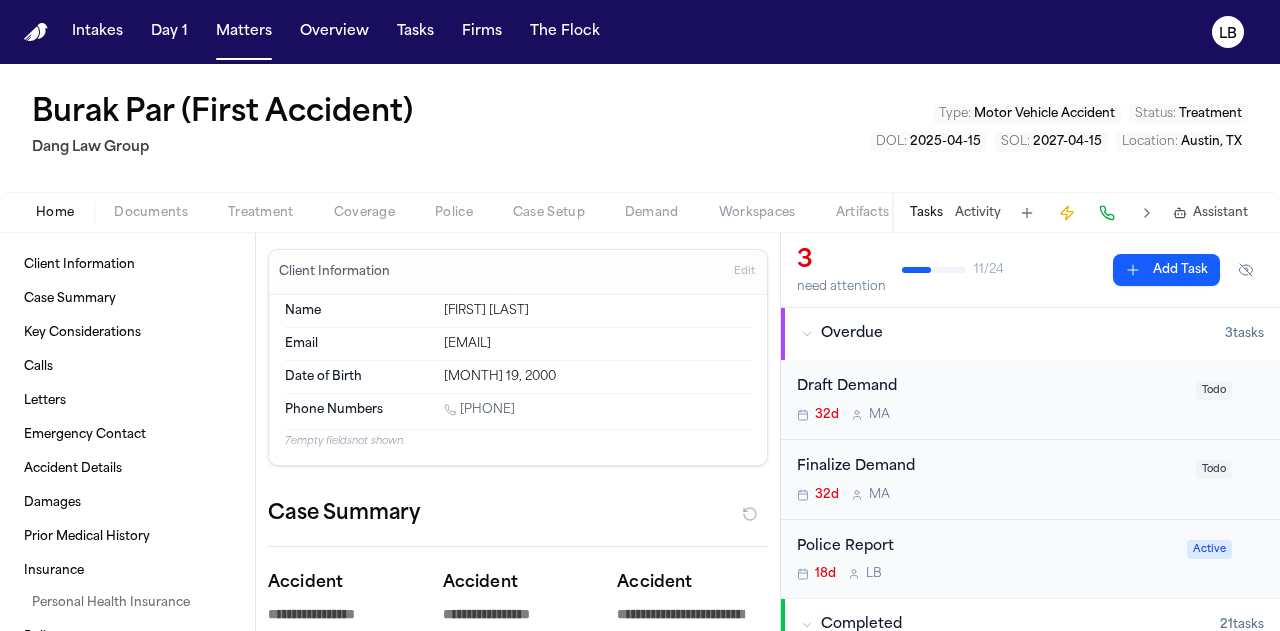 click on "Tasks" at bounding box center (415, 32) 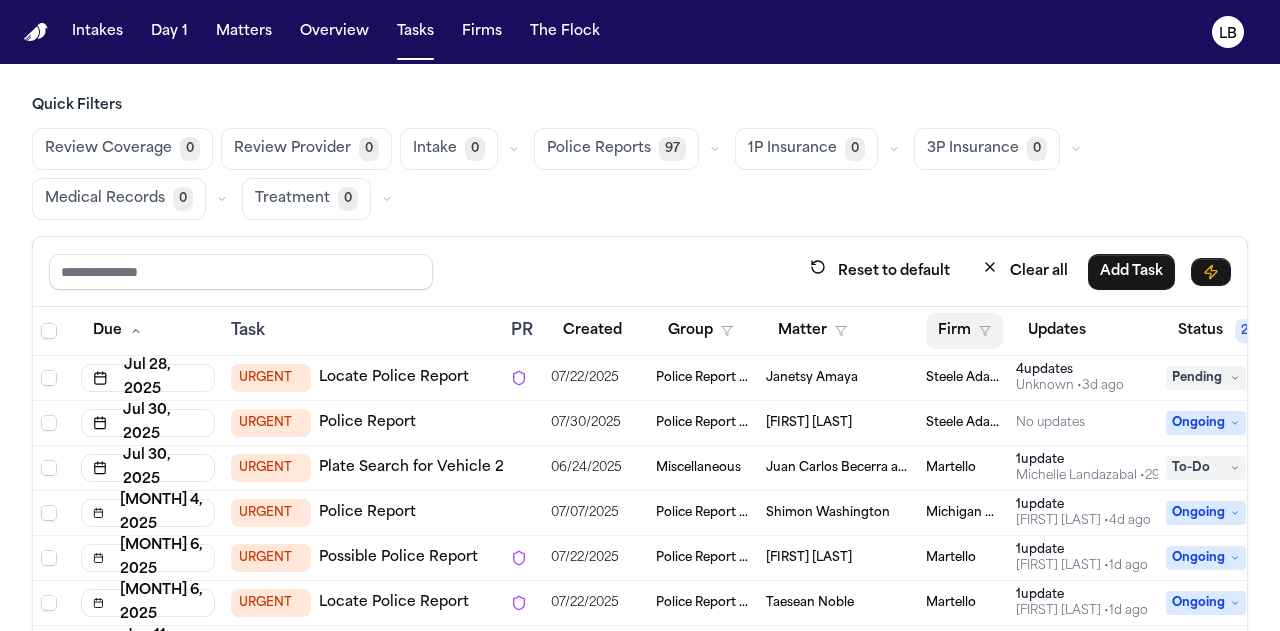 click on "Firm" at bounding box center [964, 331] 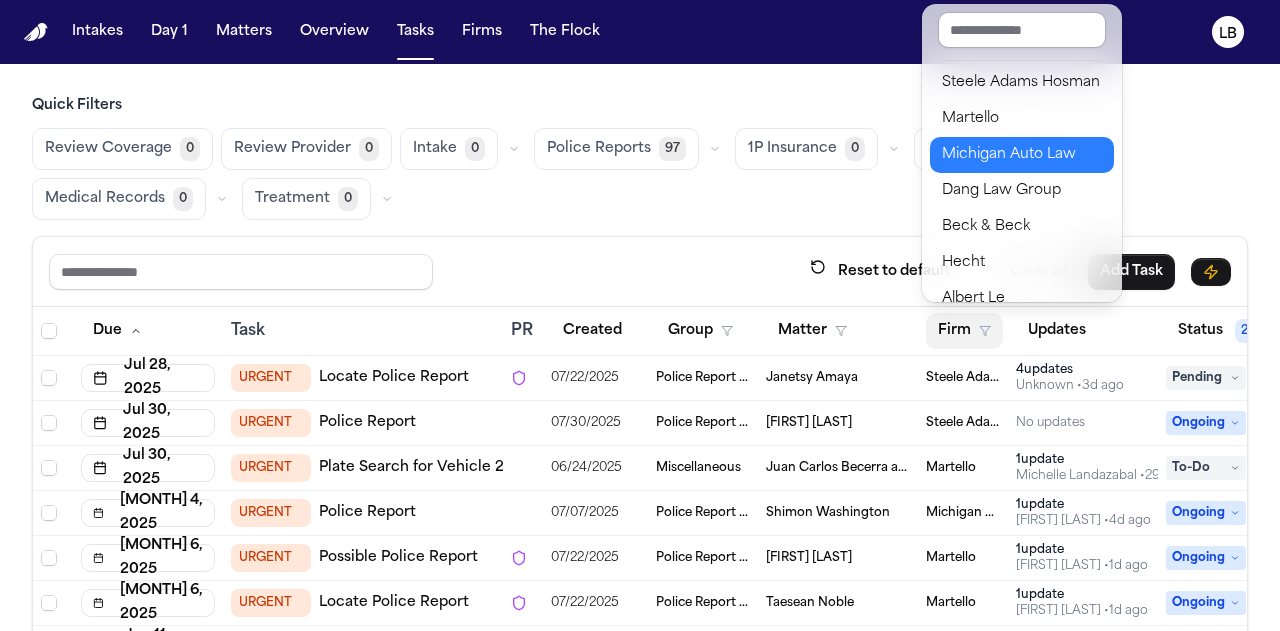 click on "Michigan Auto Law" at bounding box center [1022, 155] 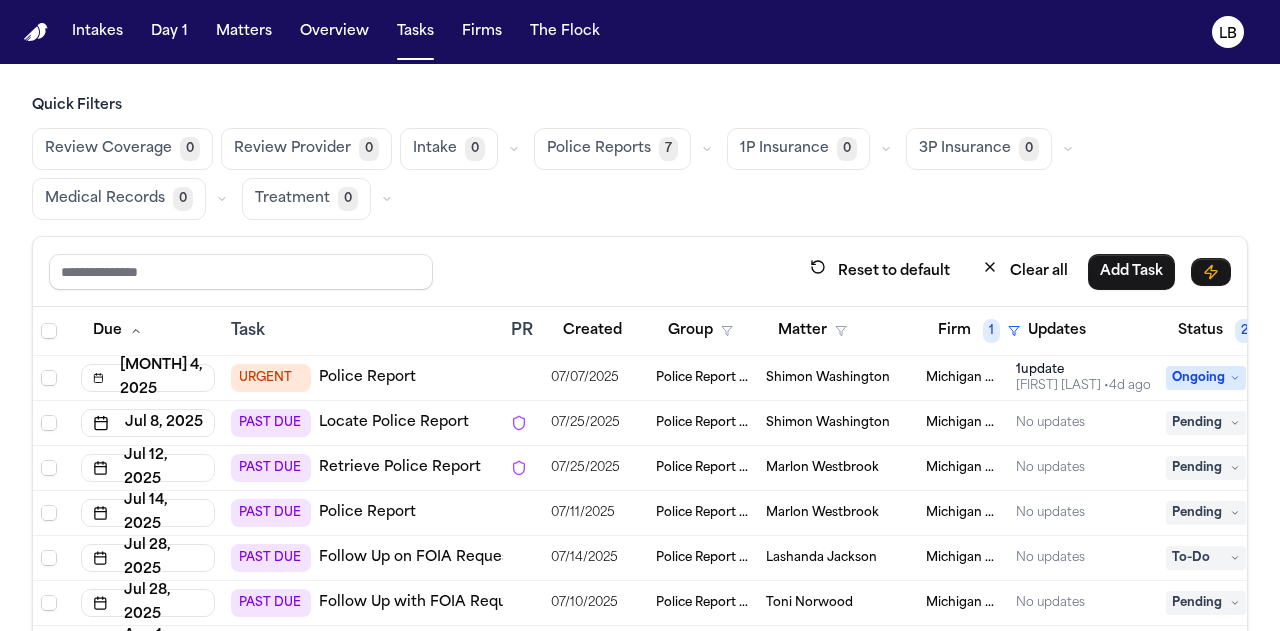scroll, scrollTop: 116, scrollLeft: 0, axis: vertical 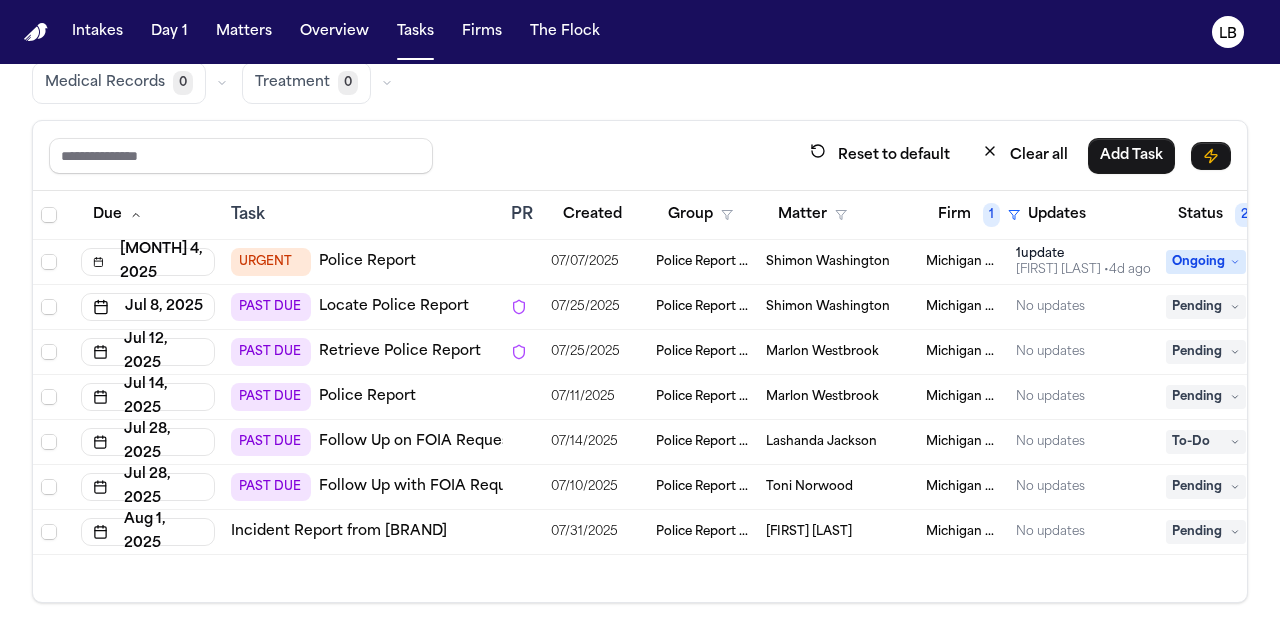click on "Police Report & Investigation" at bounding box center [703, 307] 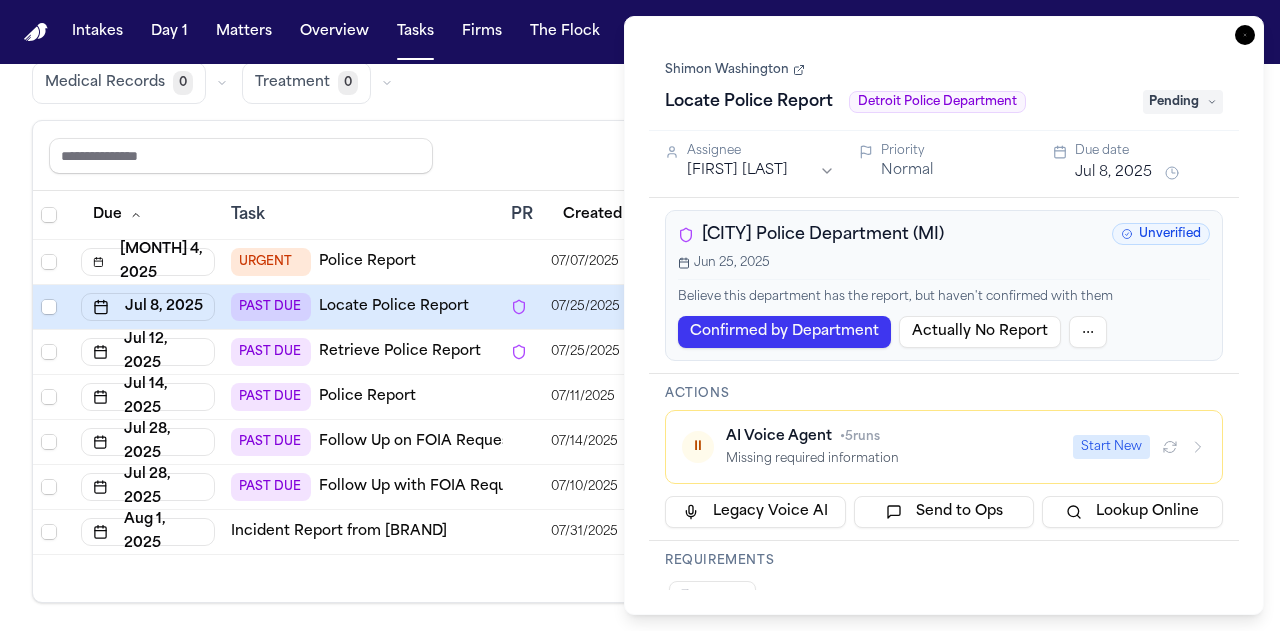 click on "Shimon Washington" at bounding box center [735, 70] 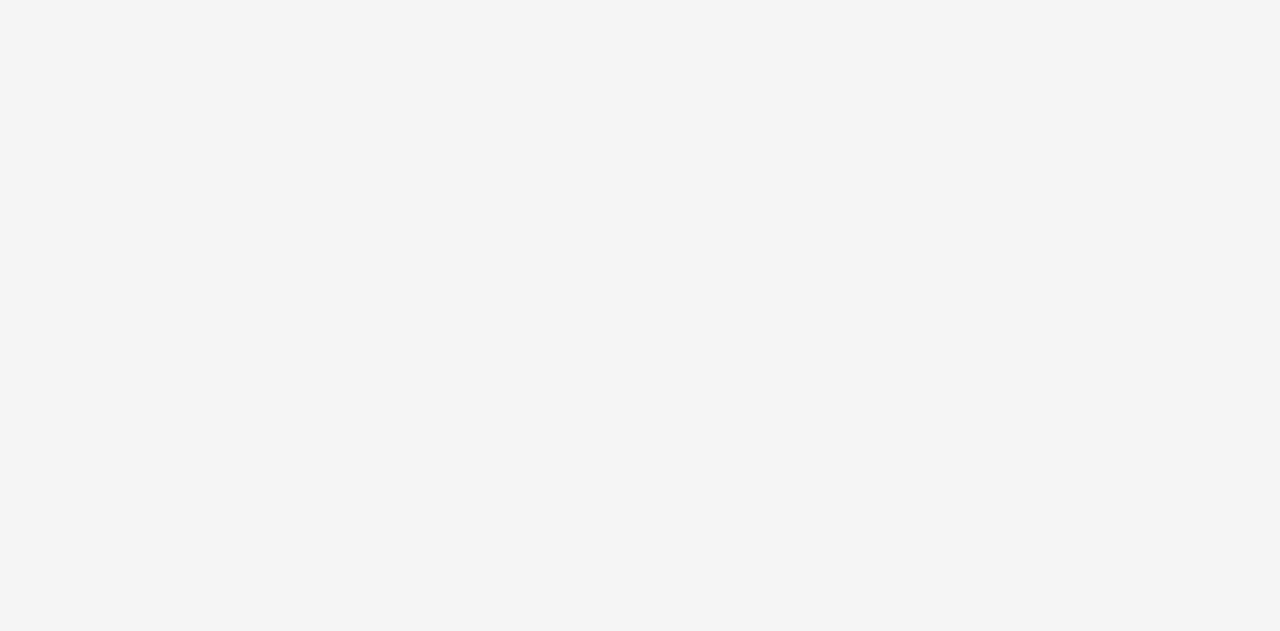 scroll, scrollTop: 0, scrollLeft: 0, axis: both 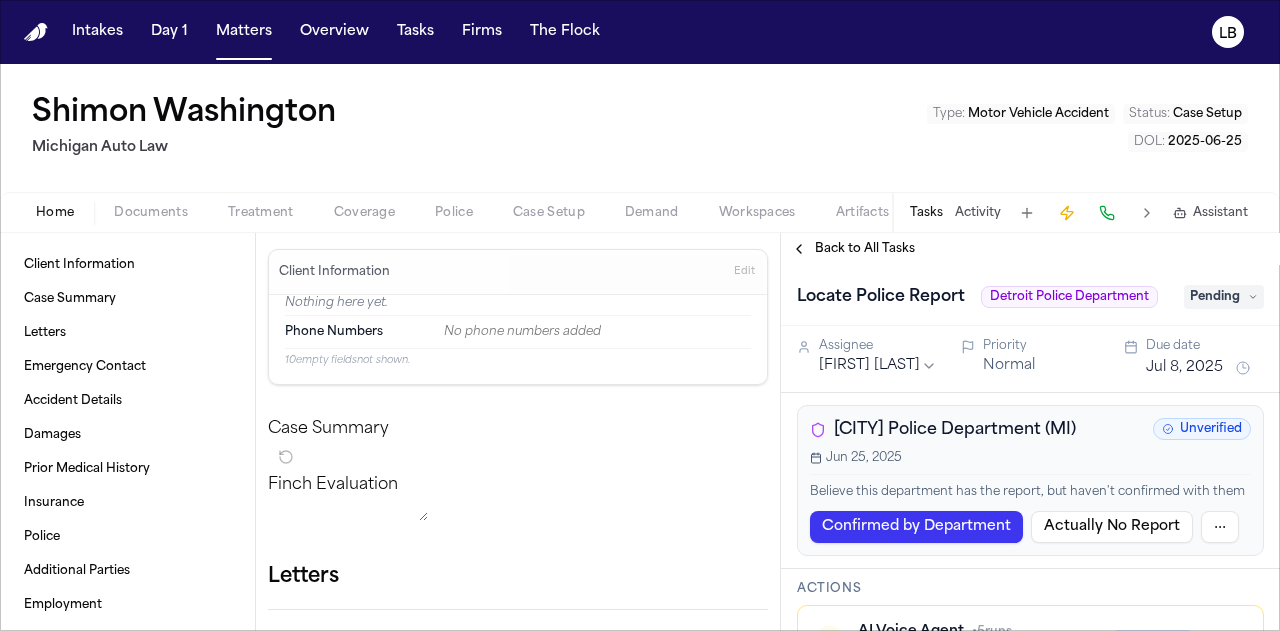 click on "Tasks" at bounding box center [926, 213] 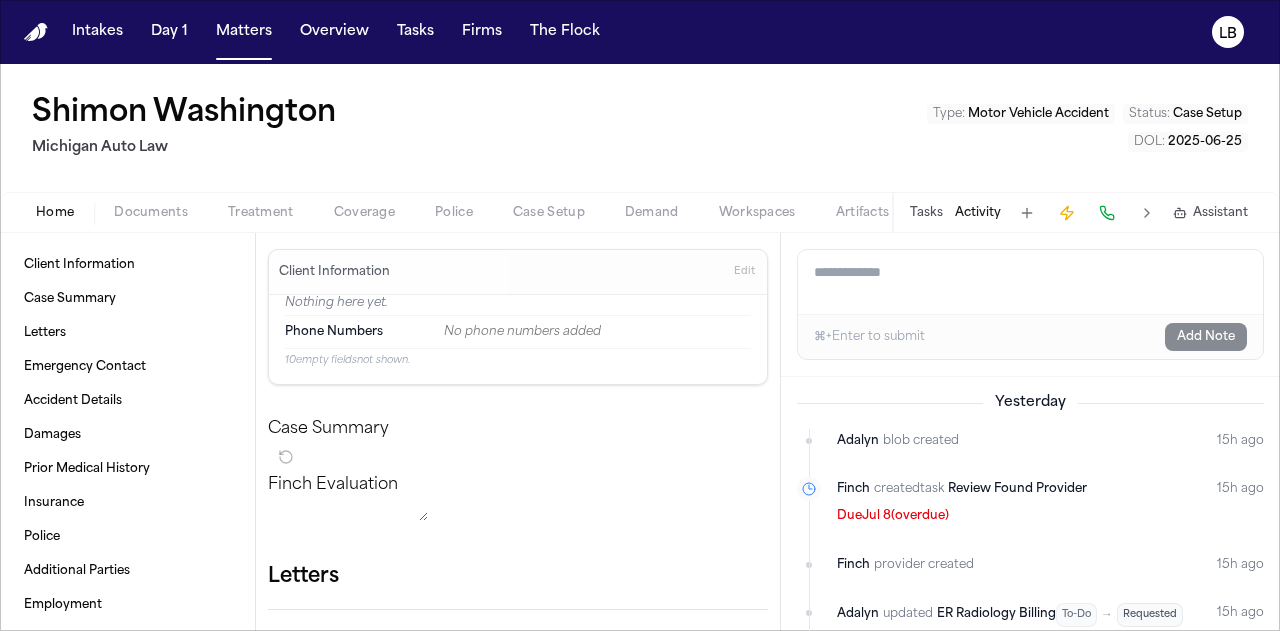 click on "Activity" at bounding box center [978, 213] 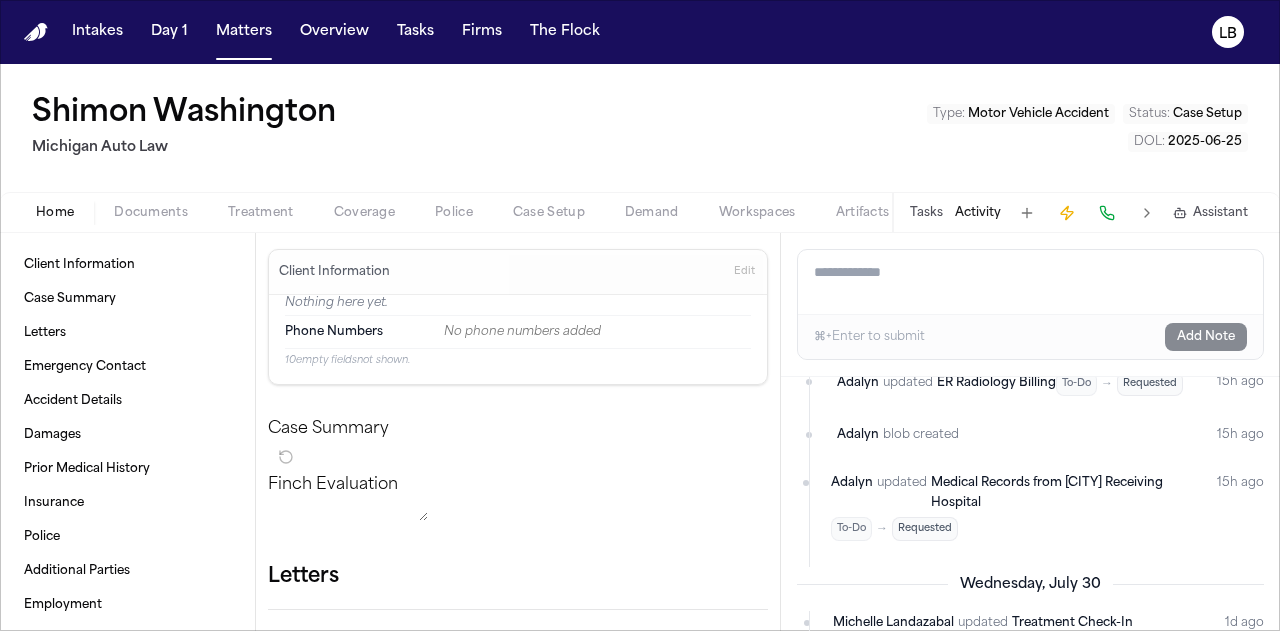 scroll, scrollTop: 0, scrollLeft: 0, axis: both 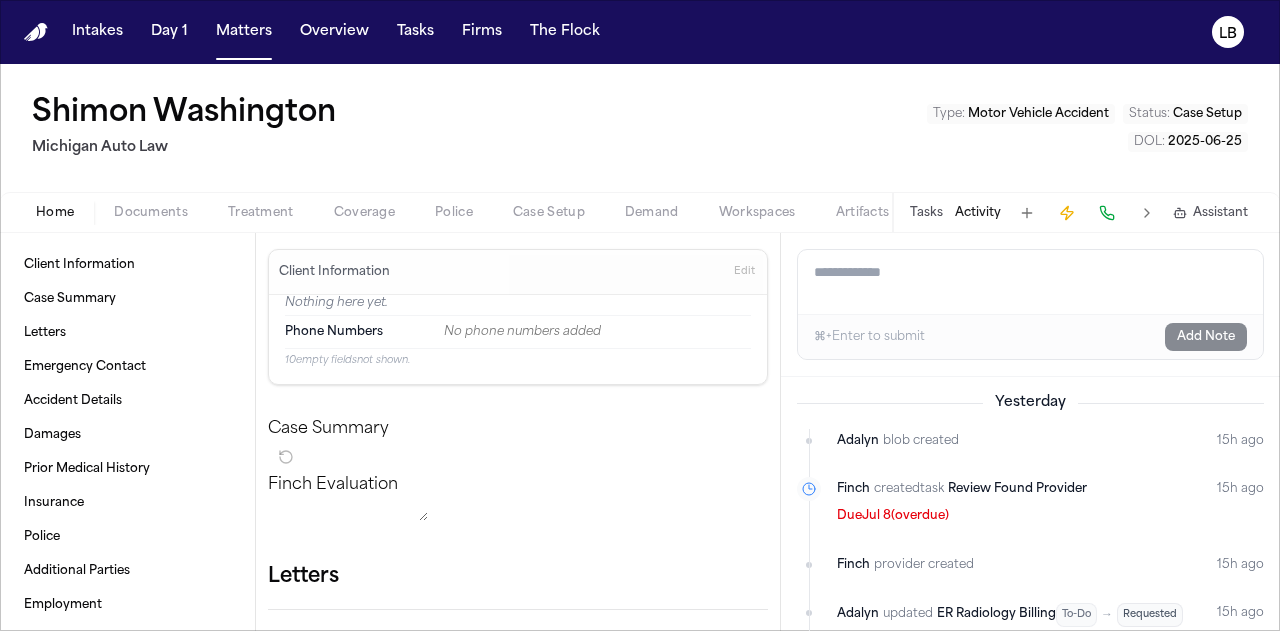 click on "Tasks Activity Assistant" at bounding box center (1078, 212) 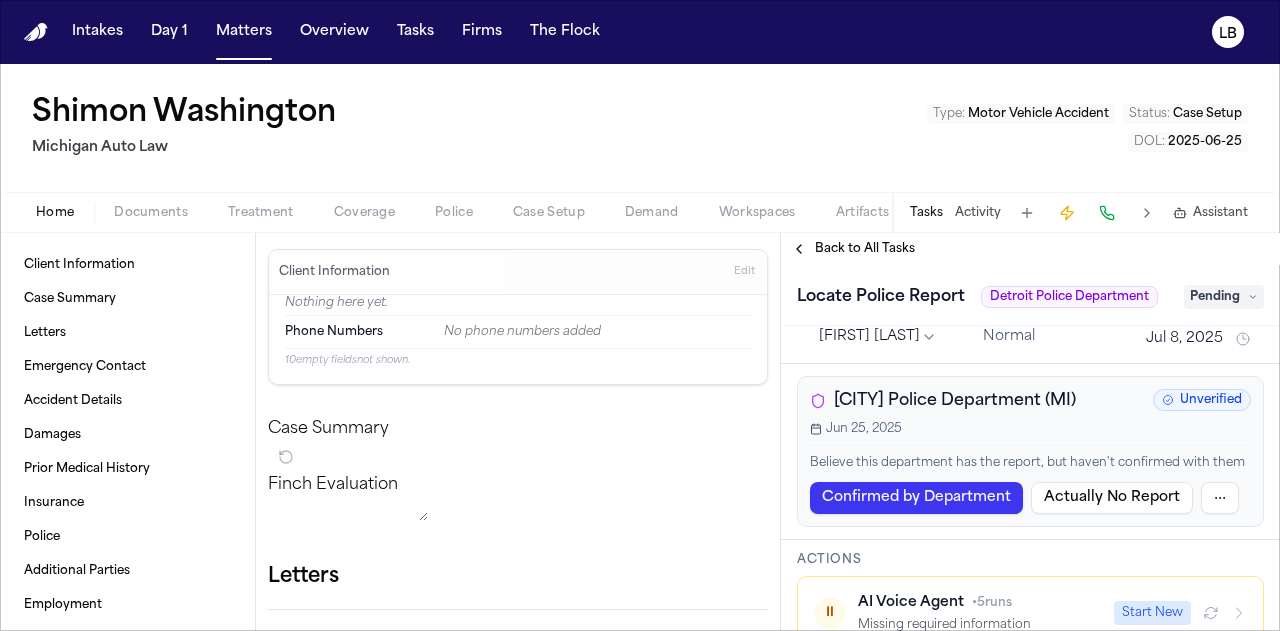 scroll, scrollTop: 0, scrollLeft: 0, axis: both 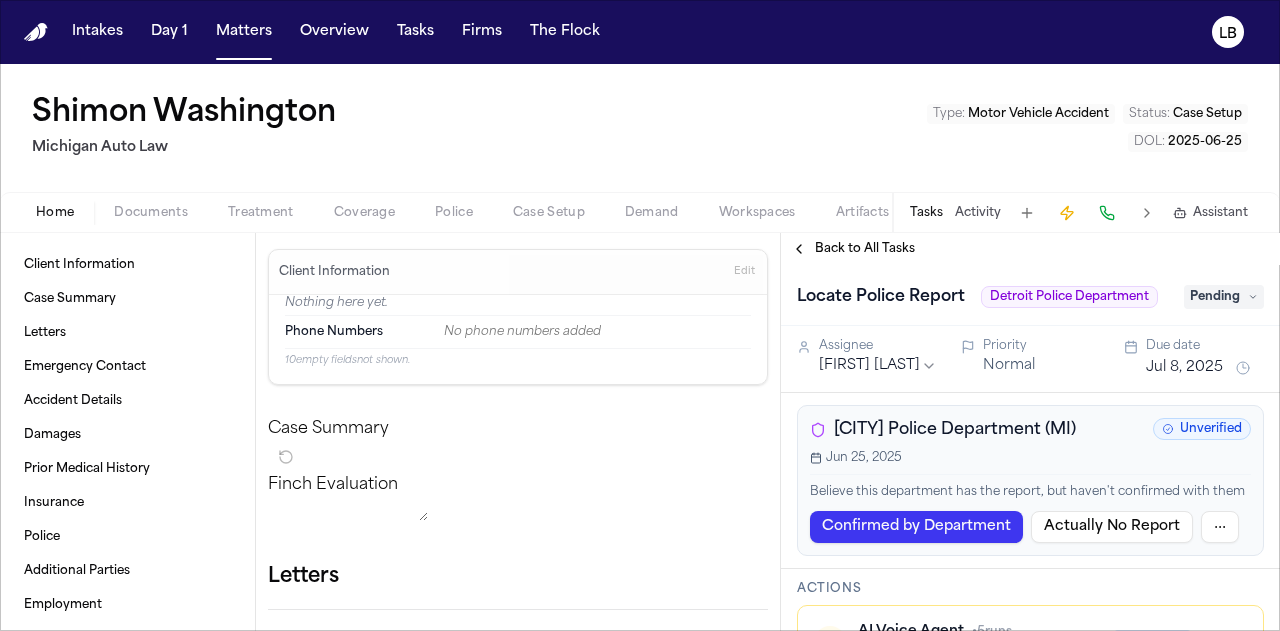 click on "Back to All Tasks" at bounding box center [1030, 249] 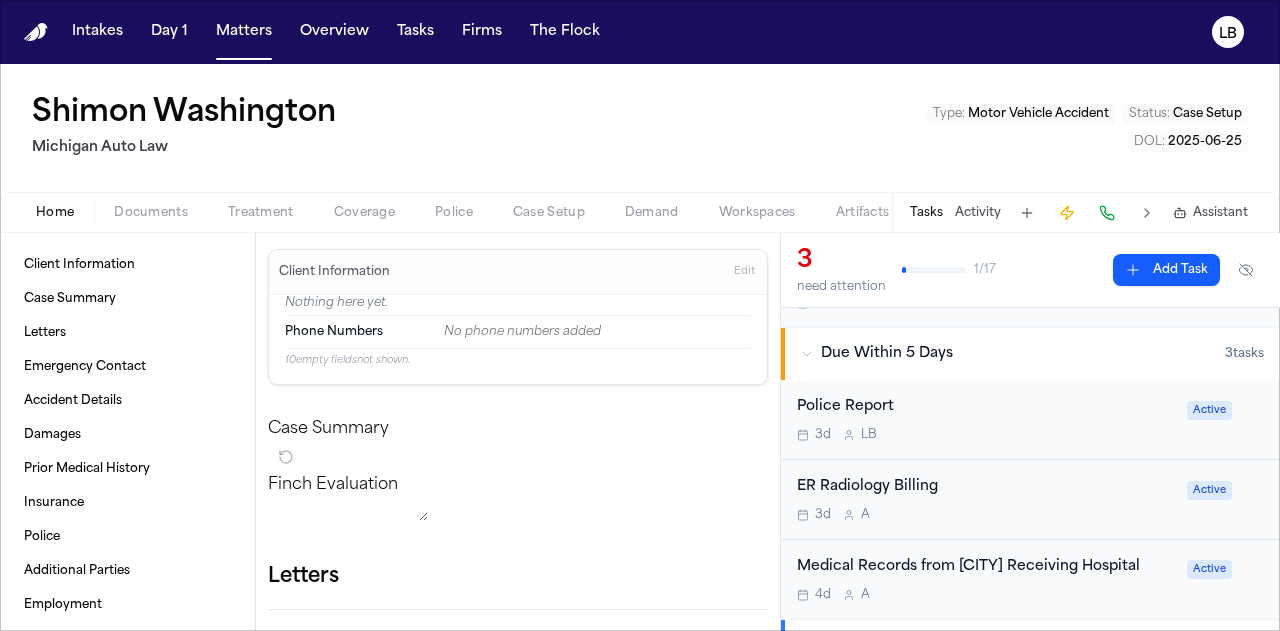 scroll, scrollTop: 282, scrollLeft: 0, axis: vertical 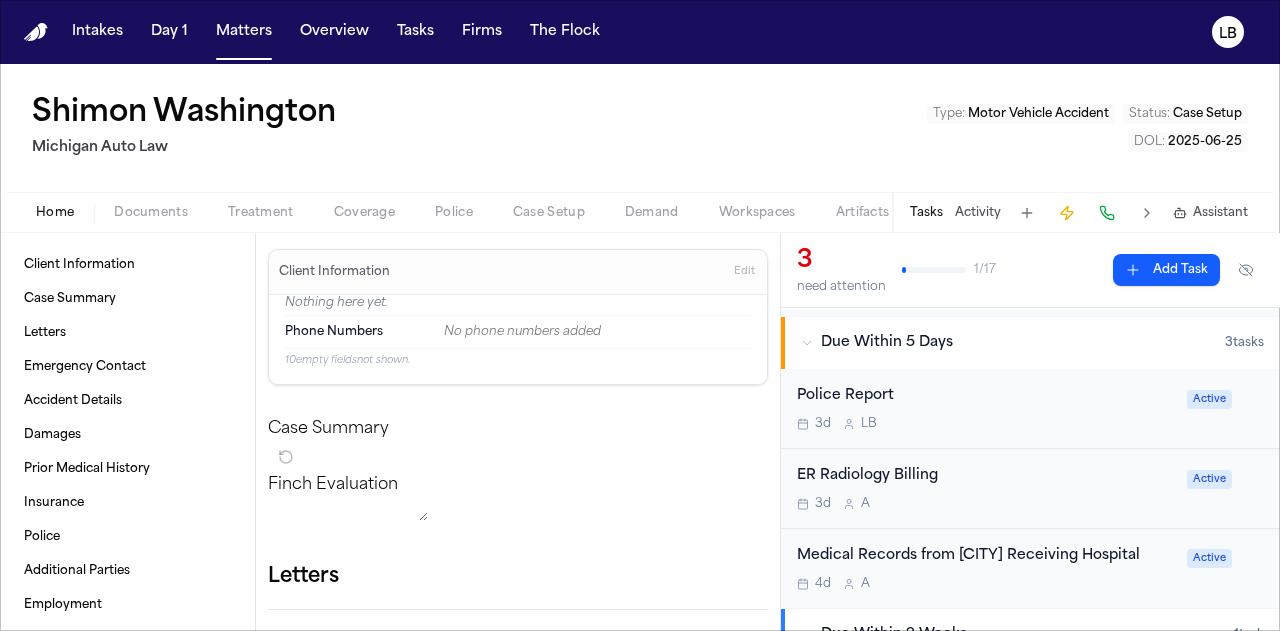click on "3d L B" at bounding box center [986, 424] 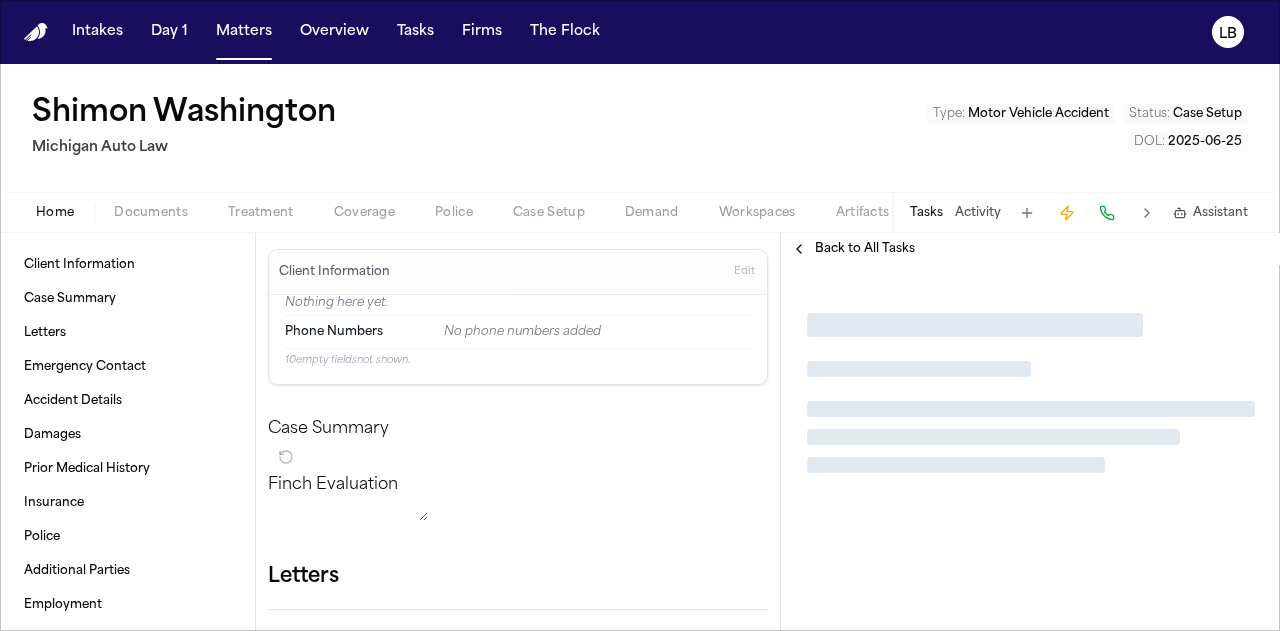 scroll, scrollTop: 0, scrollLeft: 0, axis: both 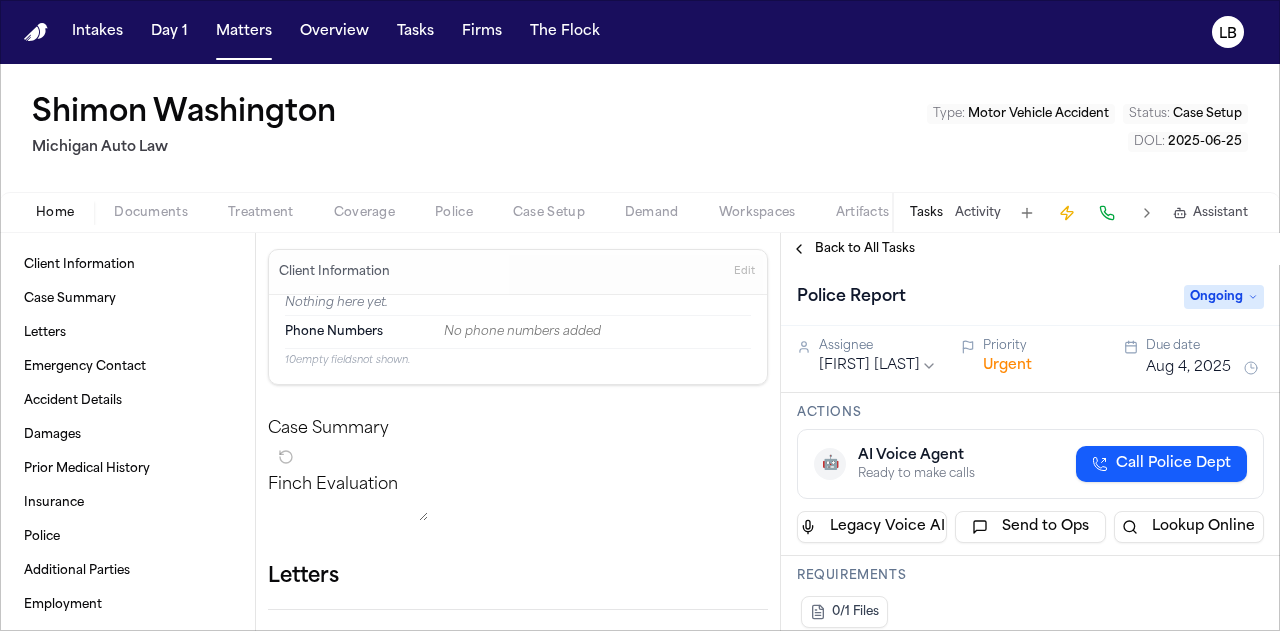 drag, startPoint x: 1204, startPoint y: 297, endPoint x: 1248, endPoint y: 295, distance: 44.04543 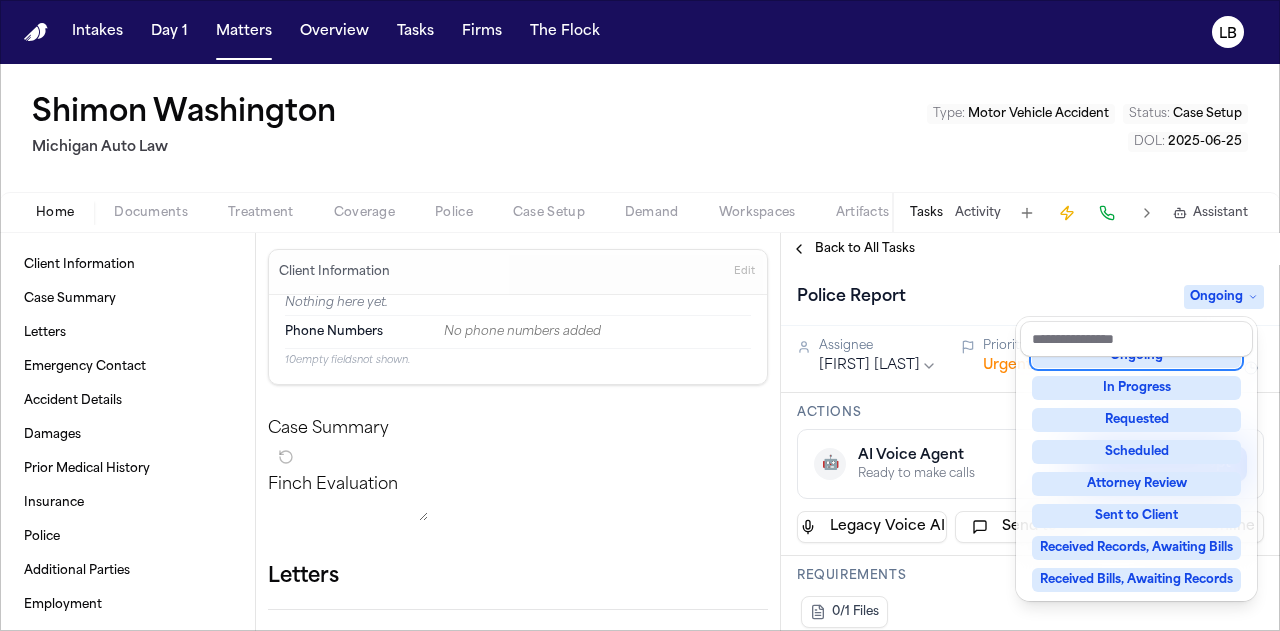 scroll, scrollTop: 0, scrollLeft: 0, axis: both 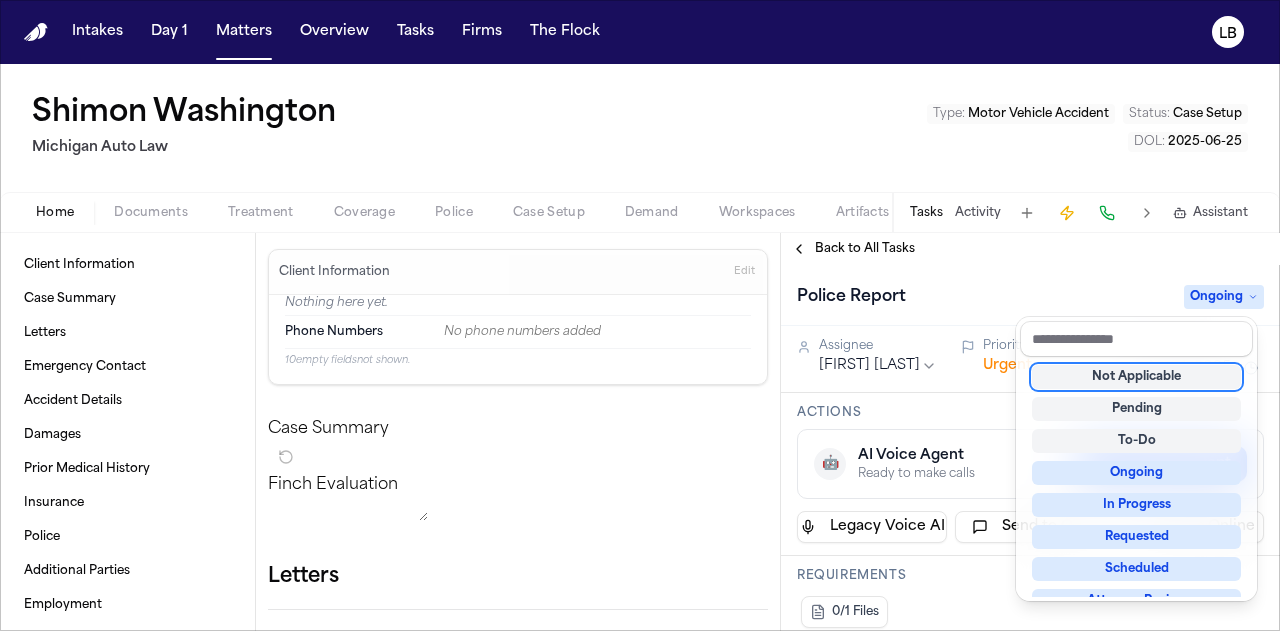 click on "Not Applicable" at bounding box center (1136, 377) 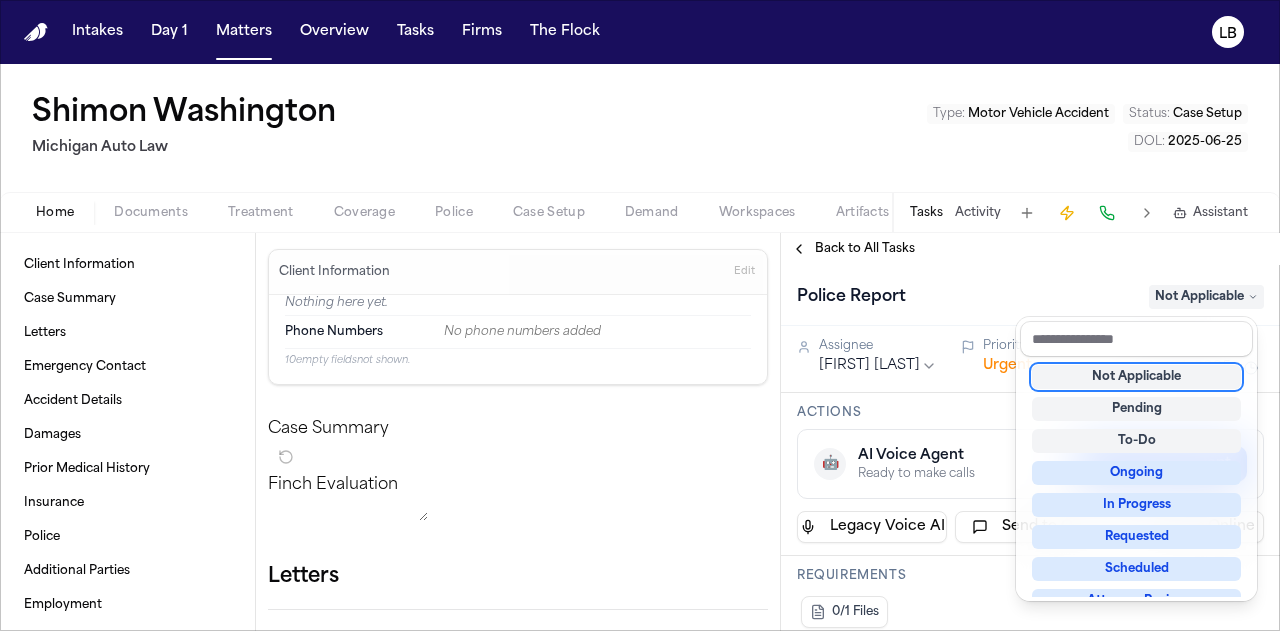click on "Shimon Washington Michigan Auto Law Type :   Motor Vehicle Accident Status :   Case Setup DOL :   2025-06-25 Home Documents Treatment Coverage Police Case Setup Demand Workspaces Artifacts Tasks Activity Assistant Client Information Case Summary Letters Emergency Contact Accident Details Damages Prior Medical History Insurance Police Additional Parties Employment Prior Lawsuits Client Information Edit Nothing here yet. Phone Numbers No phone numbers added 10  empty   fields  not shown. Case Summary Finch Evaluation * ​ Letters No letters created yet Matter Details Emergency Contact Clear Add Accident Details Clear Edit View Sources (5) Description Date of Loss Jun 25, 2025 Incident Type Motor vehicle accident (auto accident) Location DMC Detroit Receiving Hospital, 4201 St Antoine, Detroit, MI 48201 Injuries Described Injuries required emergency care and radiology imaging; specific injuries not described, but records confirm medical attention for trauma following the auto accident. Current Treatment 7   Add" at bounding box center (640, 347) 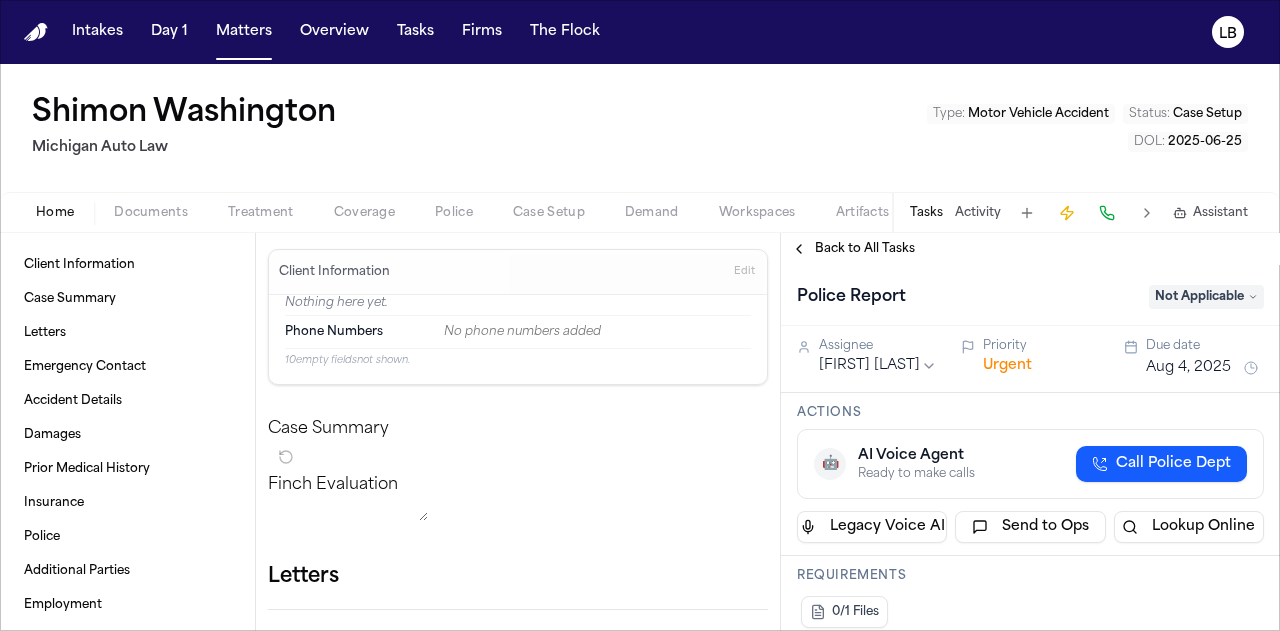 click on "Activity" at bounding box center (978, 213) 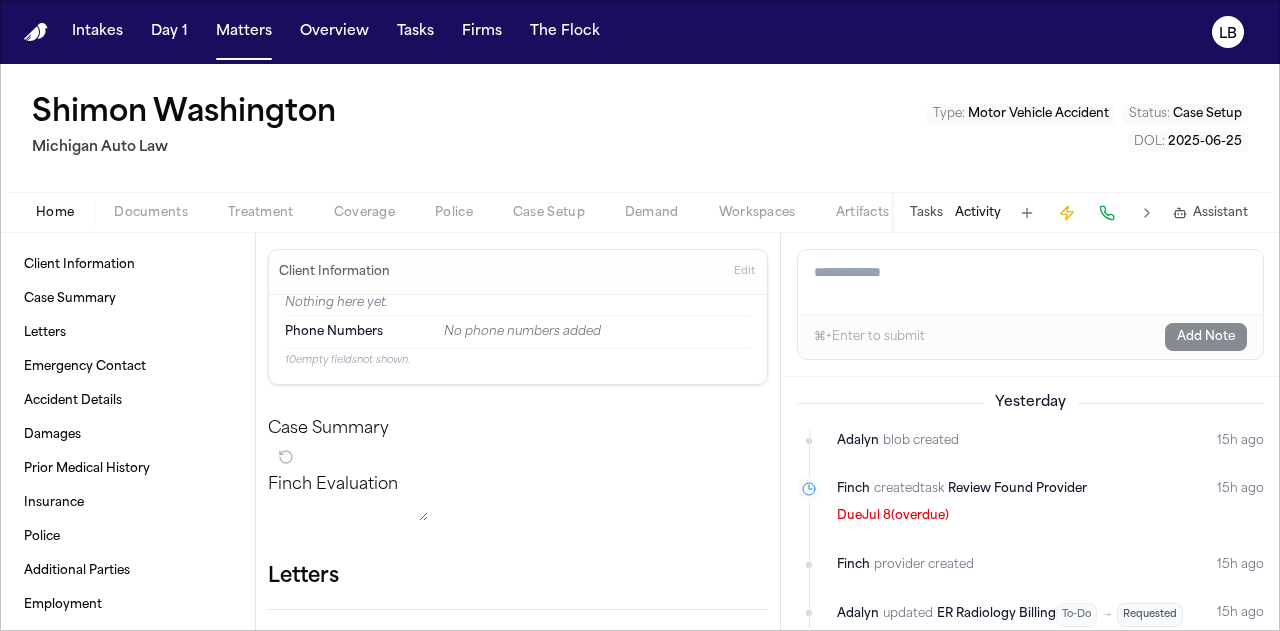 click on "Add a note to this matter" at bounding box center [1030, 282] 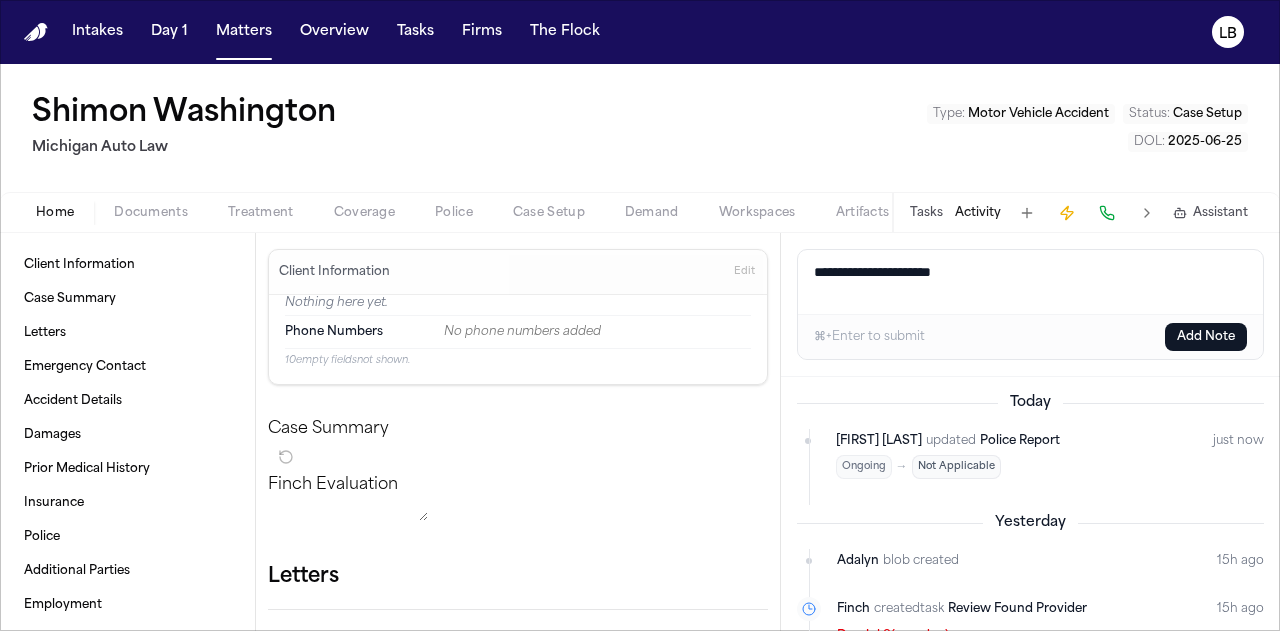 type on "**********" 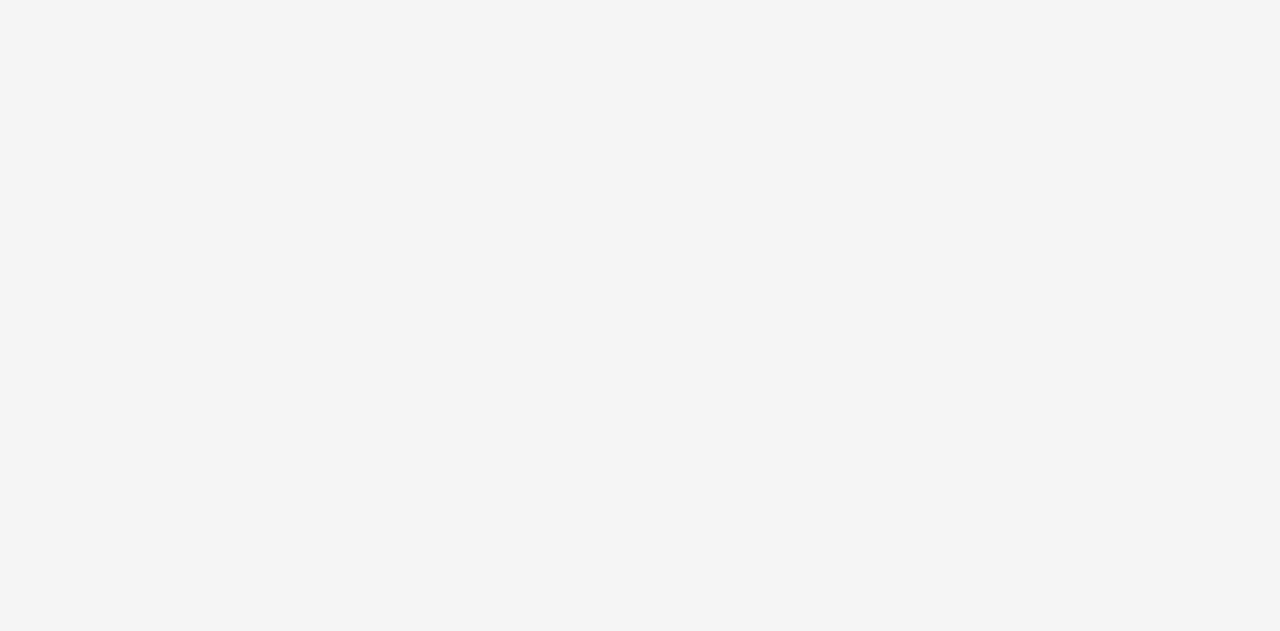 scroll, scrollTop: 0, scrollLeft: 0, axis: both 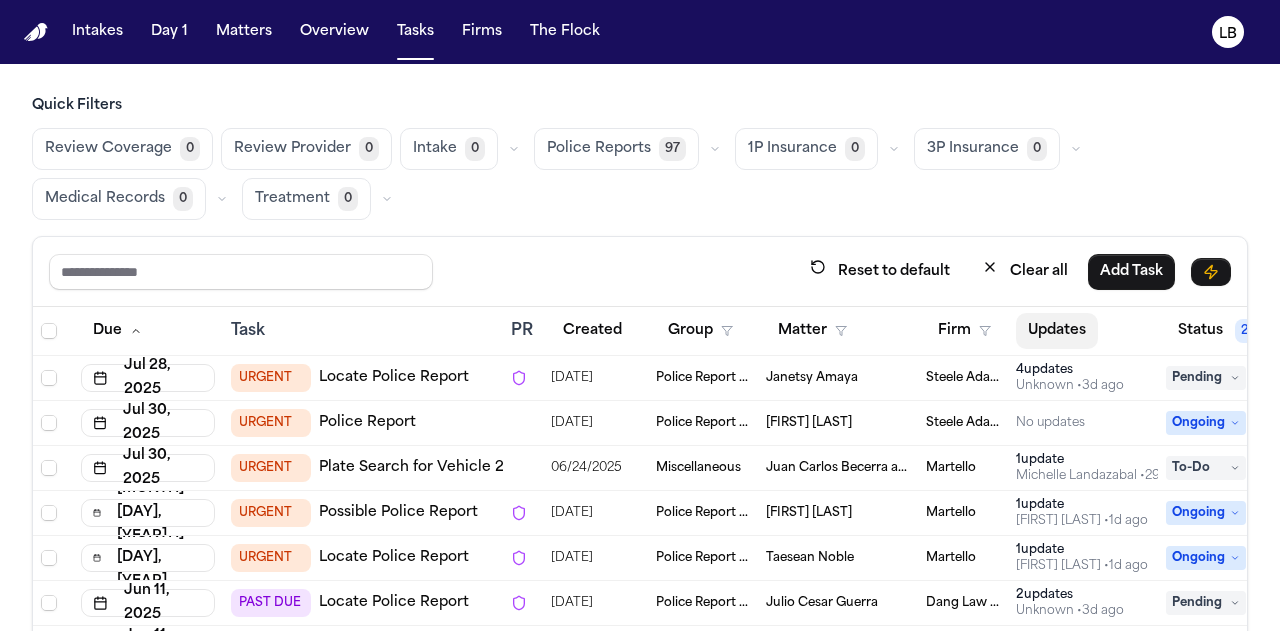 click on "Updates" at bounding box center (1057, 331) 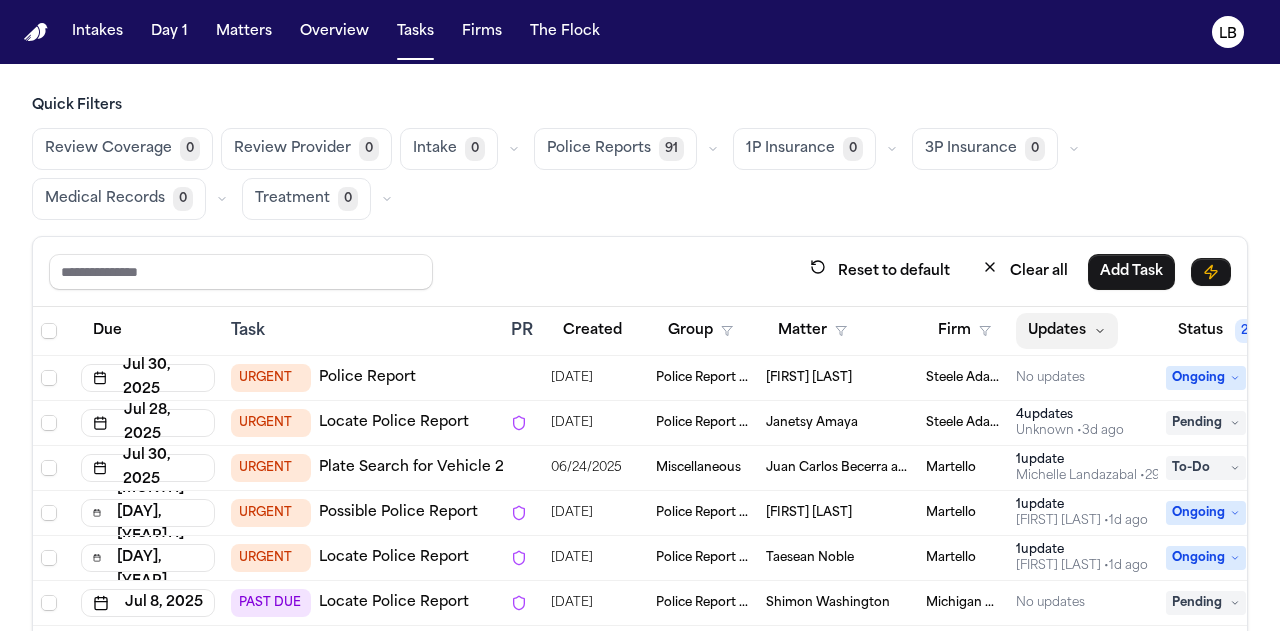 click on "Updates" at bounding box center (1067, 331) 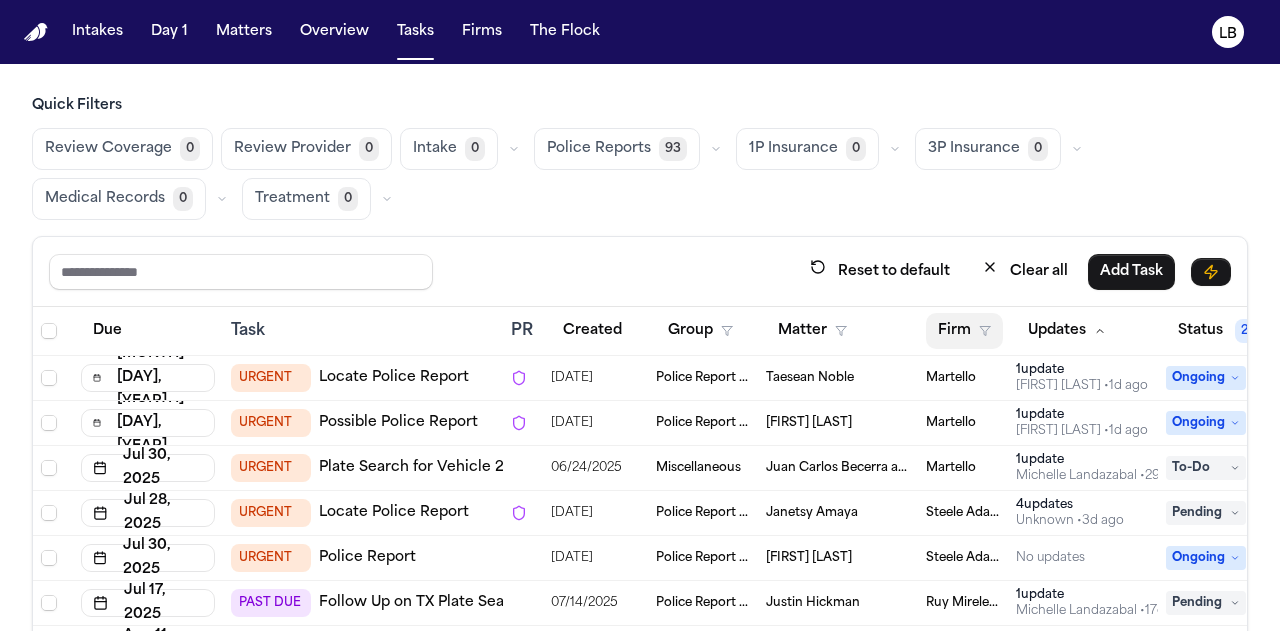 click on "Firm" at bounding box center (964, 331) 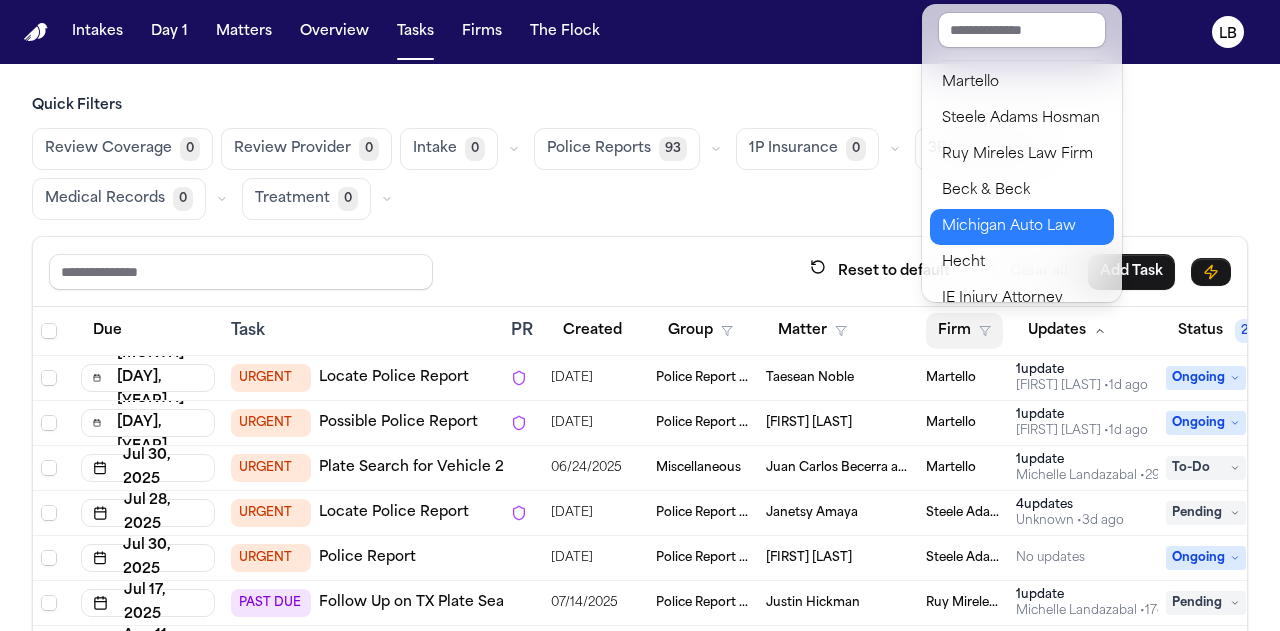 drag, startPoint x: 1033, startPoint y: 219, endPoint x: 1066, endPoint y: 229, distance: 34.48188 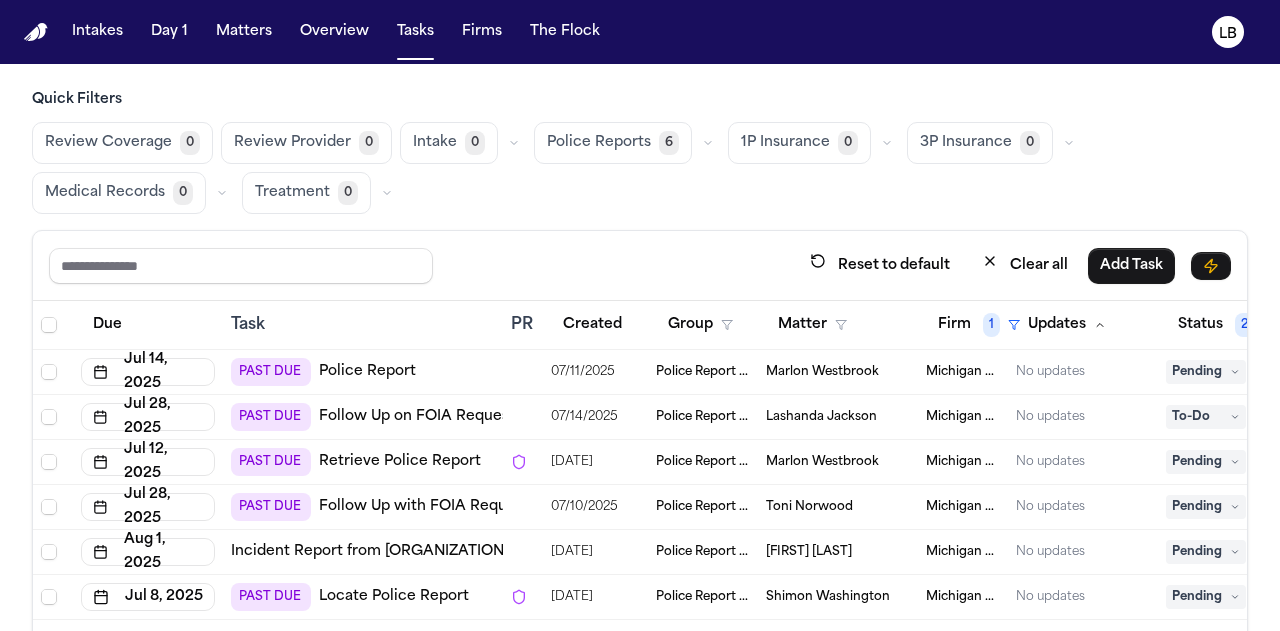 scroll, scrollTop: 0, scrollLeft: 0, axis: both 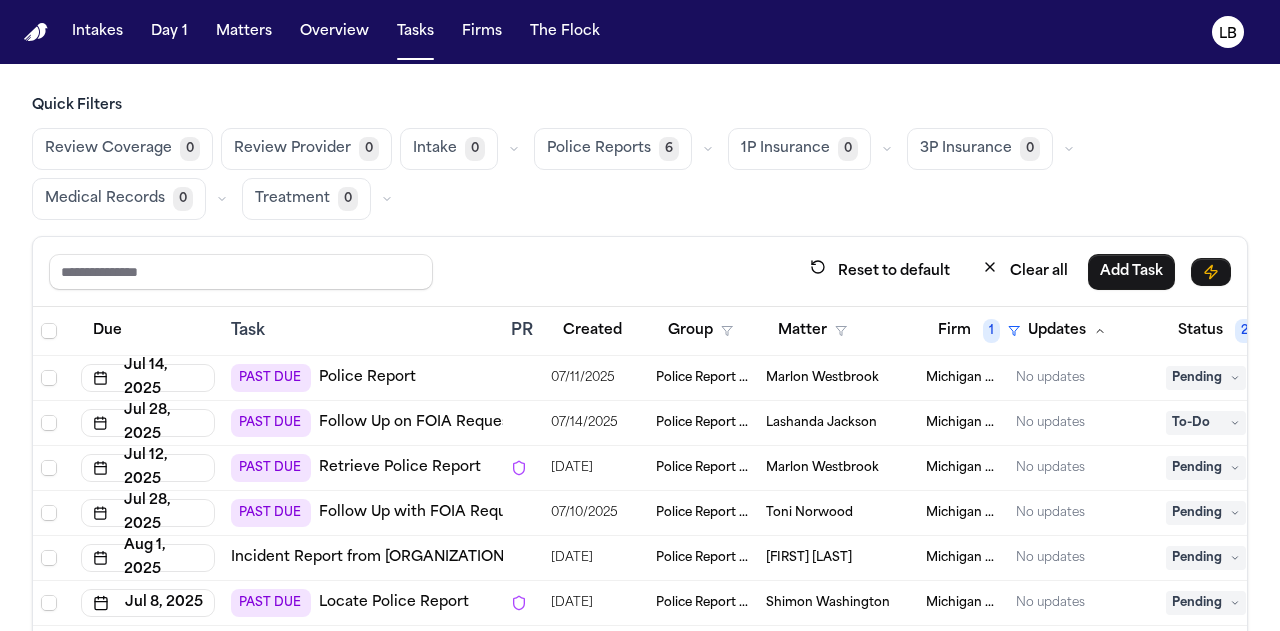 click on "07/11/2025" at bounding box center (583, 378) 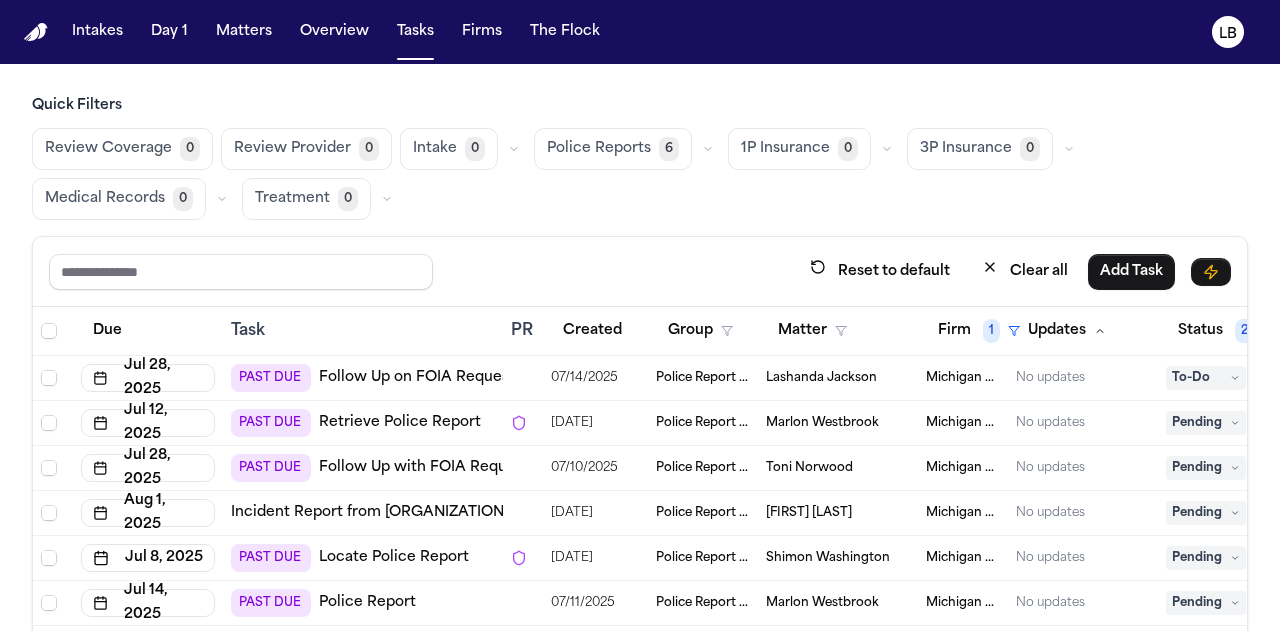 click on "Quick Filters Review Coverage 0 Review Provider 0 Intake 0 Police Reports 6 1P Insurance 0 3P Insurance 0 Medical Records 0 Treatment 0 Reset to default Clear all Add Task Due Task PR Created Group Matter Firm 1 Updates Status 2 Assignee 2 Jul 28, 2025 PAST DUE Follow Up on FOIA Request 07/14/2025 Police Report & Investigation Lashanda Jackson Michigan Auto Law No updates To-Do LB Jul 12, 2025 PAST DUE Retrieve Police Report 07/25/2025 Police Report & Investigation Marlon Westbrook Michigan Auto Law No updates Pending LB Jul 28, 2025 PAST DUE Follow Up with FOIA Request  07/10/2025 Police Report & Investigation Toni Norwood  Michigan Auto Law No updates Pending LB Aug 1, 2025 Incident Report from Sam's Club 07/31/2025 Police Report & Investigation Roger Johnson Michigan Auto Law No updates Pending LB Jul 8, 2025 PAST DUE Locate Police Report 07/25/2025 Police Report & Investigation Shimon Washington Michigan Auto Law No updates Pending LB Jul 14, 2025 PAST DUE Police Report 07/11/2025 Marlon Westbrook Pending" at bounding box center (640, 407) 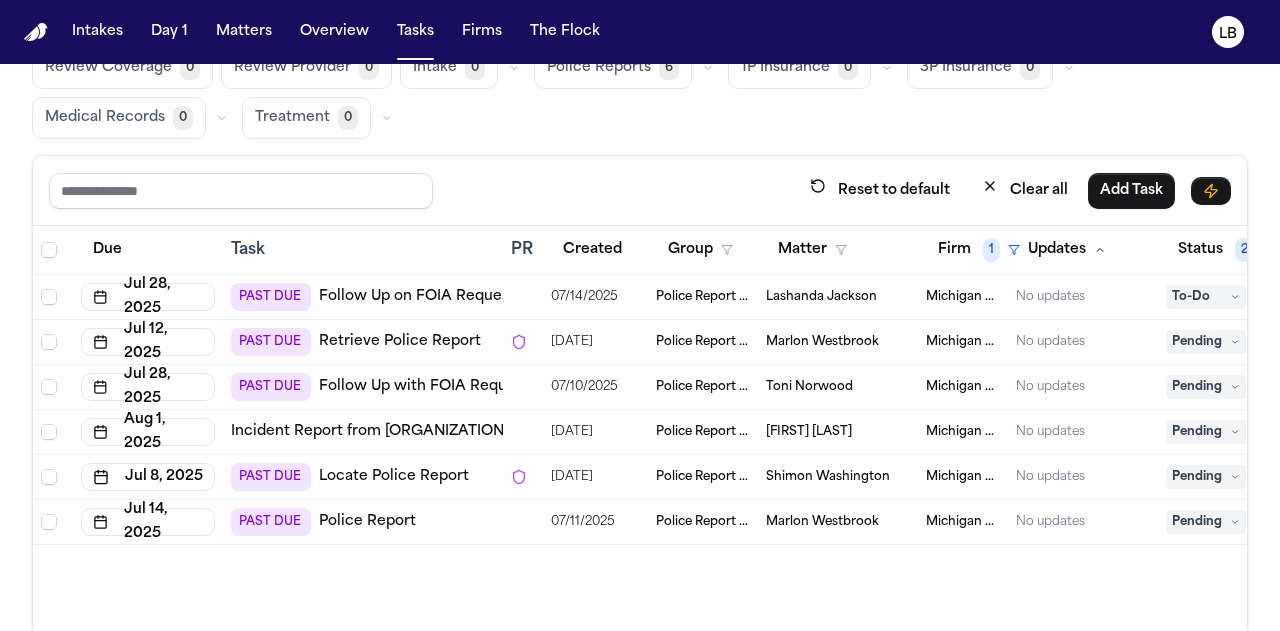scroll, scrollTop: 82, scrollLeft: 0, axis: vertical 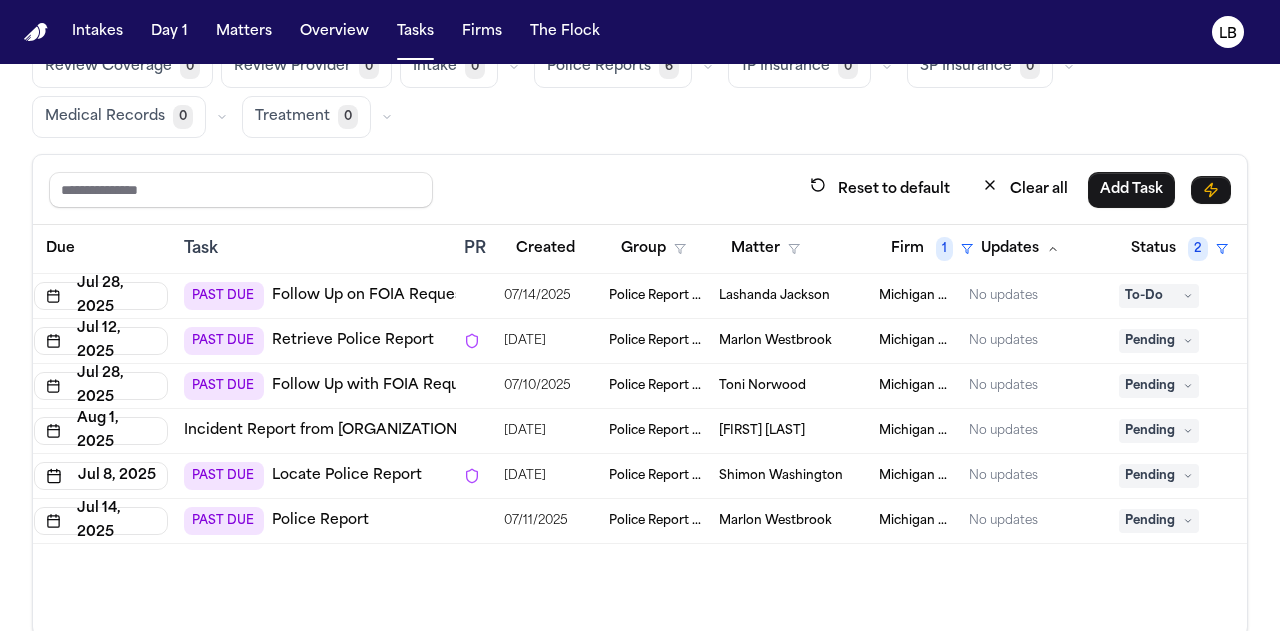 click on "Marlon Westbrook" at bounding box center (775, 341) 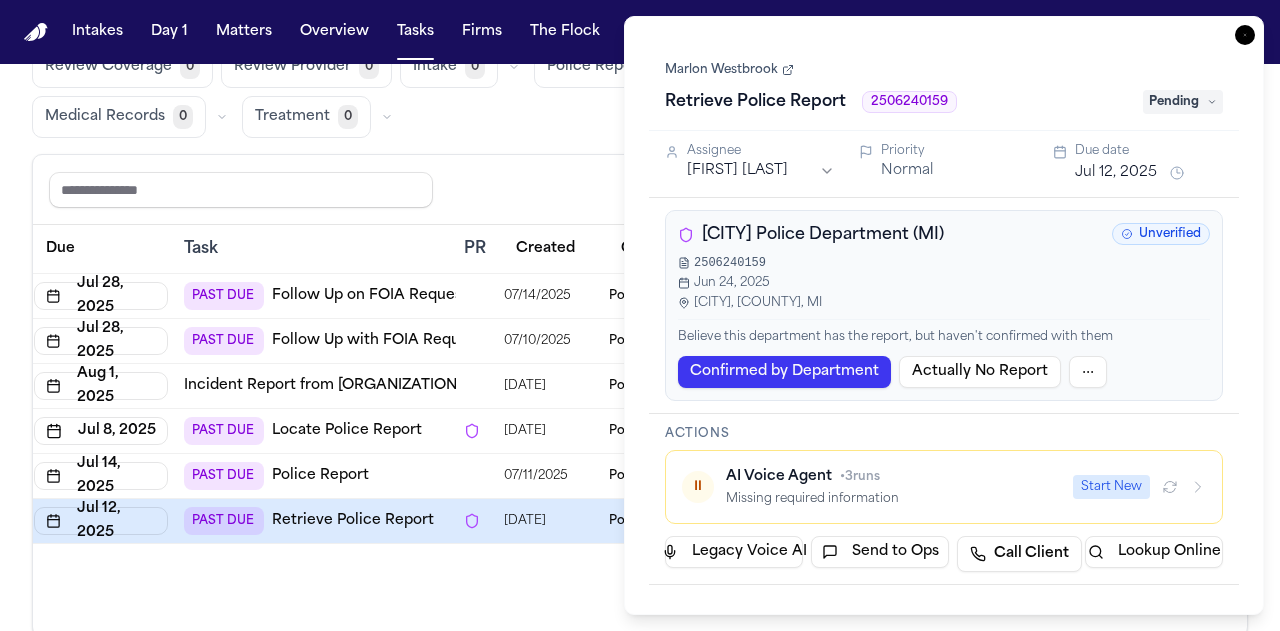 drag, startPoint x: 1166, startPoint y: 101, endPoint x: 1205, endPoint y: 92, distance: 40.024994 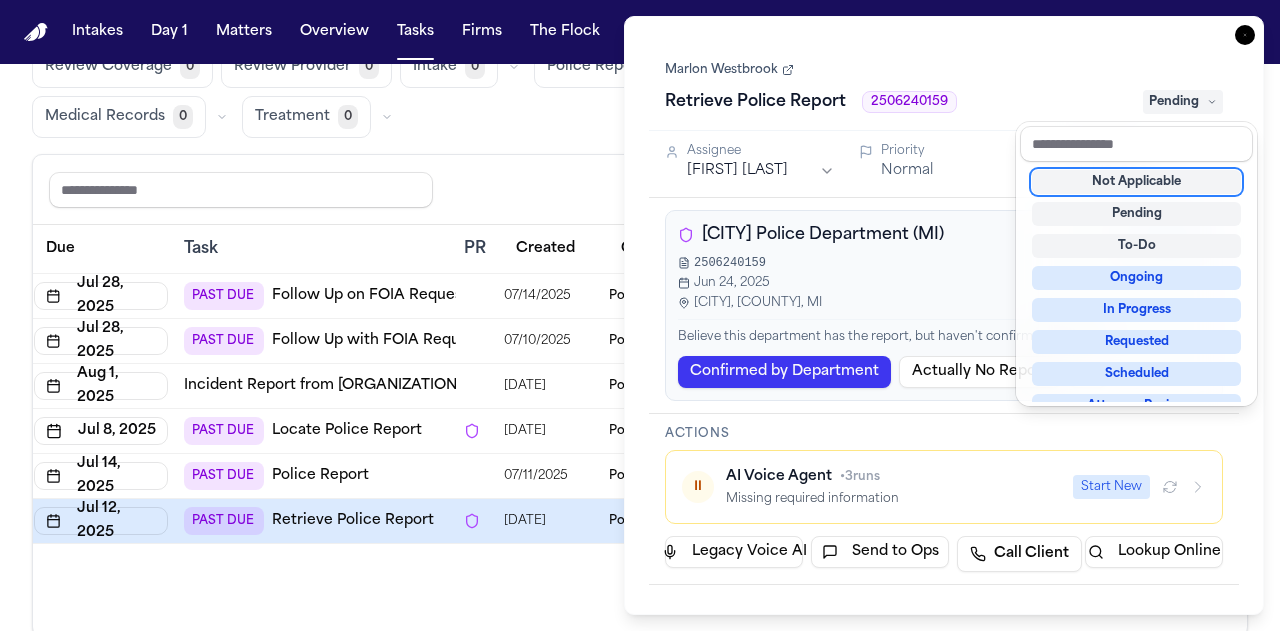 click on "Not Applicable" at bounding box center (1136, 182) 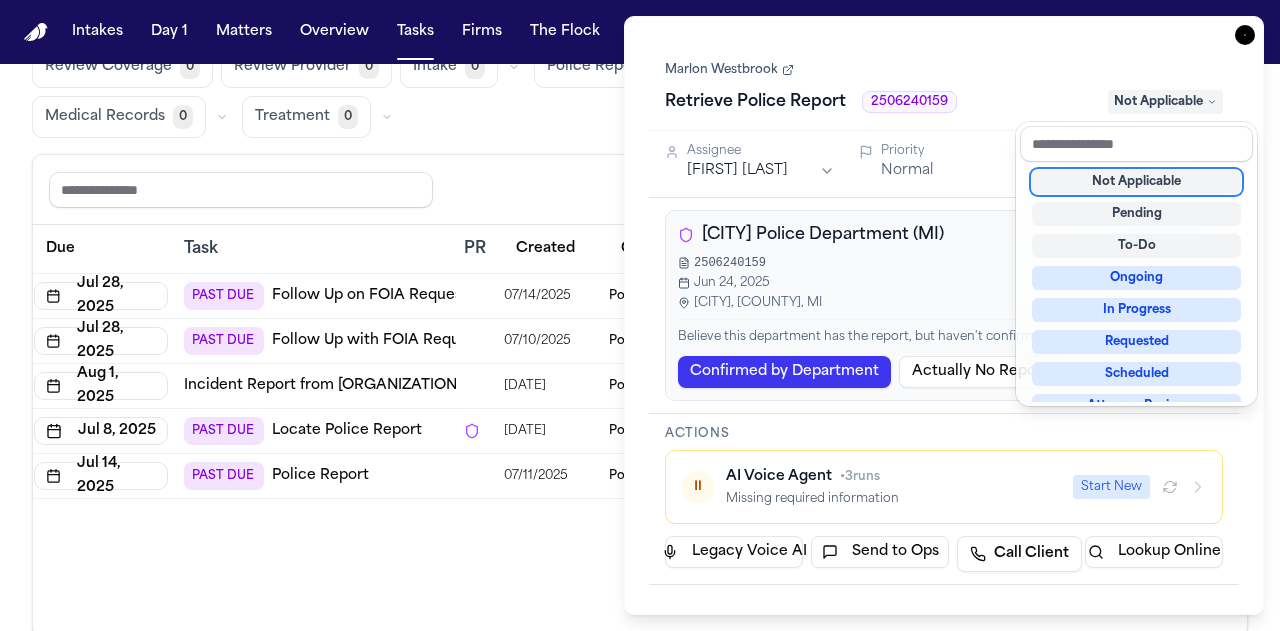 click on "Marlon Westbrook Retrieve Police Report 2506240159 Not Applicable" at bounding box center (944, 87) 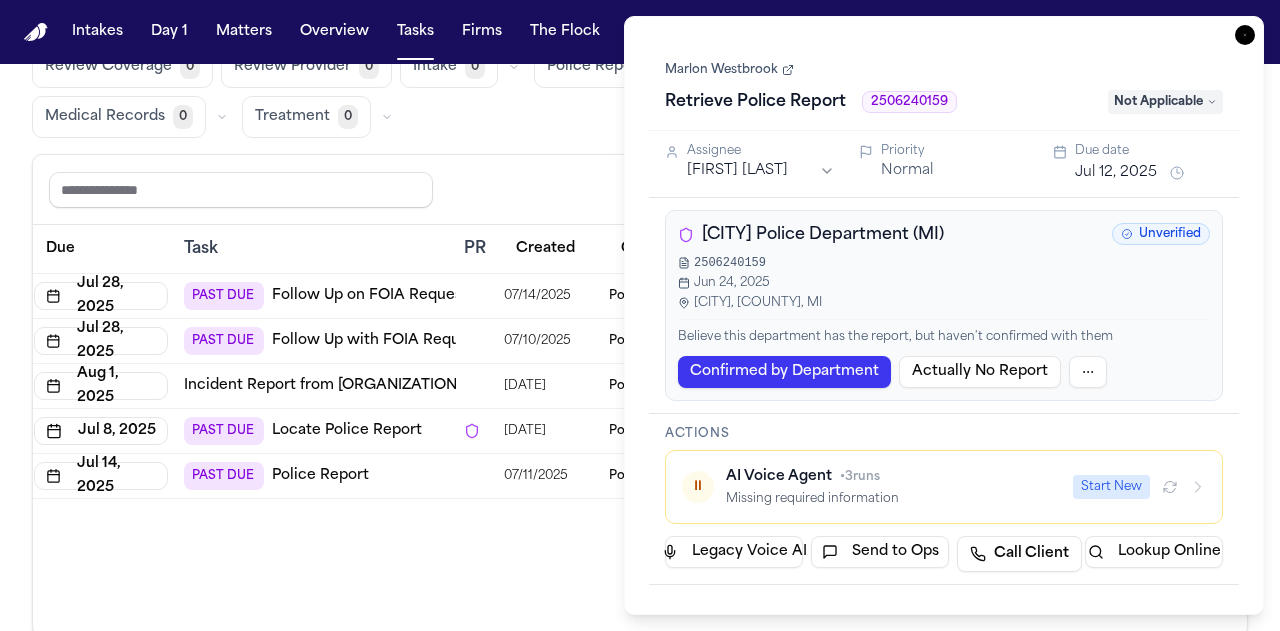 click 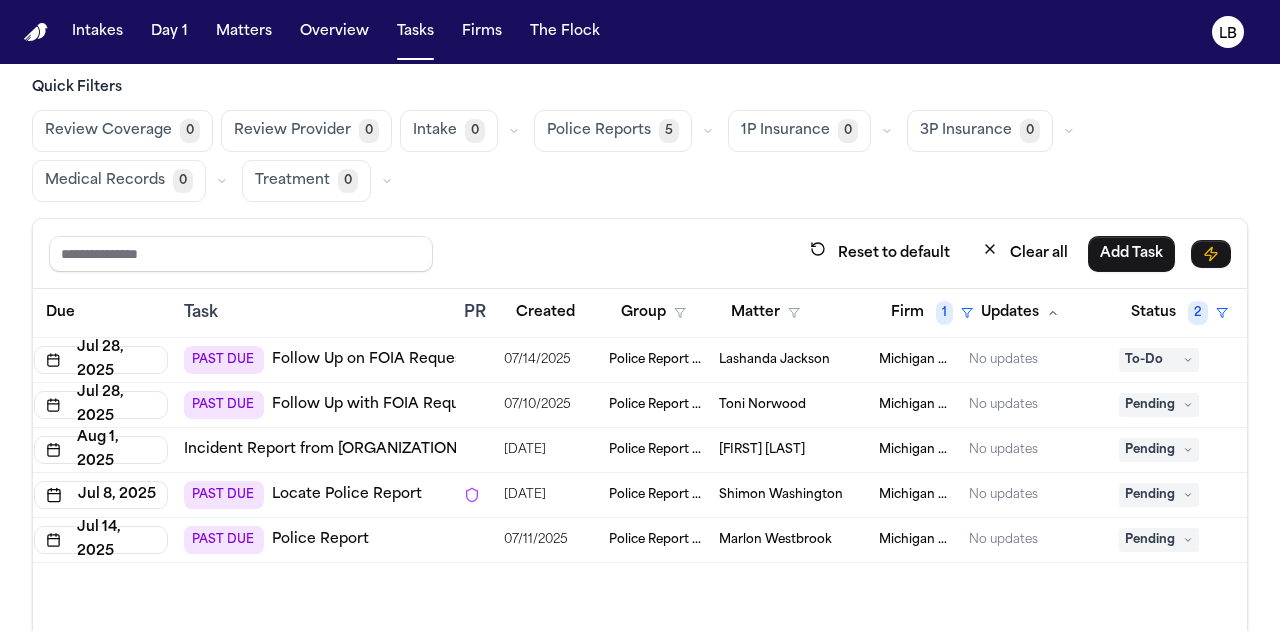 scroll, scrollTop: 0, scrollLeft: 0, axis: both 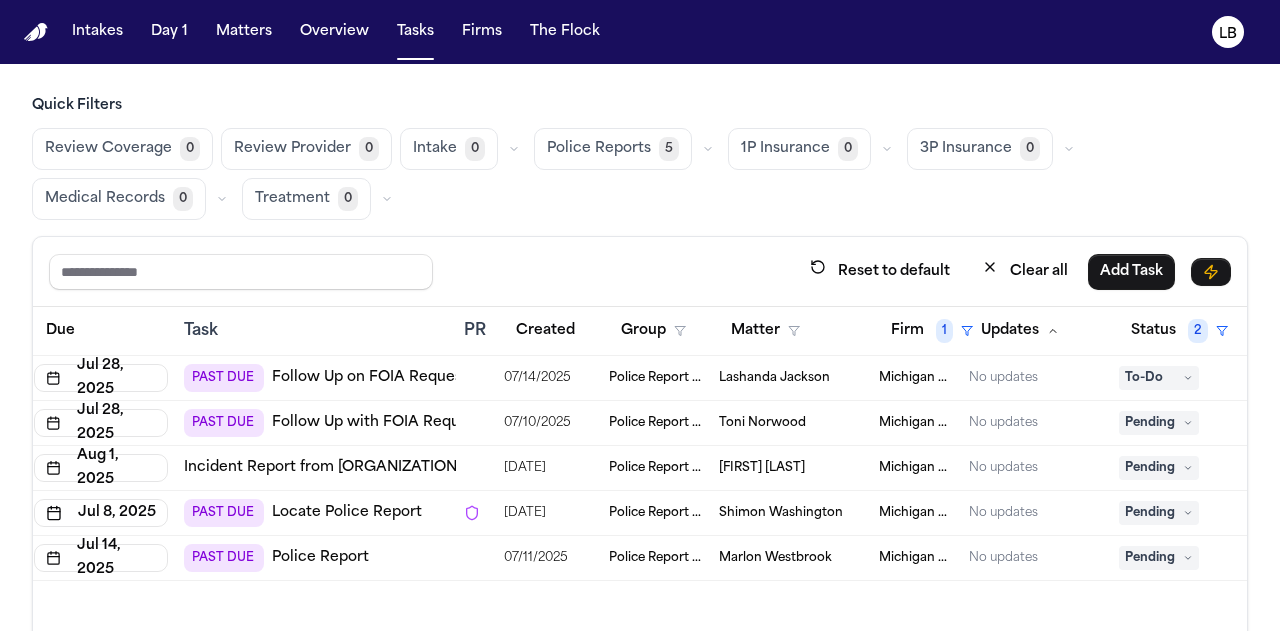 click on "Lashanda Jackson" at bounding box center [774, 378] 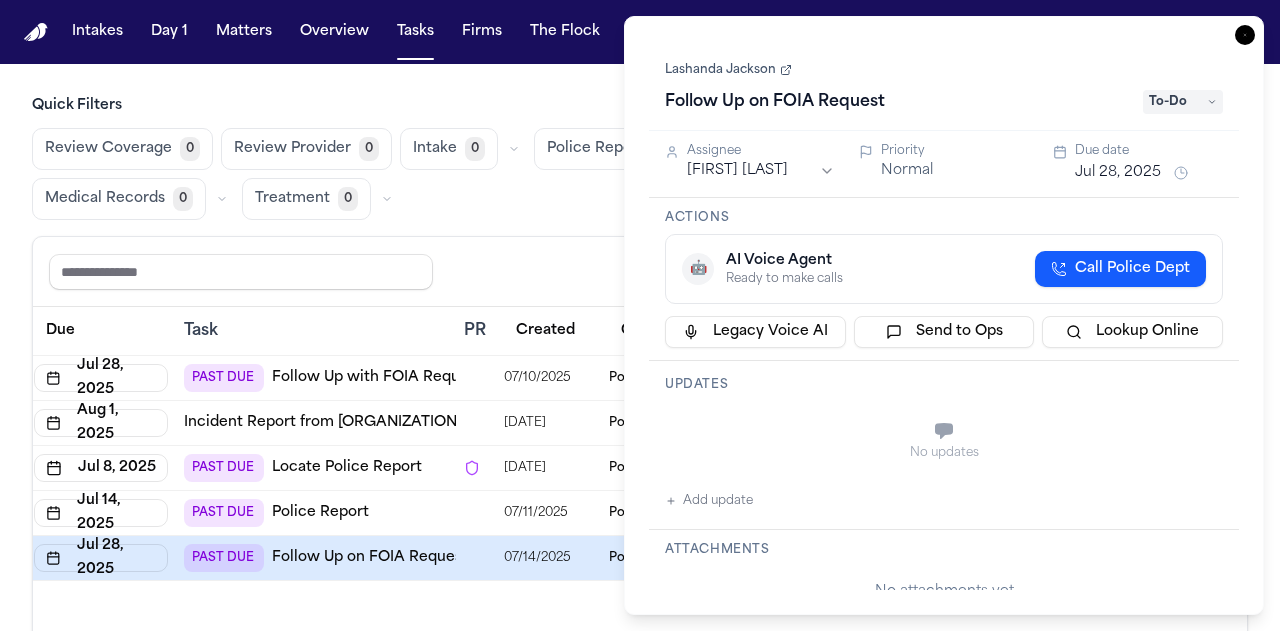 click on "Lashanda Jackson Follow Up on FOIA Request To-Do" at bounding box center [944, 87] 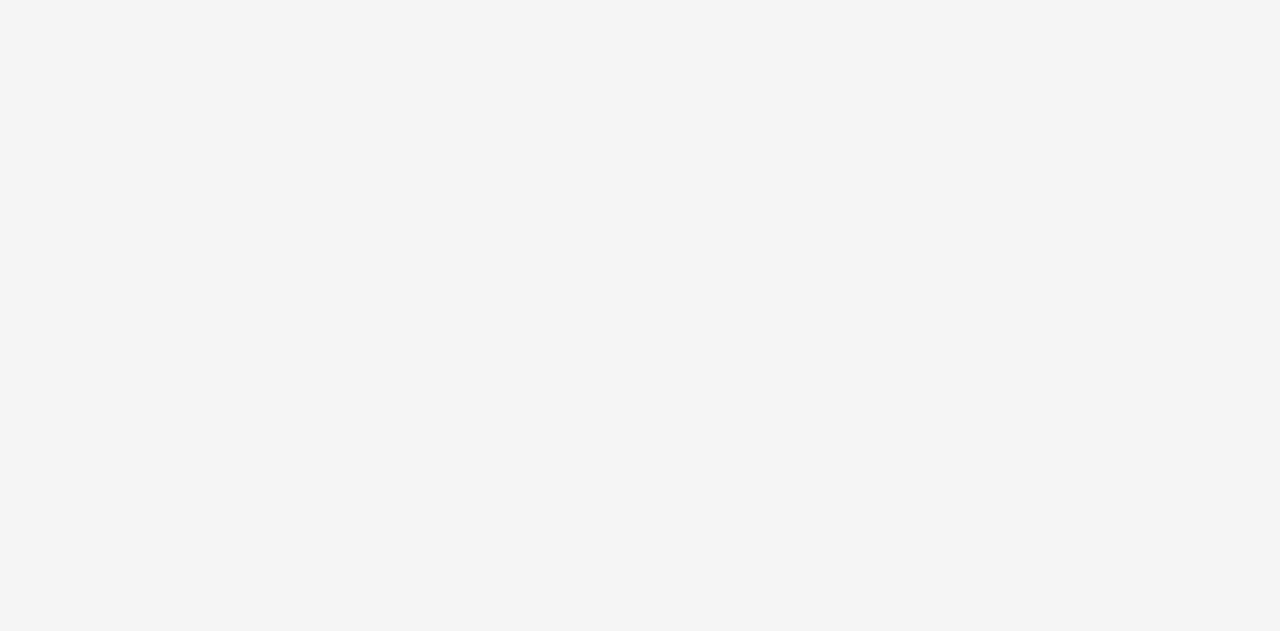 scroll, scrollTop: 0, scrollLeft: 0, axis: both 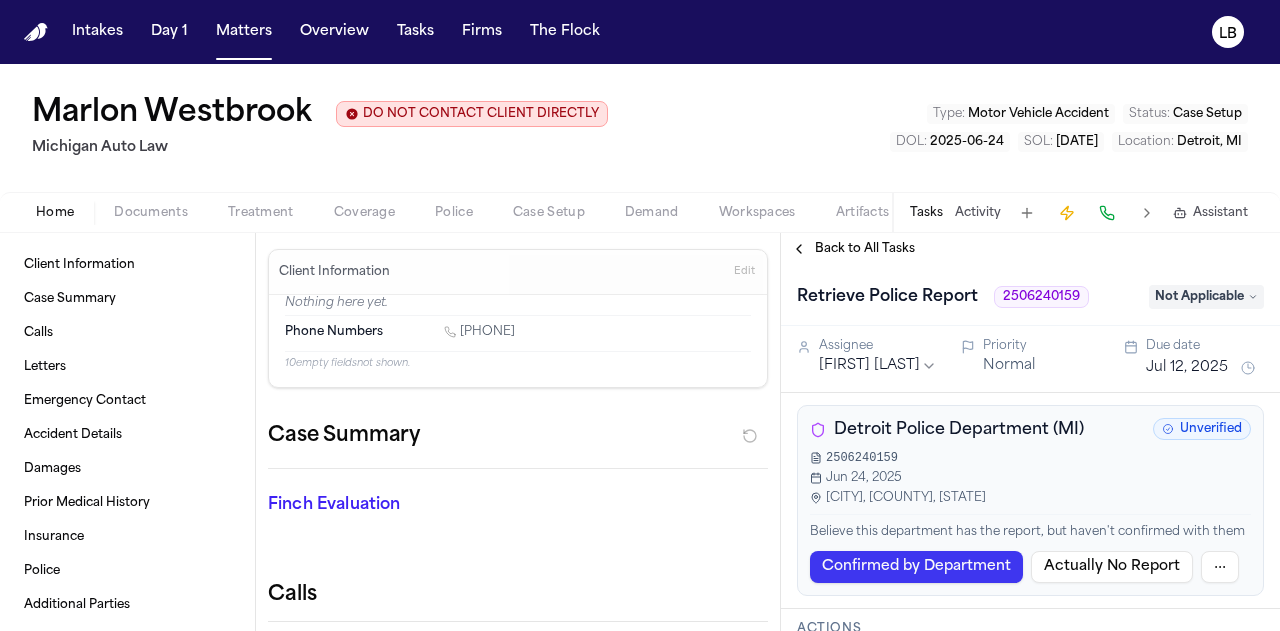 click on "Tasks" at bounding box center [926, 213] 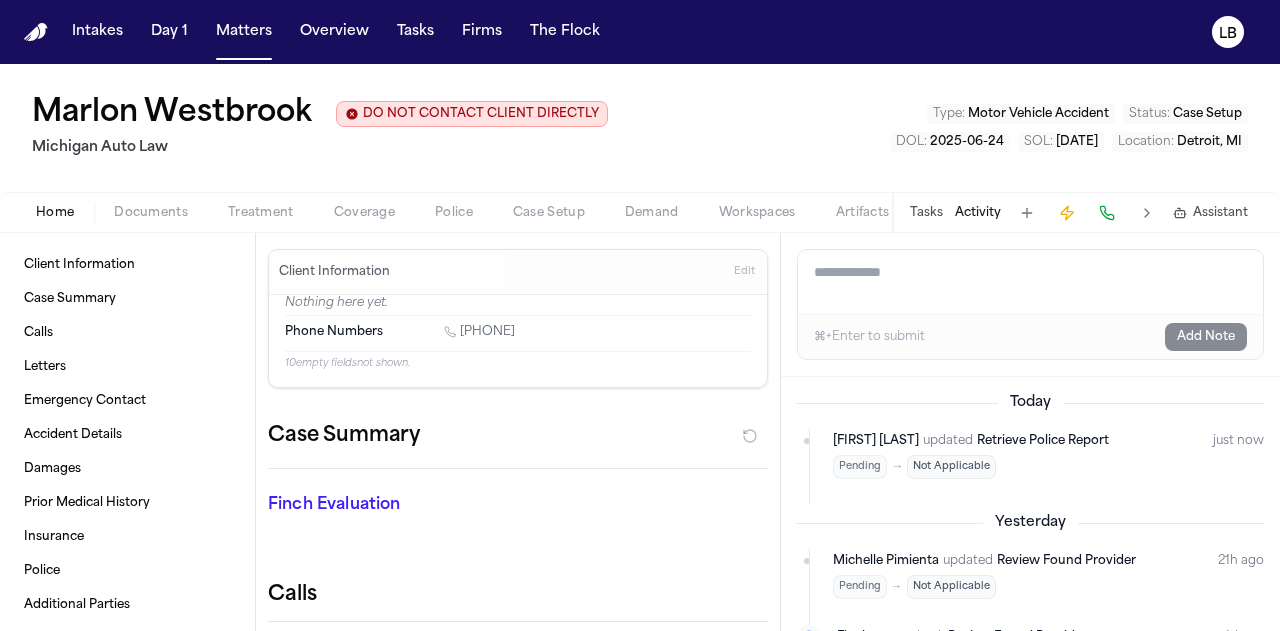 drag, startPoint x: 958, startPoint y: 295, endPoint x: 903, endPoint y: 283, distance: 56.293873 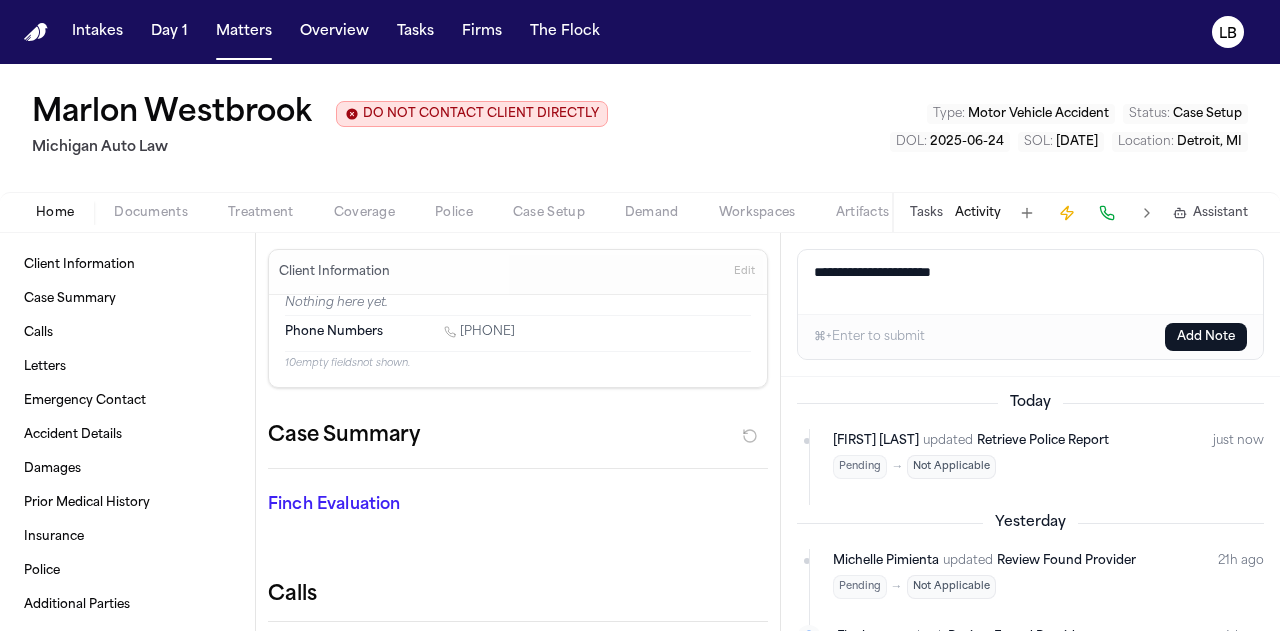 type on "**********" 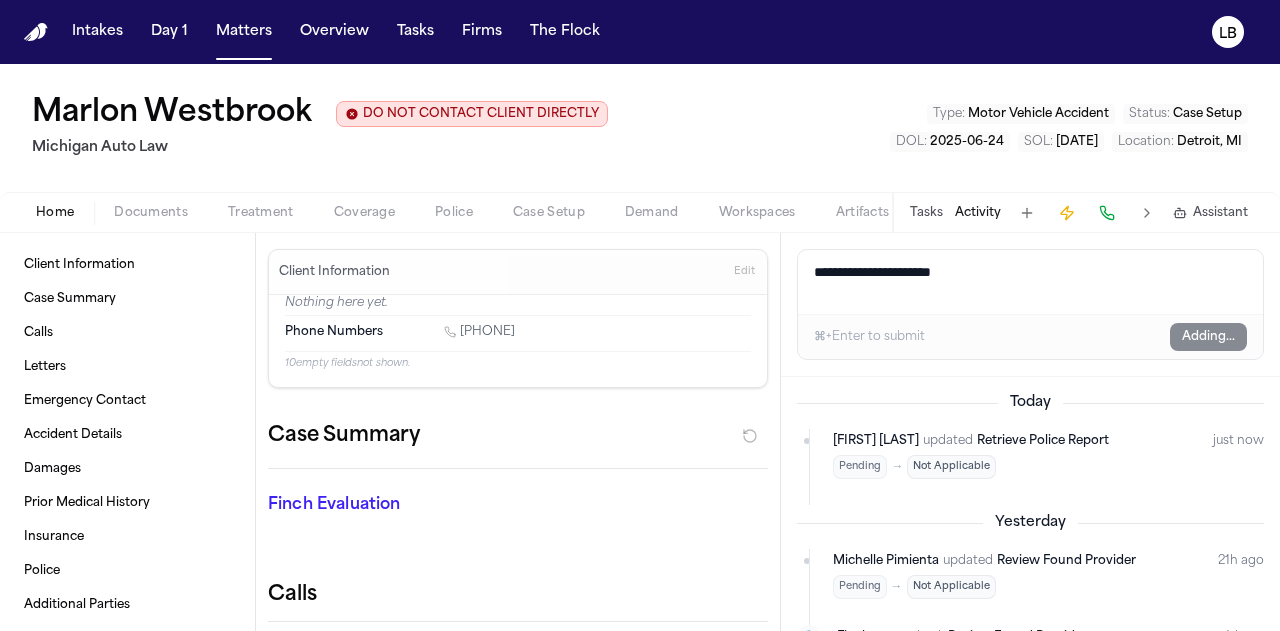 type 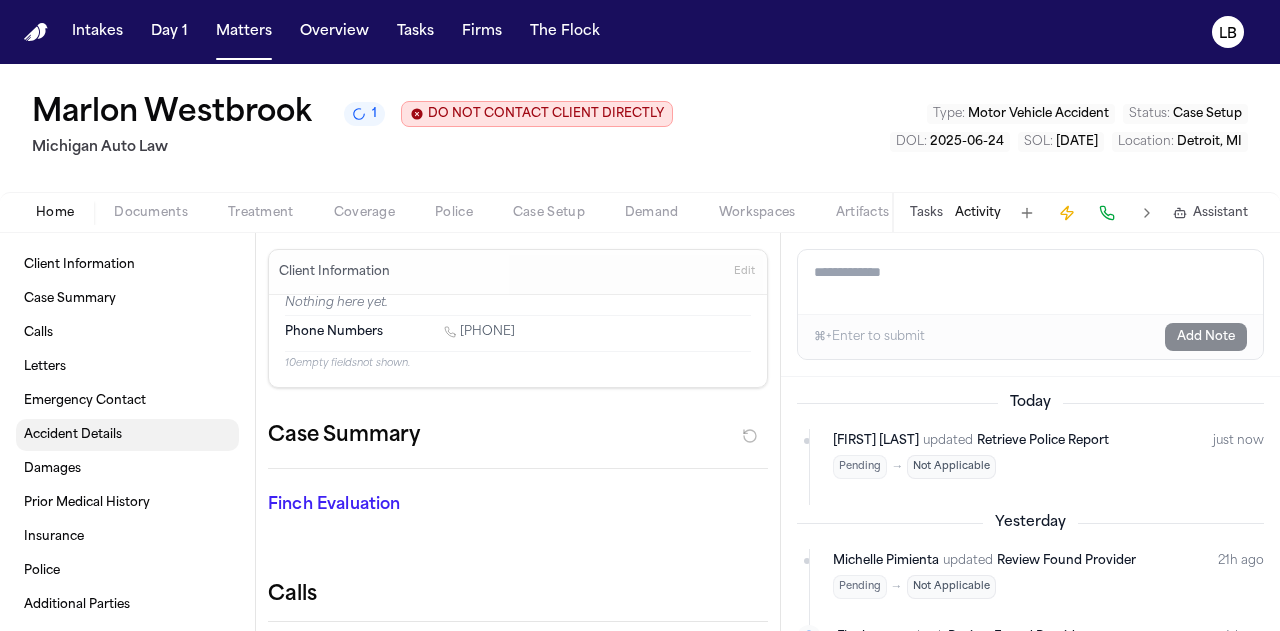 scroll, scrollTop: 73, scrollLeft: 0, axis: vertical 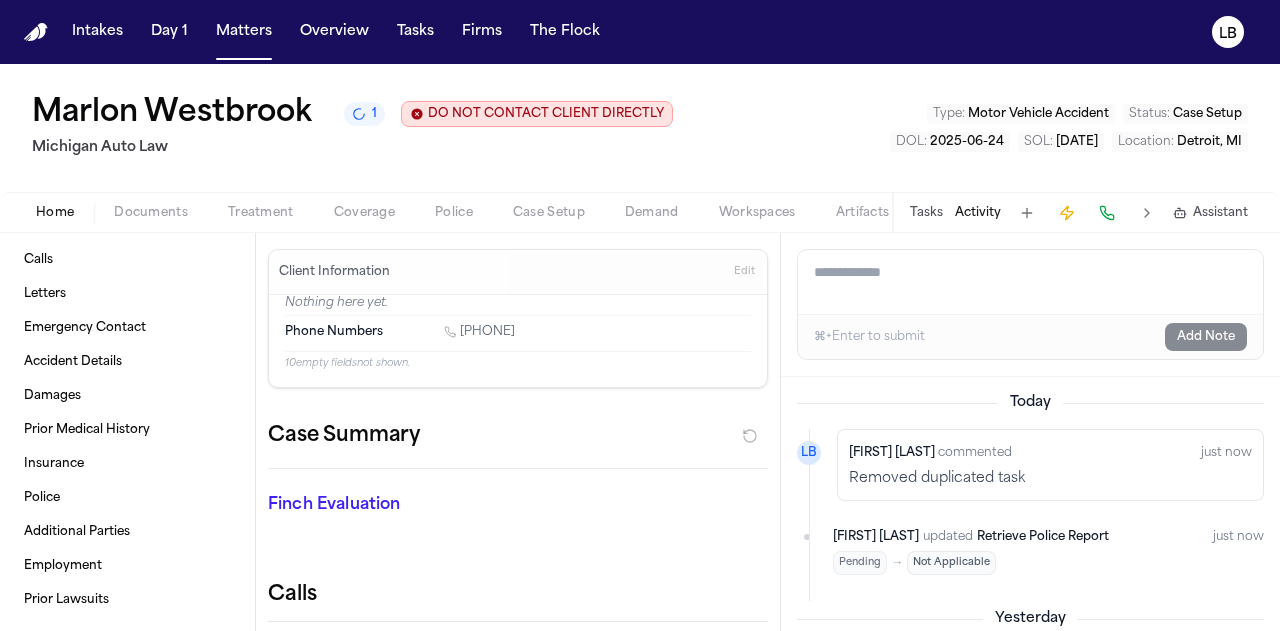 click on "Documents" at bounding box center (151, 213) 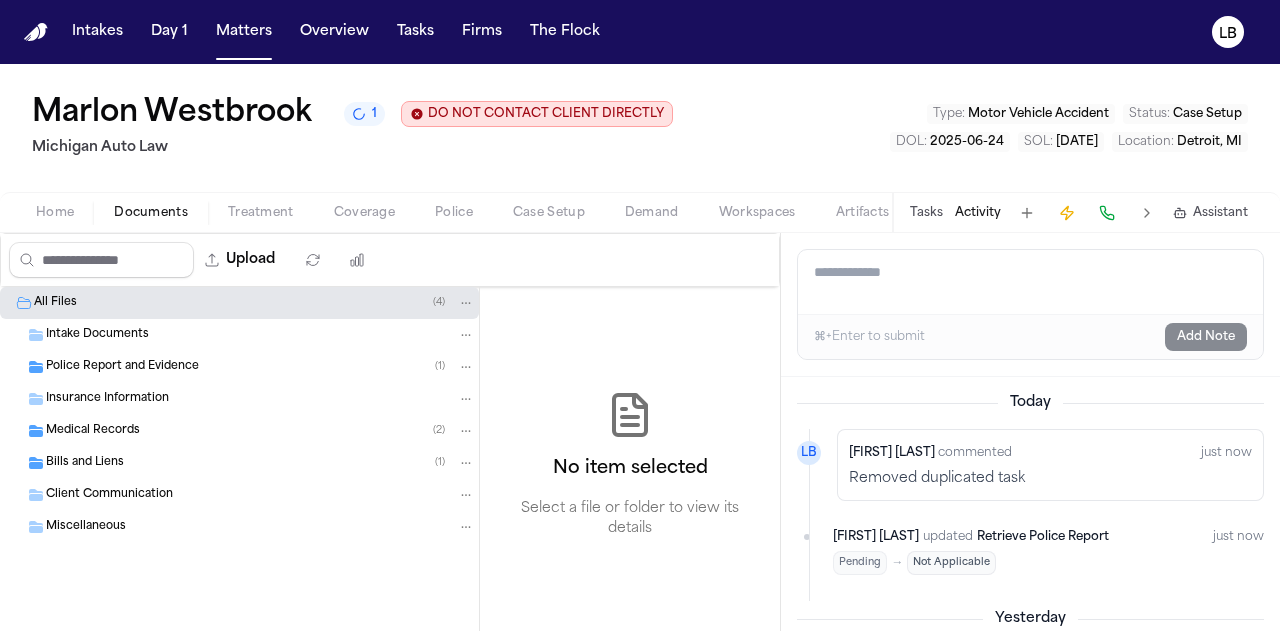click on "Police Report and Evidence" at bounding box center (122, 367) 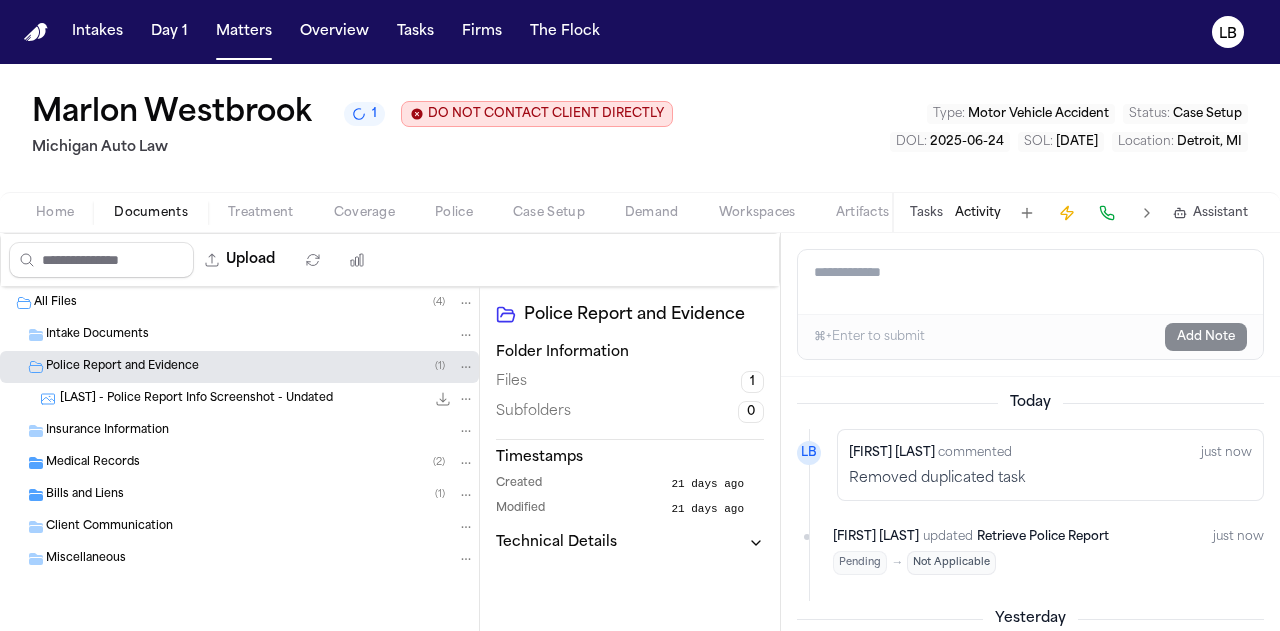 click on "[LAST] - Police Report Info Screenshot - Undated" at bounding box center (196, 399) 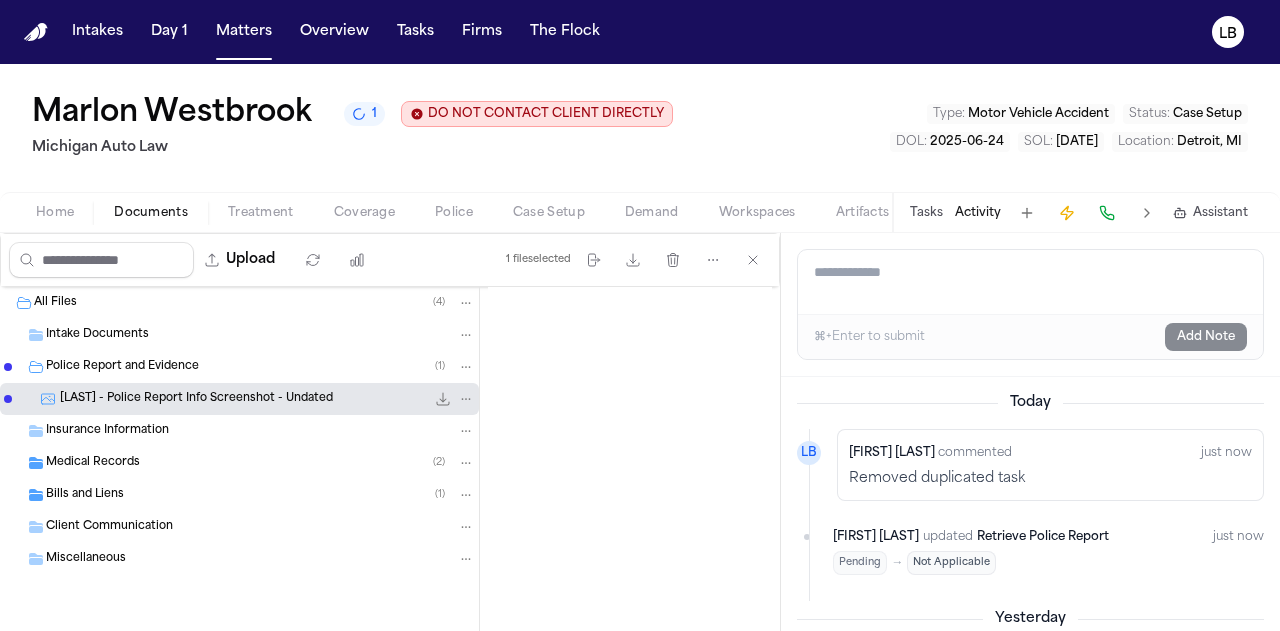 scroll, scrollTop: 333, scrollLeft: 0, axis: vertical 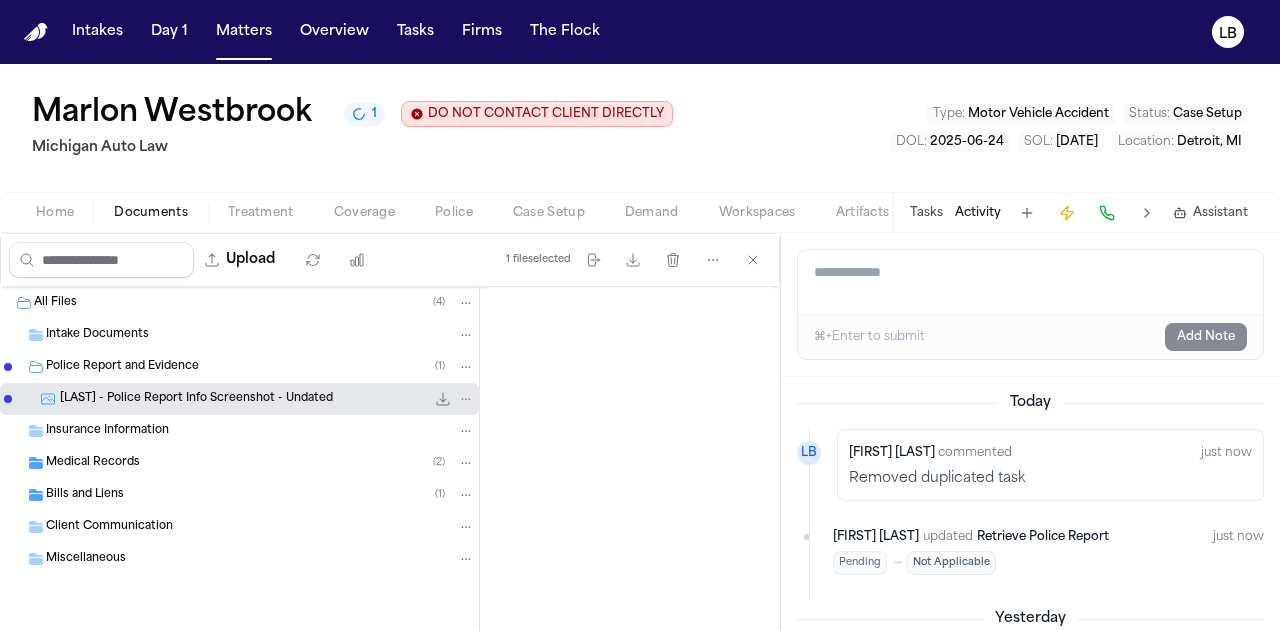 click at bounding box center [630, 477] 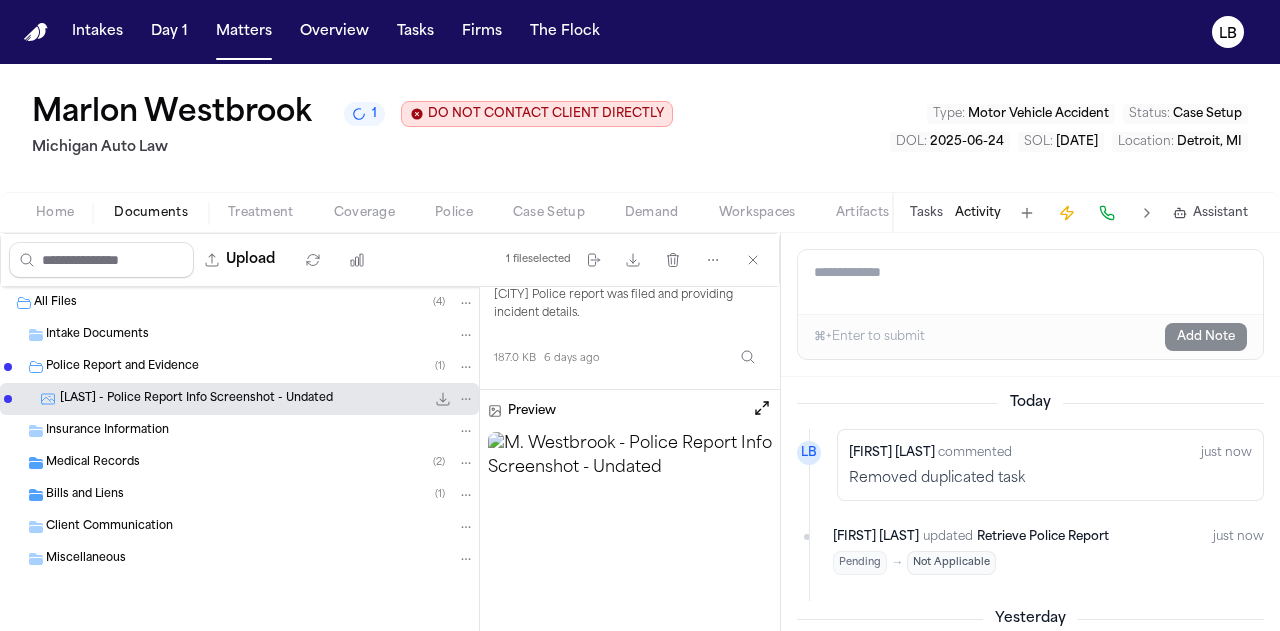 scroll, scrollTop: 127, scrollLeft: 0, axis: vertical 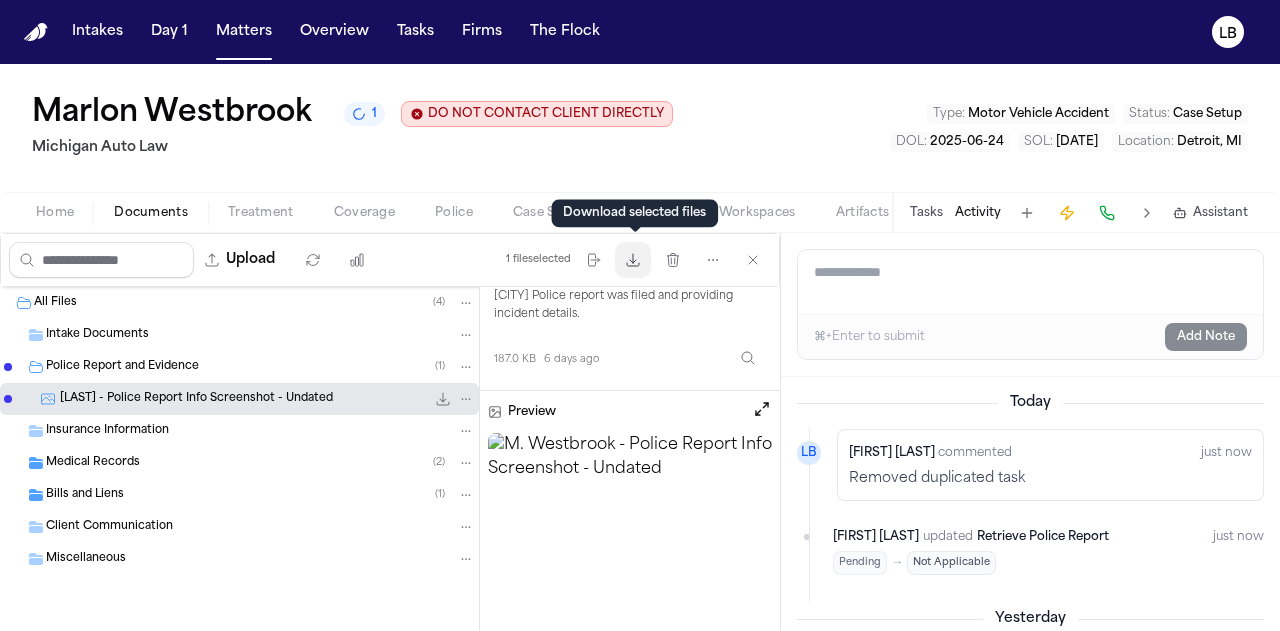 click 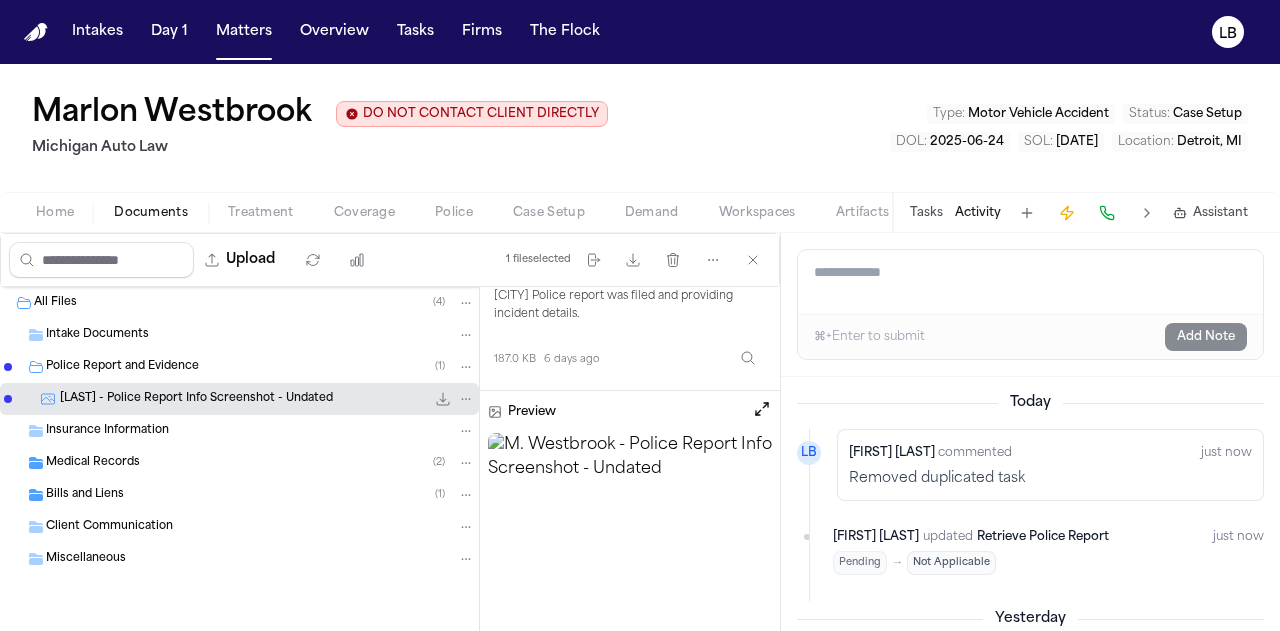 drag, startPoint x: 152, startPoint y: 122, endPoint x: 315, endPoint y: 125, distance: 163.0276 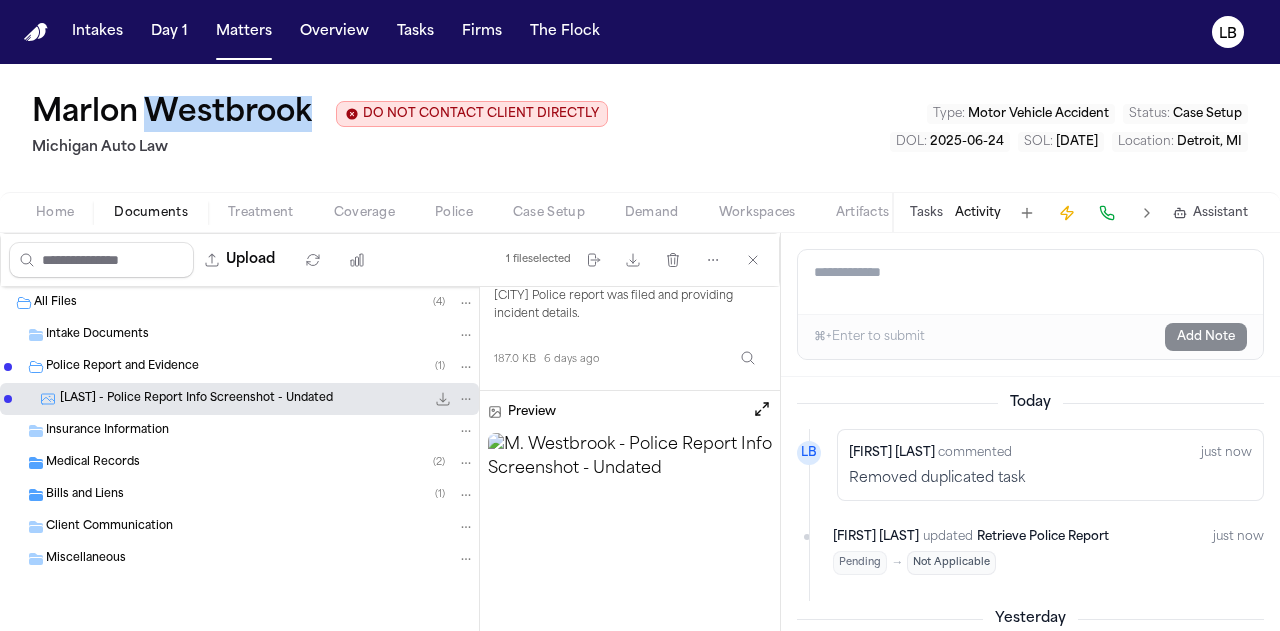 drag, startPoint x: 315, startPoint y: 125, endPoint x: 157, endPoint y: 104, distance: 159.38947 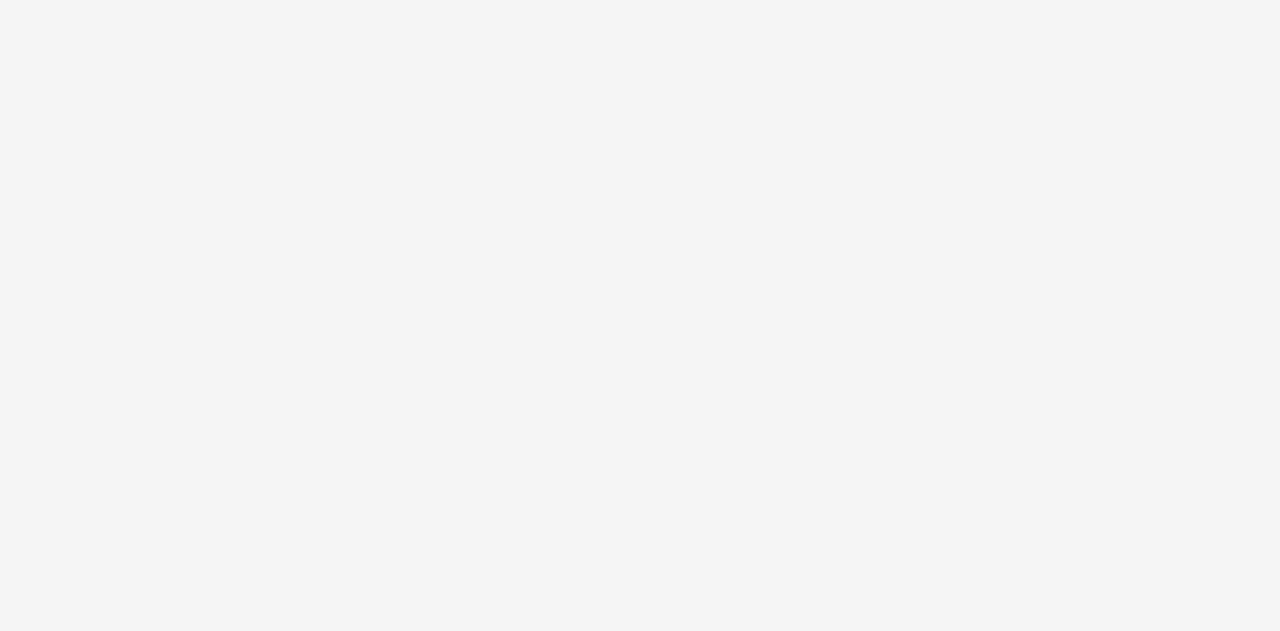 scroll, scrollTop: 0, scrollLeft: 0, axis: both 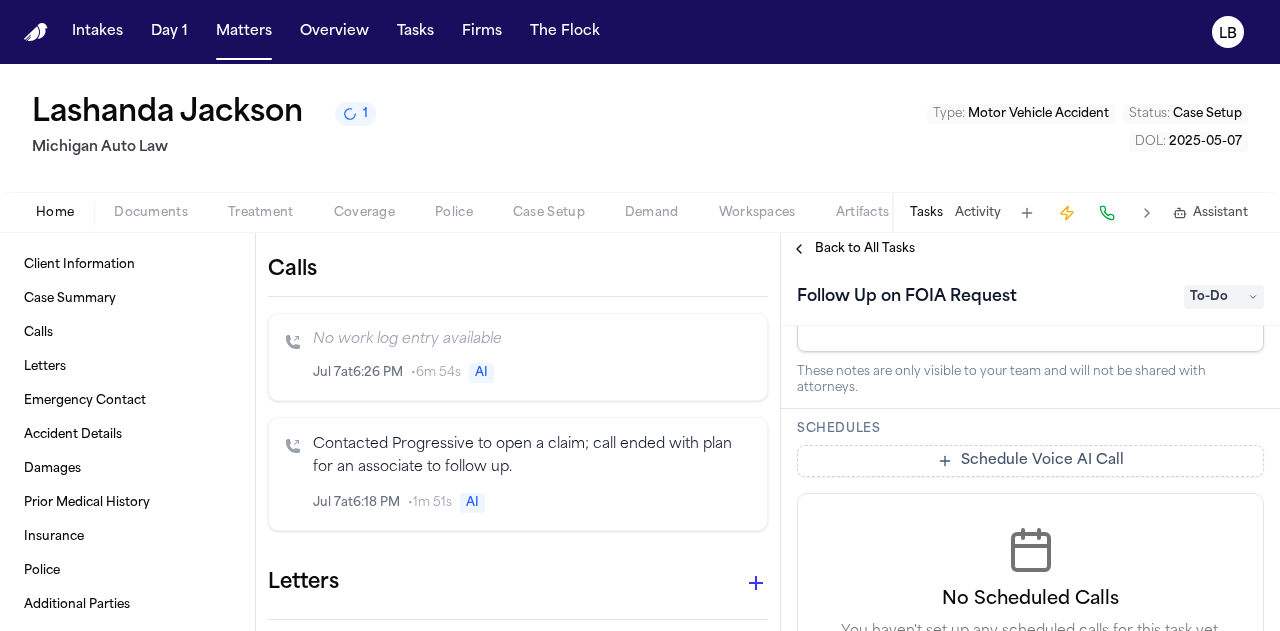 click on "Activity" at bounding box center (978, 213) 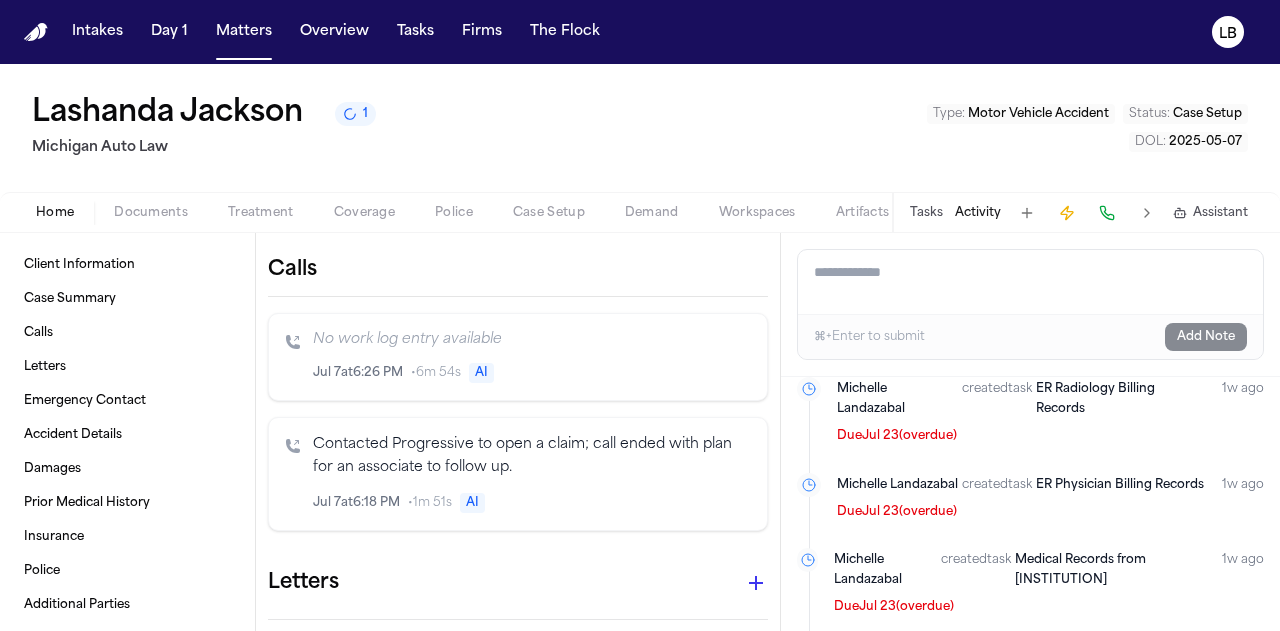 scroll, scrollTop: 1615, scrollLeft: 0, axis: vertical 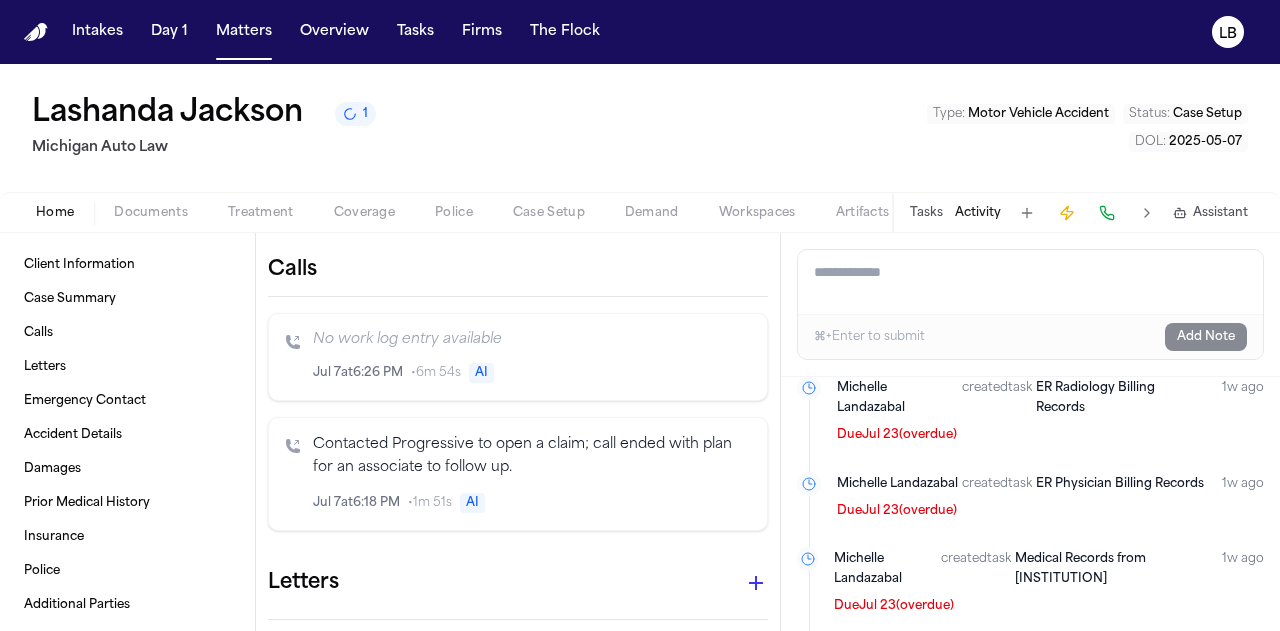 click on "Documents" at bounding box center [151, 213] 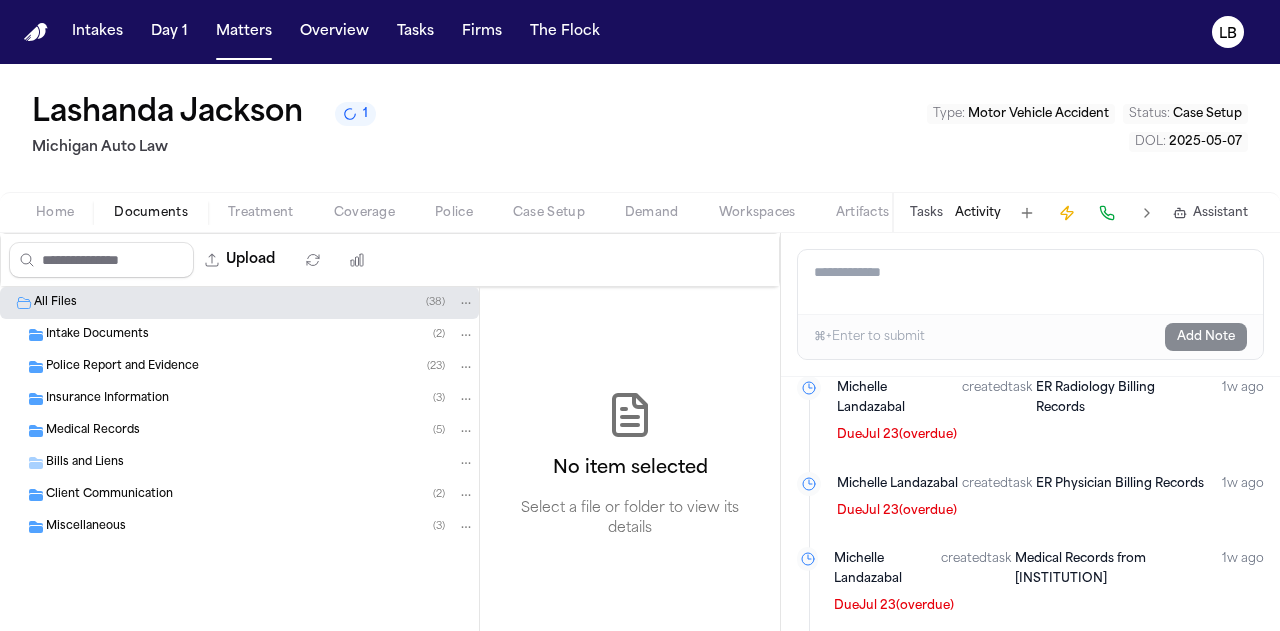 click on "Police Report and Evidence" at bounding box center (122, 367) 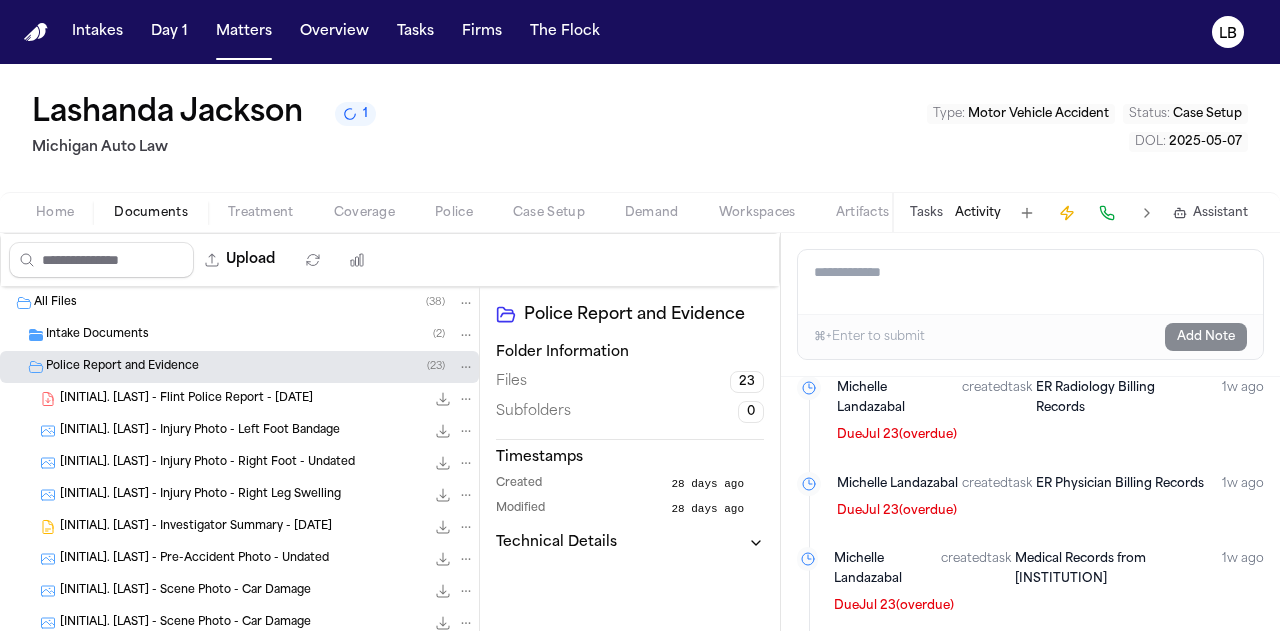 click on "L. Jackson - Flint Police Report - 5.7.25" at bounding box center (186, 399) 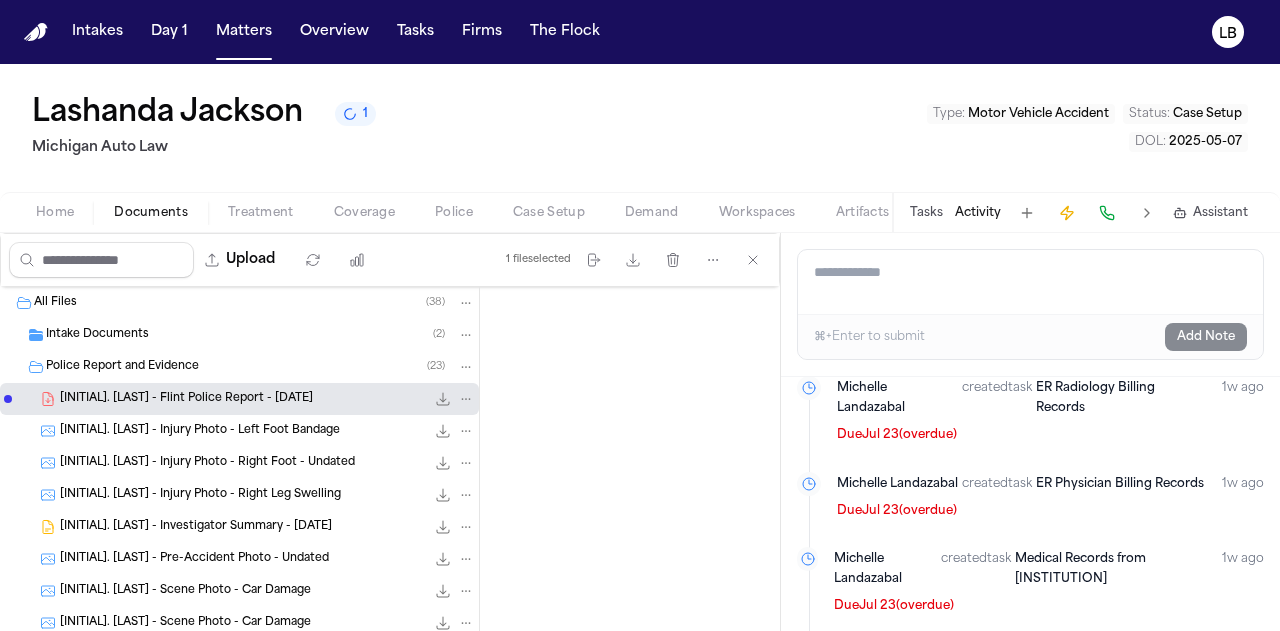 scroll, scrollTop: 262, scrollLeft: 0, axis: vertical 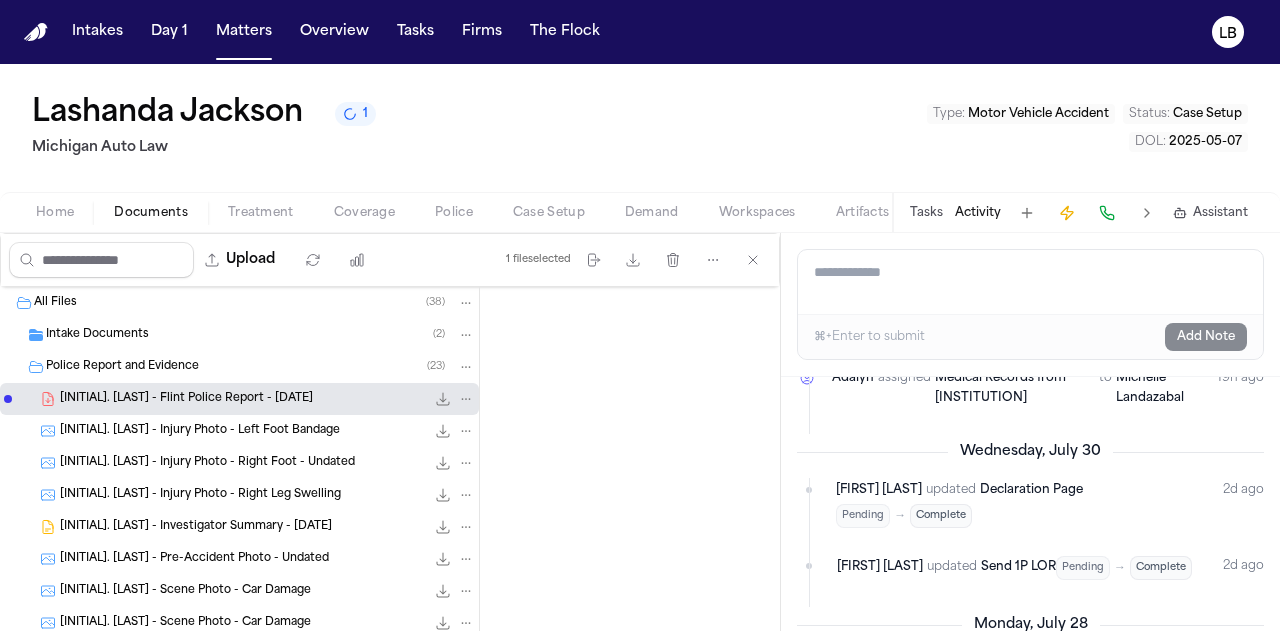 click on "Activity" at bounding box center (978, 213) 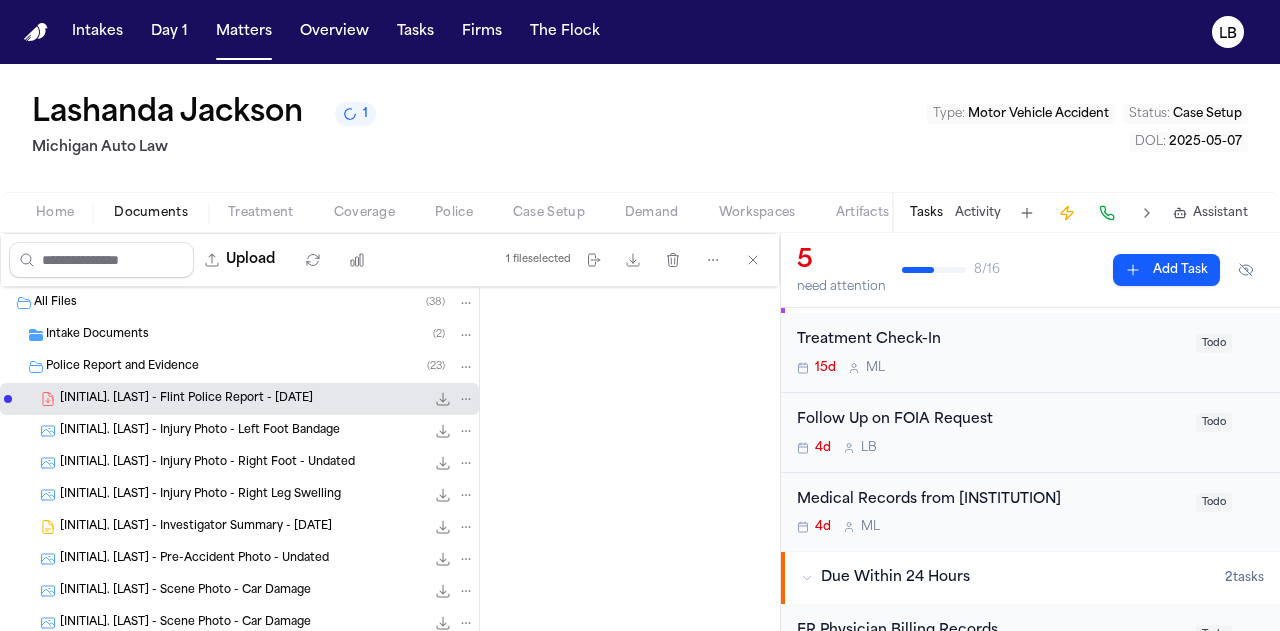 scroll, scrollTop: 0, scrollLeft: 0, axis: both 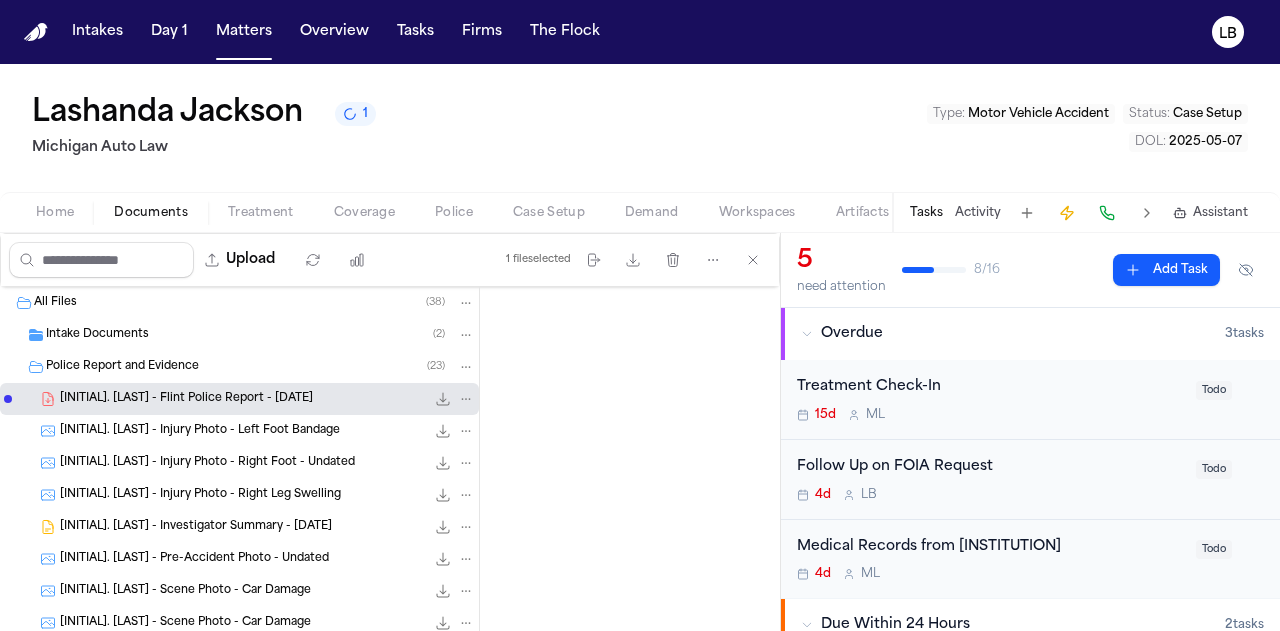 click on "Follow Up on FOIA Request" at bounding box center (990, 467) 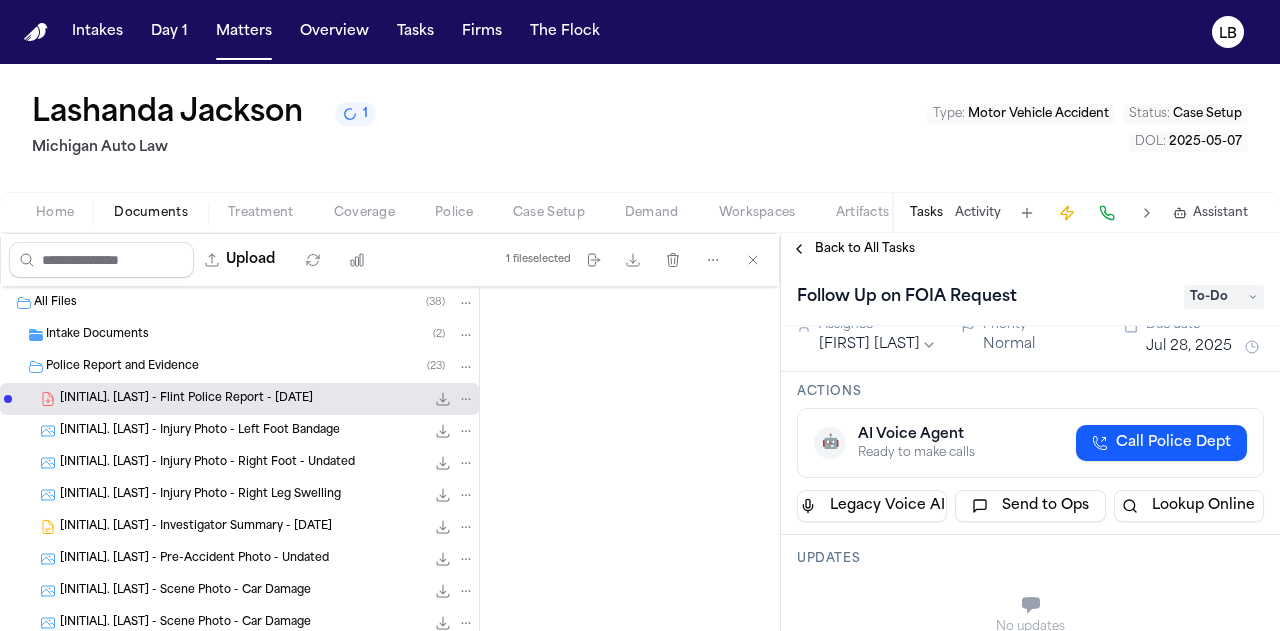 scroll, scrollTop: 0, scrollLeft: 0, axis: both 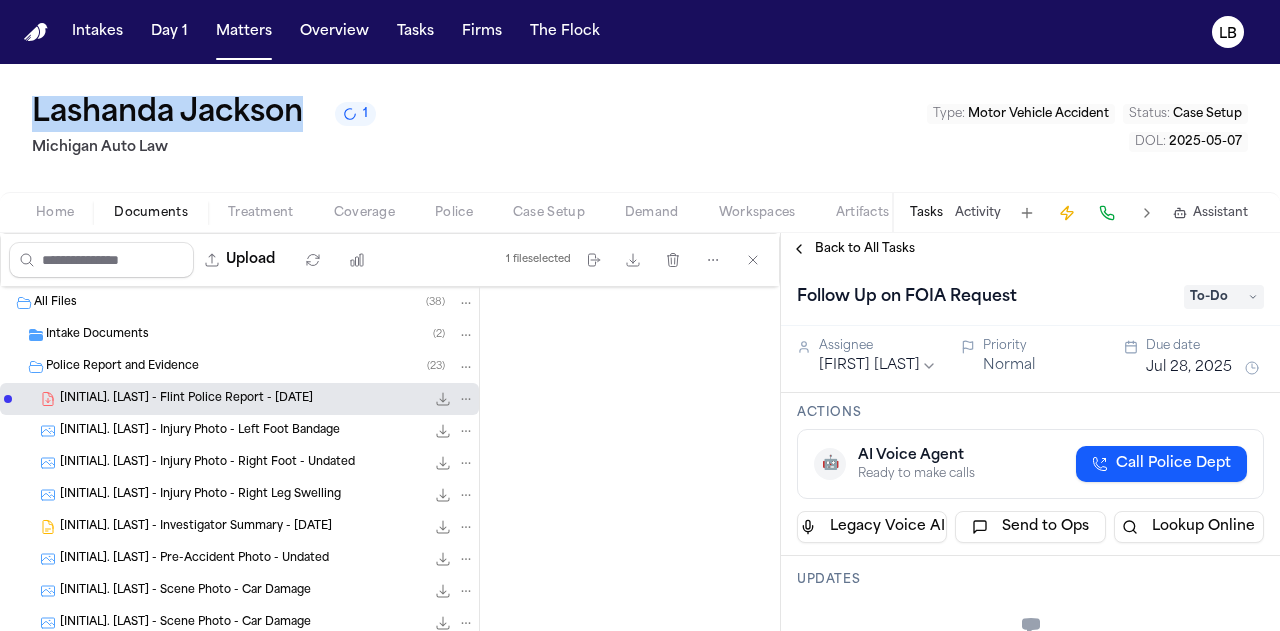drag, startPoint x: 310, startPoint y: 129, endPoint x: 36, endPoint y: 104, distance: 275.13815 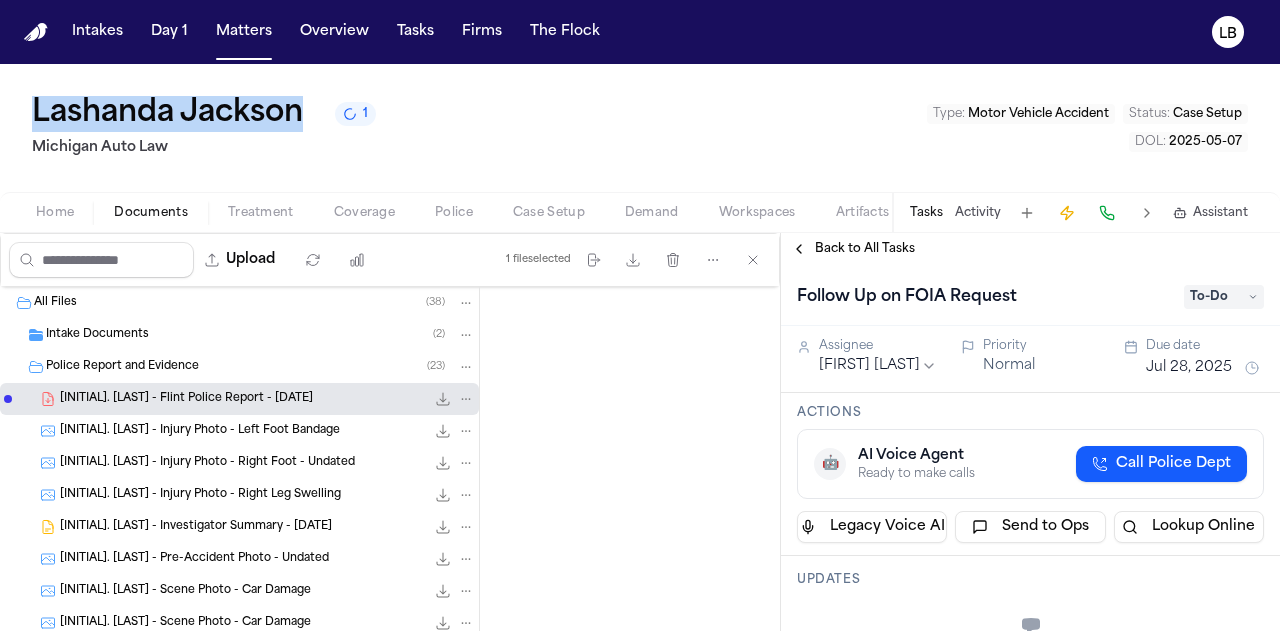 click on "Lashanda Jackson 1" at bounding box center (204, 114) 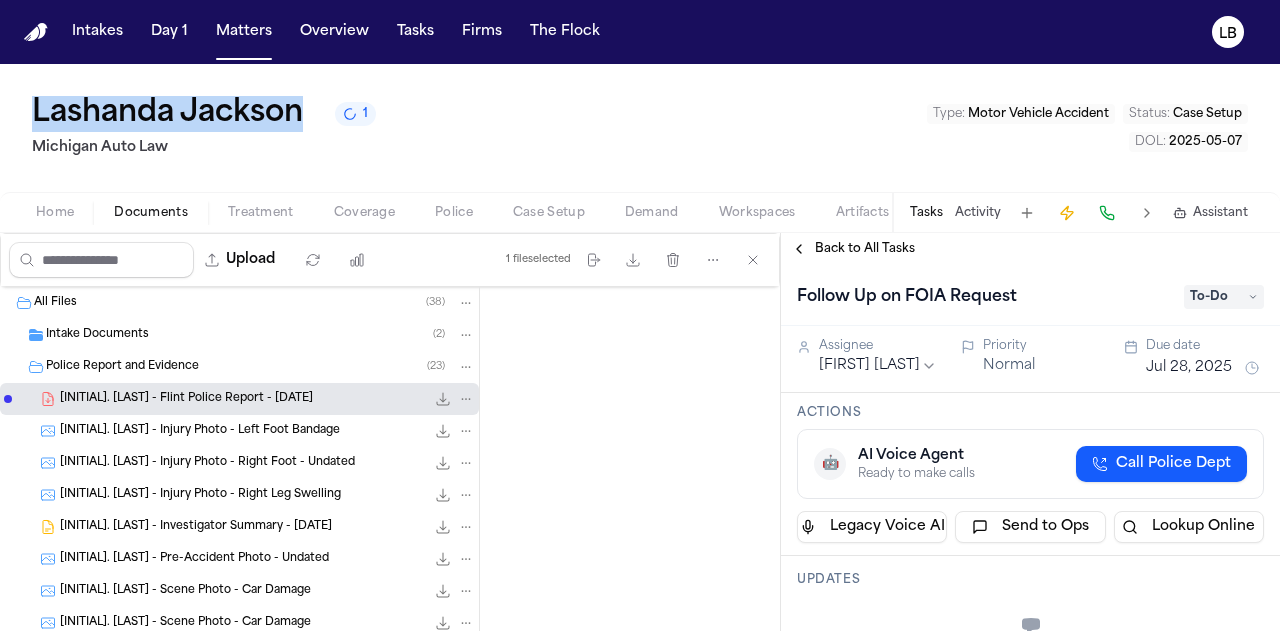 copy on "Lashanda Jackson" 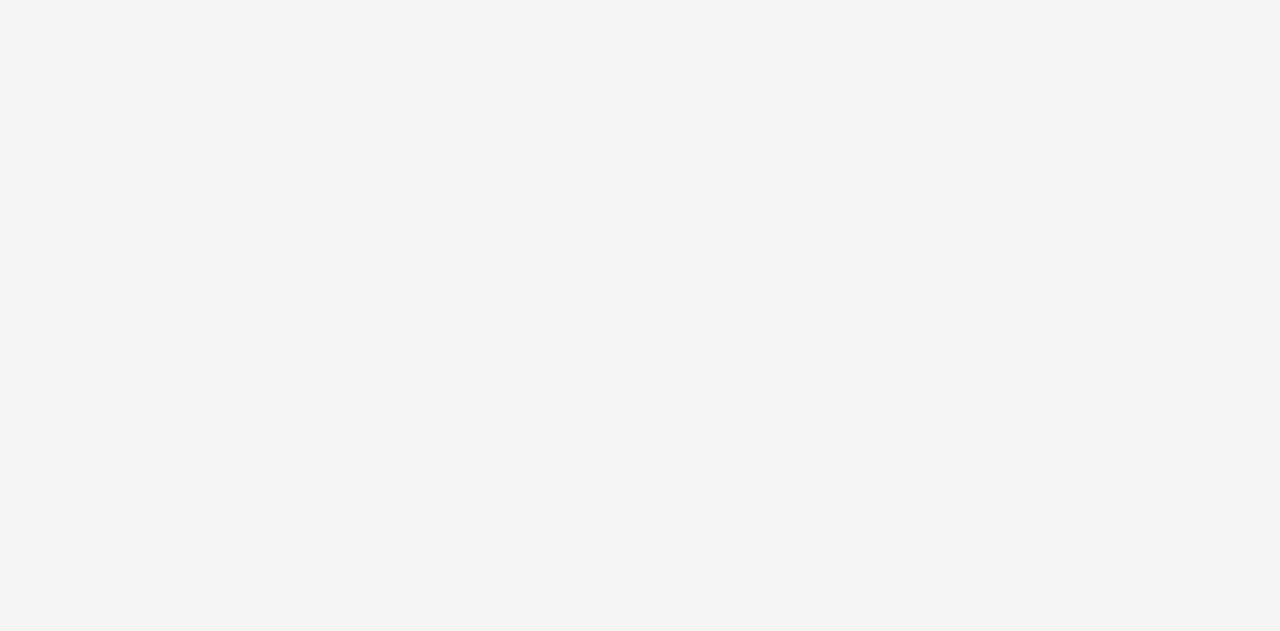 scroll, scrollTop: 0, scrollLeft: 0, axis: both 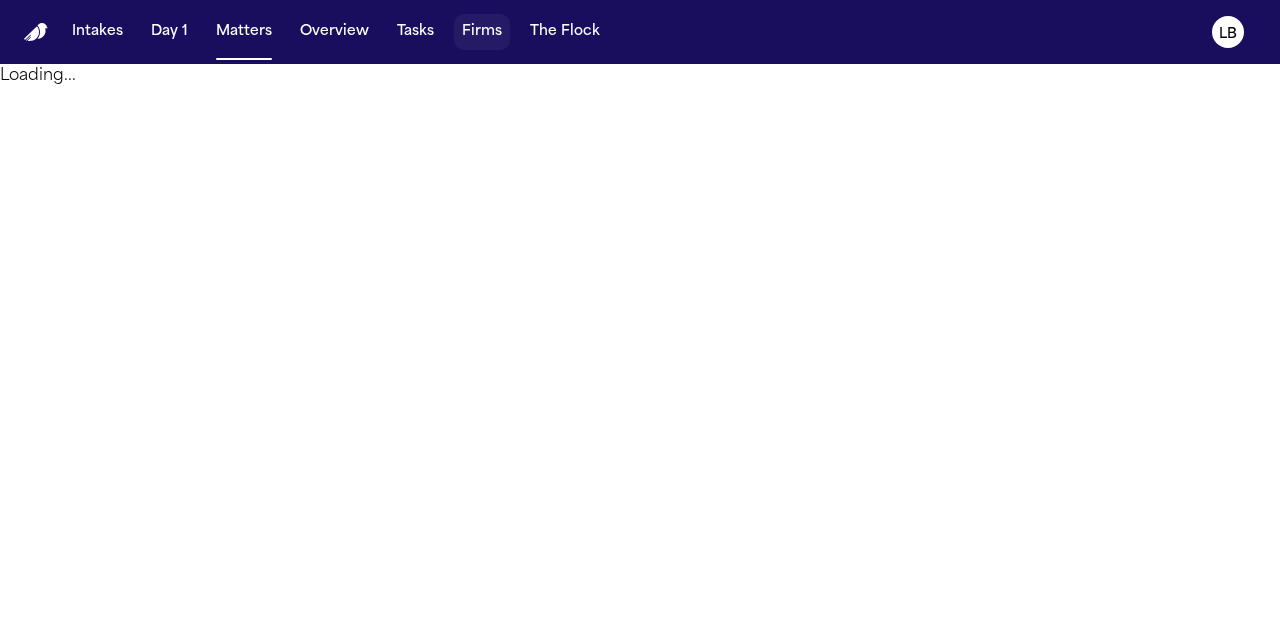 click on "Firms" at bounding box center (482, 32) 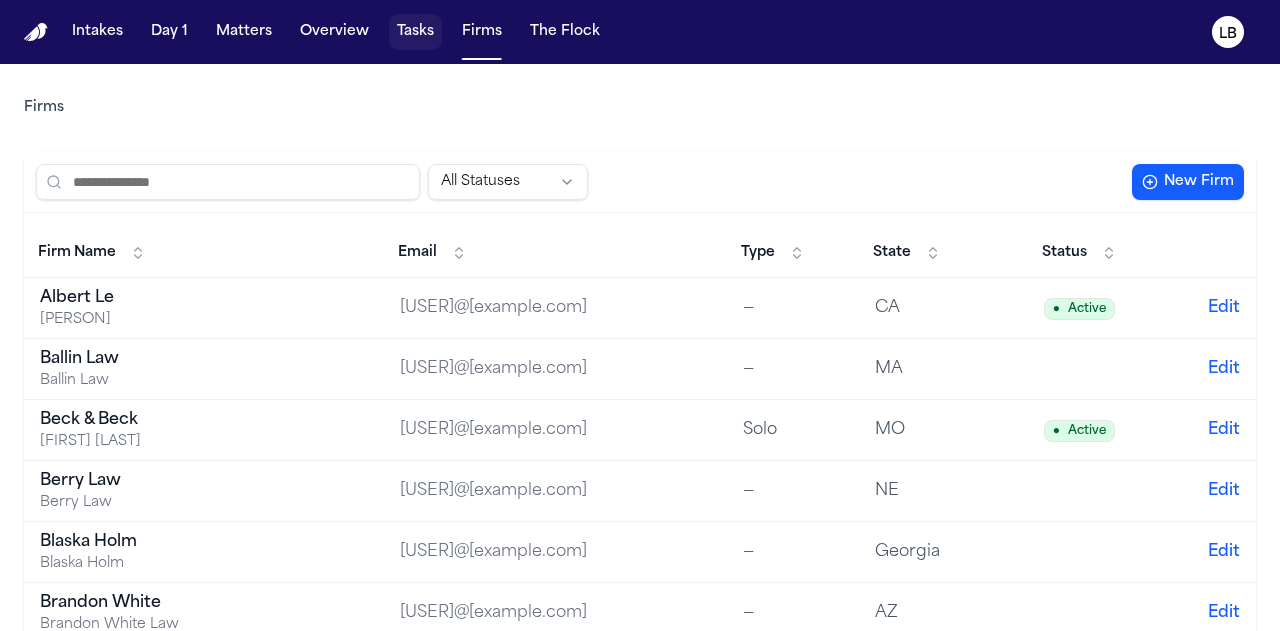 click on "Tasks" at bounding box center [415, 32] 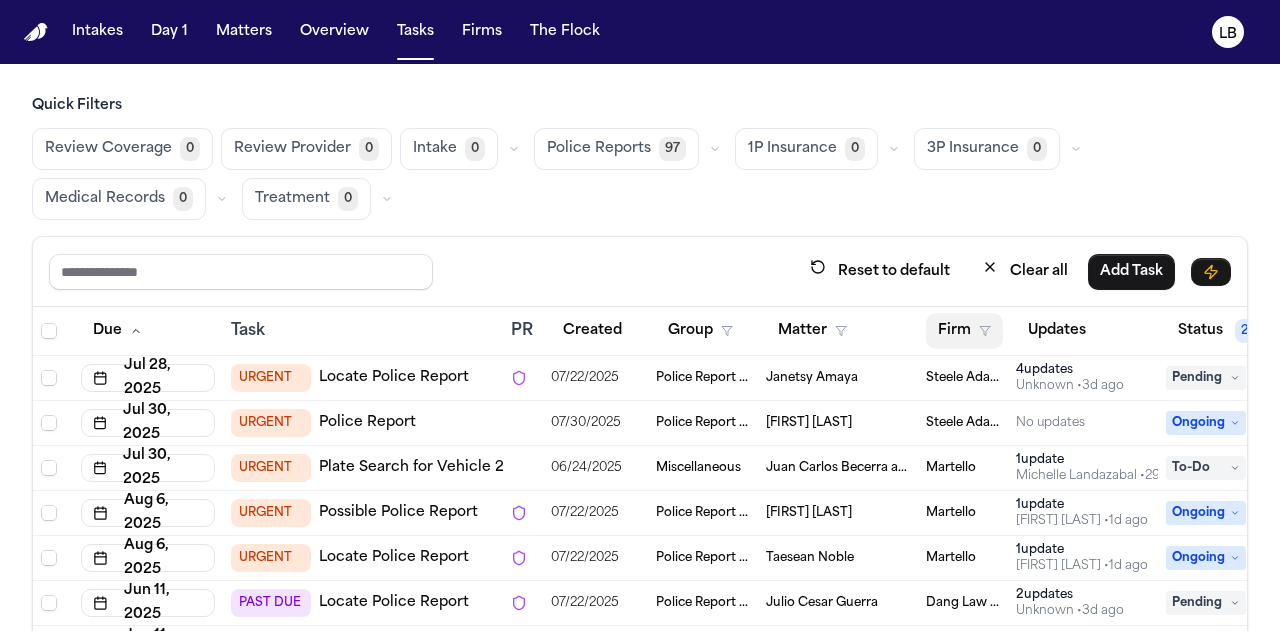 click 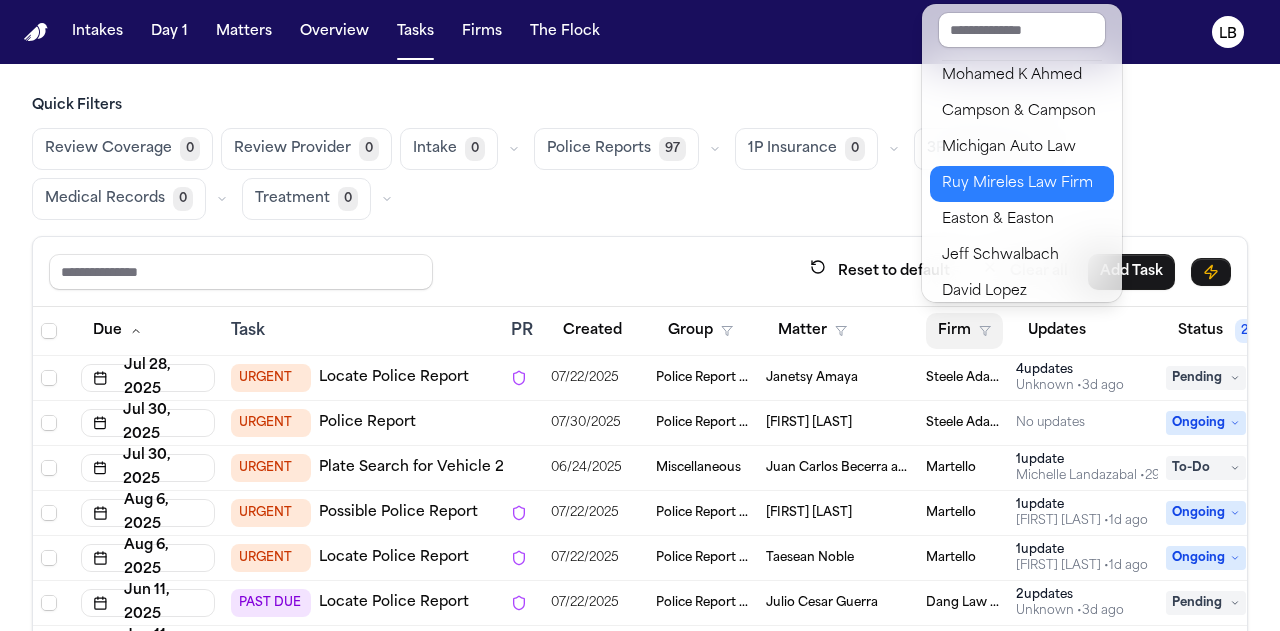 scroll, scrollTop: 290, scrollLeft: 0, axis: vertical 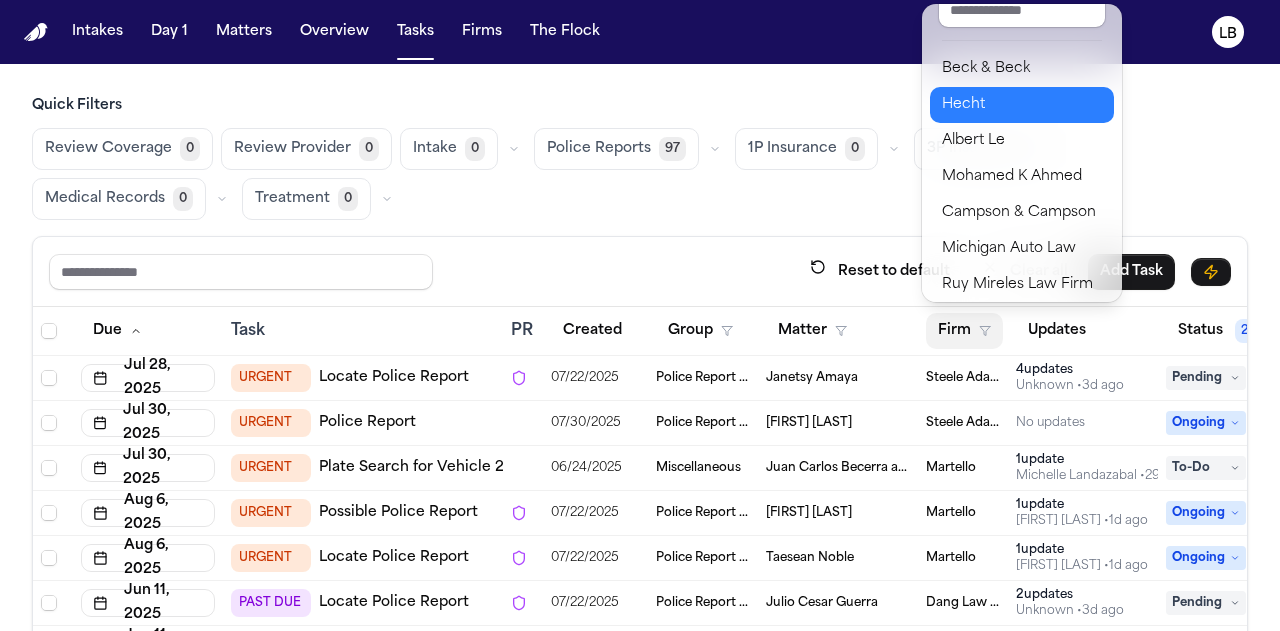 click on "Hecht" at bounding box center [1022, 105] 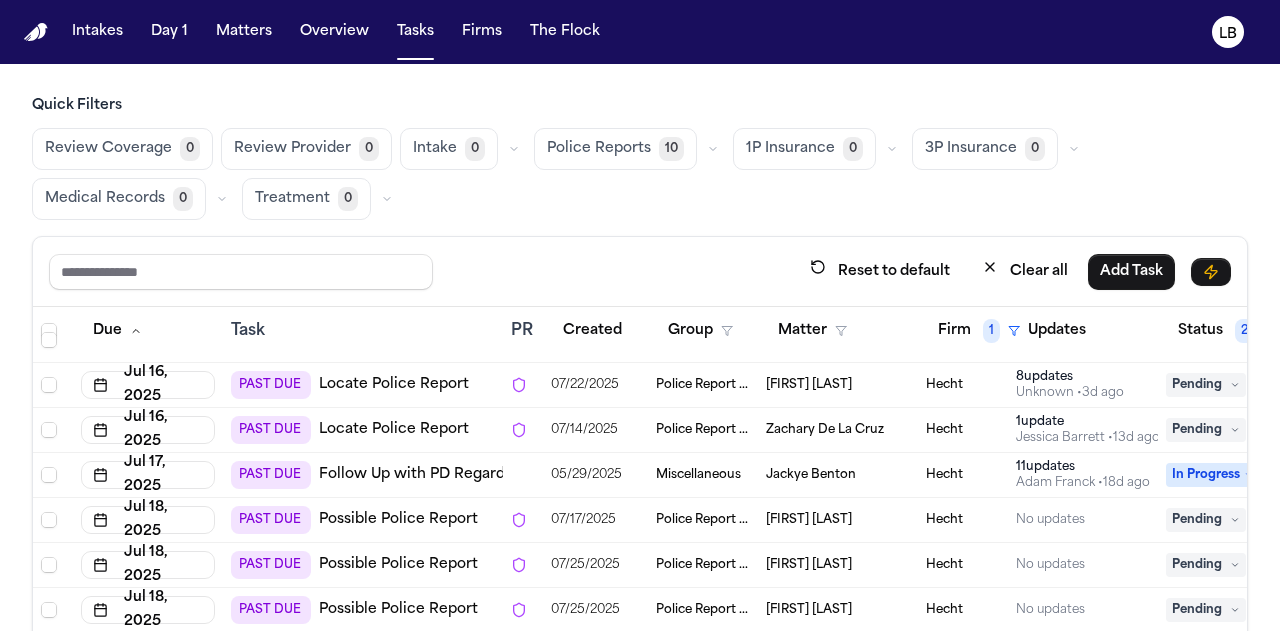 scroll, scrollTop: 237, scrollLeft: 0, axis: vertical 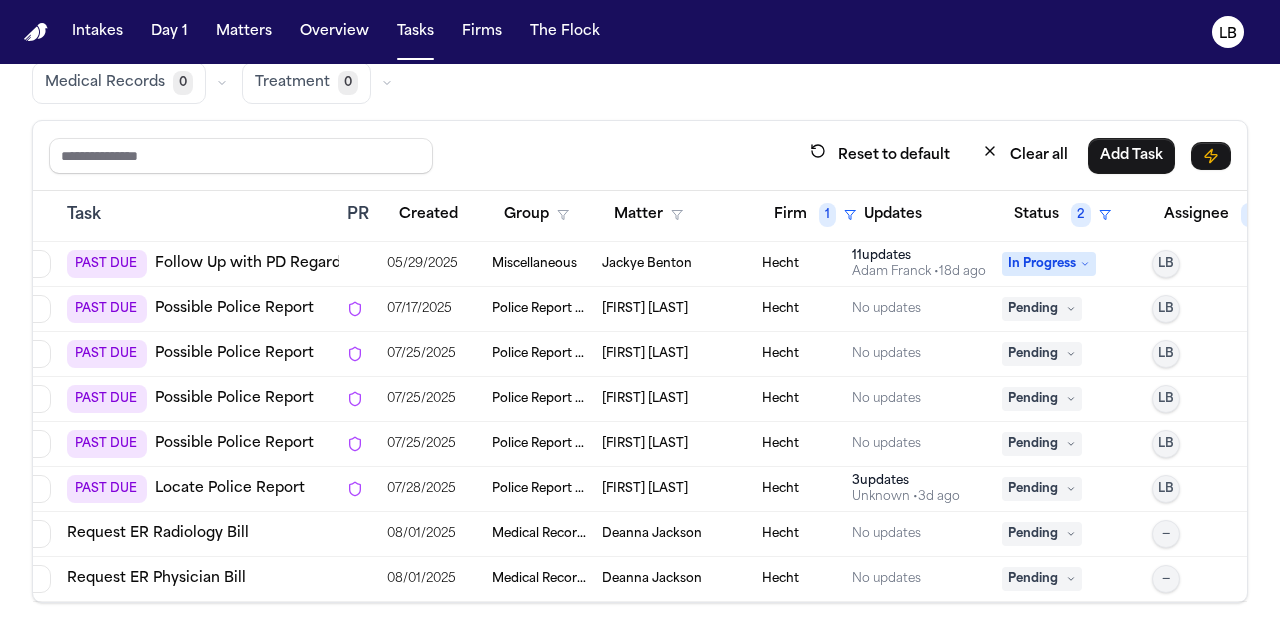 click on "Pending" at bounding box center [1042, 354] 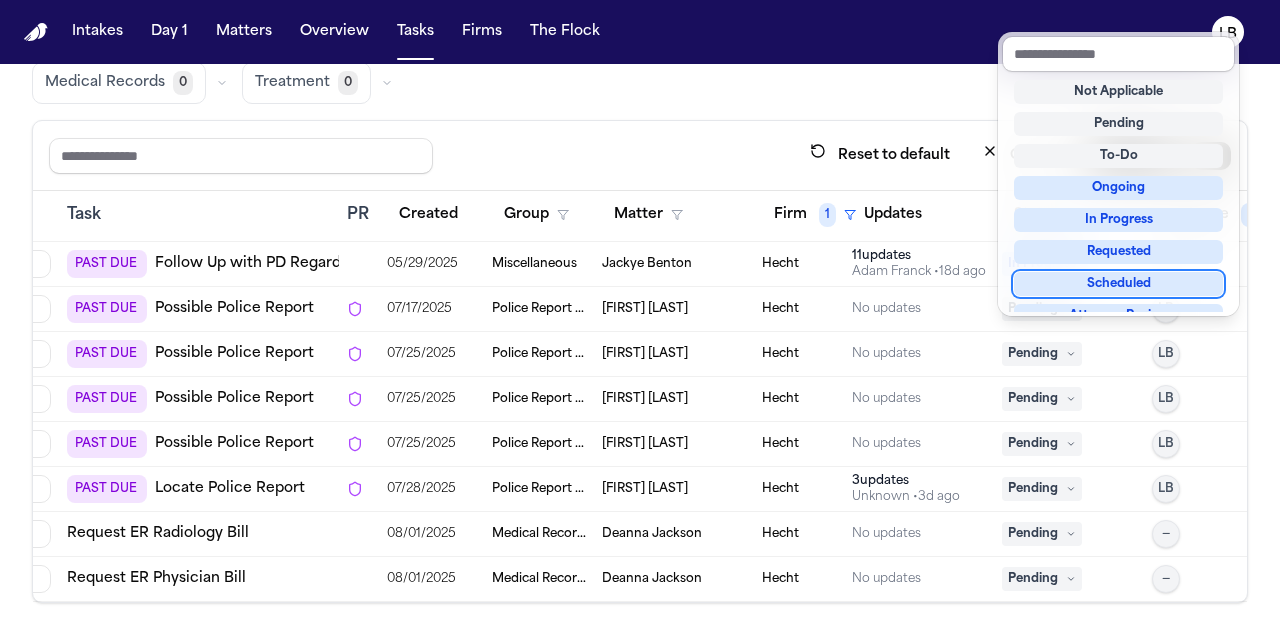 scroll, scrollTop: 1, scrollLeft: 0, axis: vertical 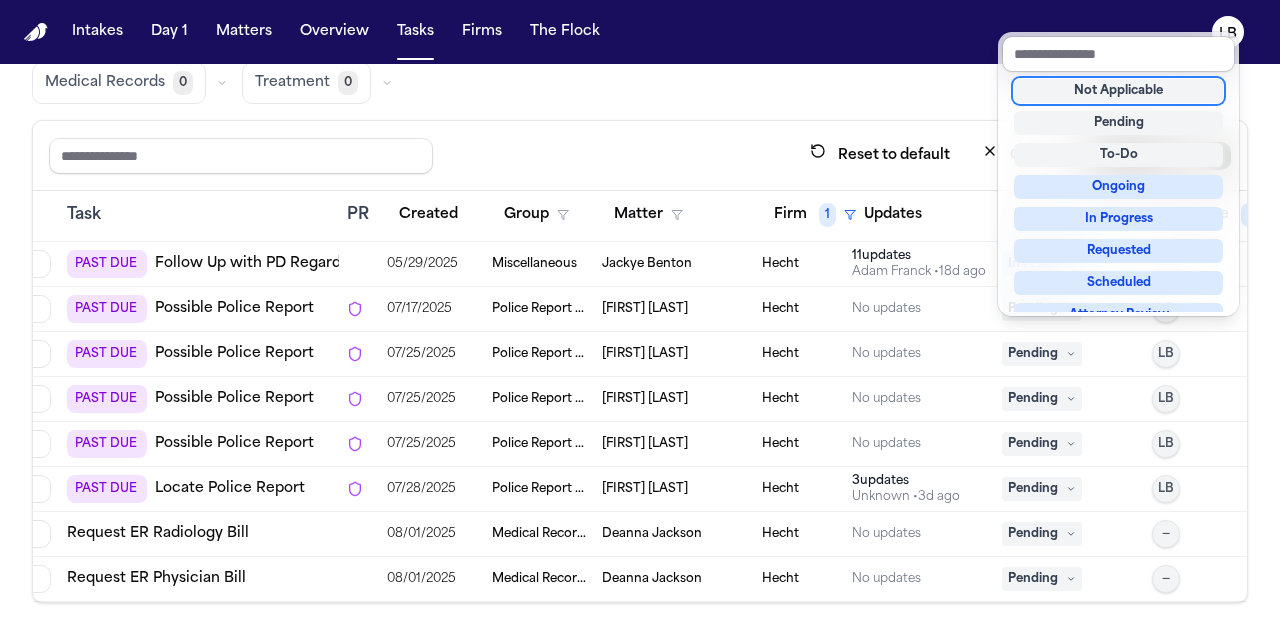 click on "Not Applicable" at bounding box center (1118, 91) 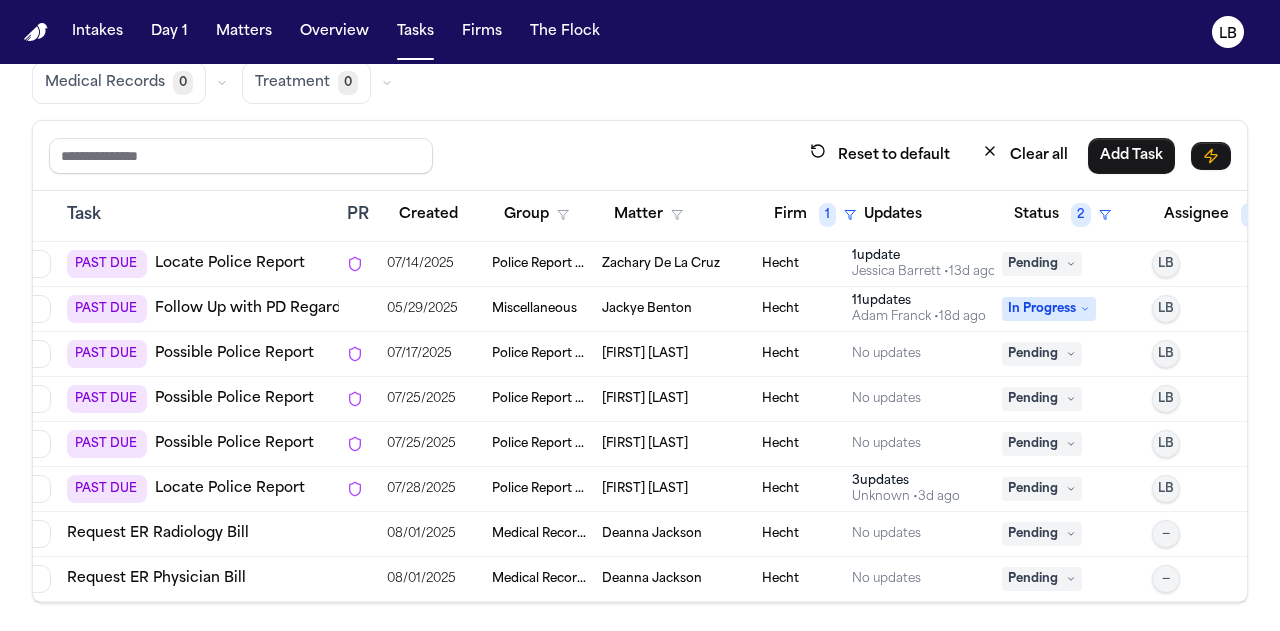 scroll, scrollTop: 192, scrollLeft: 164, axis: both 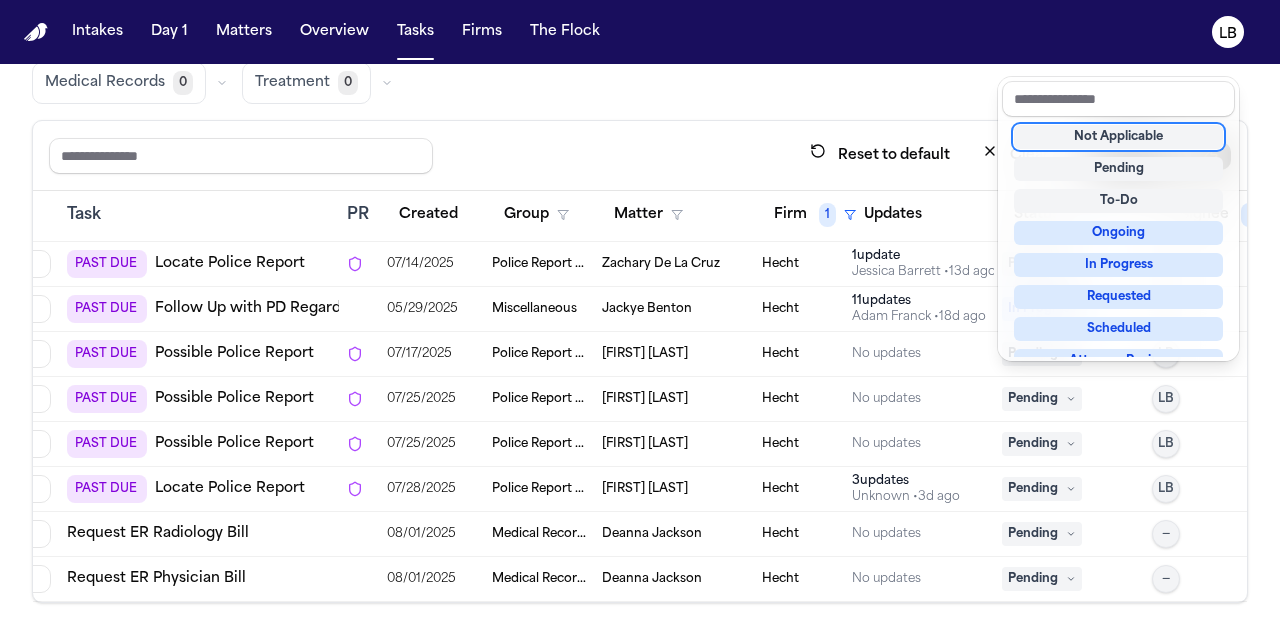 click on "Not Applicable" at bounding box center [1118, 137] 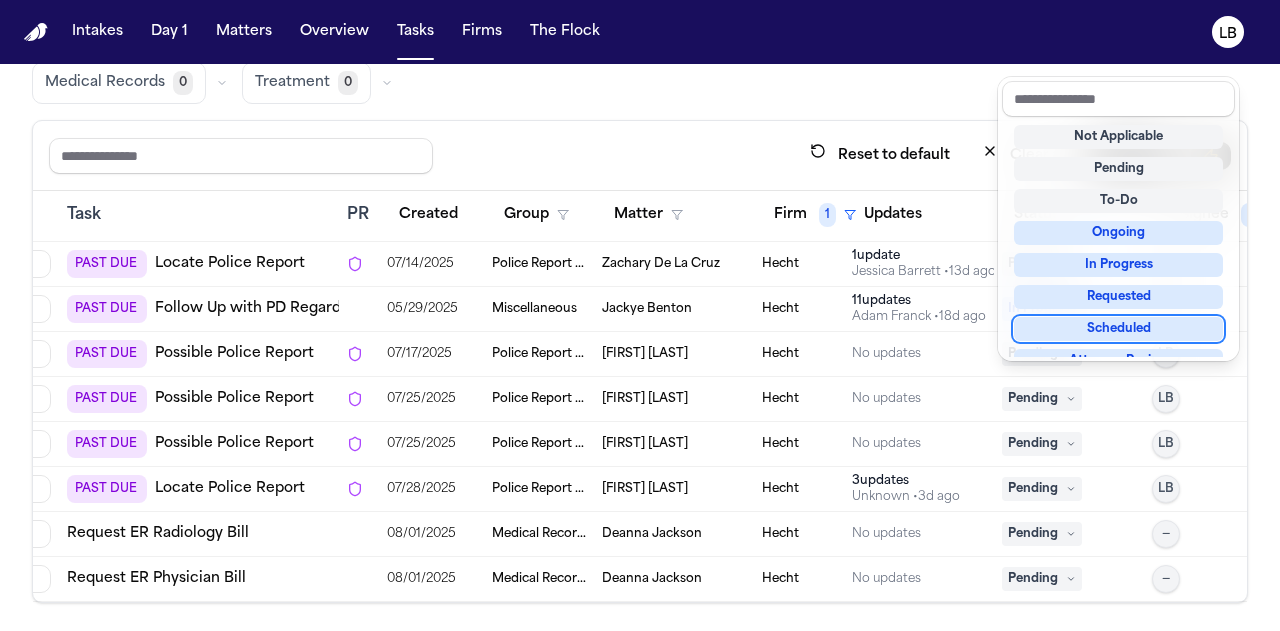 scroll, scrollTop: 147, scrollLeft: 164, axis: both 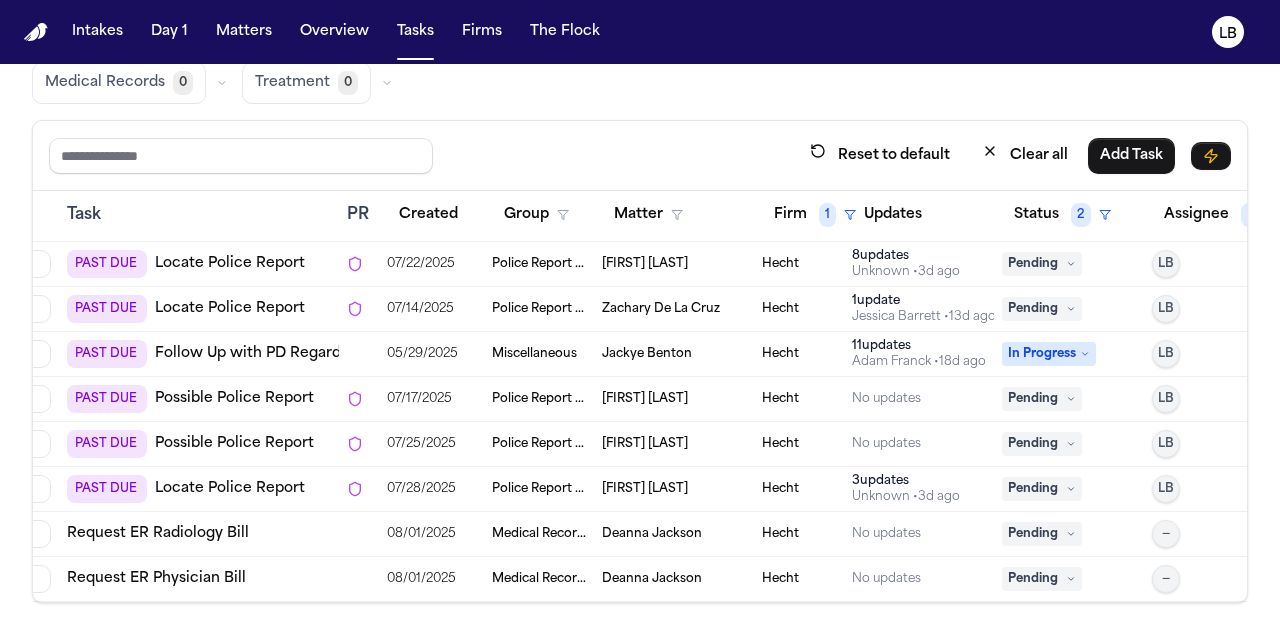 click on "Pending" at bounding box center (1042, 399) 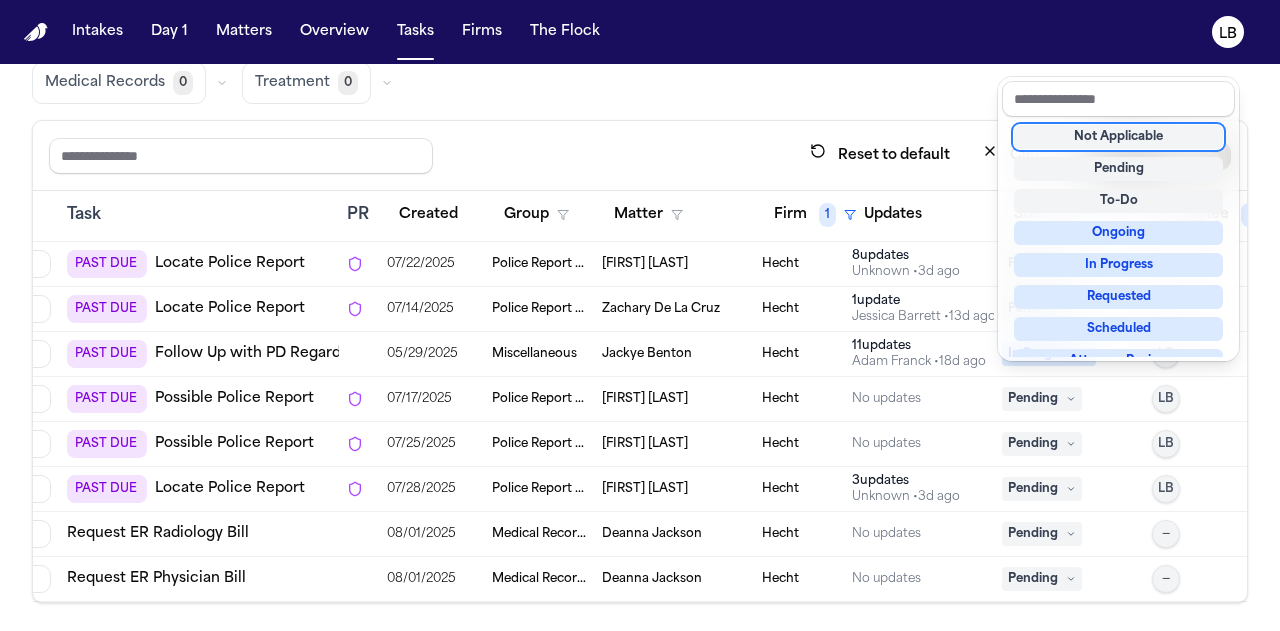 click on "Not Applicable" at bounding box center (1118, 137) 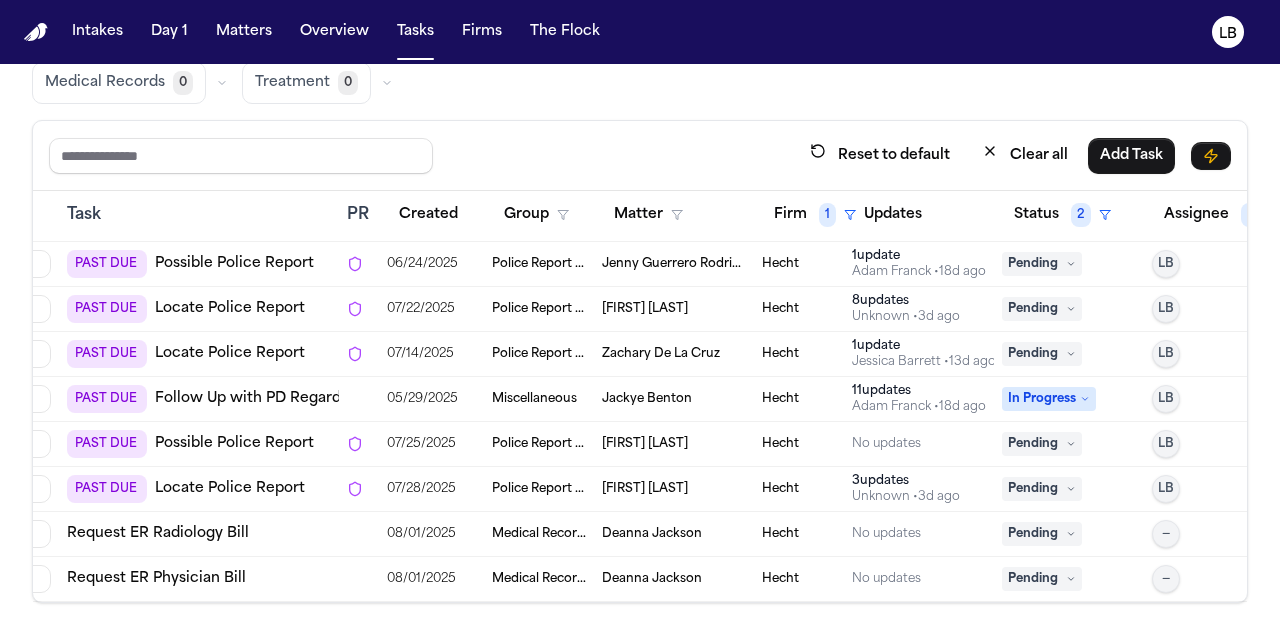 scroll, scrollTop: 102, scrollLeft: 164, axis: both 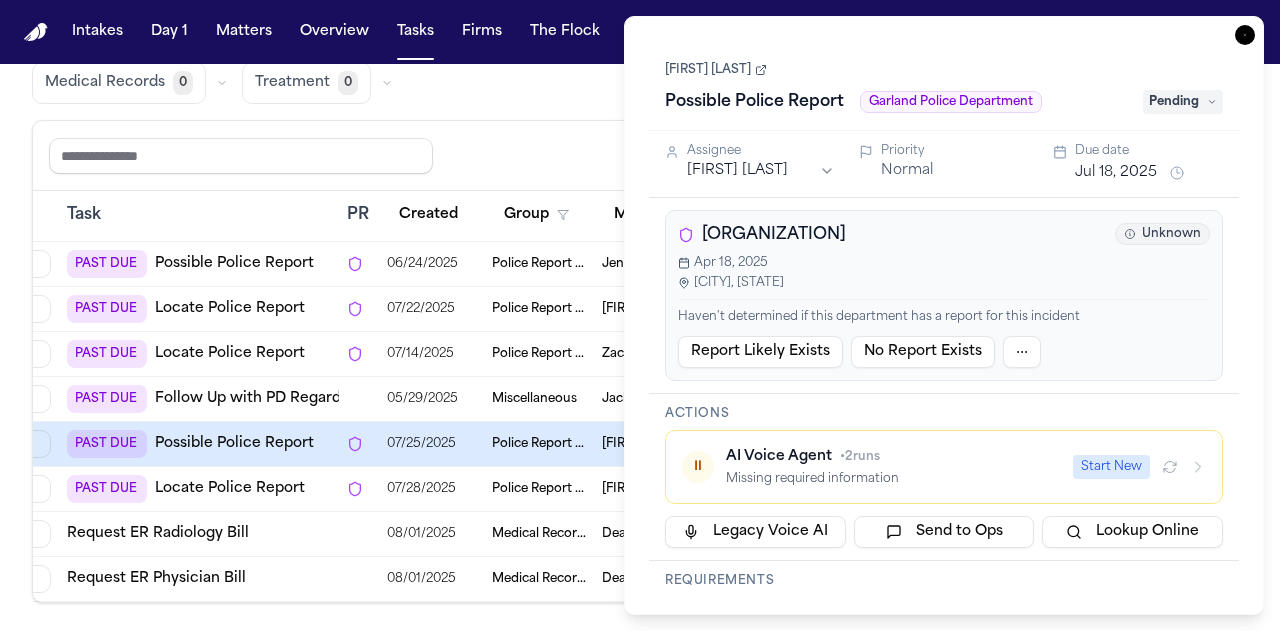 click on "[FIRST] [LAST]" at bounding box center [716, 70] 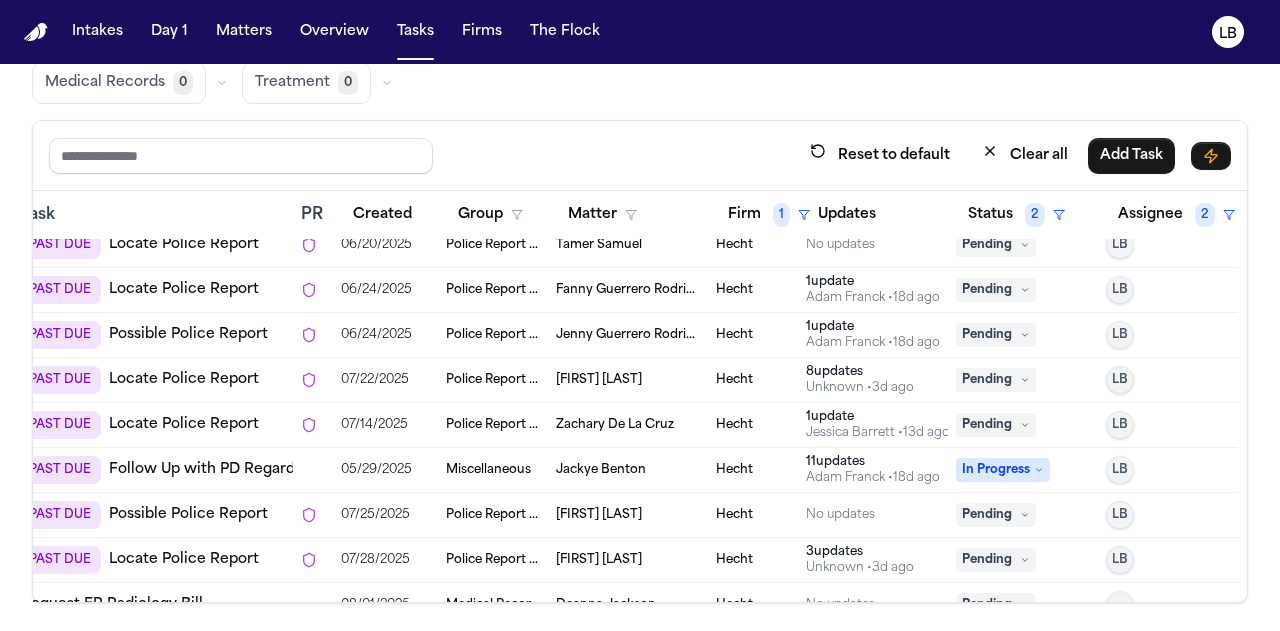 scroll, scrollTop: 7, scrollLeft: 238, axis: both 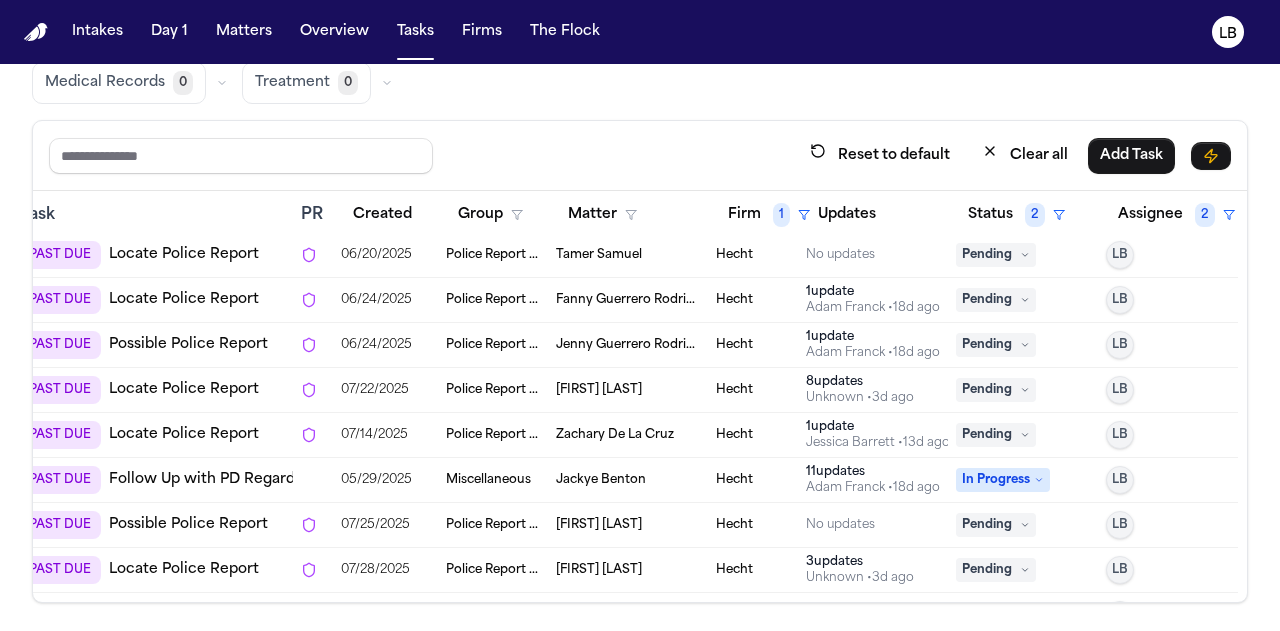 click on "Jenny Guerrero Rodriguez (Link to Fanny Guerrero Rodriguez)" at bounding box center (628, 345) 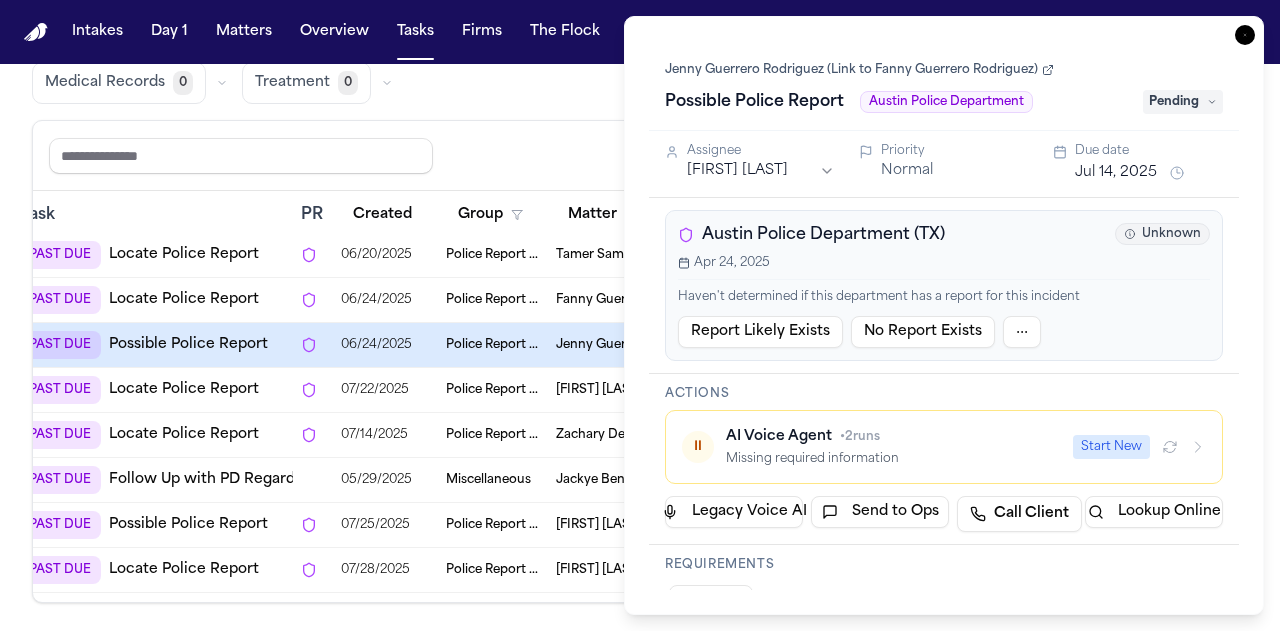 click on "Jenny Guerrero Rodriguez (Link to Fanny Guerrero Rodriguez)" at bounding box center (859, 70) 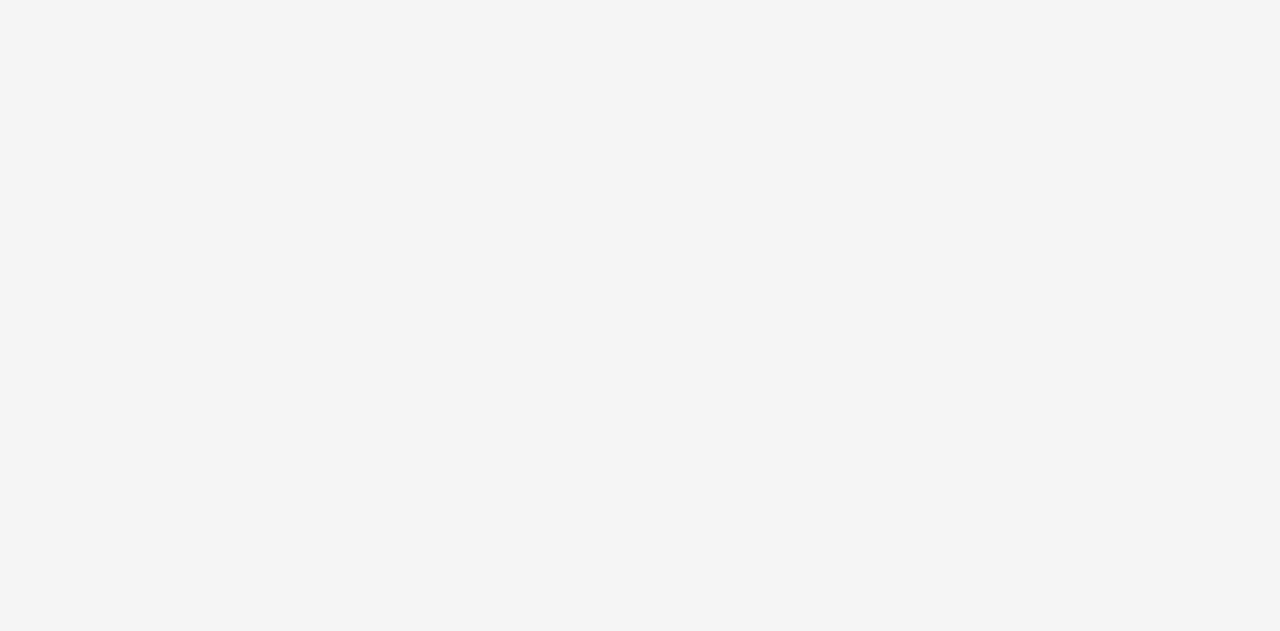 scroll, scrollTop: 0, scrollLeft: 0, axis: both 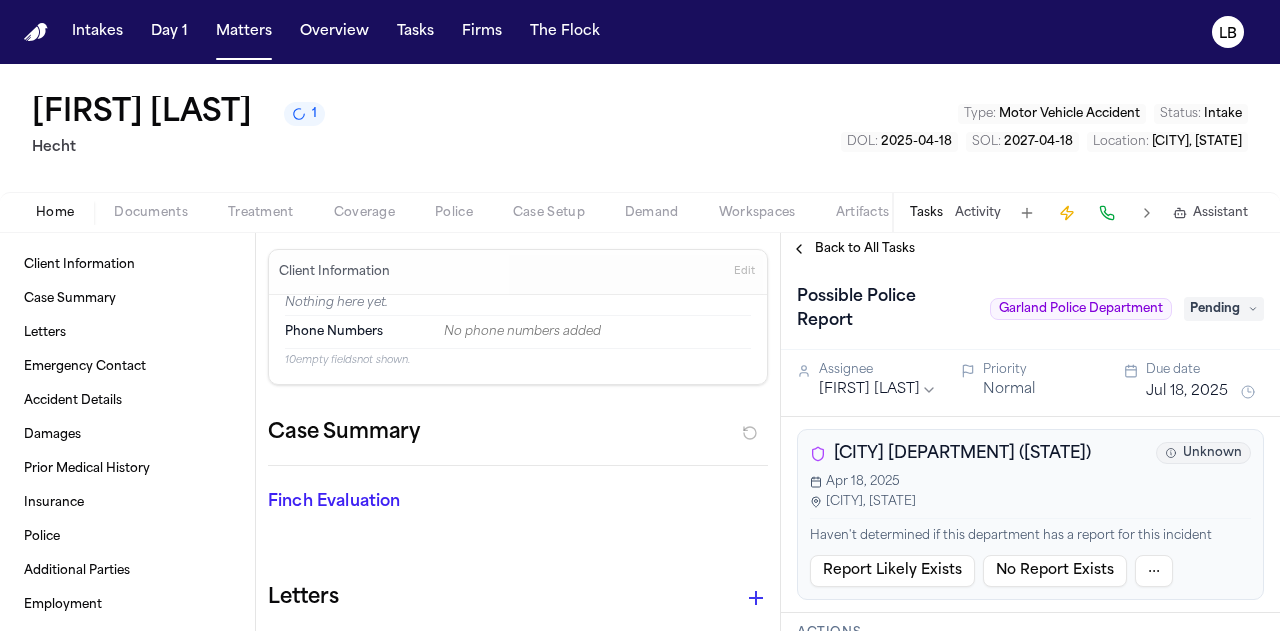 click on "Activity" at bounding box center (978, 213) 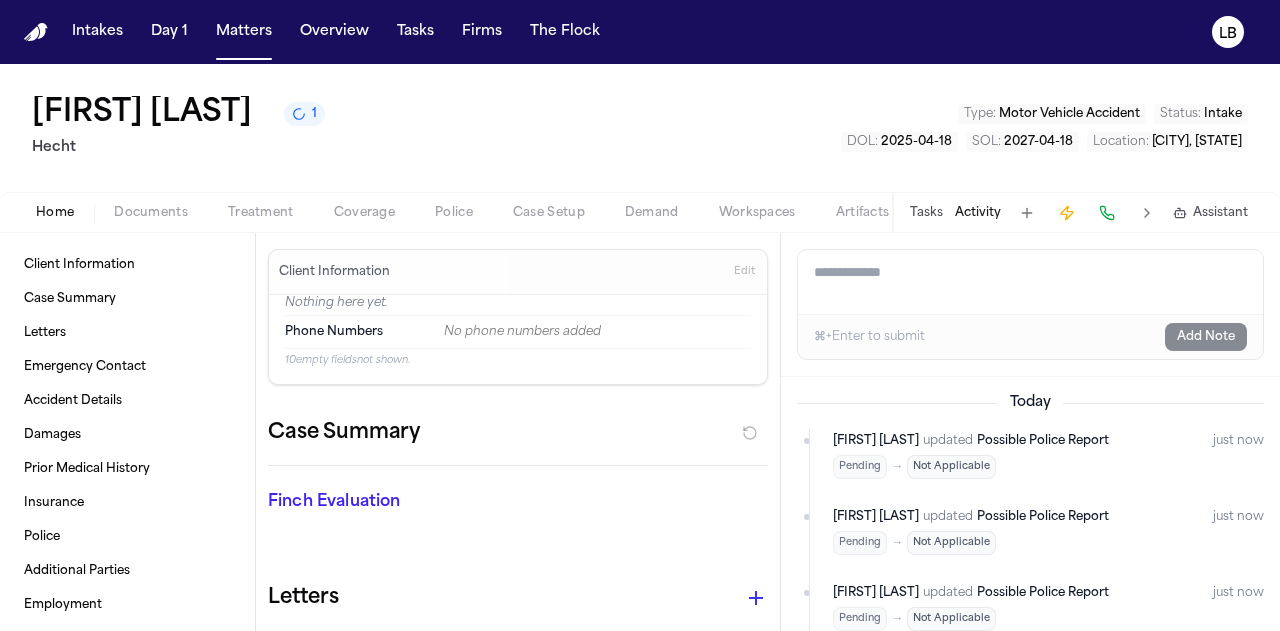 click on "Add a note to this matter" at bounding box center (1030, 282) 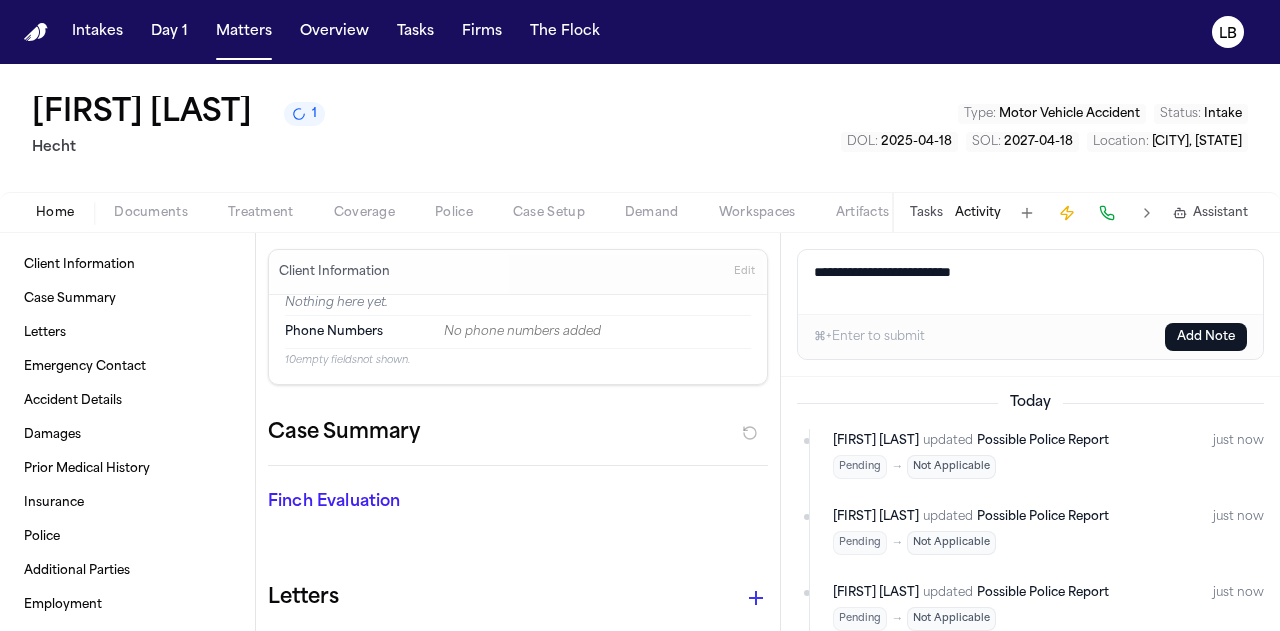 type on "**********" 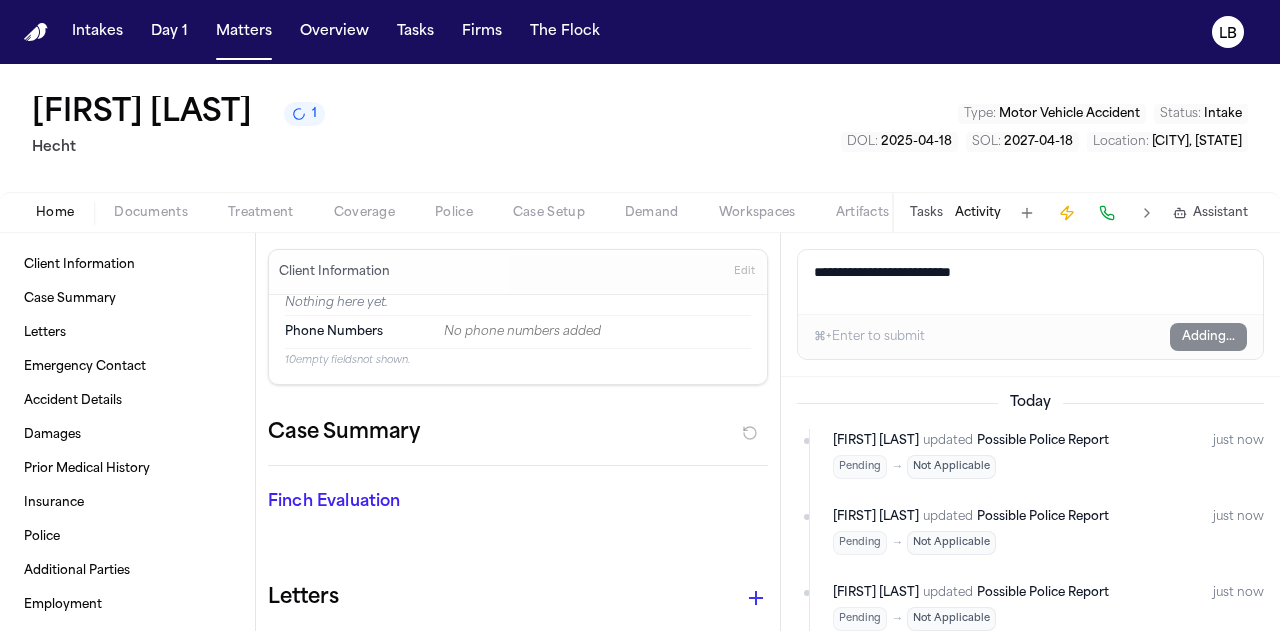 type 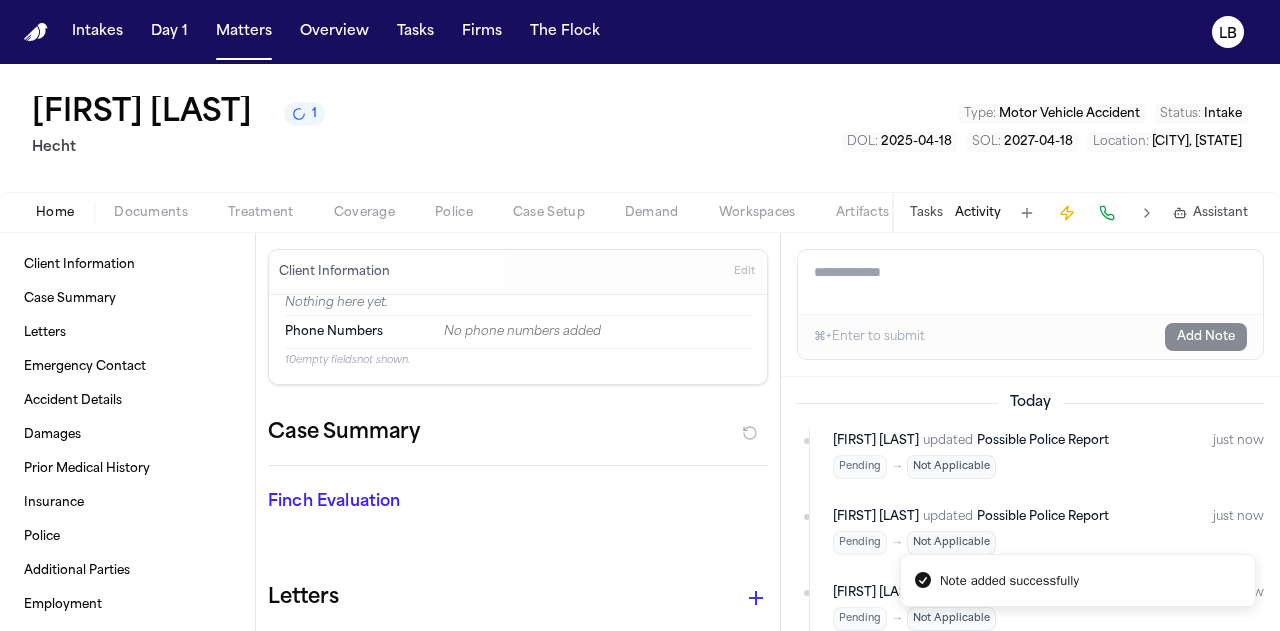click on "Activity" at bounding box center (978, 213) 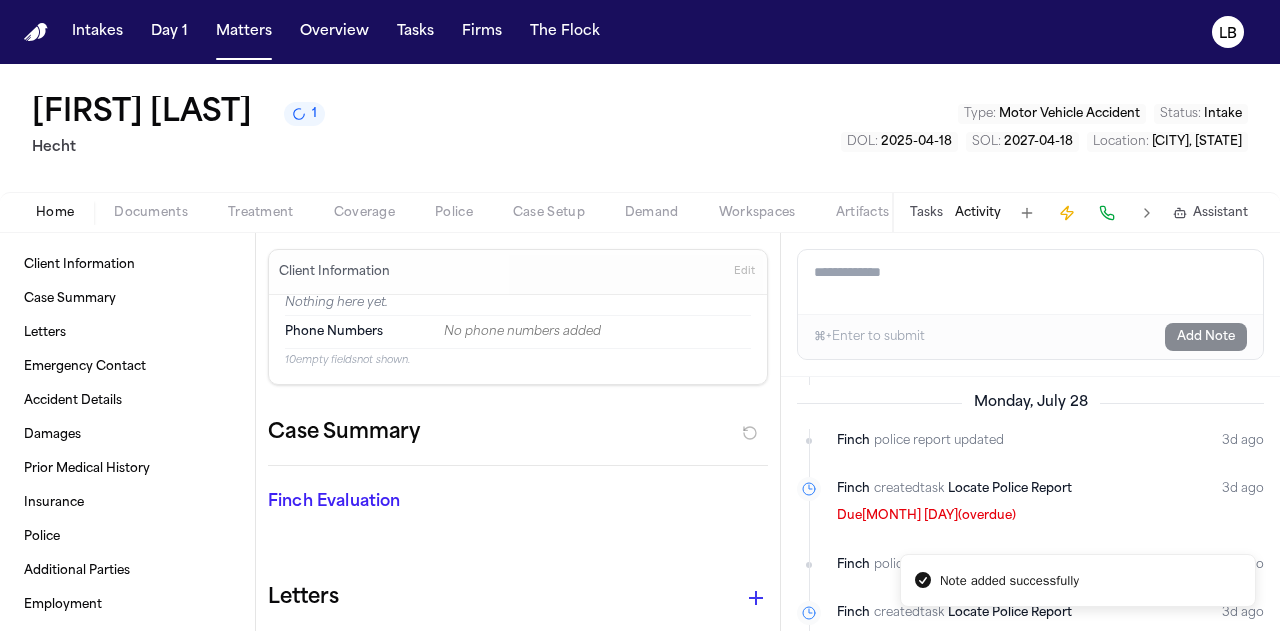 scroll, scrollTop: 0, scrollLeft: 0, axis: both 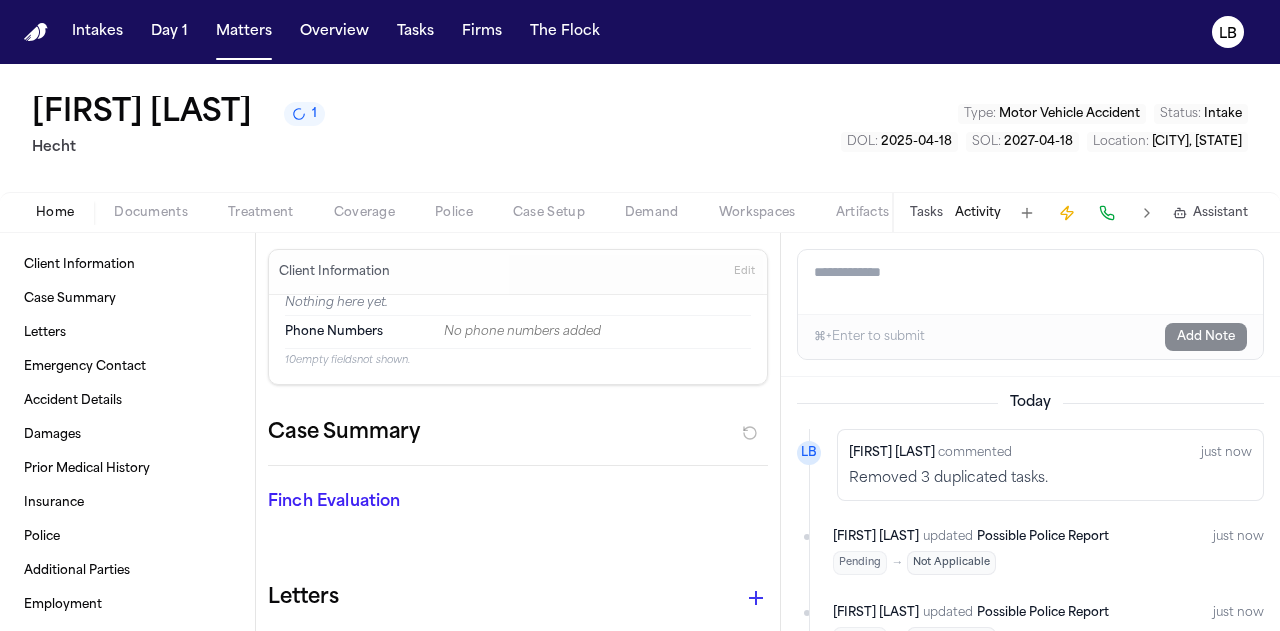 click on "Documents" at bounding box center [151, 213] 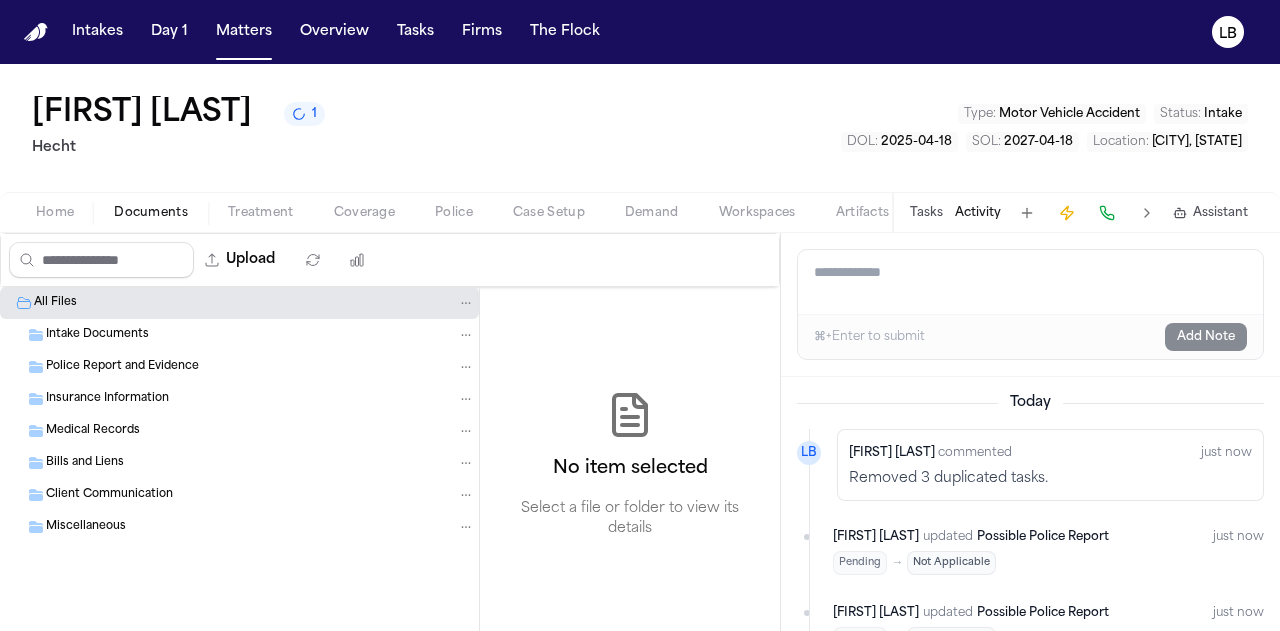 click on "Police Report and Evidence" at bounding box center (122, 367) 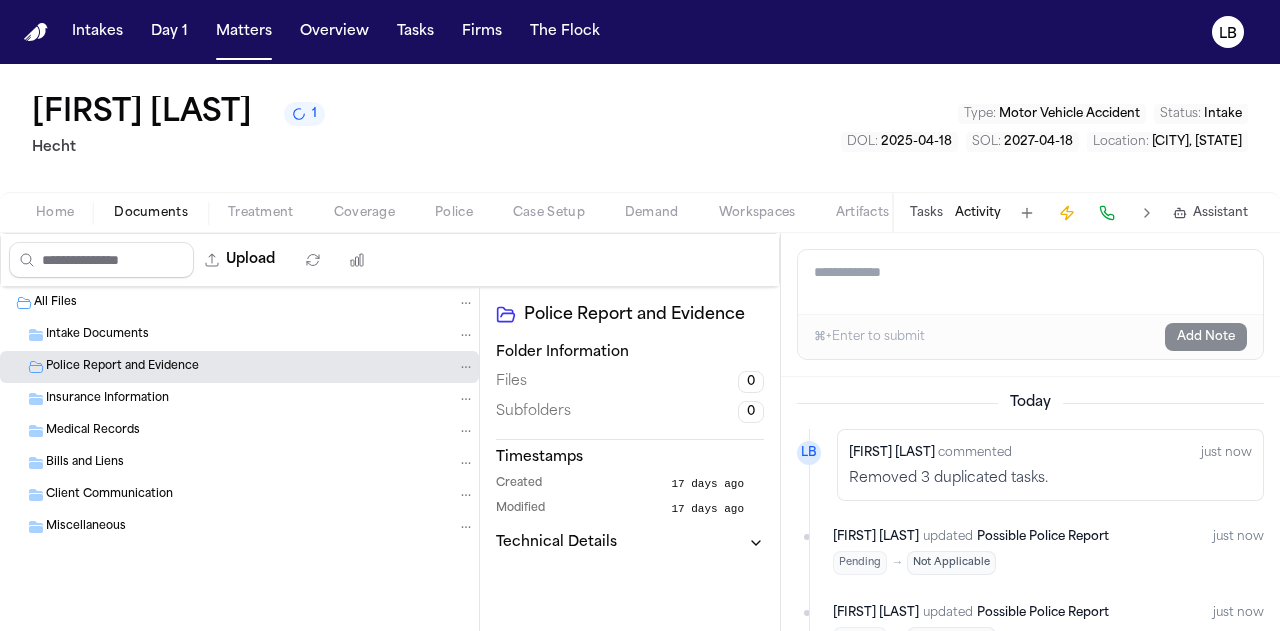 click on "Intake Documents" at bounding box center [97, 335] 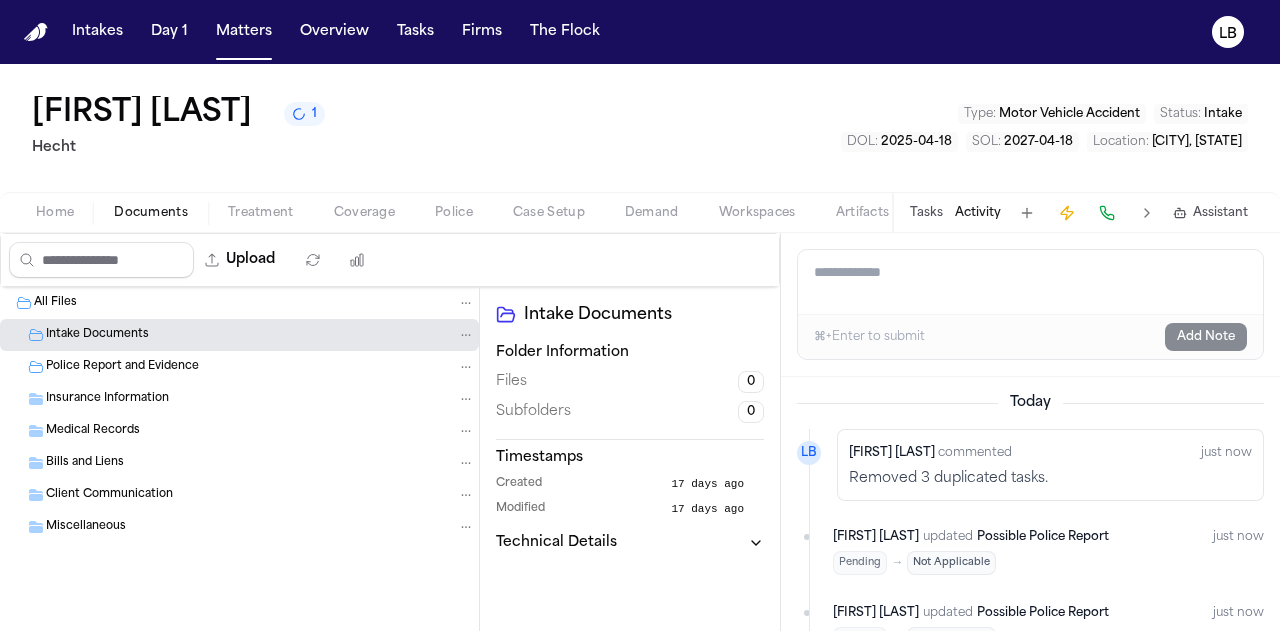 click on "Police Report and Evidence" at bounding box center [239, 367] 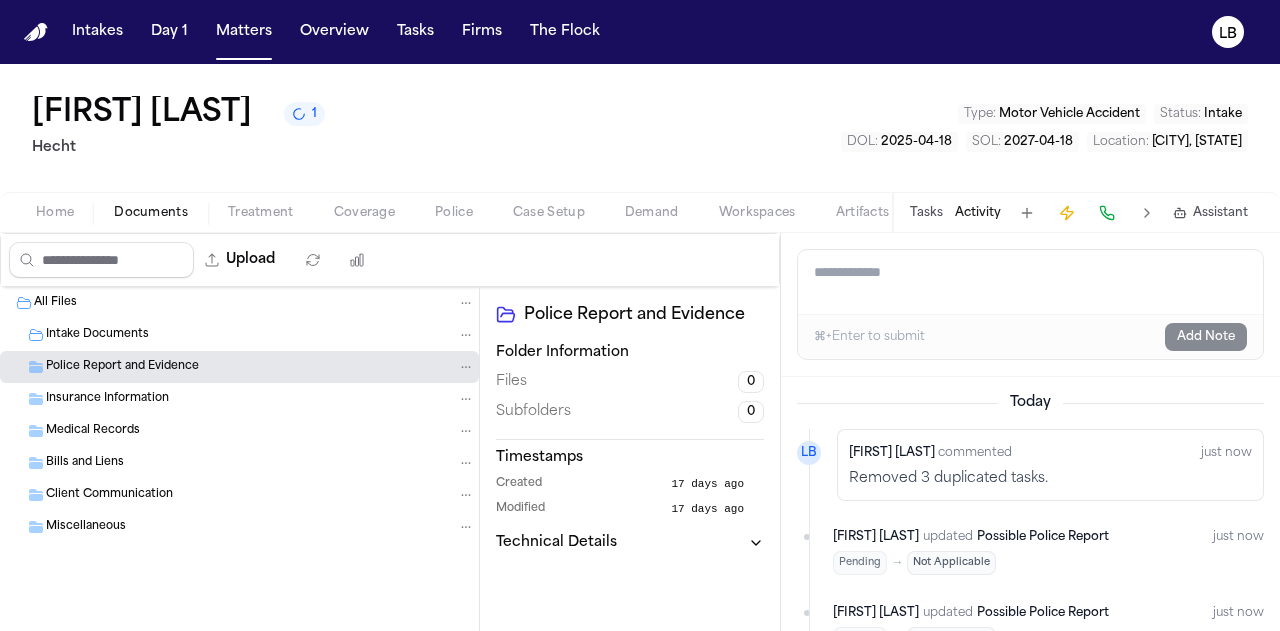 click on "Home" at bounding box center [55, 213] 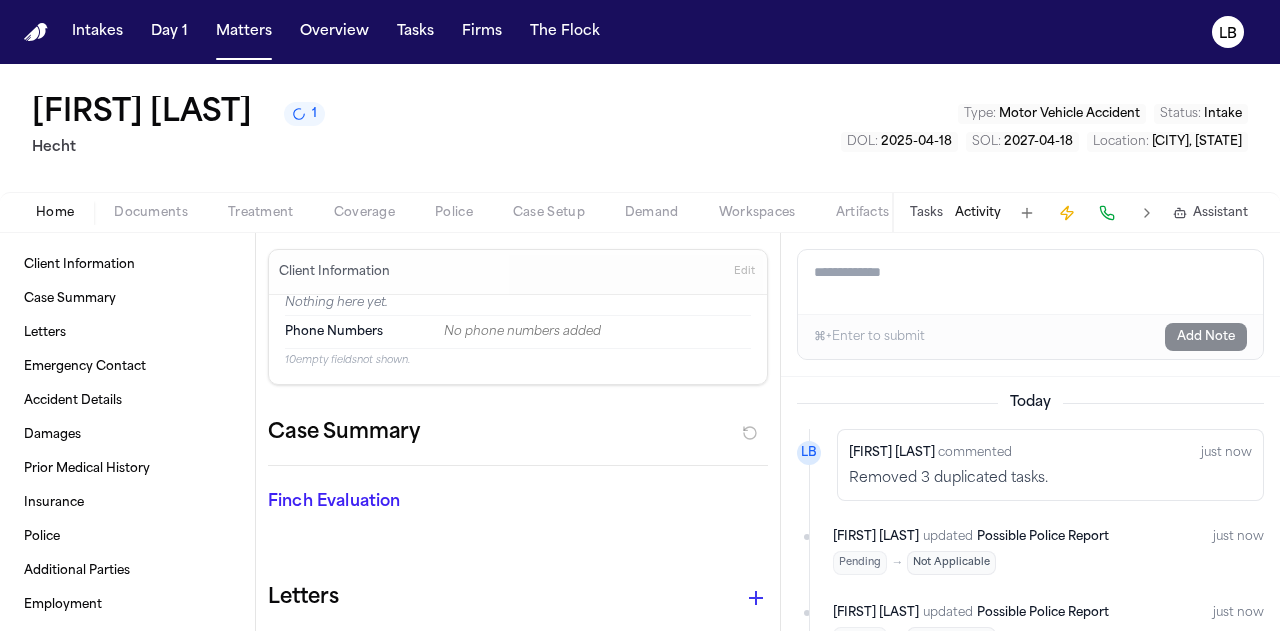 click on "Documents" at bounding box center (151, 213) 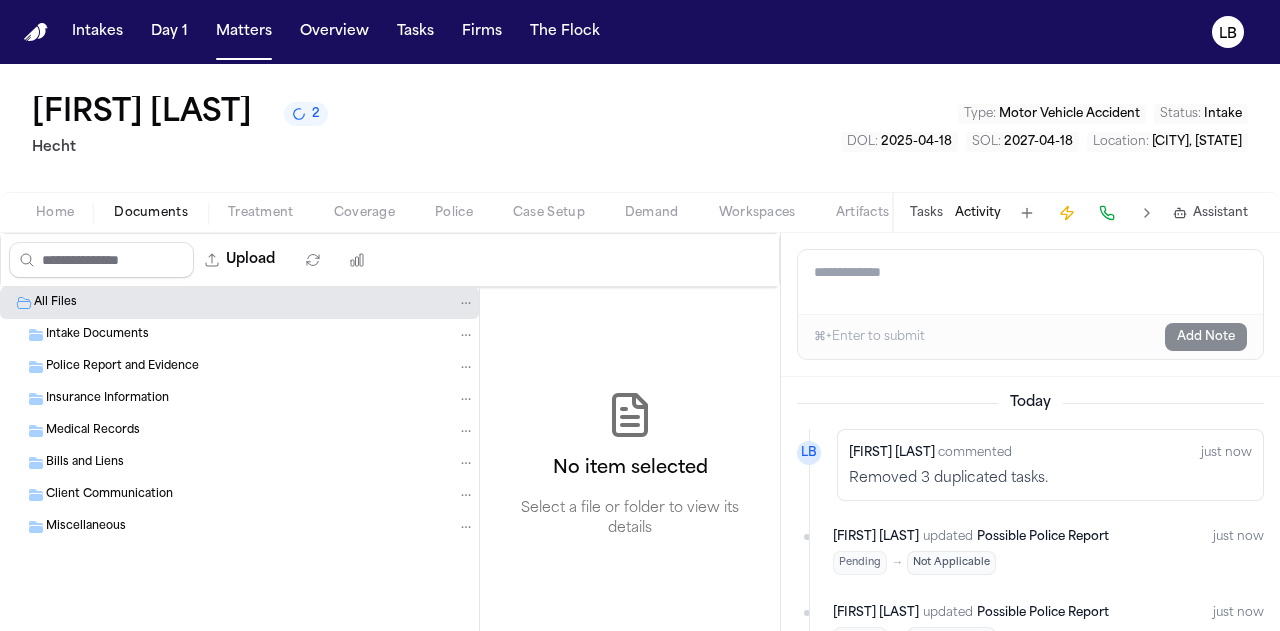 click on "Intake Documents" at bounding box center (97, 335) 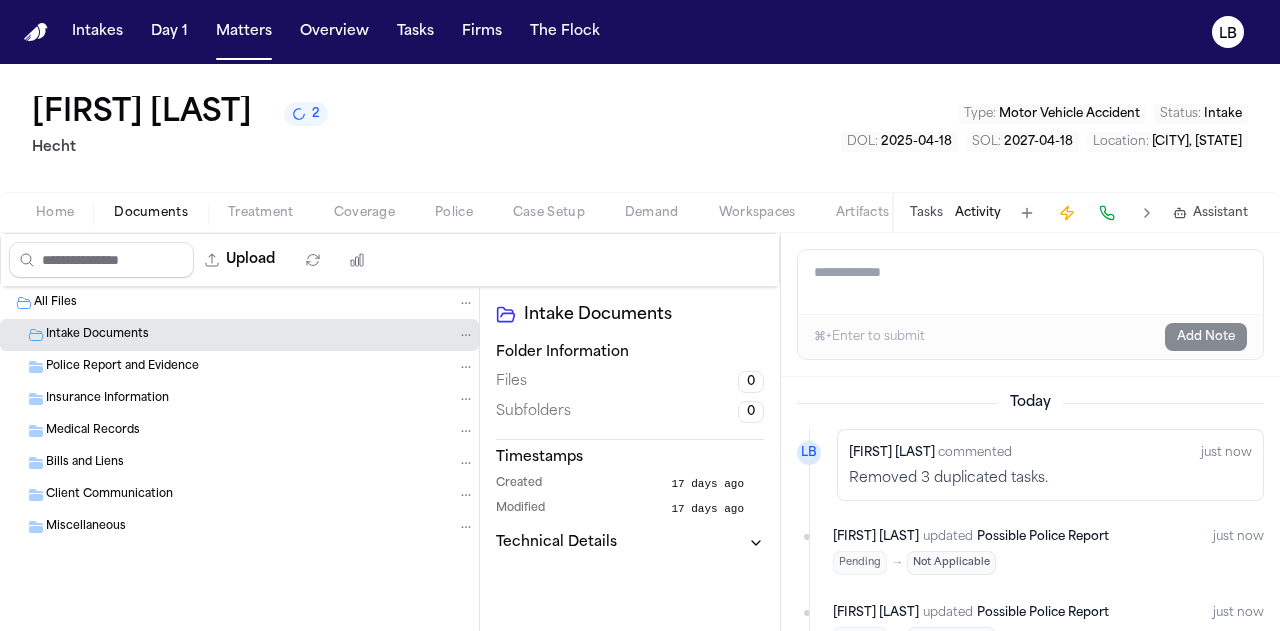 click on "Treatment" at bounding box center [261, 213] 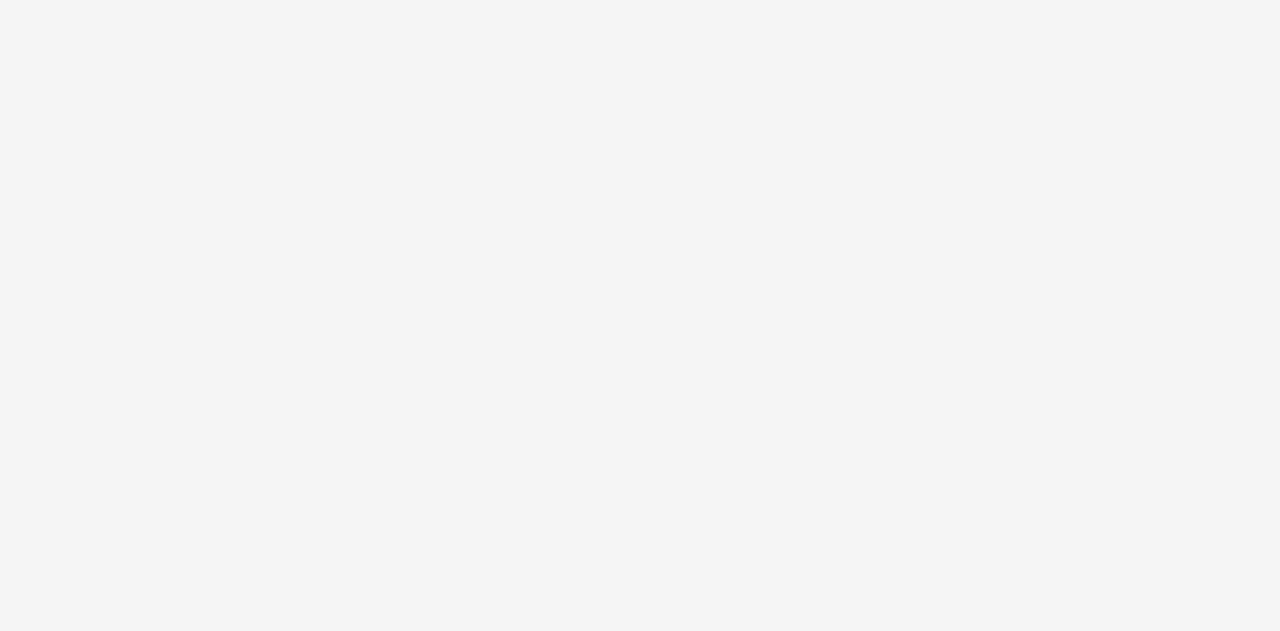 scroll, scrollTop: 0, scrollLeft: 0, axis: both 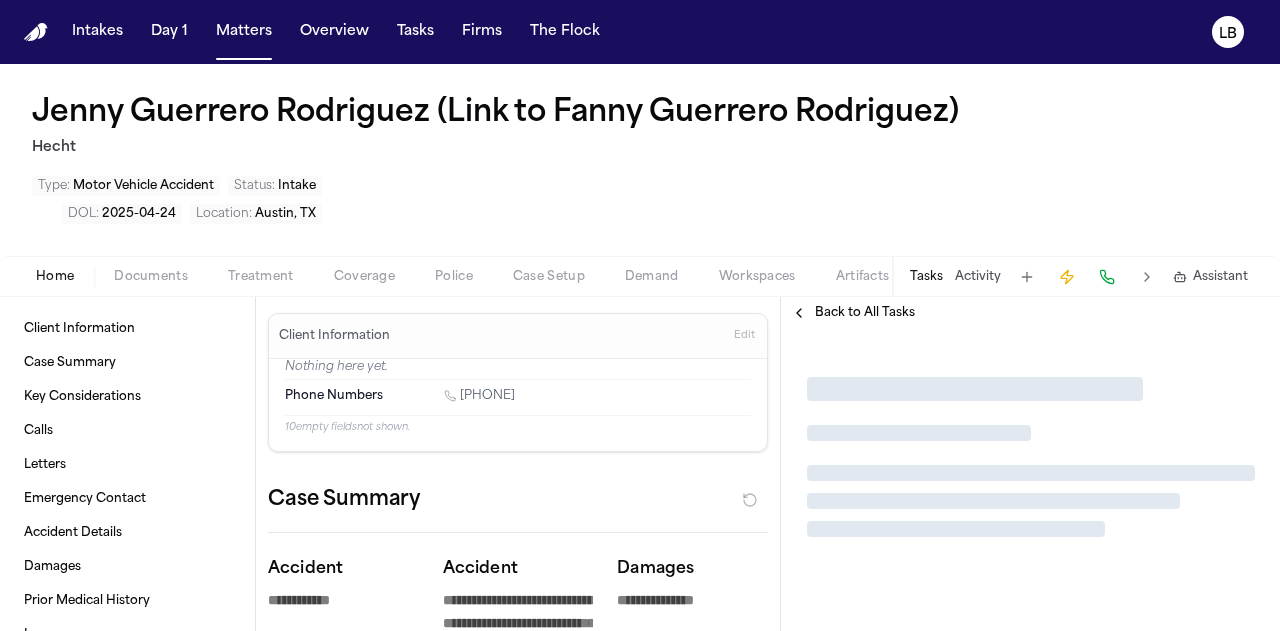 type on "*" 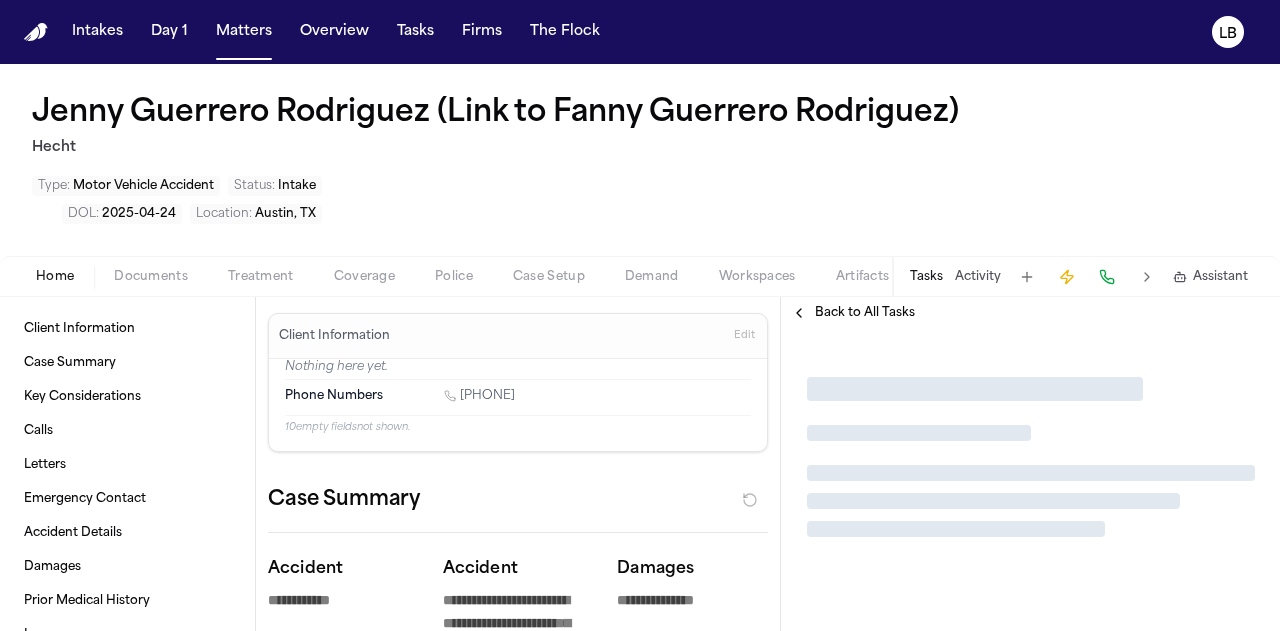 type on "*" 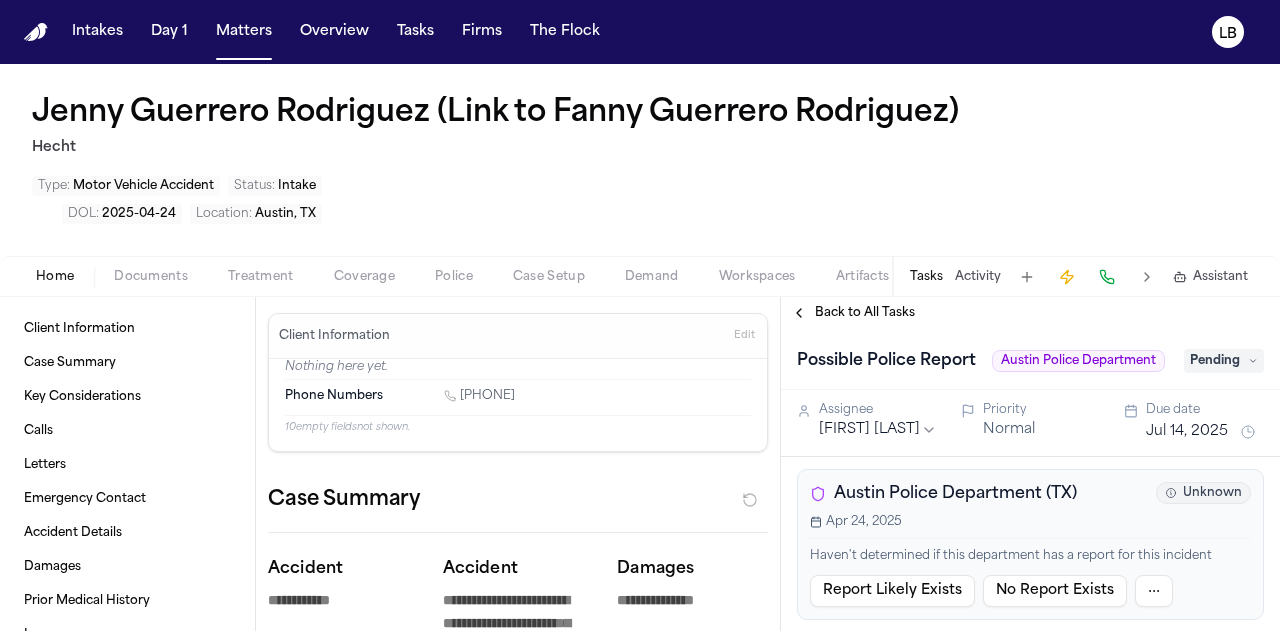 type on "*" 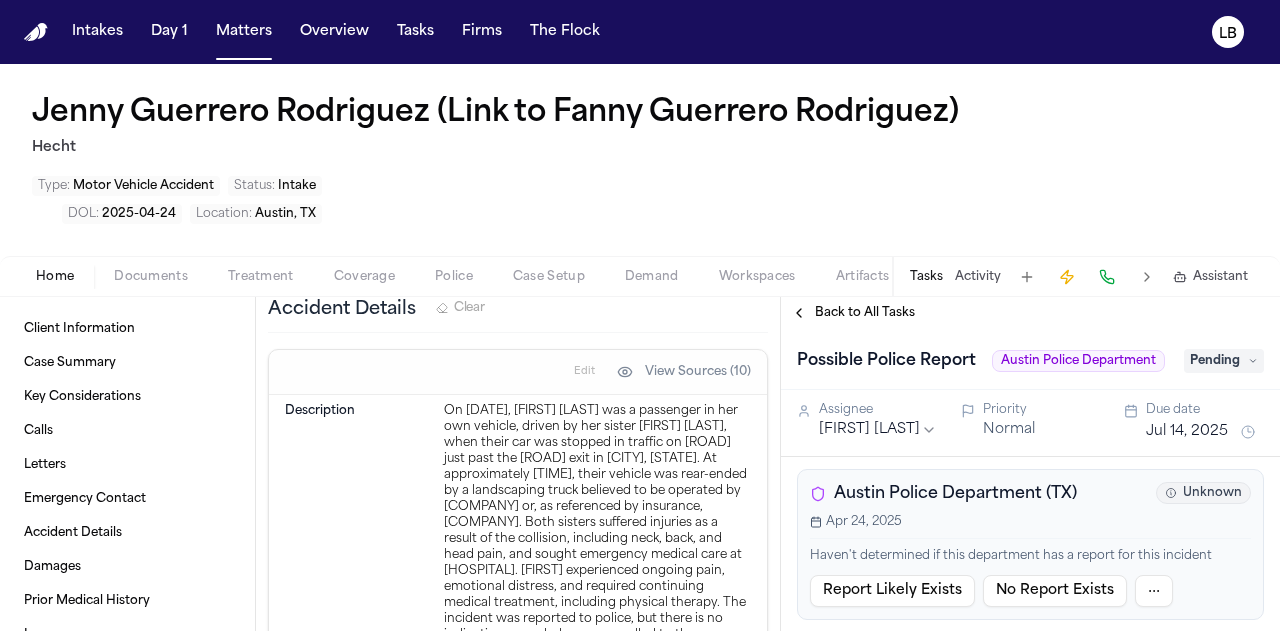 scroll, scrollTop: 2301, scrollLeft: 0, axis: vertical 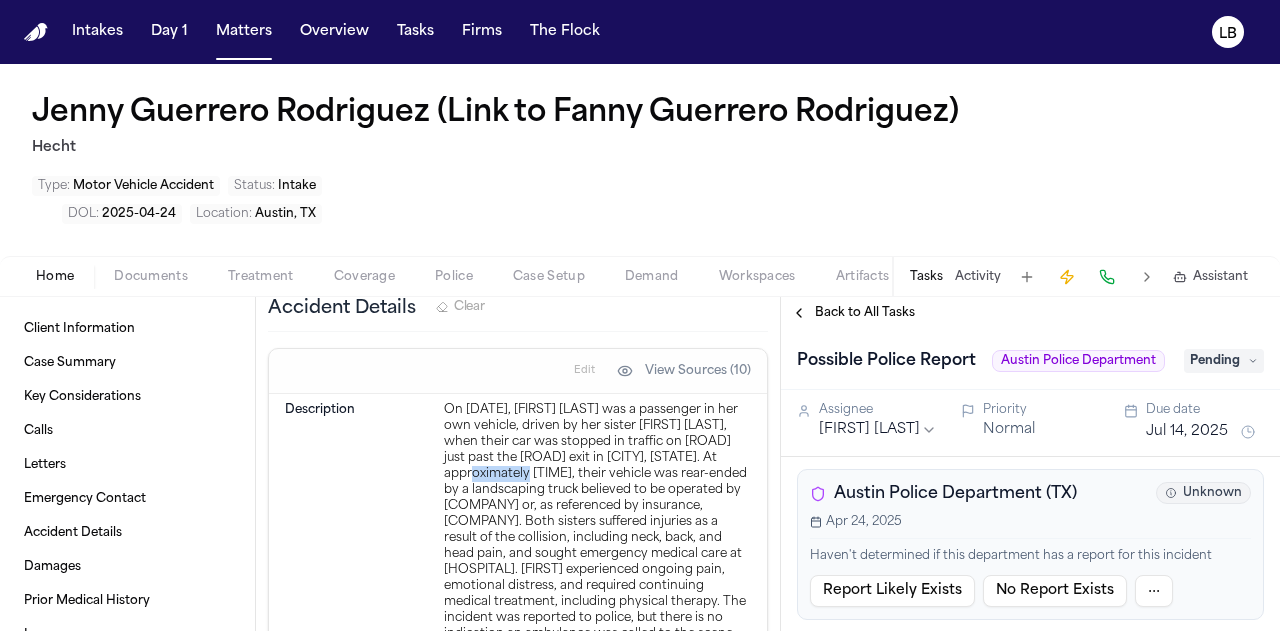 drag, startPoint x: 494, startPoint y: 466, endPoint x: 556, endPoint y: 466, distance: 62 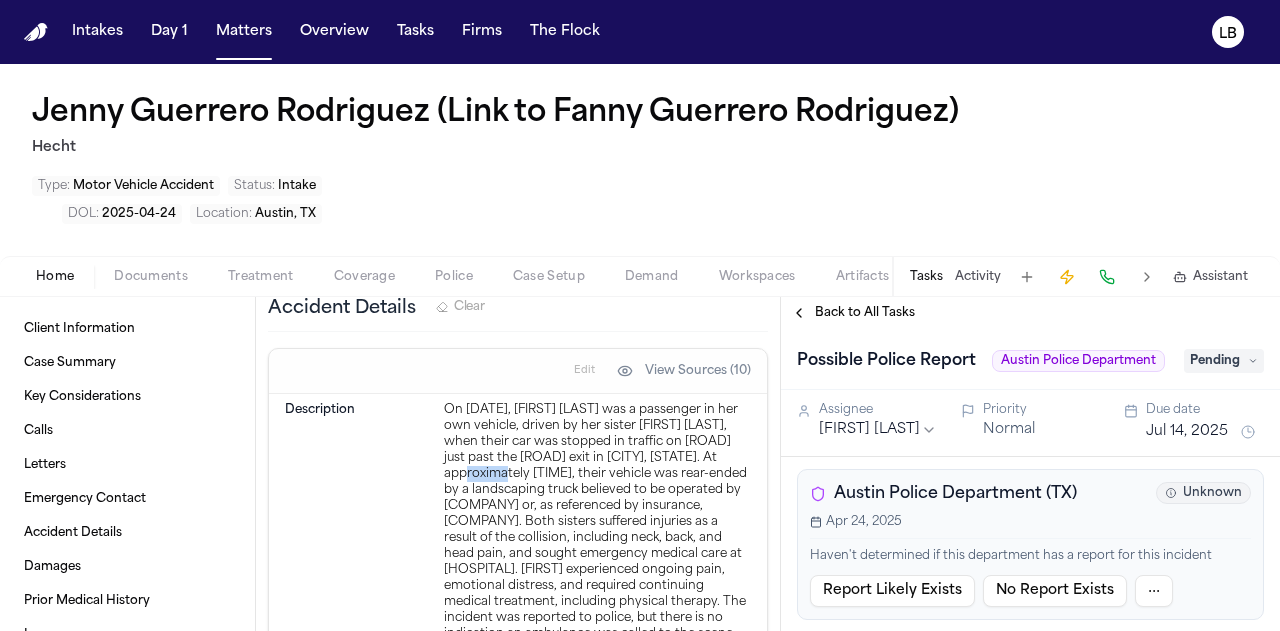 drag, startPoint x: 530, startPoint y: 465, endPoint x: 493, endPoint y: 463, distance: 37.054016 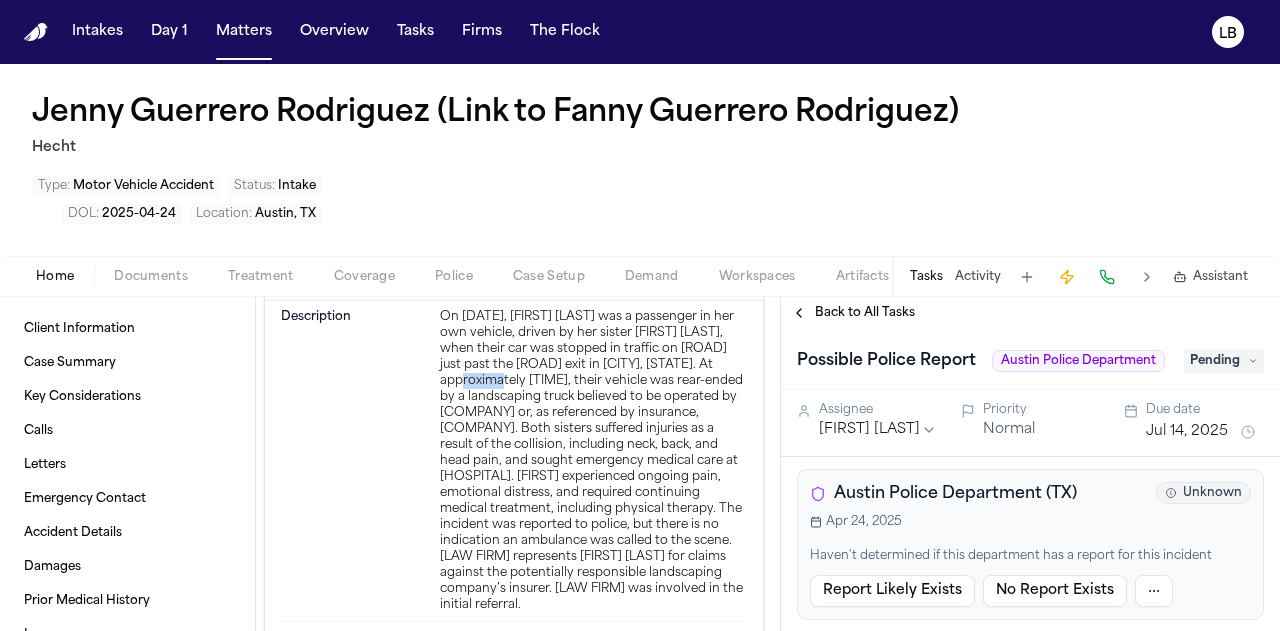scroll, scrollTop: 2395, scrollLeft: 4, axis: both 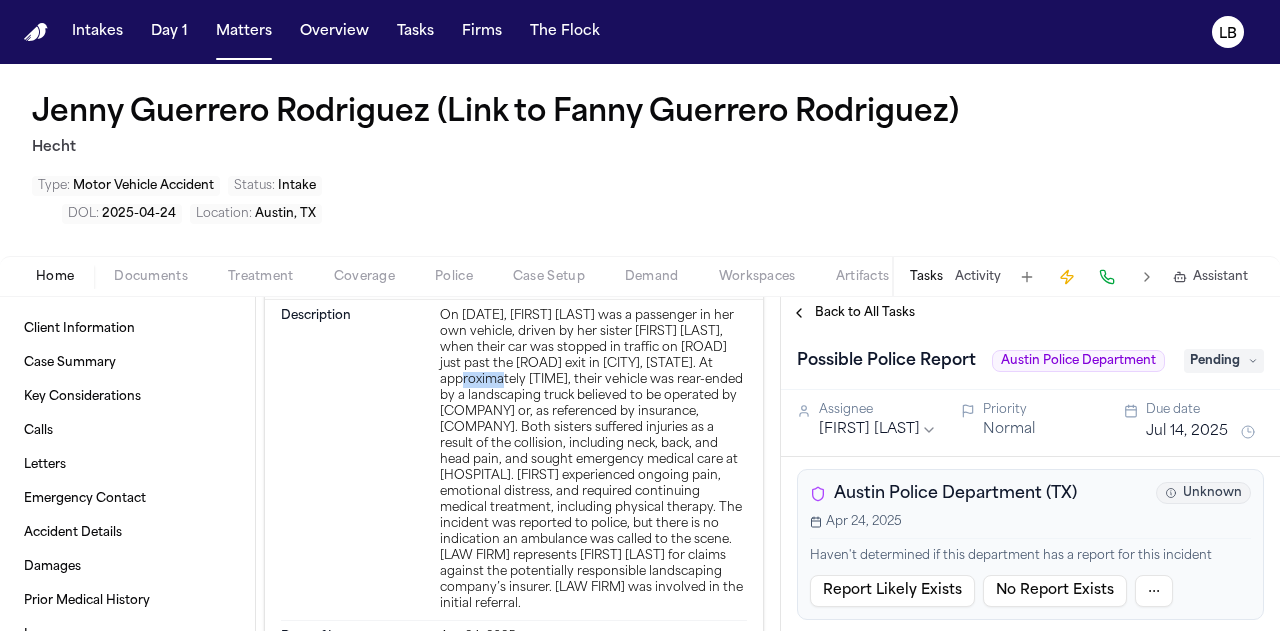 copy on "US-183" 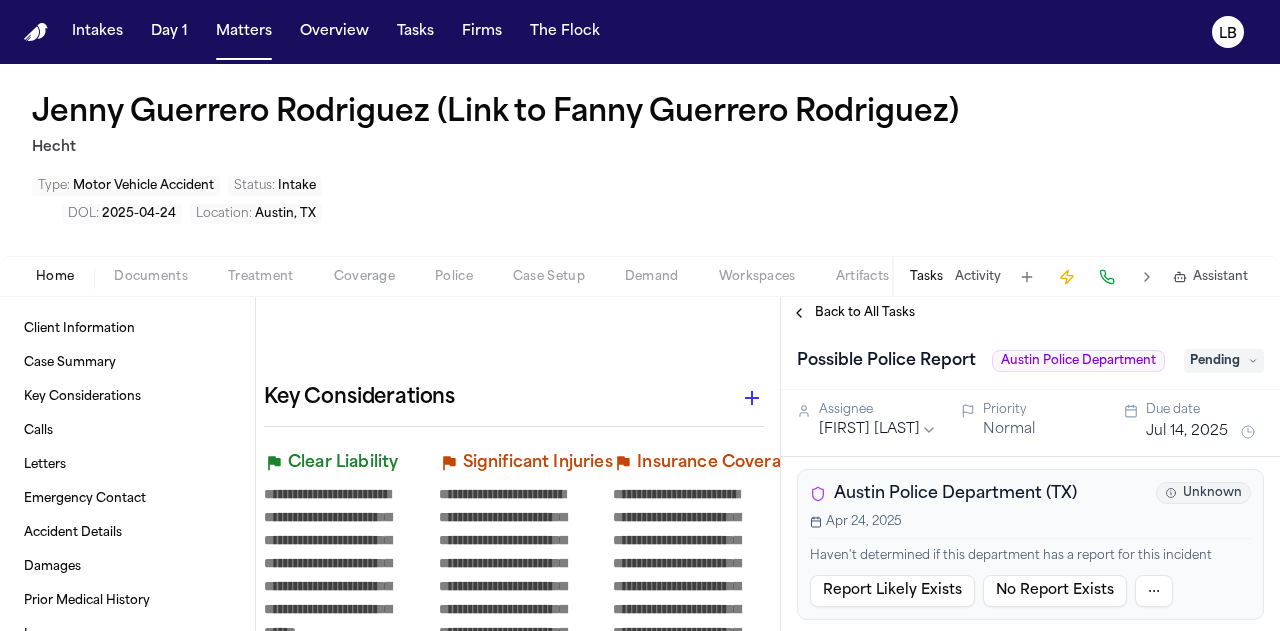 scroll, scrollTop: 0, scrollLeft: 4, axis: horizontal 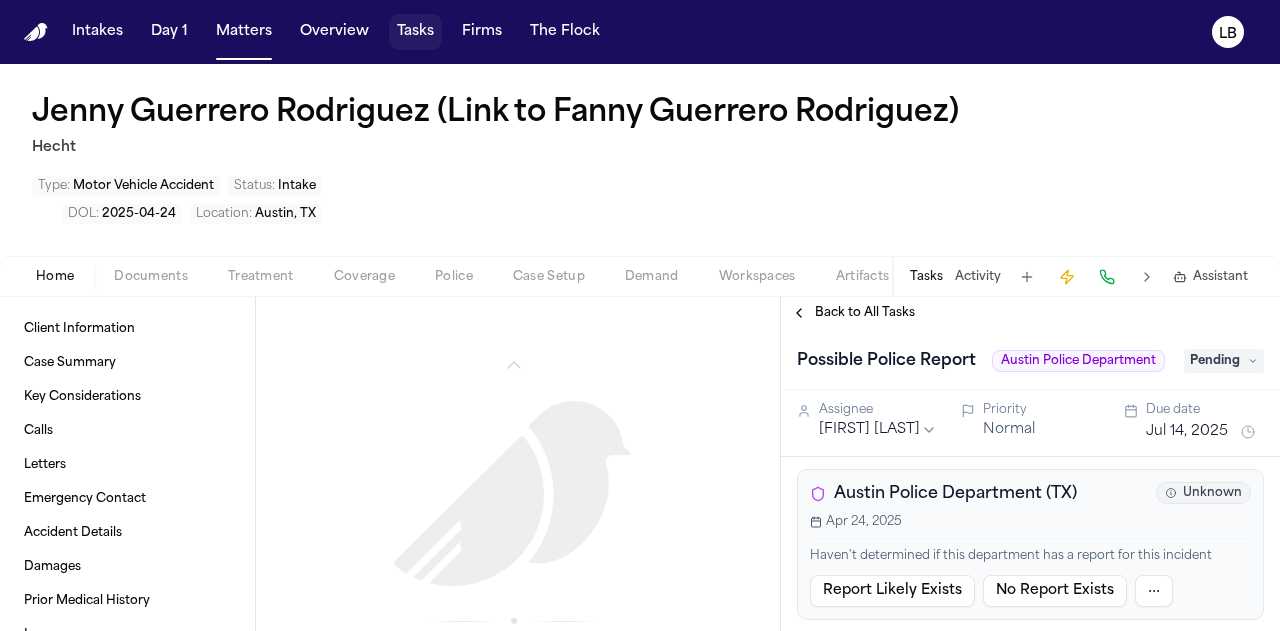 click on "Tasks" at bounding box center (415, 32) 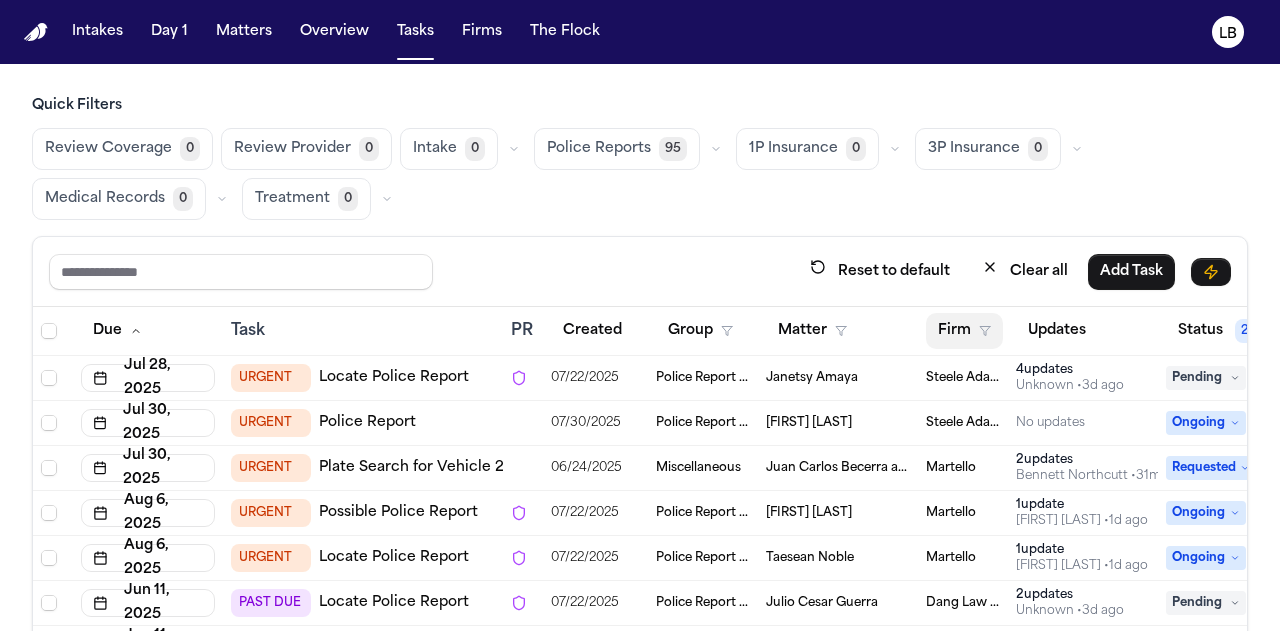 click on "Firm" at bounding box center (964, 331) 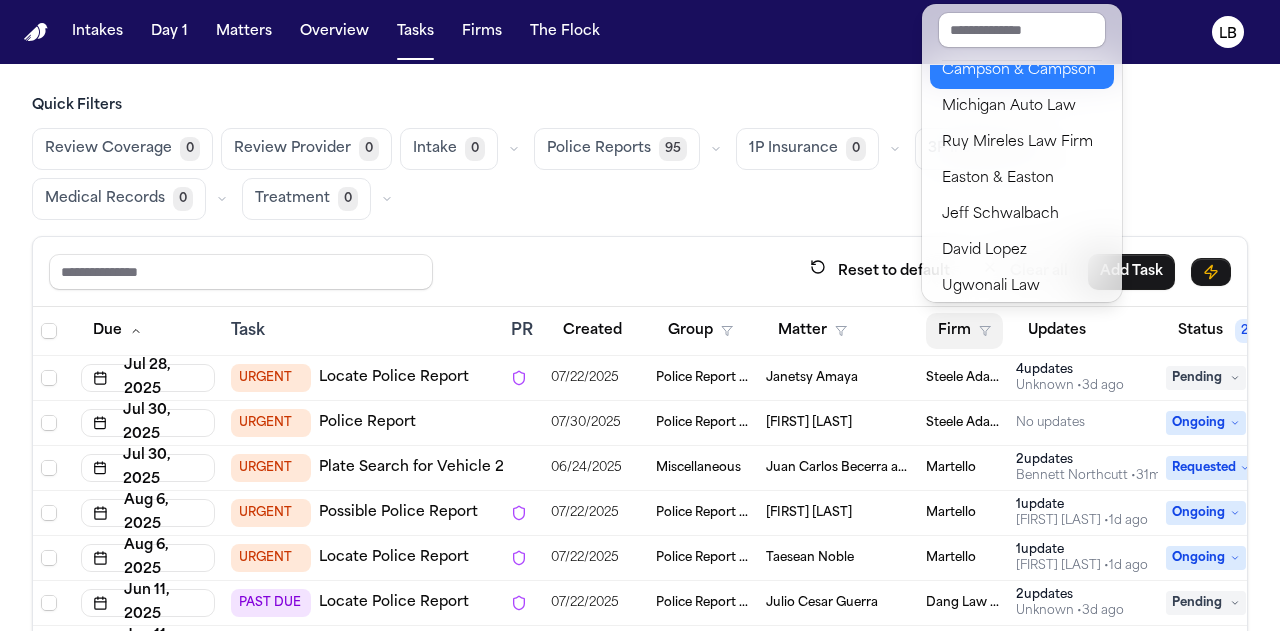 scroll, scrollTop: 290, scrollLeft: 0, axis: vertical 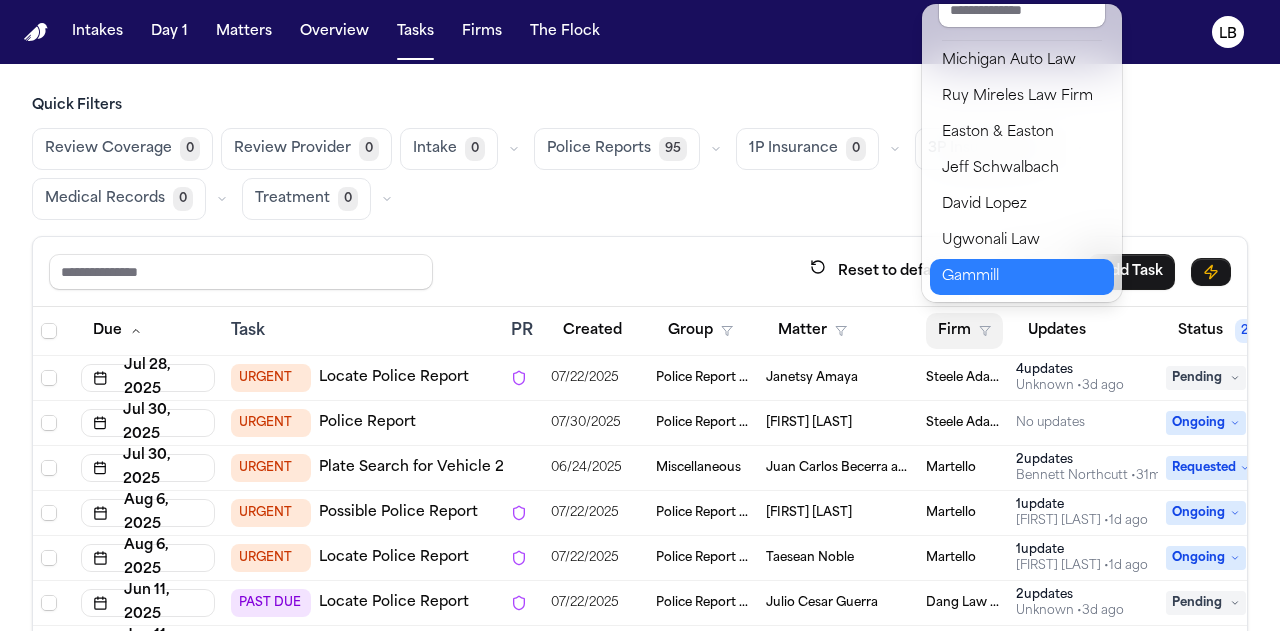 click on "Gammill" at bounding box center [1022, 277] 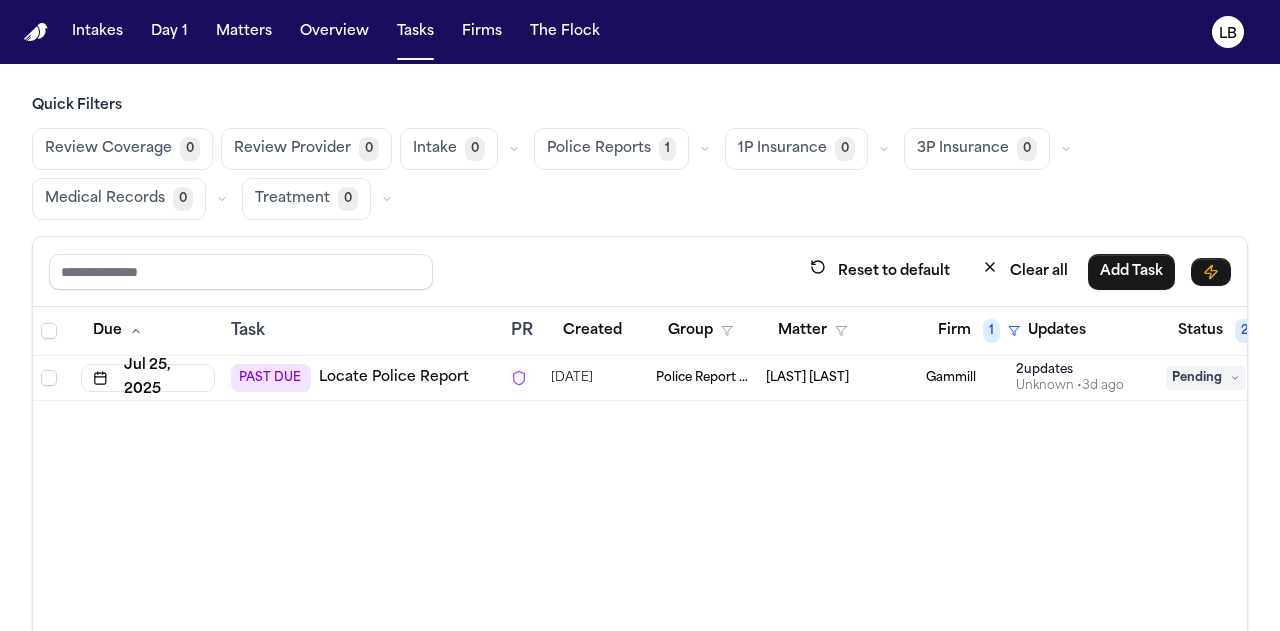 click on "Police Report & Investigation" at bounding box center (703, 378) 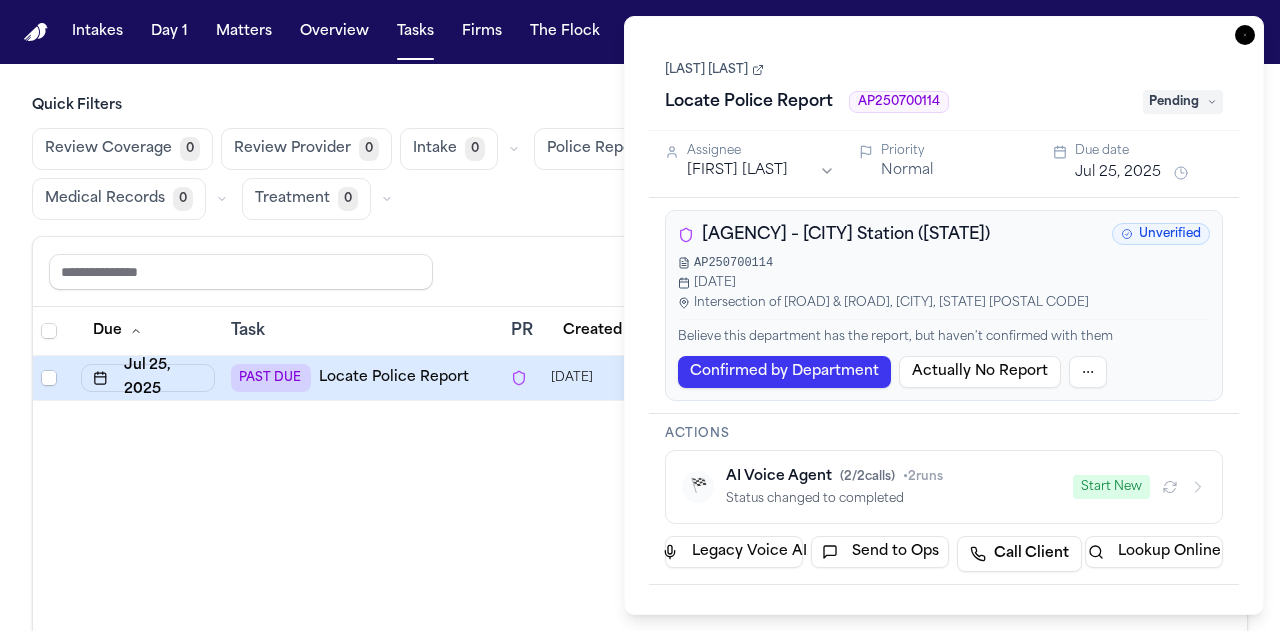 click on "[FIRST] [LAST]" at bounding box center (714, 70) 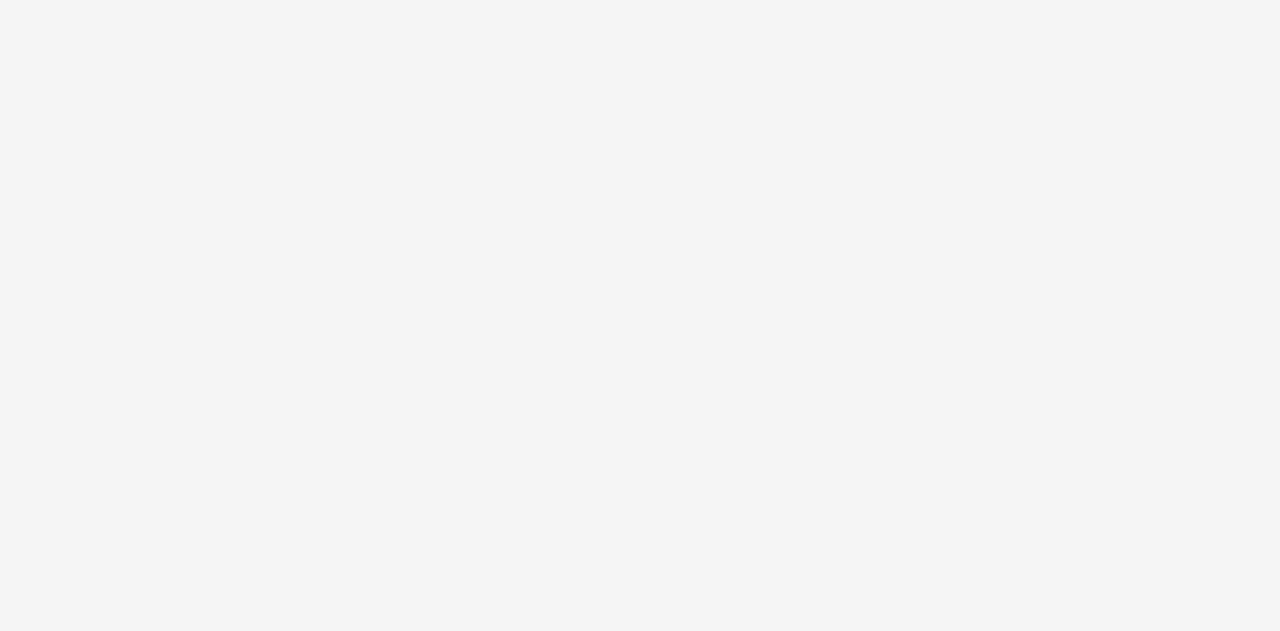 scroll, scrollTop: 0, scrollLeft: 0, axis: both 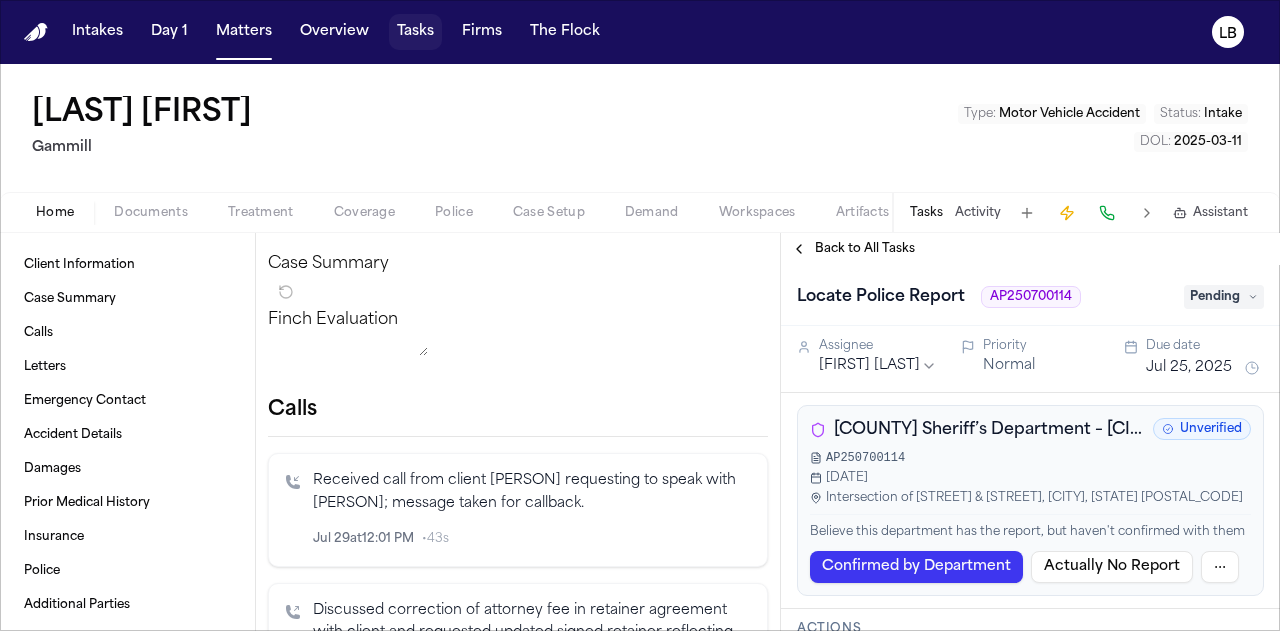 click on "Tasks" at bounding box center [415, 32] 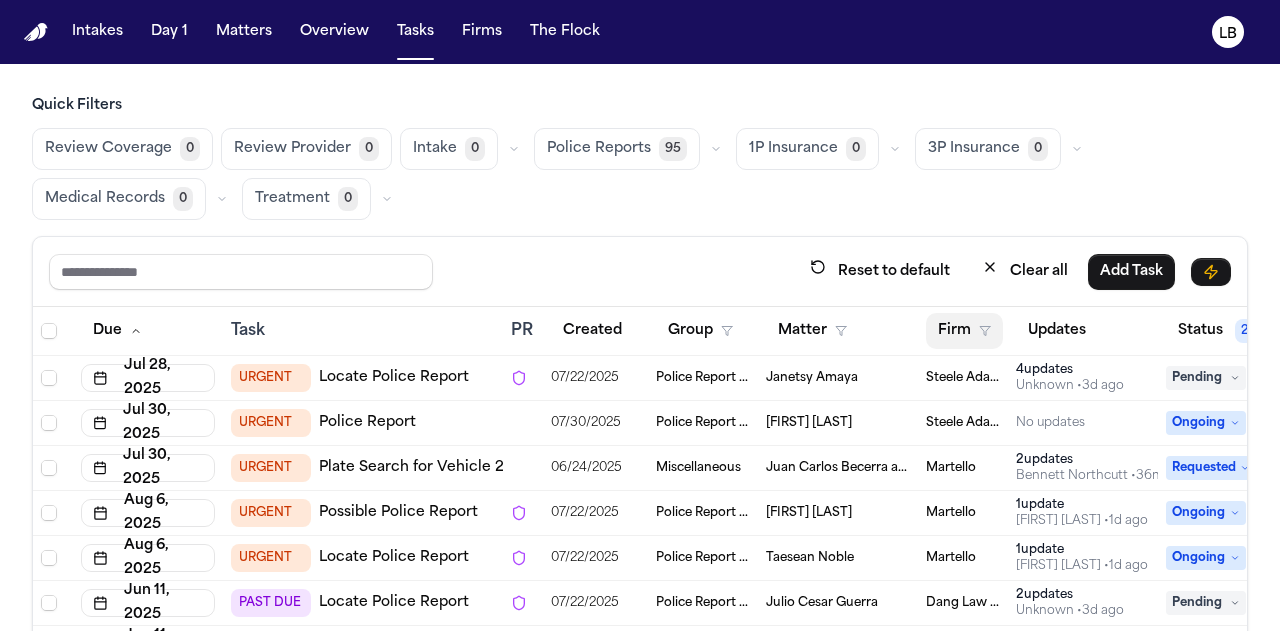 click on "Firm" at bounding box center (964, 331) 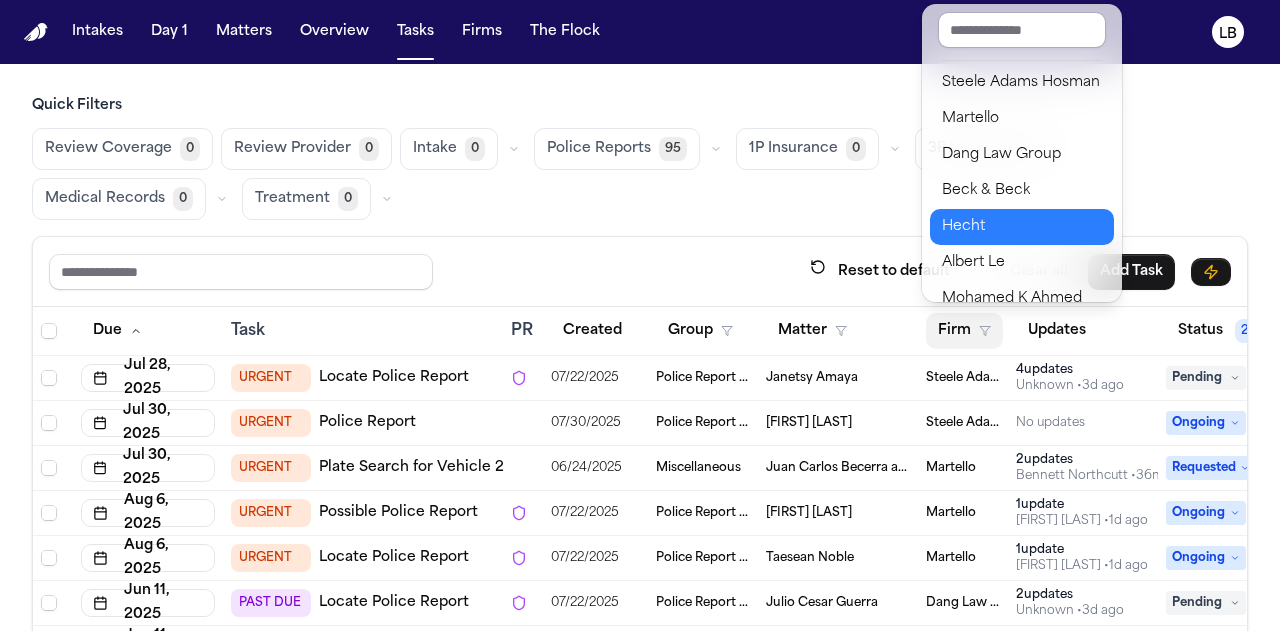 scroll, scrollTop: 290, scrollLeft: 0, axis: vertical 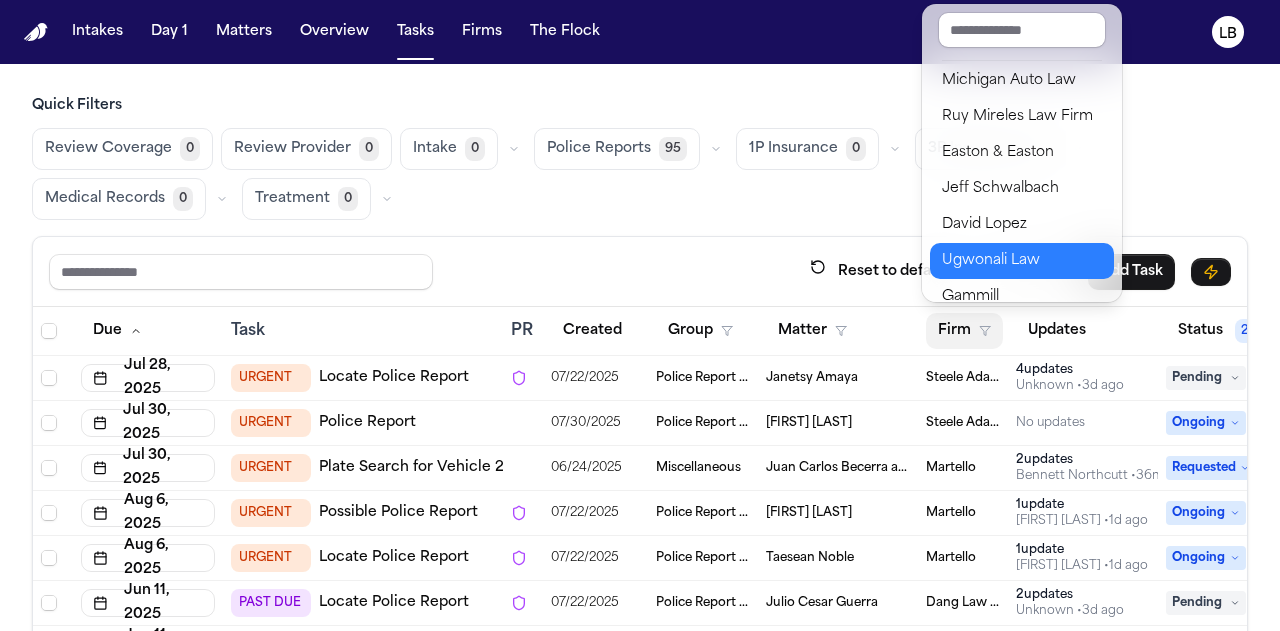 click on "Ugwonali Law" at bounding box center (1022, 261) 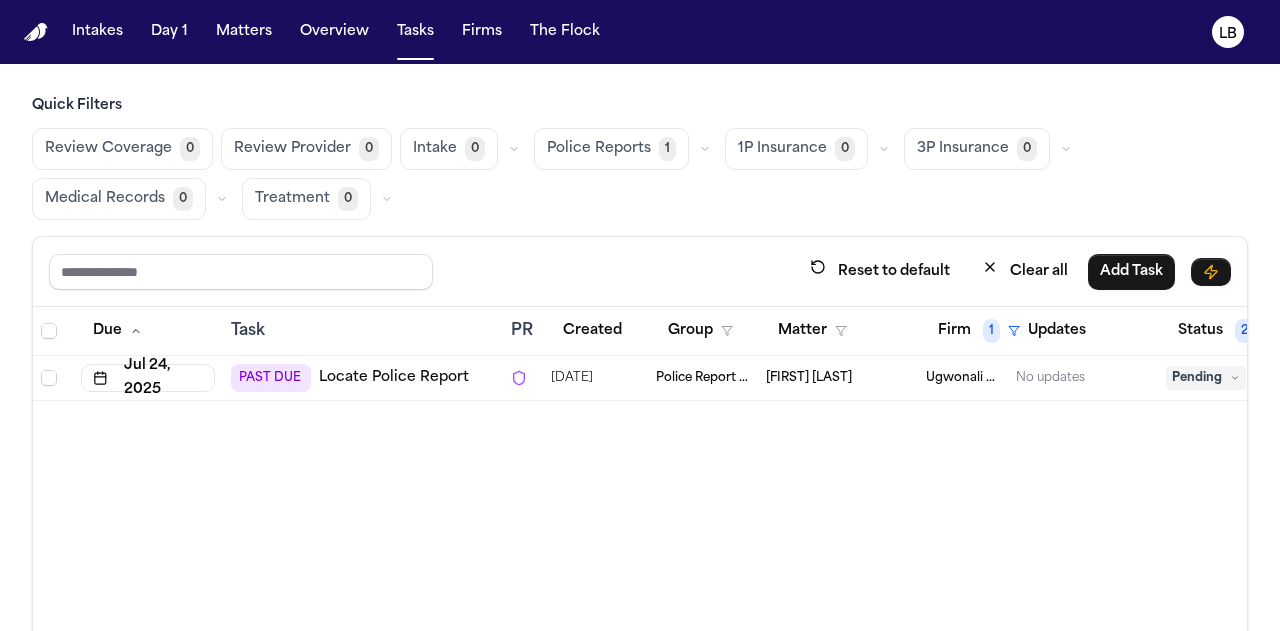 click on "Awudu Bello" at bounding box center [809, 378] 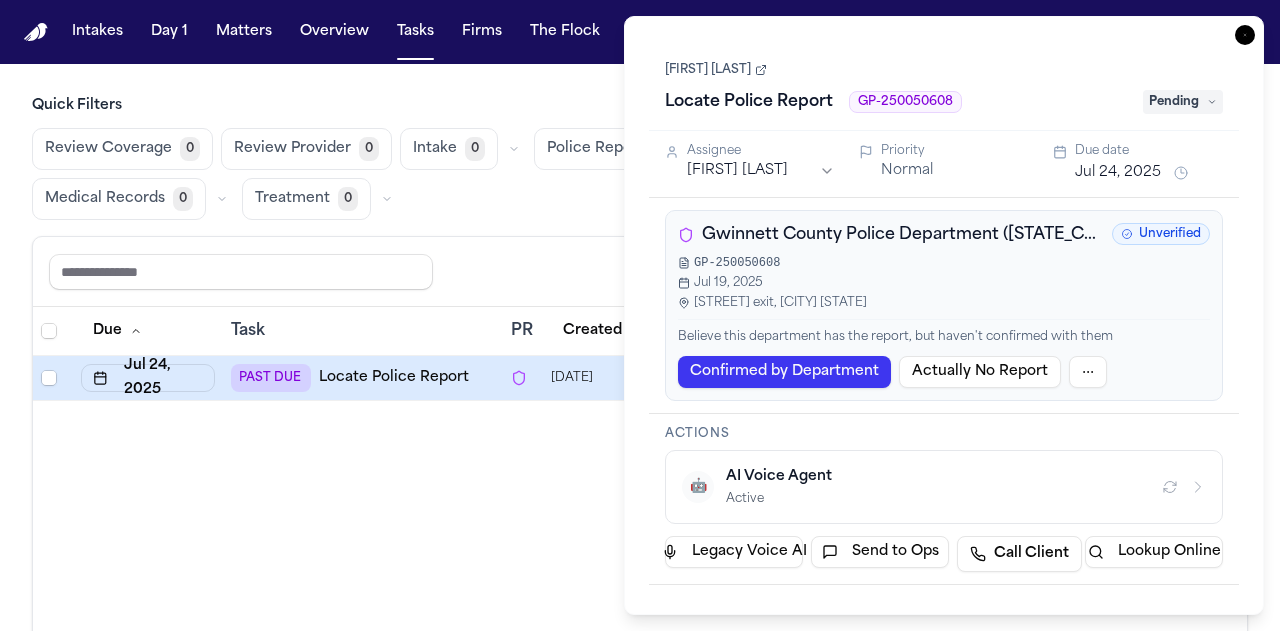 click on "Awudu Bello" at bounding box center [716, 70] 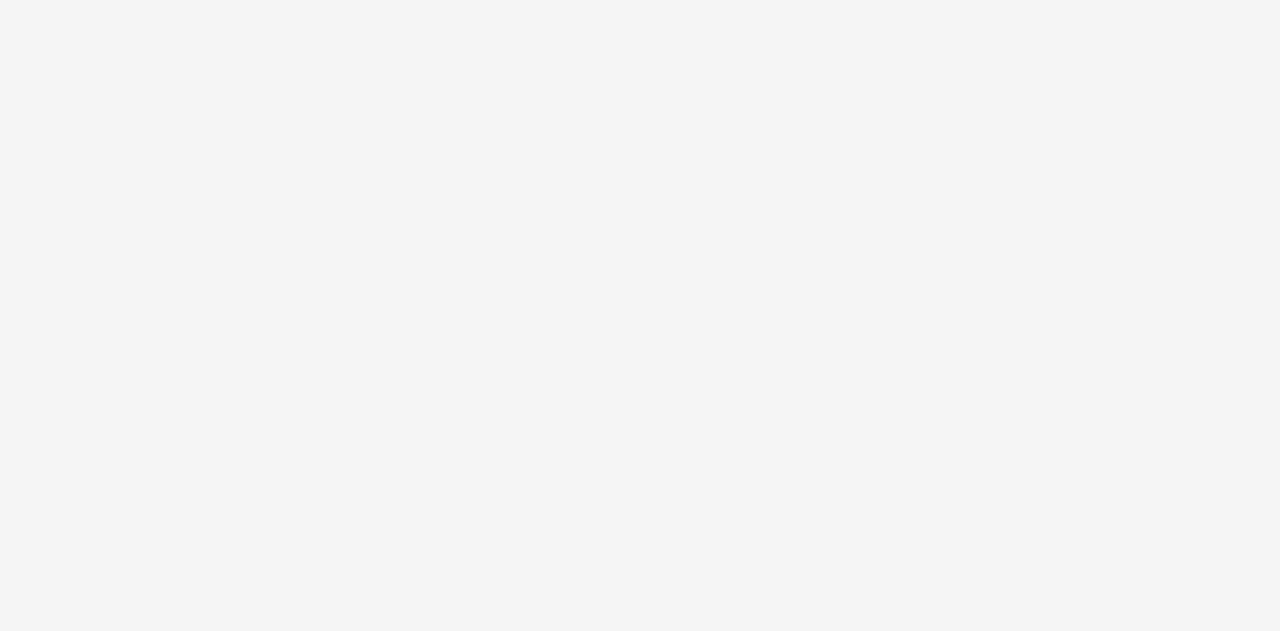 scroll, scrollTop: 0, scrollLeft: 0, axis: both 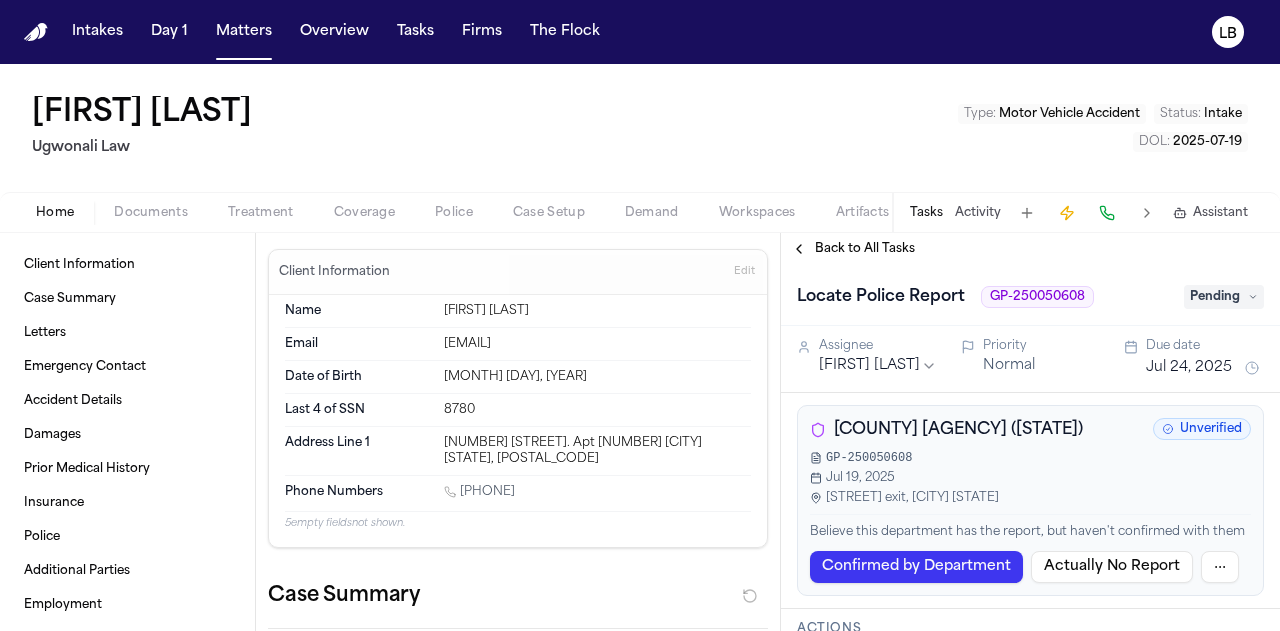click on "Documents" at bounding box center (151, 213) 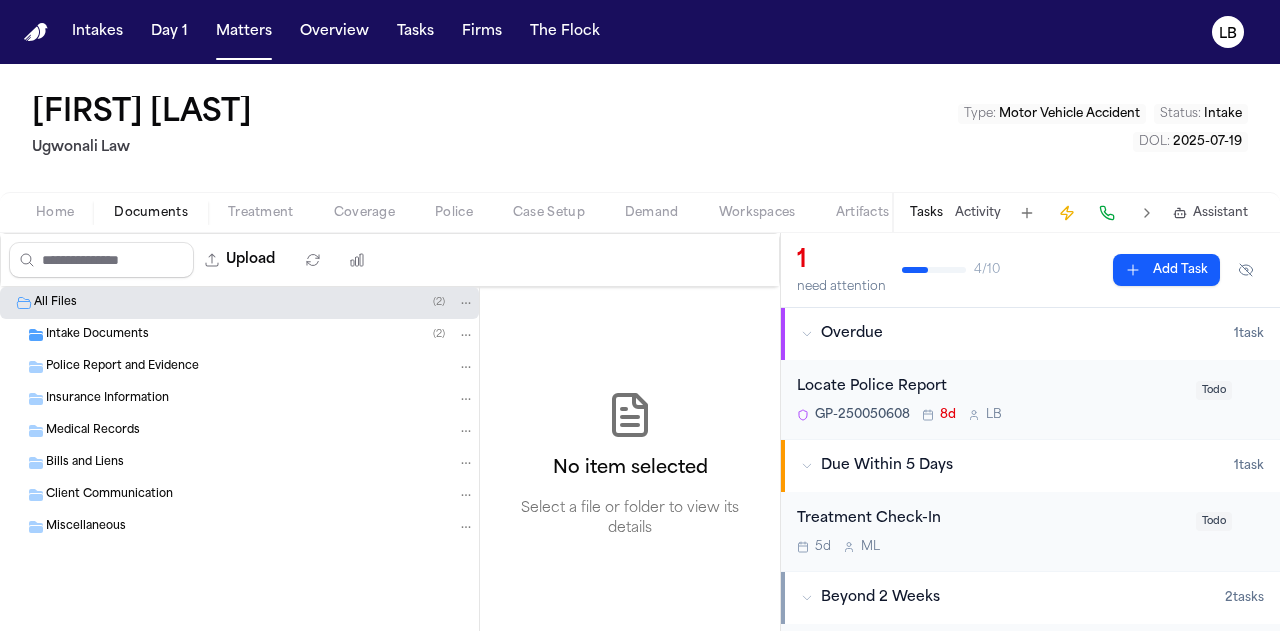 click on "Police Report and Evidence" at bounding box center [122, 367] 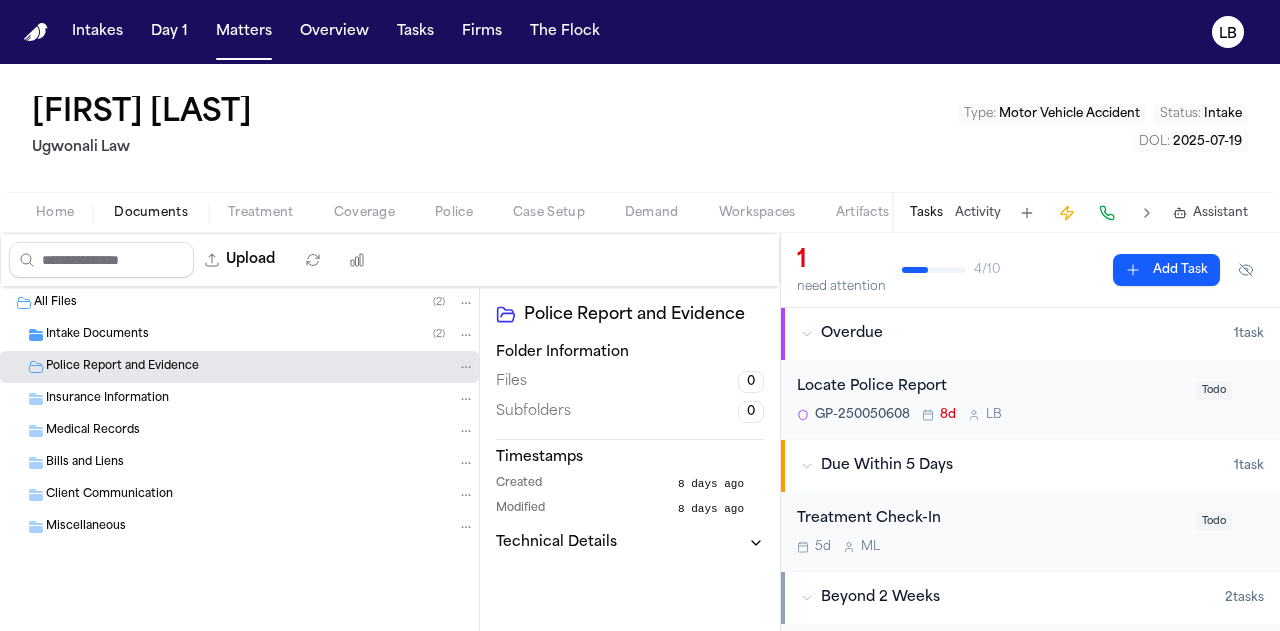 click on "Insurance Information" at bounding box center (107, 399) 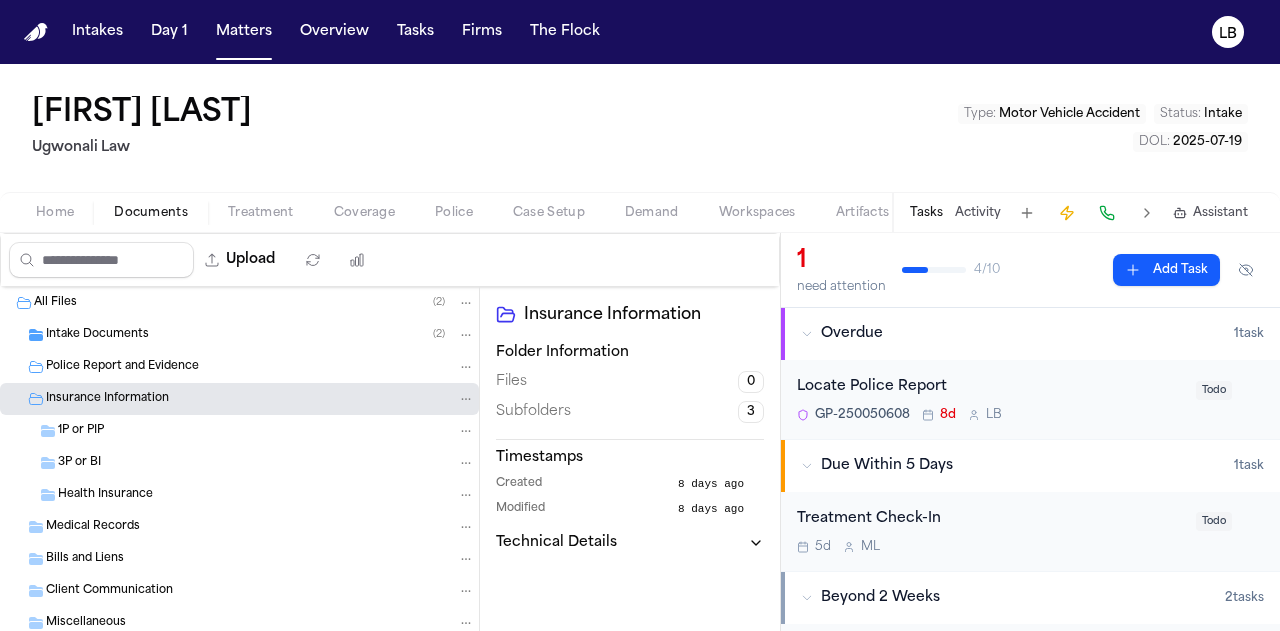 click on "Intake Documents" at bounding box center [97, 335] 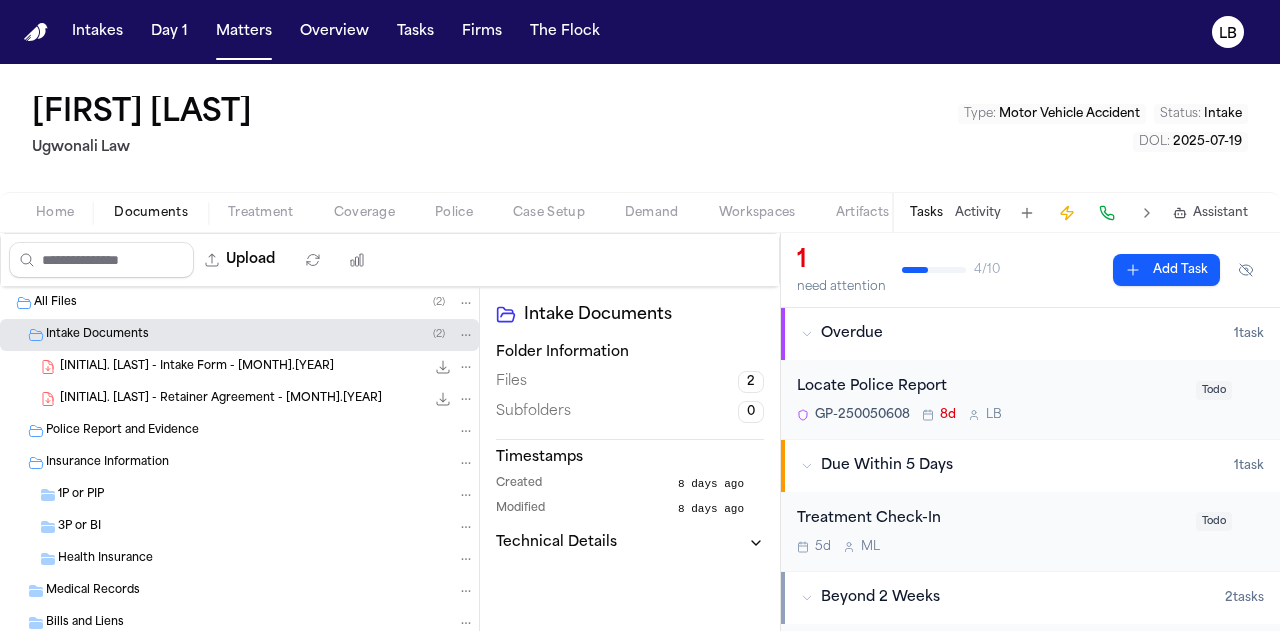 click on "GP-250050608" at bounding box center [862, 415] 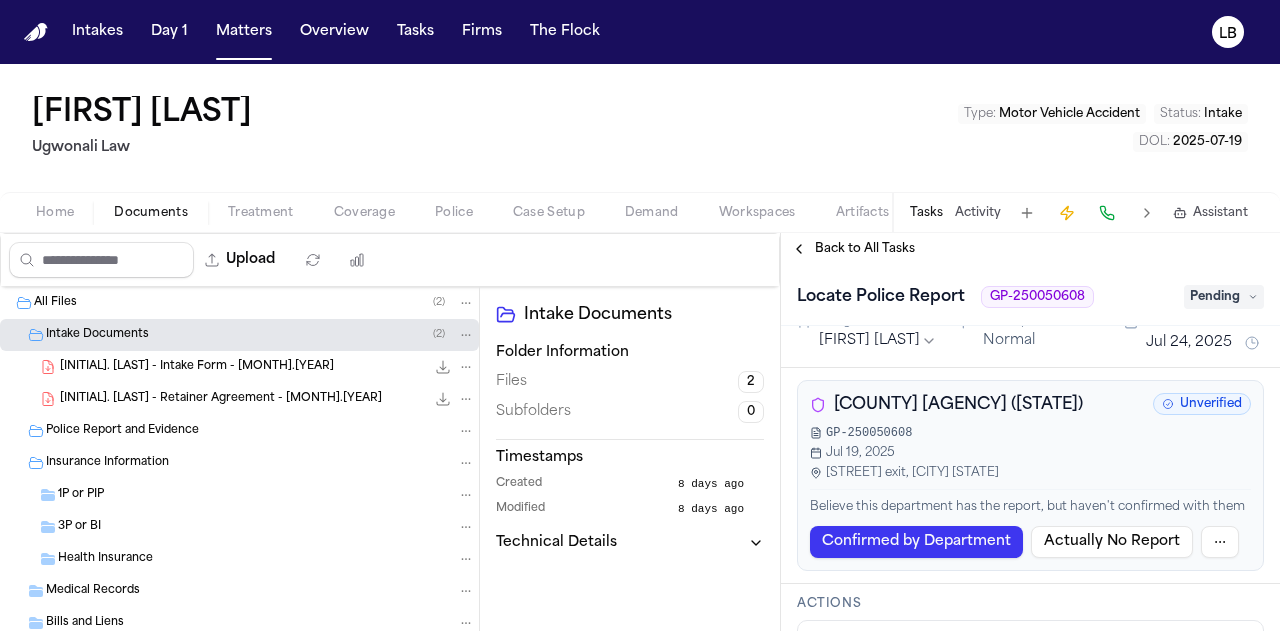 scroll, scrollTop: 24, scrollLeft: 0, axis: vertical 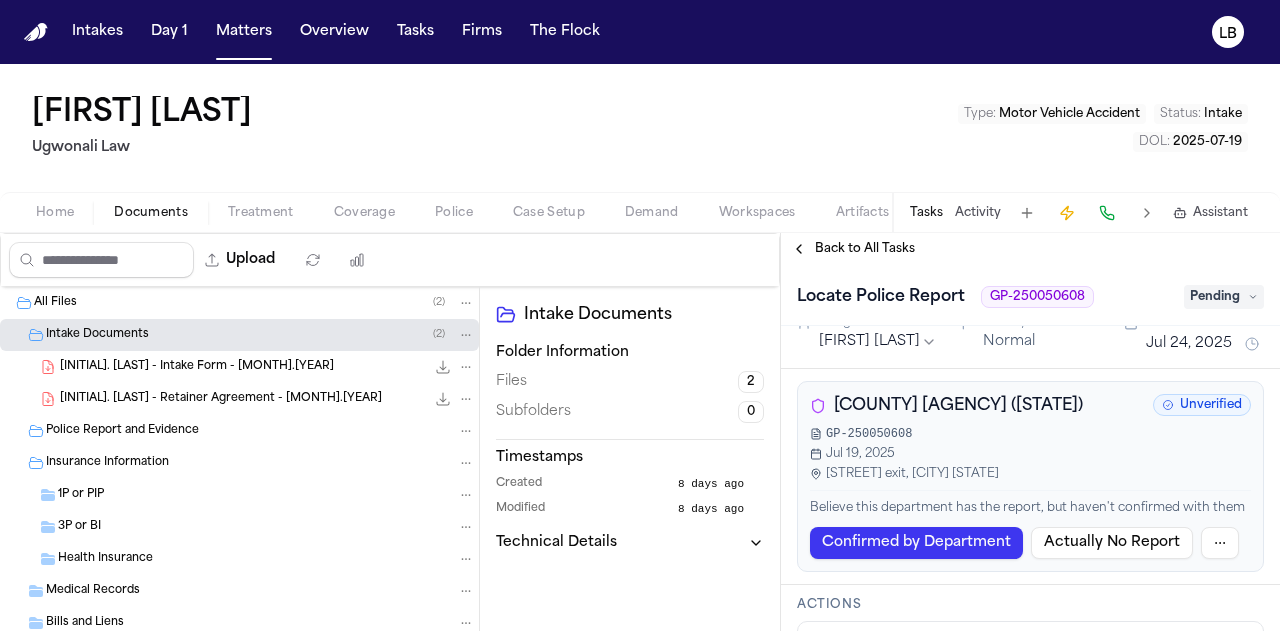 click on "[COUNTY] [AGENCY] ([STATE])" at bounding box center (958, 406) 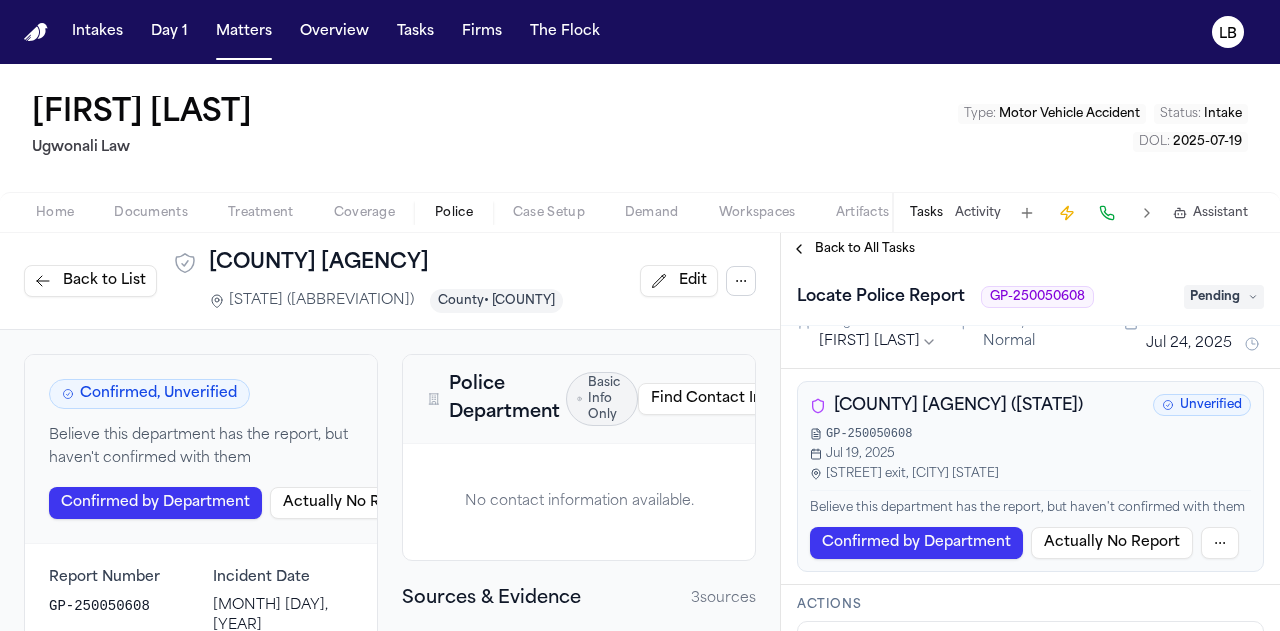 click on "[COUNTY] [AGENCY]" at bounding box center [386, 263] 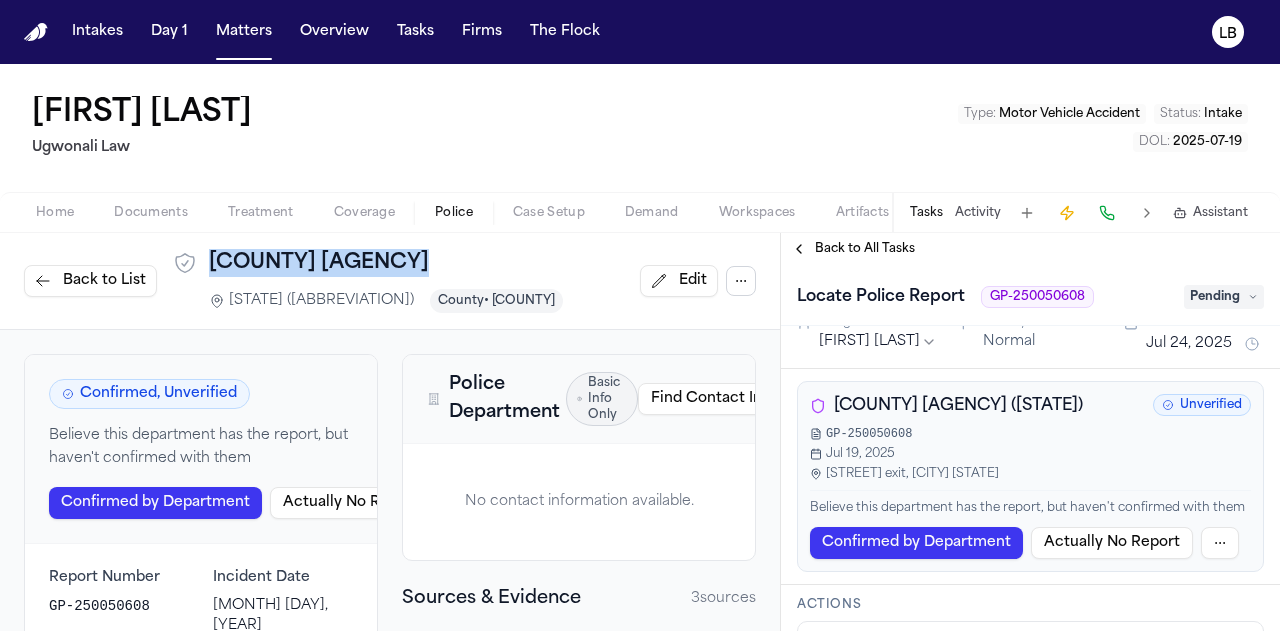 click on "[COUNTY] [AGENCY]" at bounding box center [386, 263] 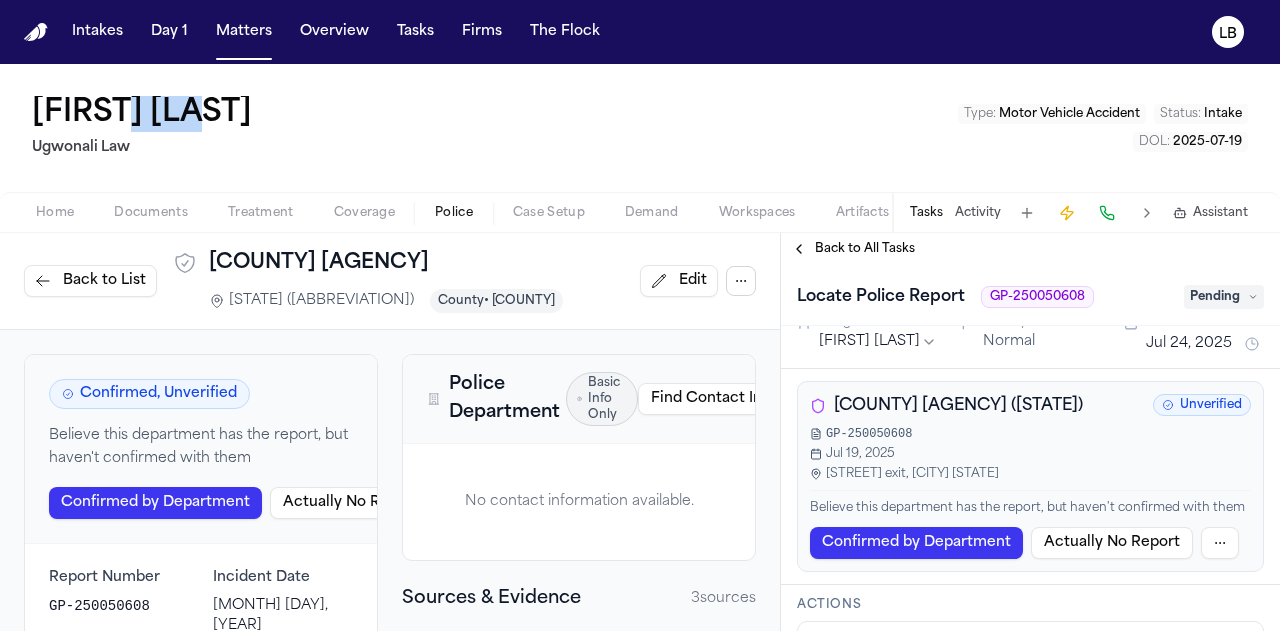 drag, startPoint x: 273, startPoint y: 130, endPoint x: 148, endPoint y: 101, distance: 128.31992 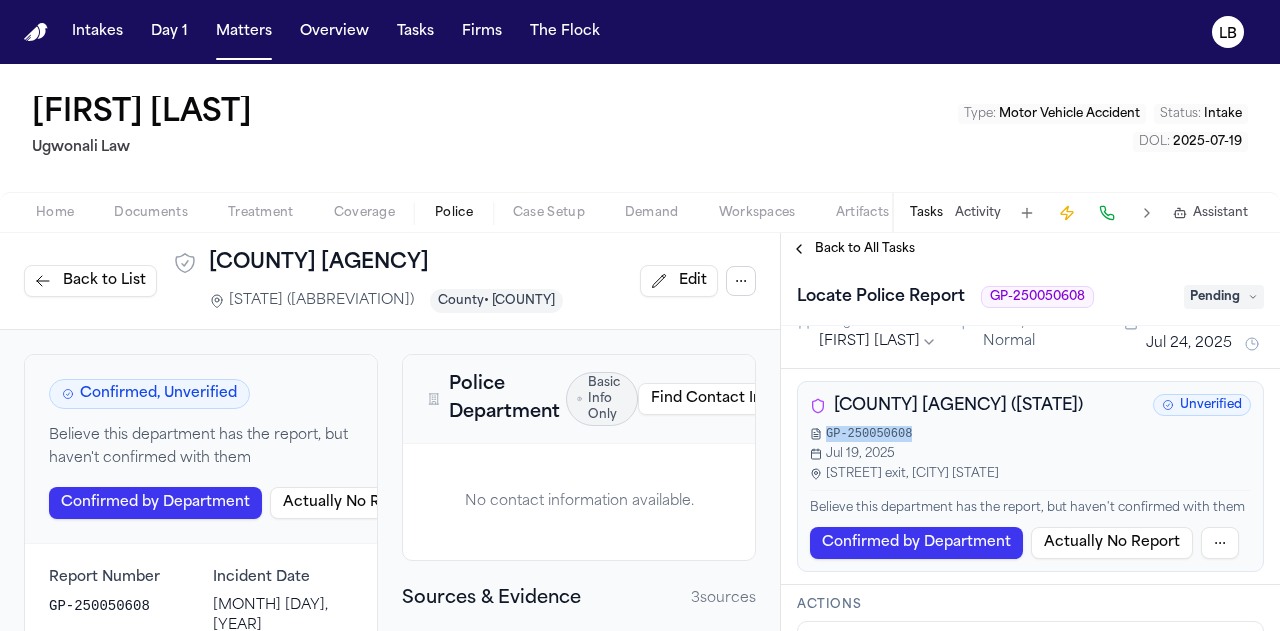 drag, startPoint x: 824, startPoint y: 435, endPoint x: 904, endPoint y: 434, distance: 80.00625 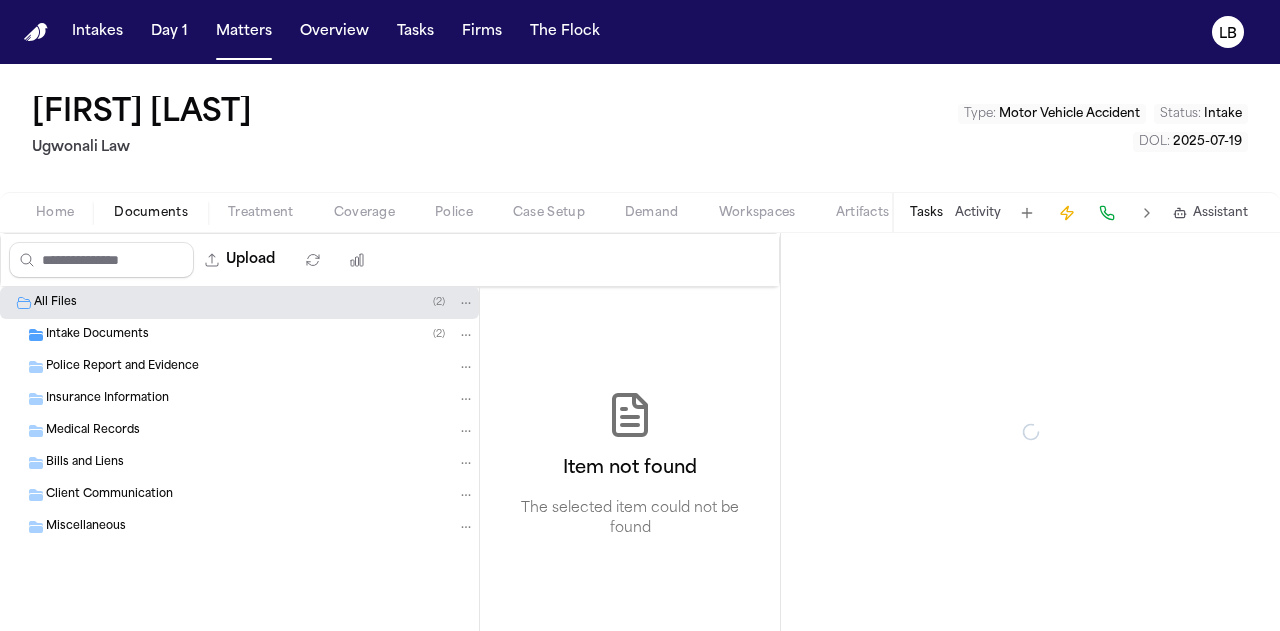 click on "Documents" at bounding box center (151, 213) 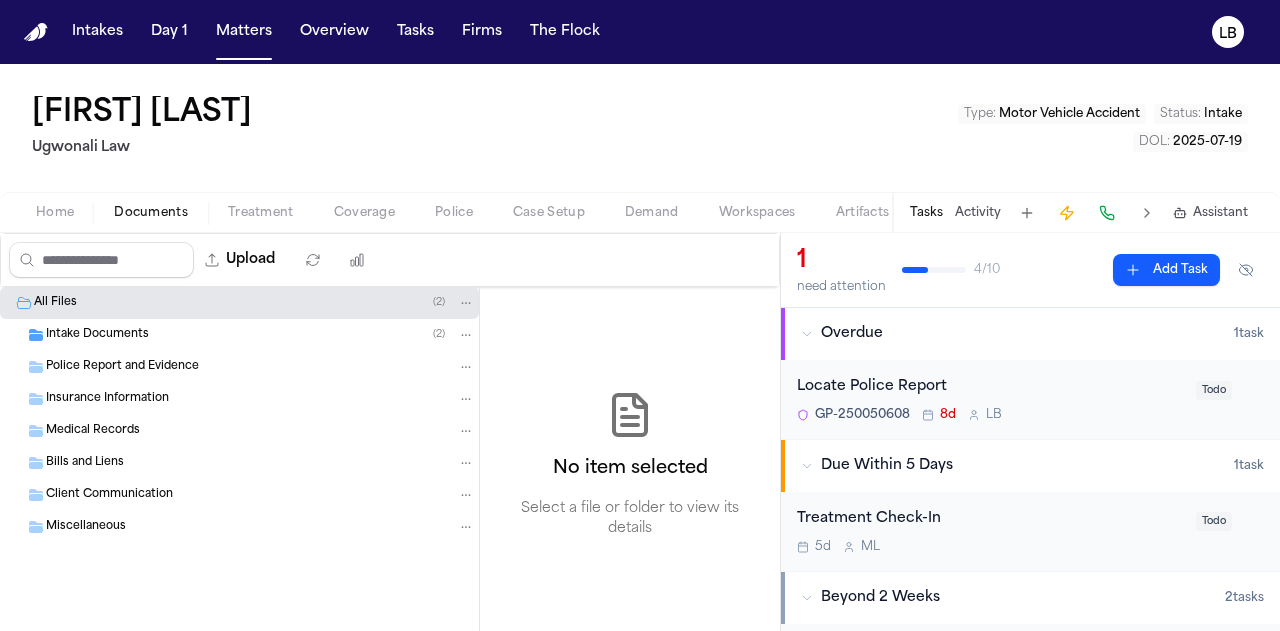 click on "Intake Documents" at bounding box center [97, 335] 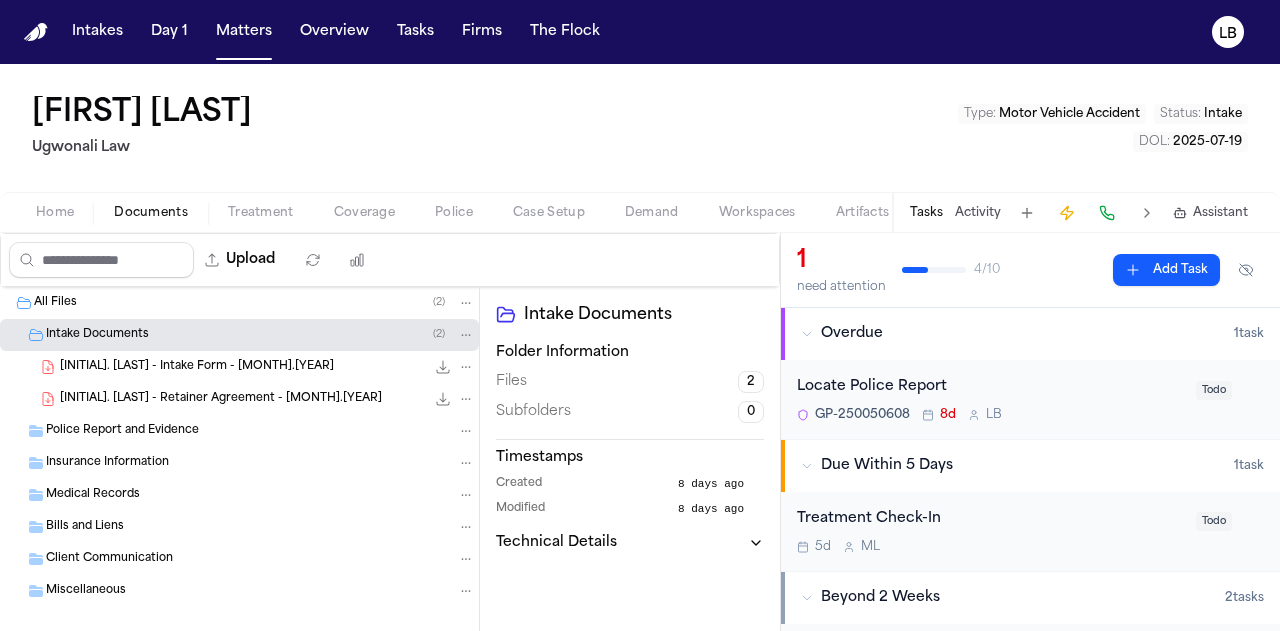 click on "[INITIAL]. [LAST] - Intake Form - [MONTH].[YEAR]" at bounding box center (197, 367) 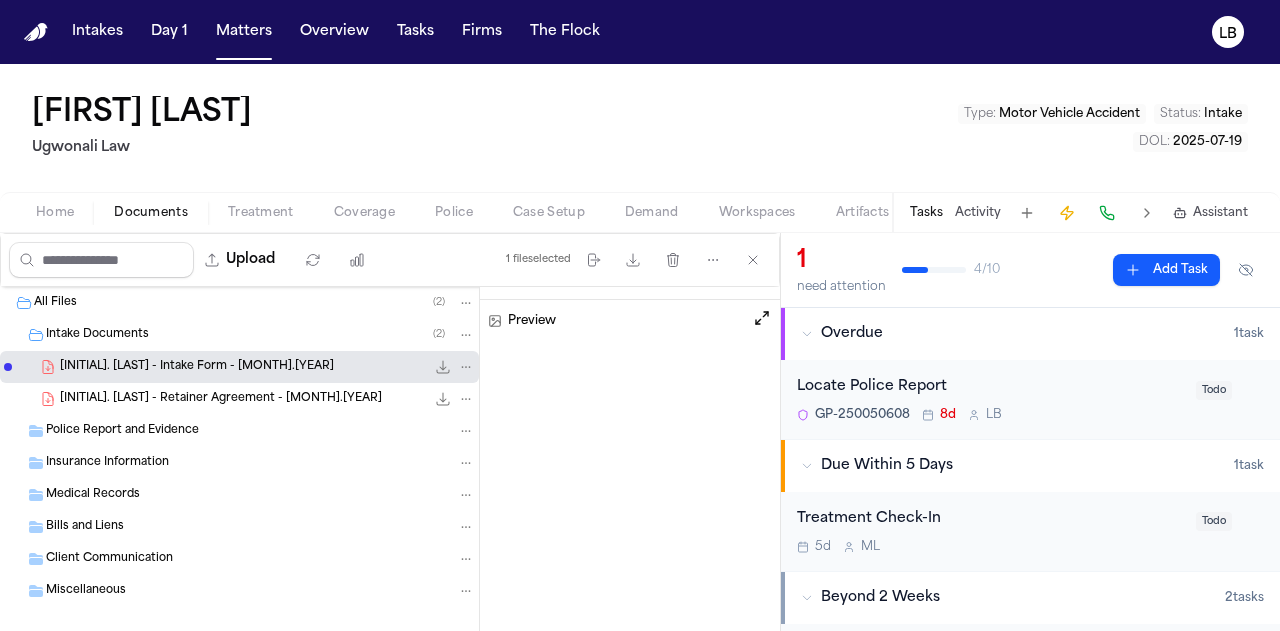 scroll, scrollTop: 314, scrollLeft: 0, axis: vertical 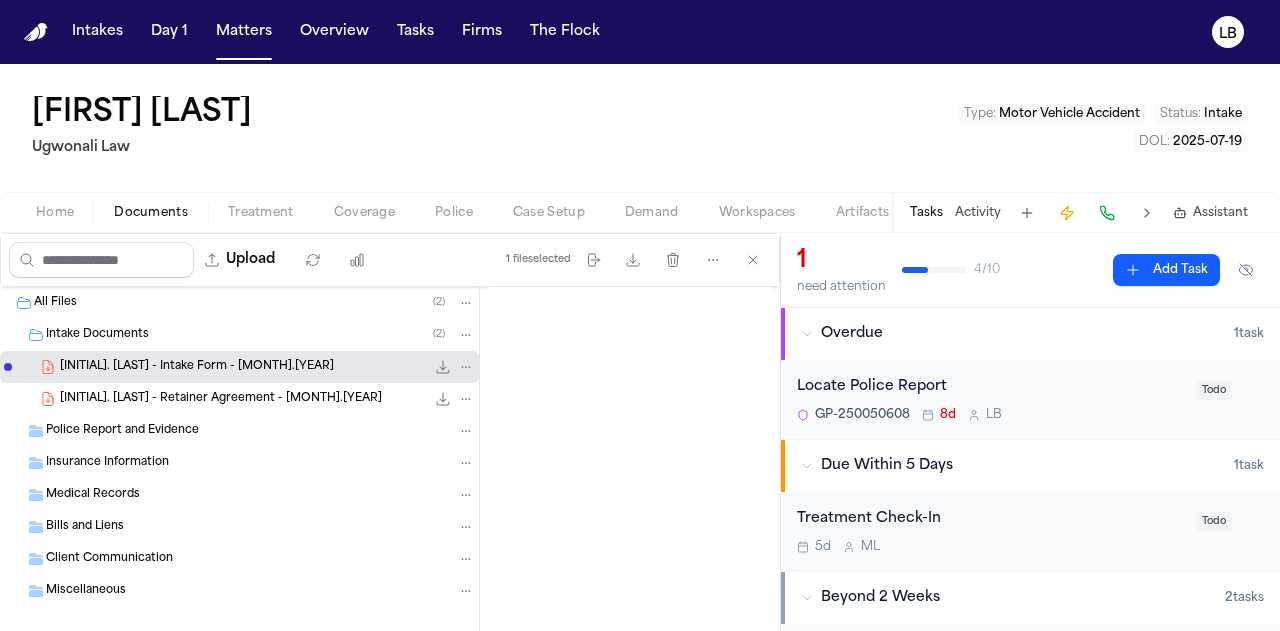 drag, startPoint x: 148, startPoint y: 119, endPoint x: 30, endPoint y: 105, distance: 118.82761 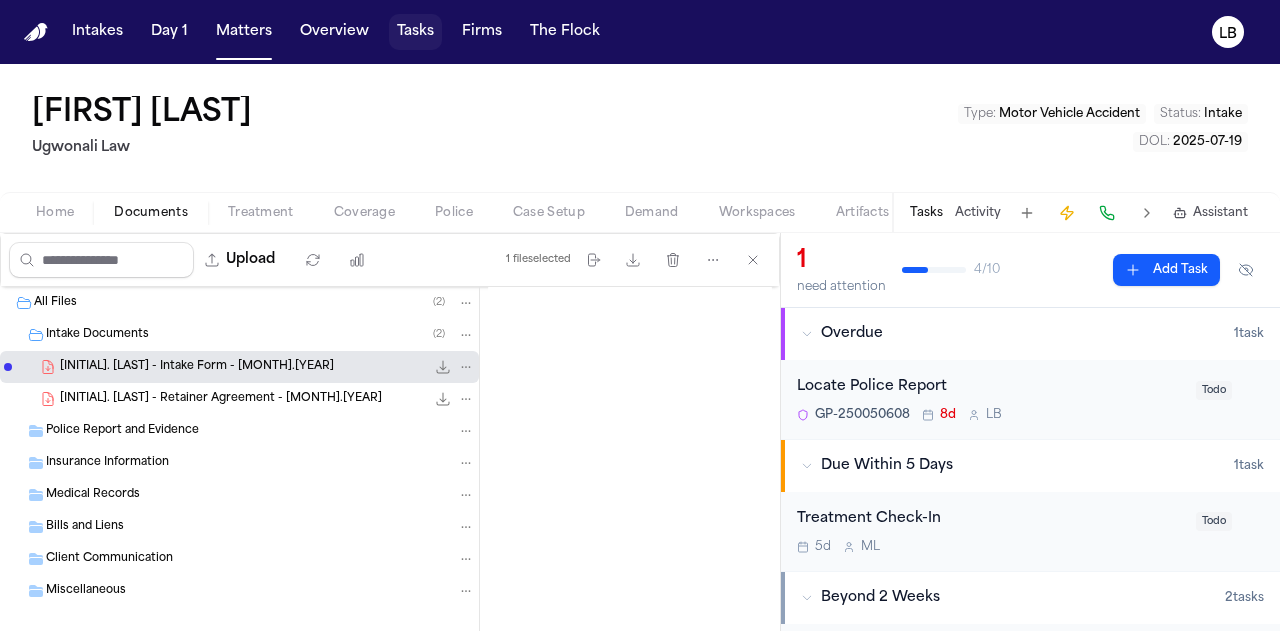 click on "Tasks" at bounding box center (415, 32) 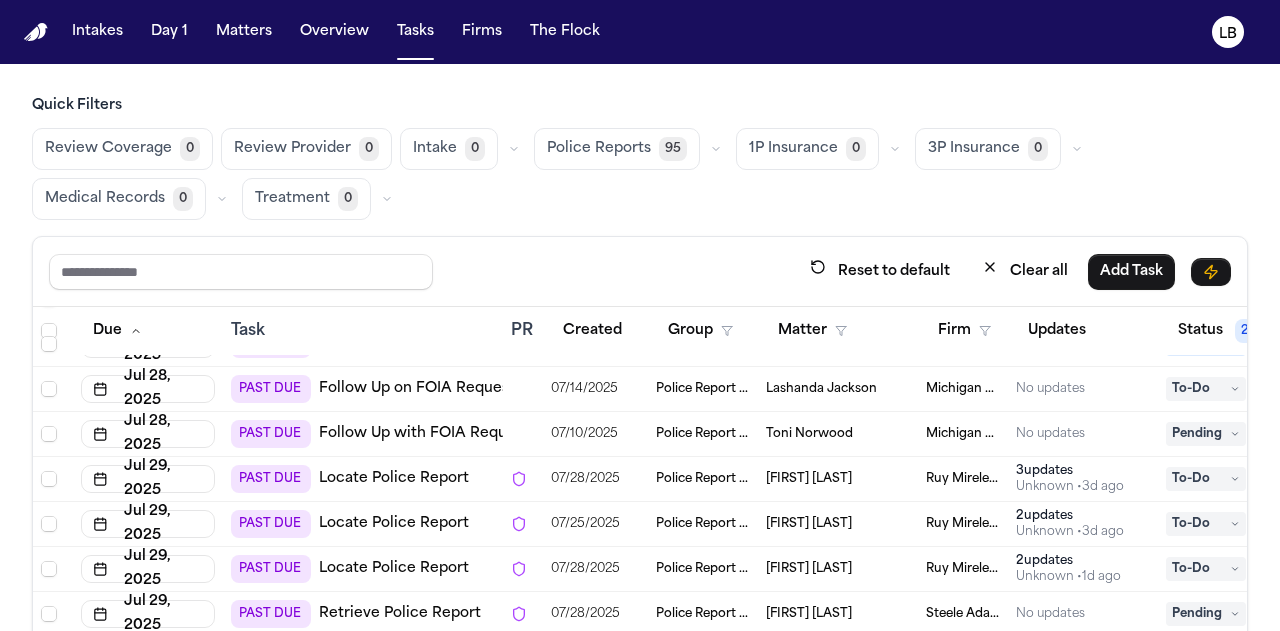 scroll, scrollTop: 5142, scrollLeft: 0, axis: vertical 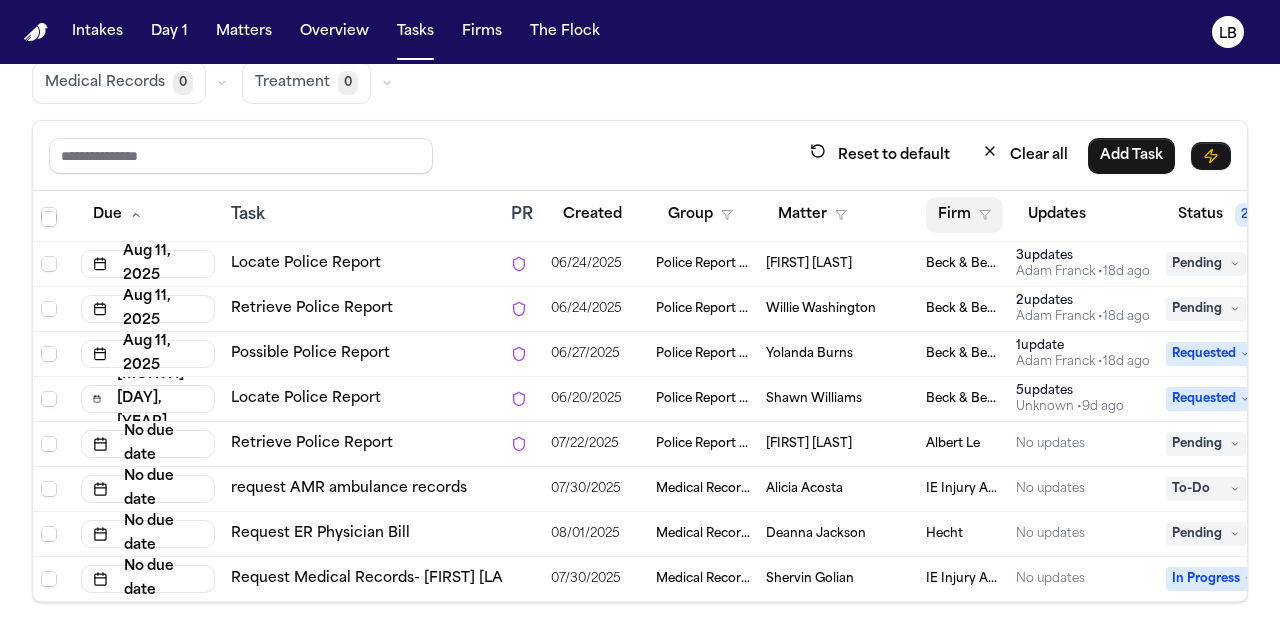 click 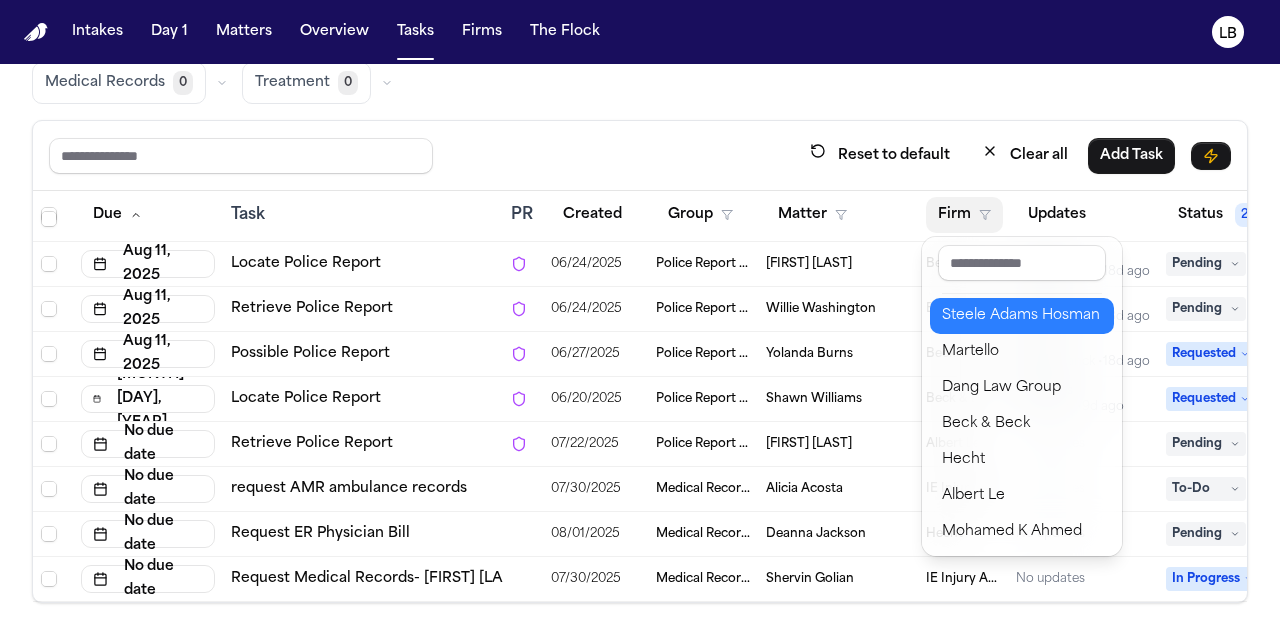 click on "Steele Adams Hosman" at bounding box center (1022, 316) 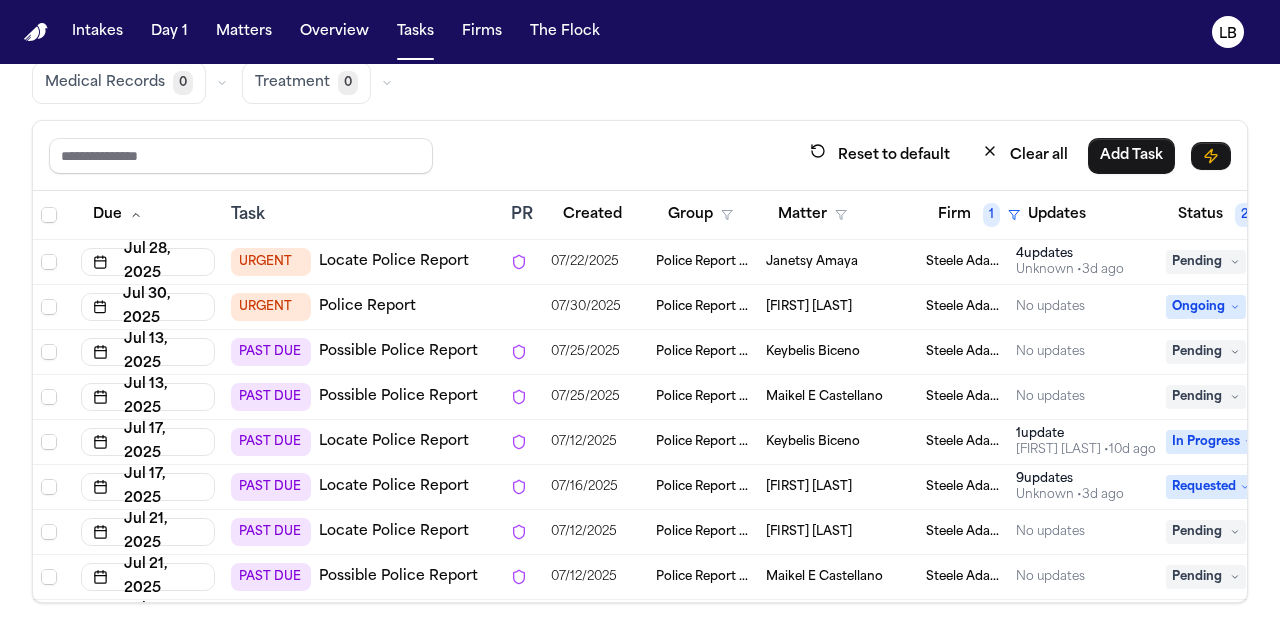 scroll, scrollTop: 372, scrollLeft: 0, axis: vertical 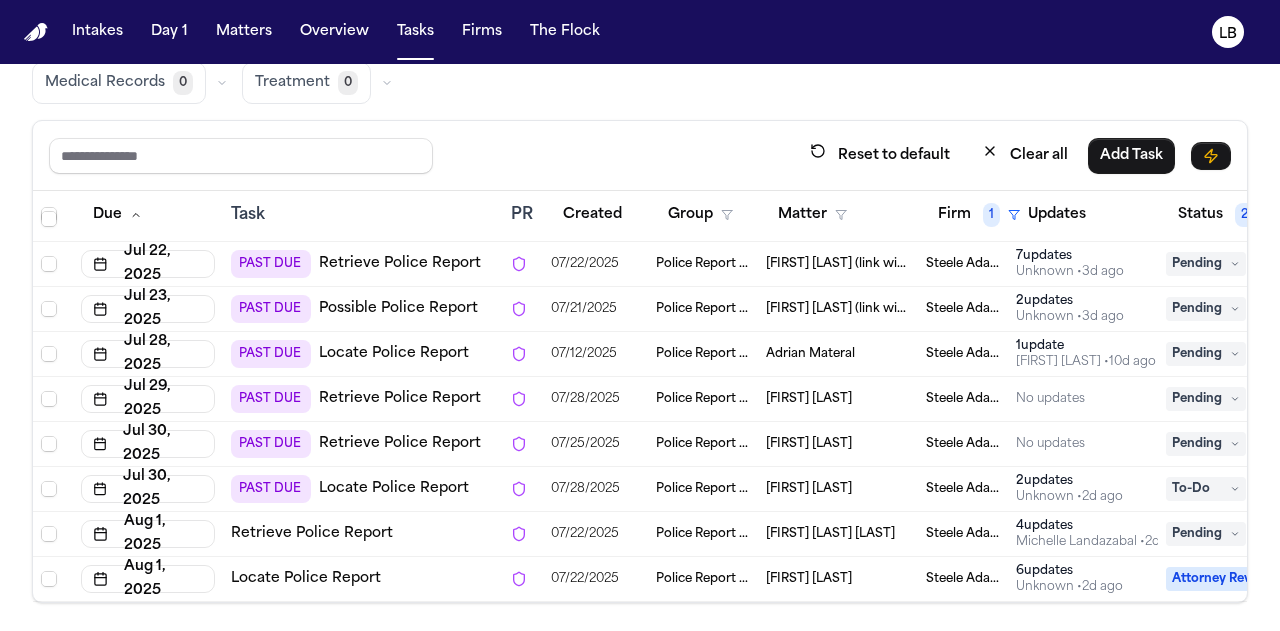 click on "Steele Adams Hosman" at bounding box center [963, 534] 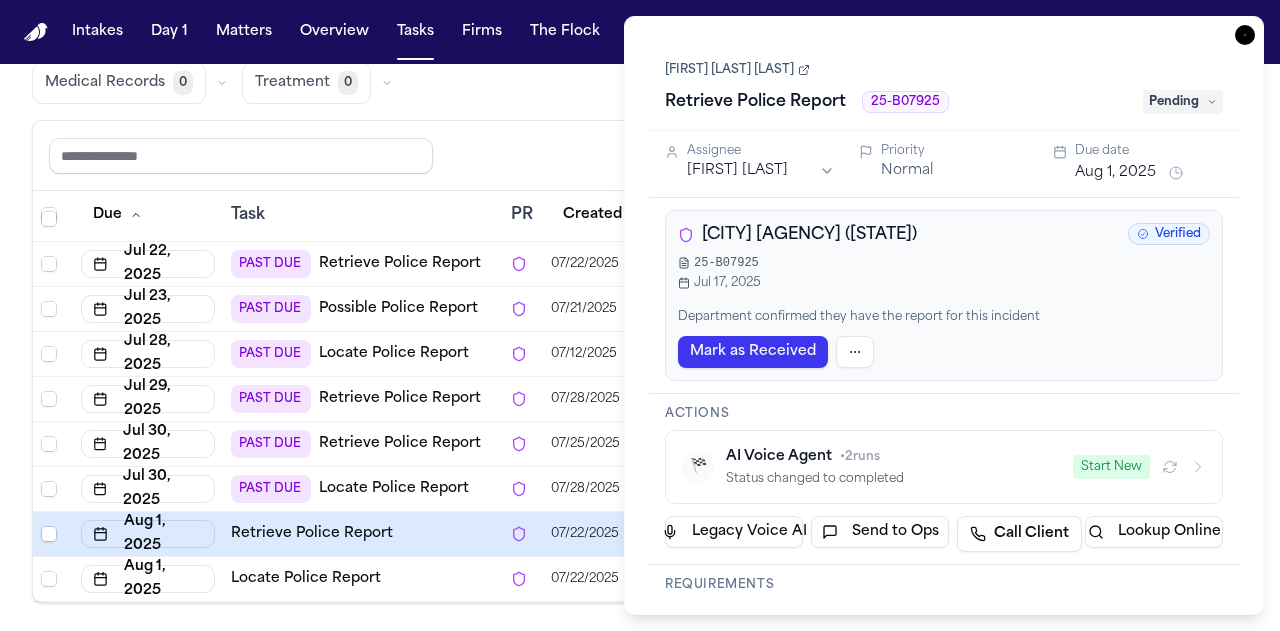 click on "[FIRST] [LAST] [LAST]" at bounding box center (737, 70) 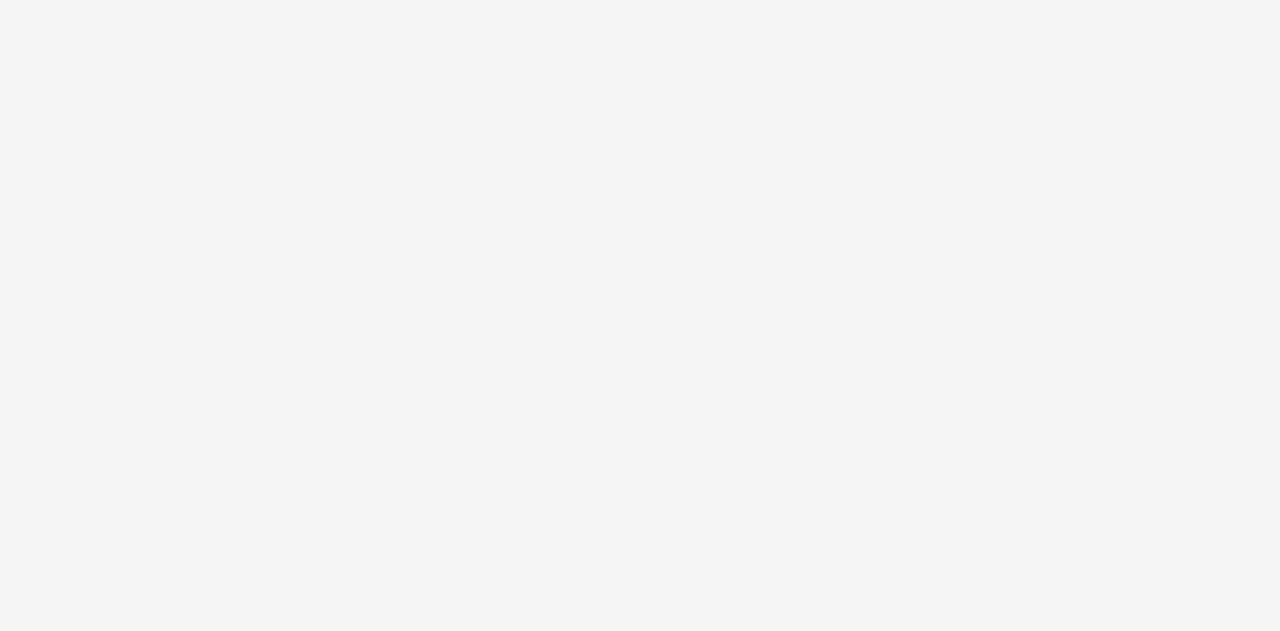 scroll, scrollTop: 0, scrollLeft: 0, axis: both 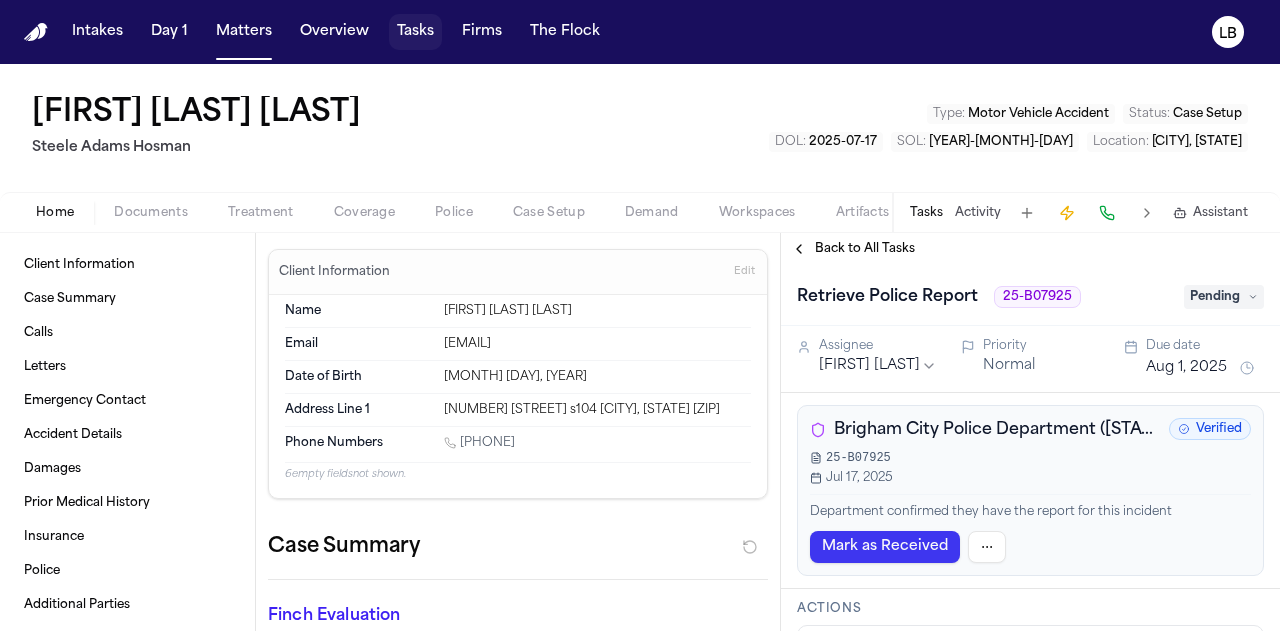 click on "Intakes Day 1 Matters Overview Tasks Firms The Flock LB" at bounding box center [640, 32] 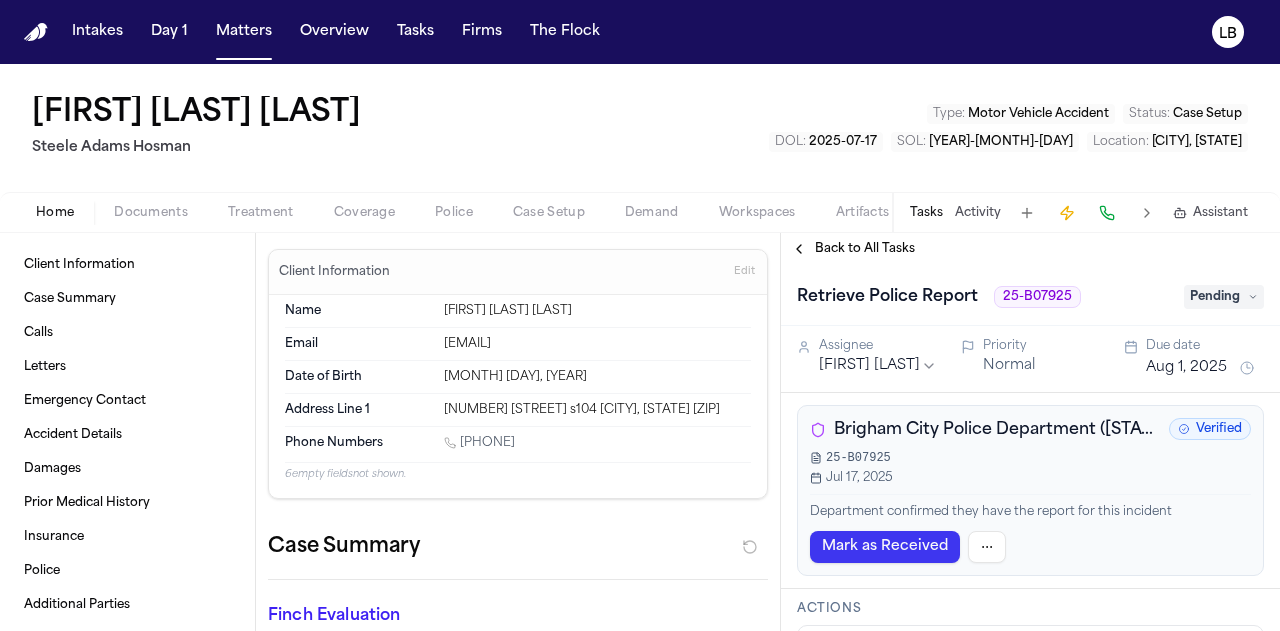 click on "[FIRST] [LAST] [LAST] Type :   Motor Vehicle Accident Status :   Case Setup DOL :   2025-07-17 SOL :   2029-07-17 Location :   [CITY], [STATE]" at bounding box center (640, 128) 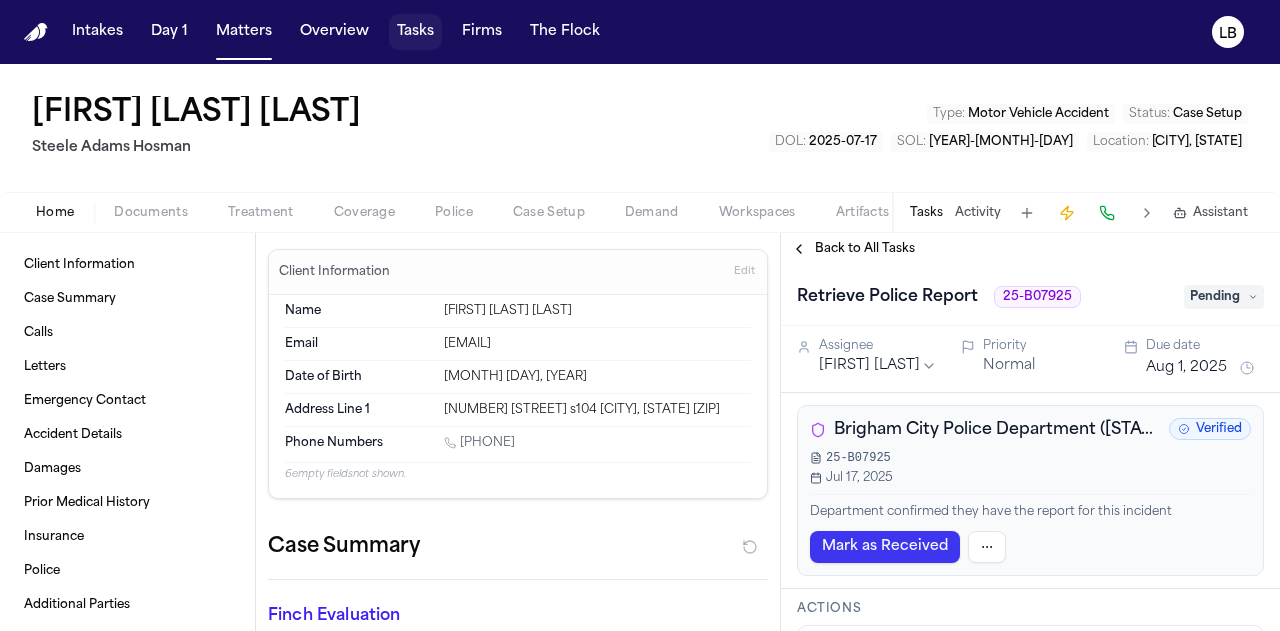 click on "Tasks" at bounding box center (415, 32) 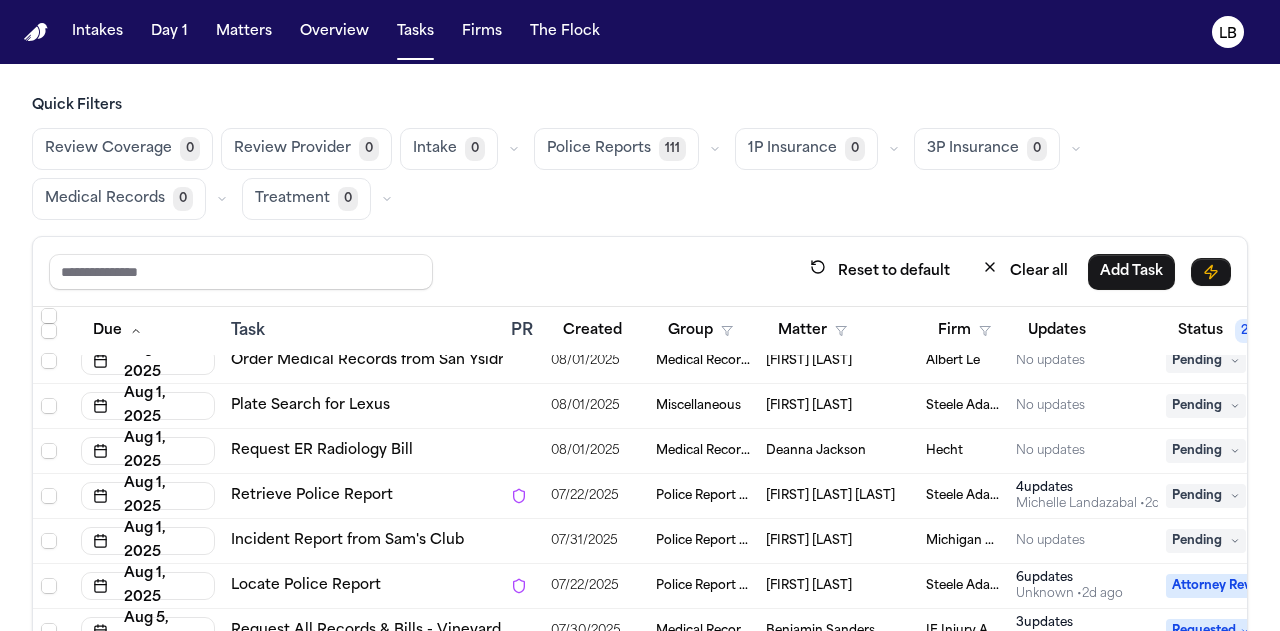 scroll, scrollTop: 5187, scrollLeft: 0, axis: vertical 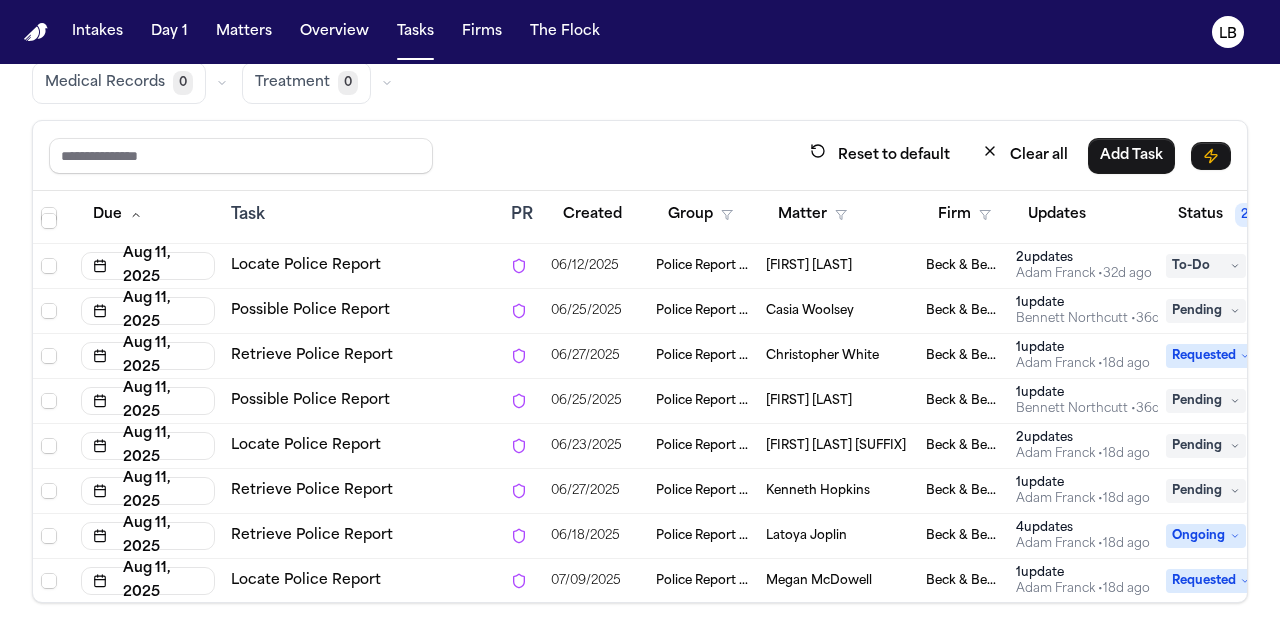 click on "Beck & Beck" at bounding box center [963, 356] 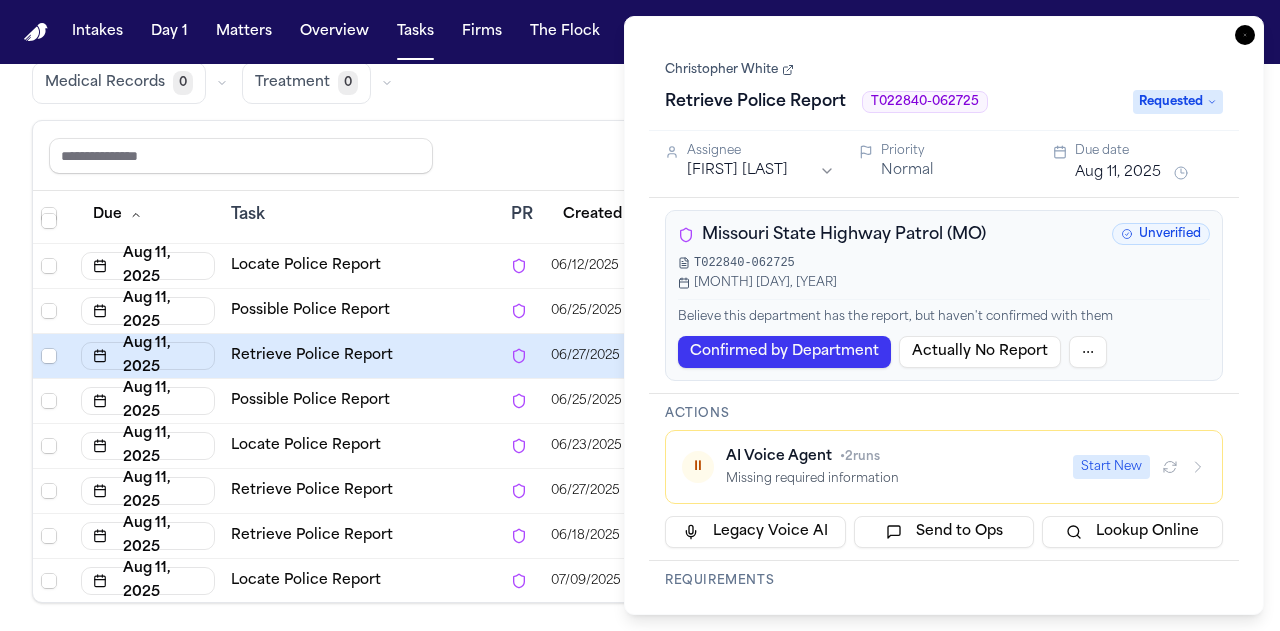 click on "06/25/2025" at bounding box center [586, 311] 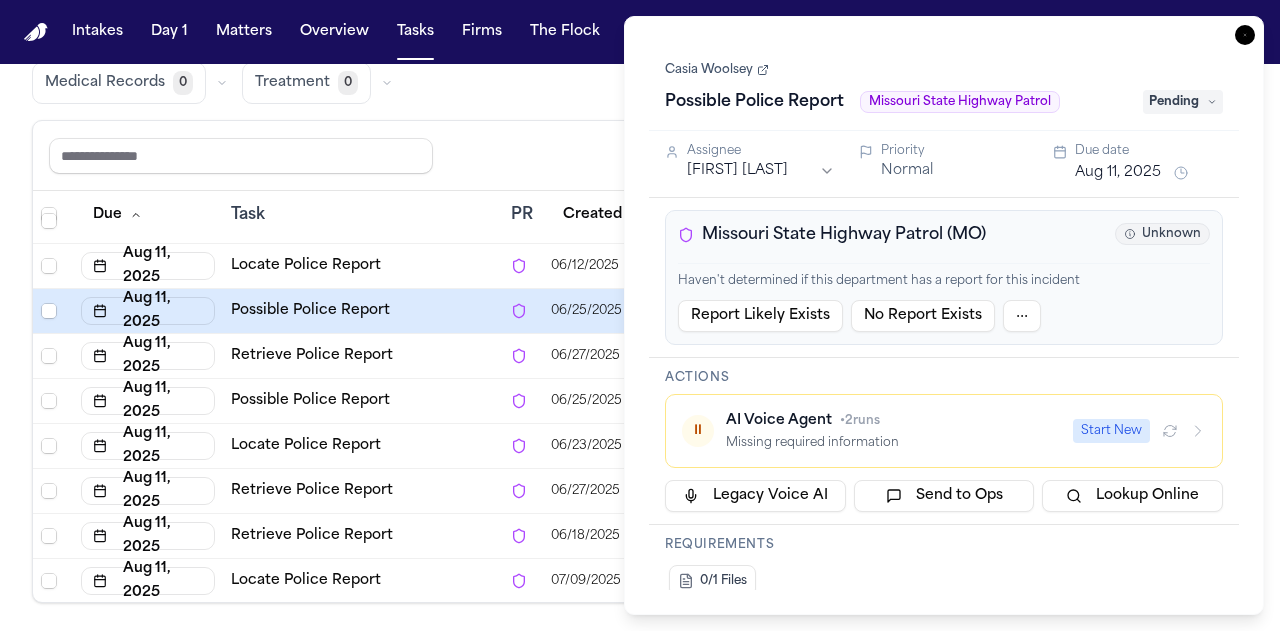 click on "06/25/2025" at bounding box center (595, 401) 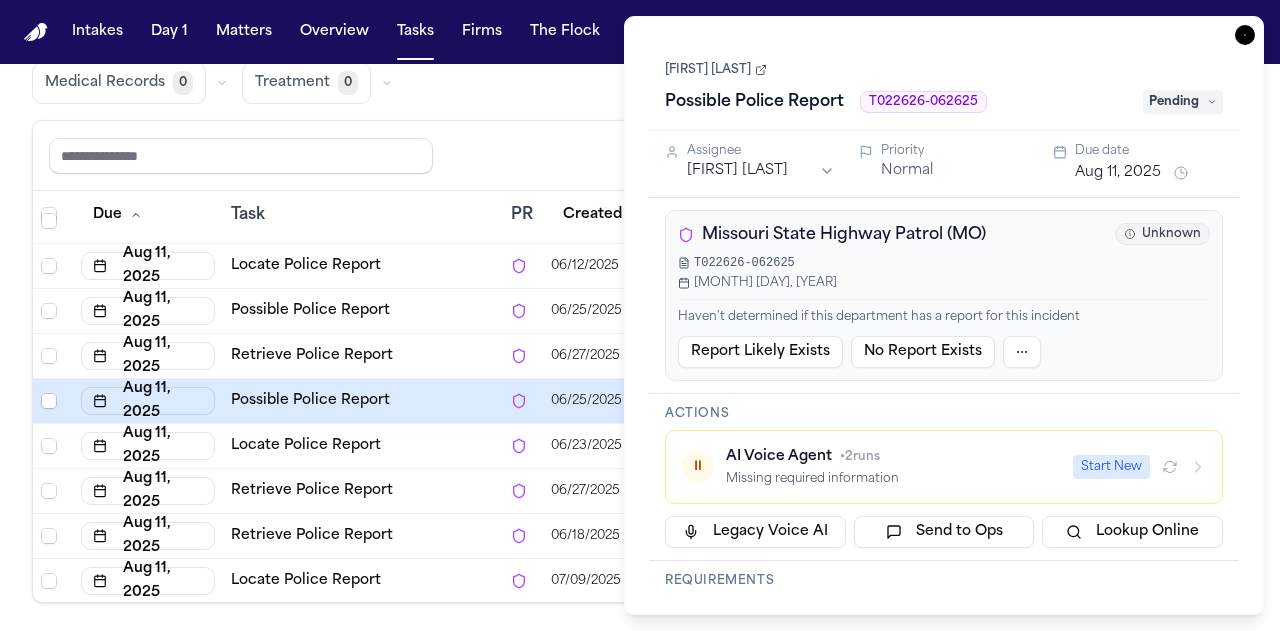click on "06/23/2025" at bounding box center [586, 446] 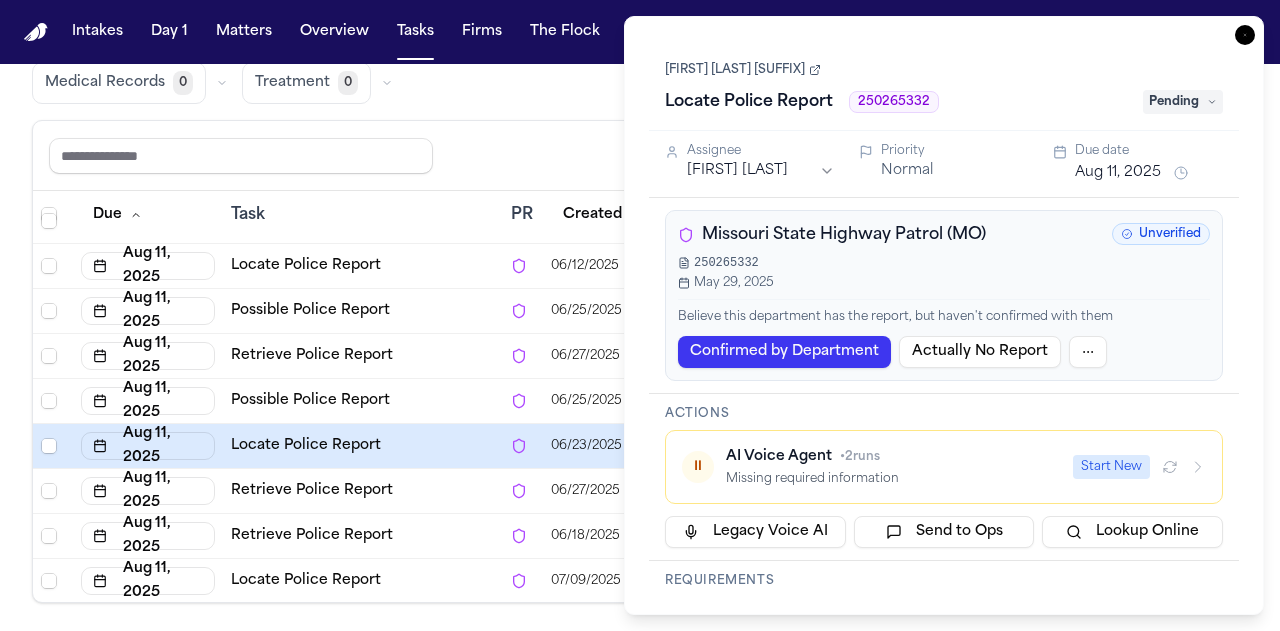 click on "[FIRST] [LAST]" at bounding box center [743, 70] 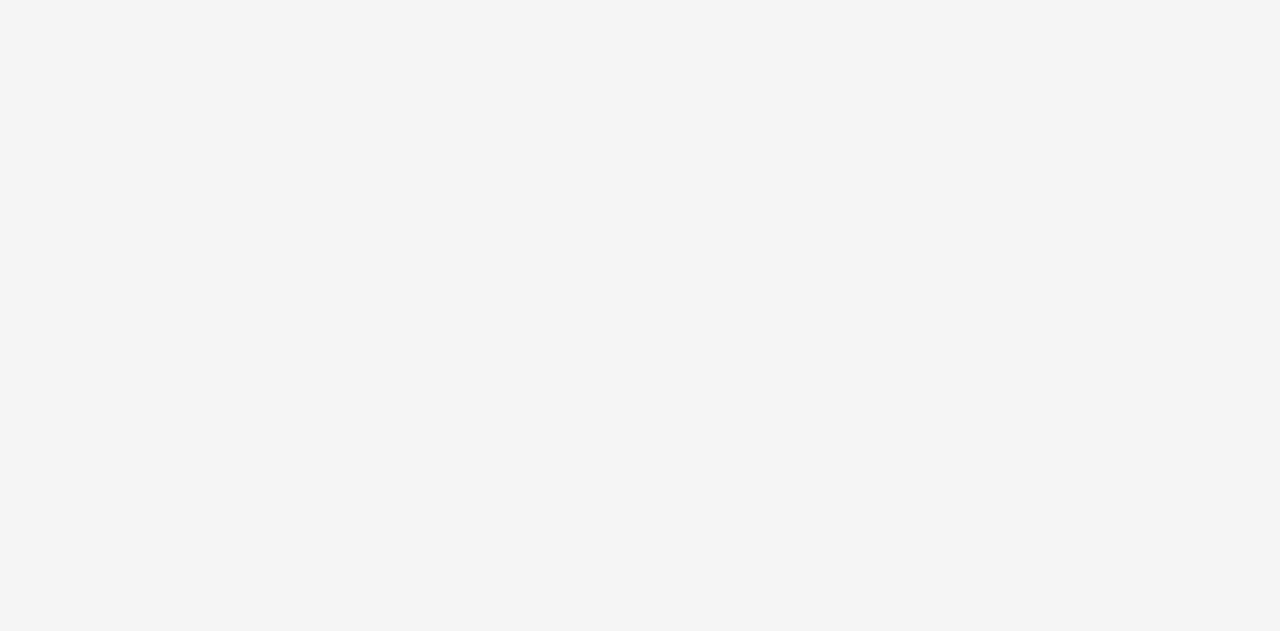 scroll, scrollTop: 0, scrollLeft: 0, axis: both 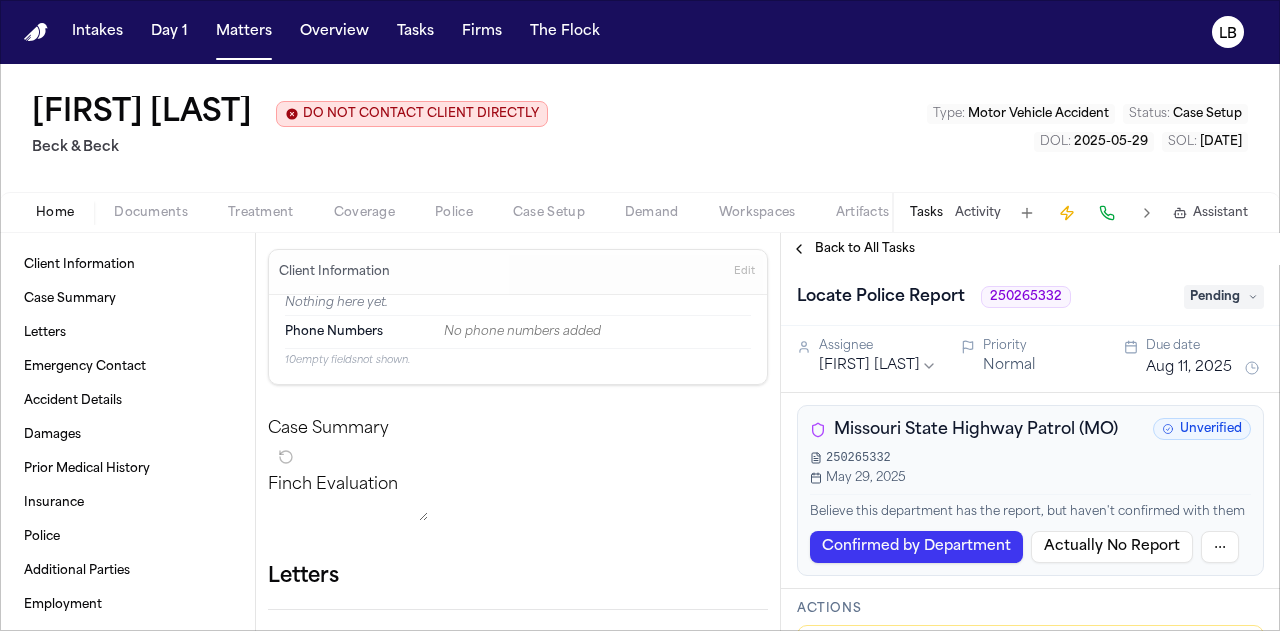 click on "Tasks" at bounding box center [415, 32] 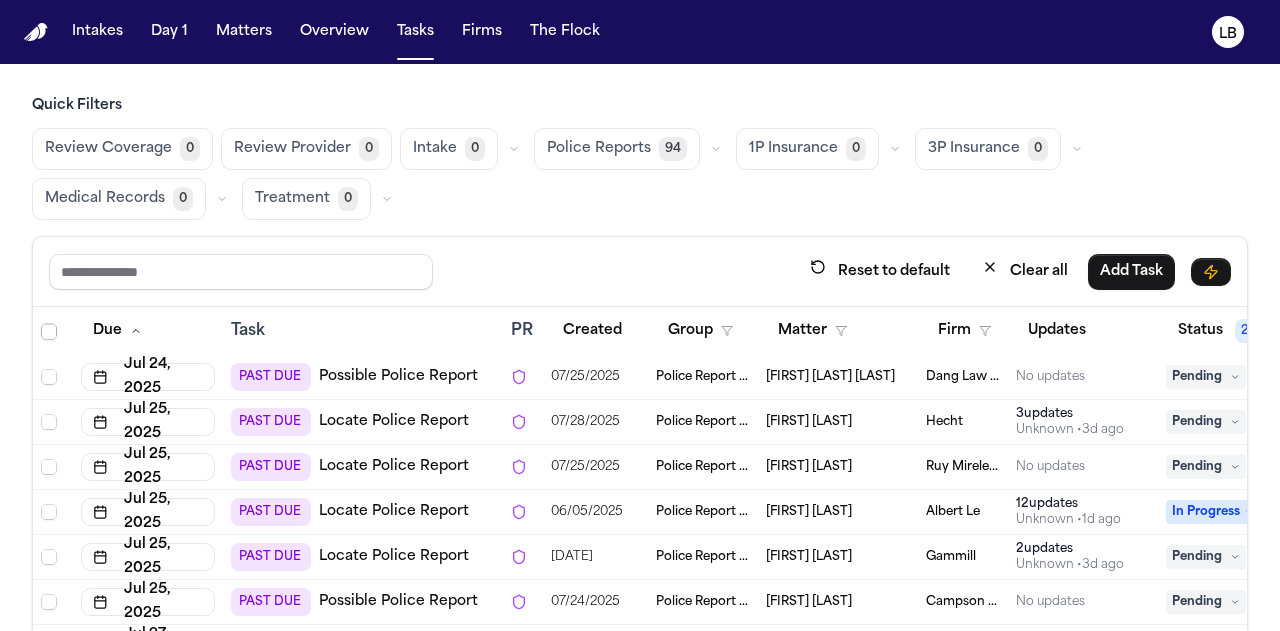 scroll, scrollTop: 5187, scrollLeft: 0, axis: vertical 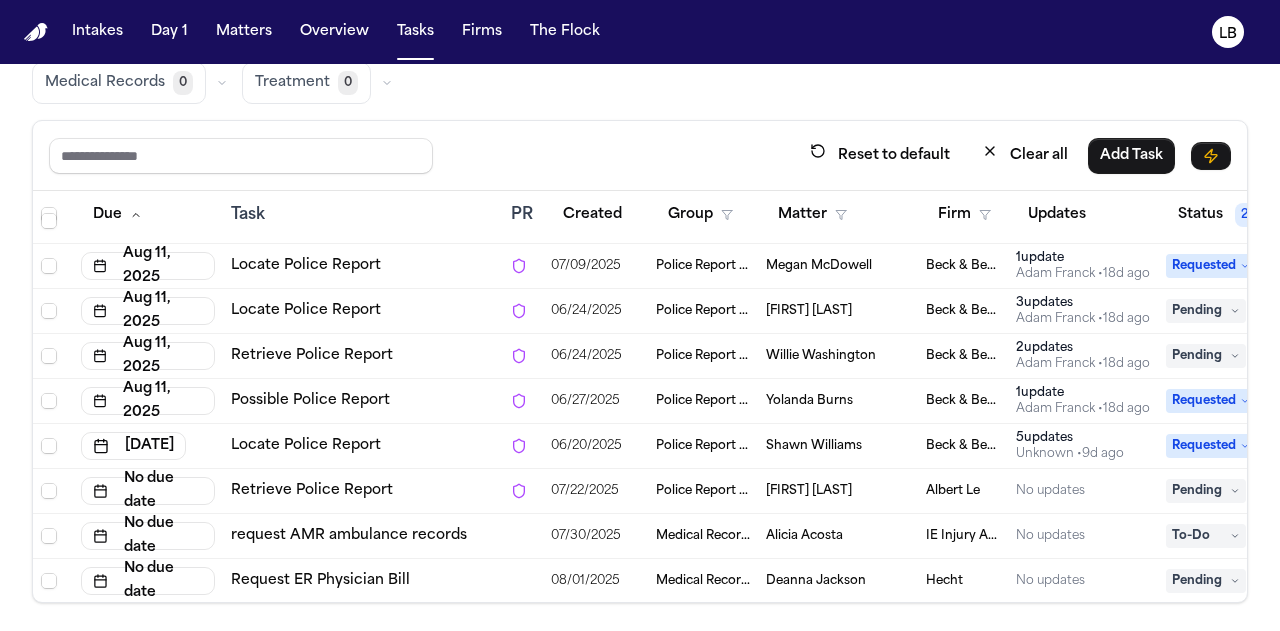click on "Beck & Beck" at bounding box center [963, 266] 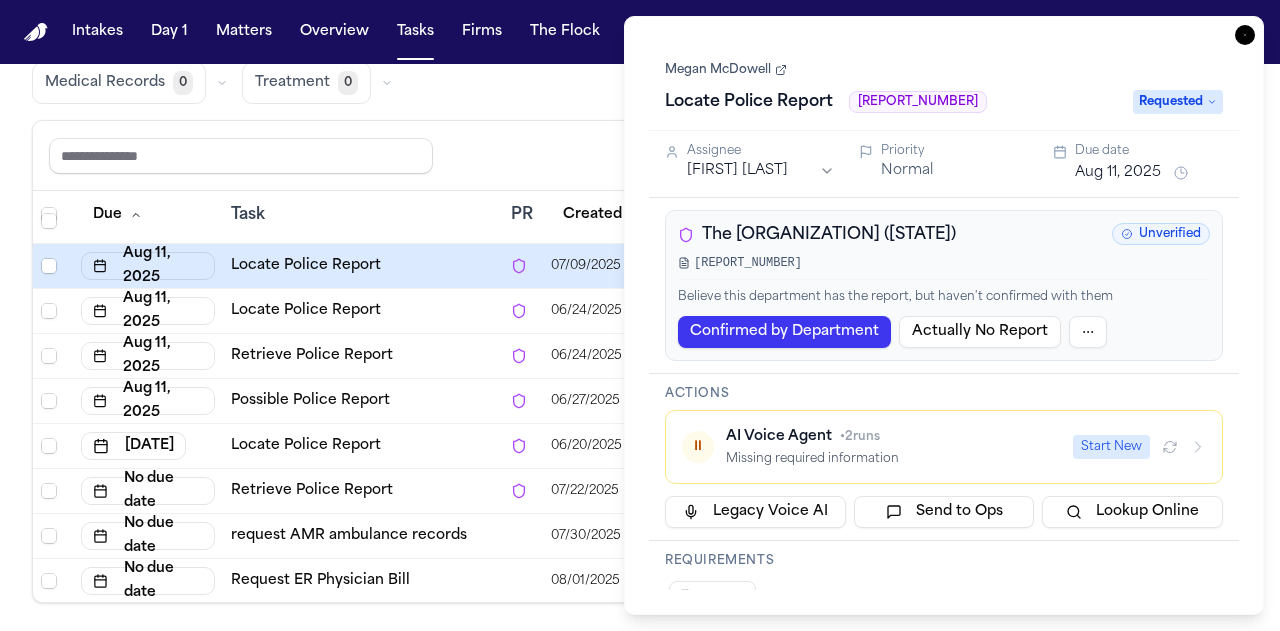 click on "Megan McDowell" at bounding box center [726, 70] 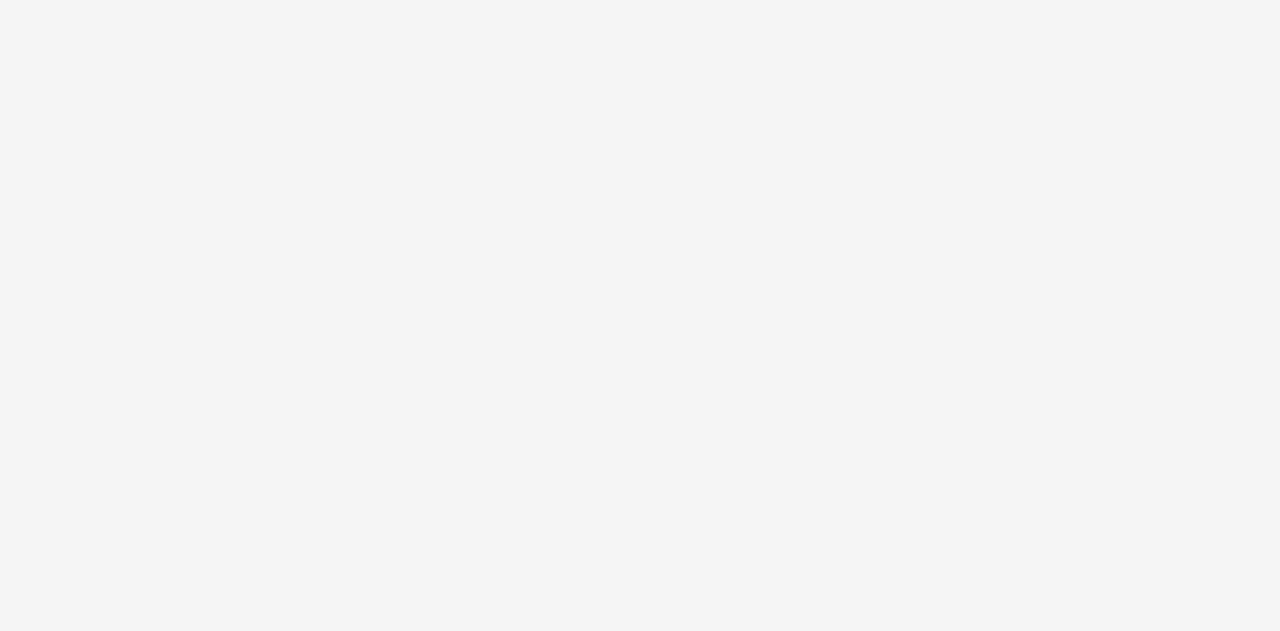 scroll, scrollTop: 0, scrollLeft: 0, axis: both 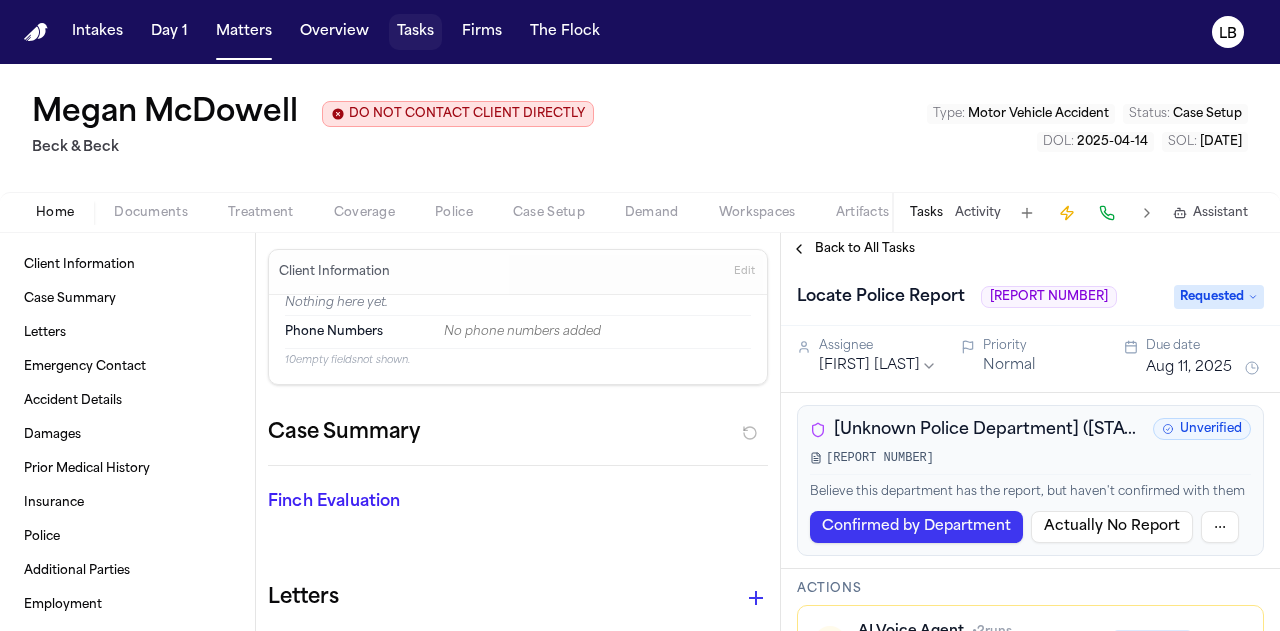 click on "Tasks" at bounding box center (415, 32) 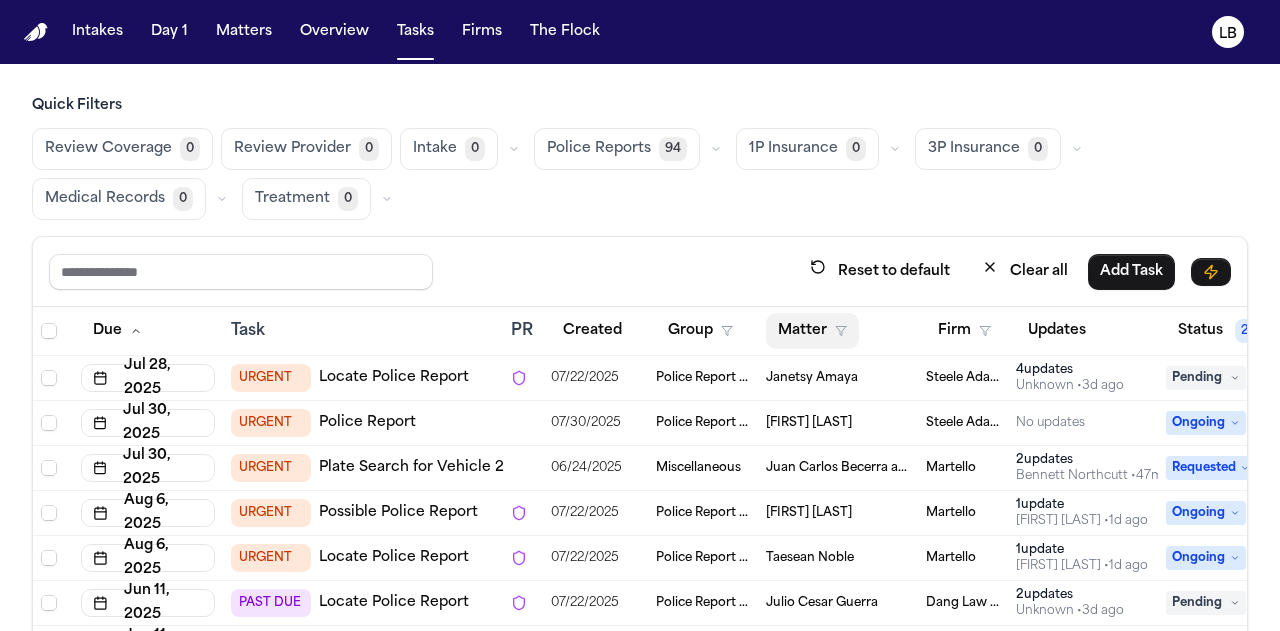 click 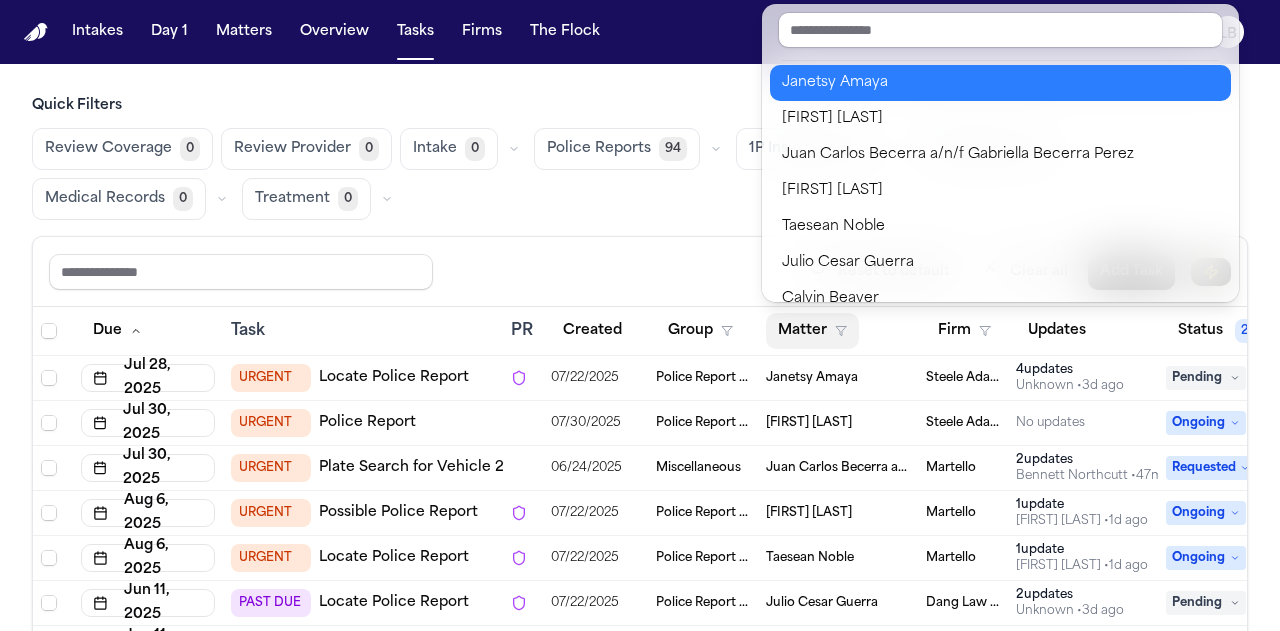 click on "Janetsy Amaya" at bounding box center [1000, 83] 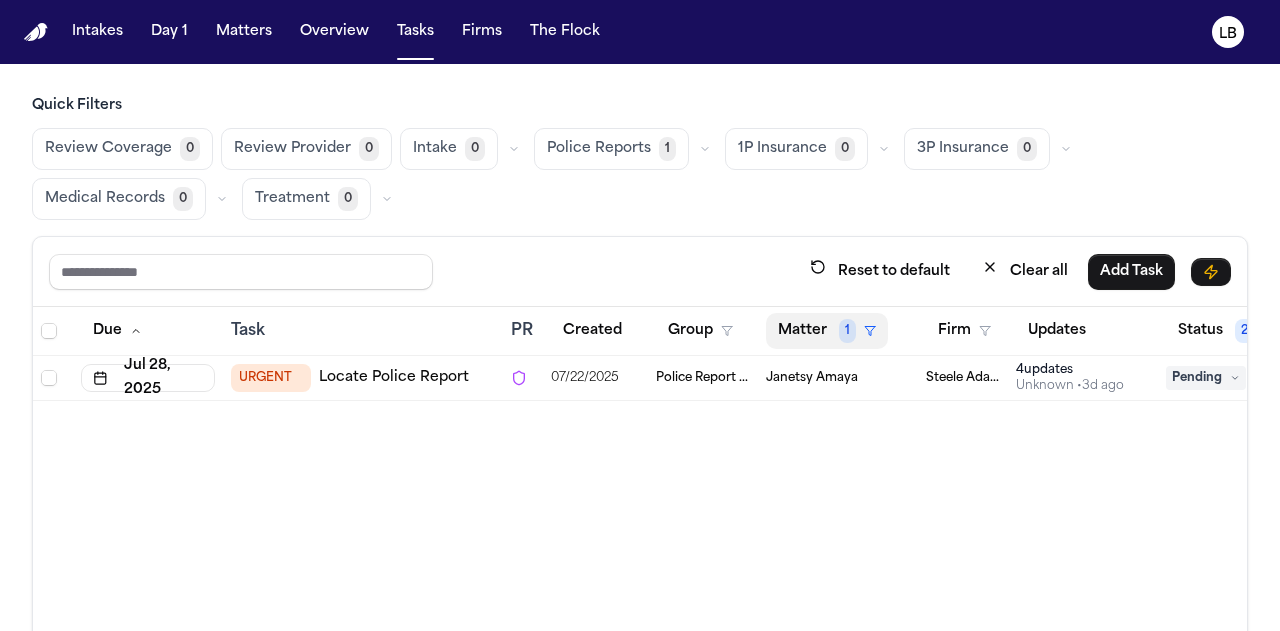 click on "1" at bounding box center [847, 331] 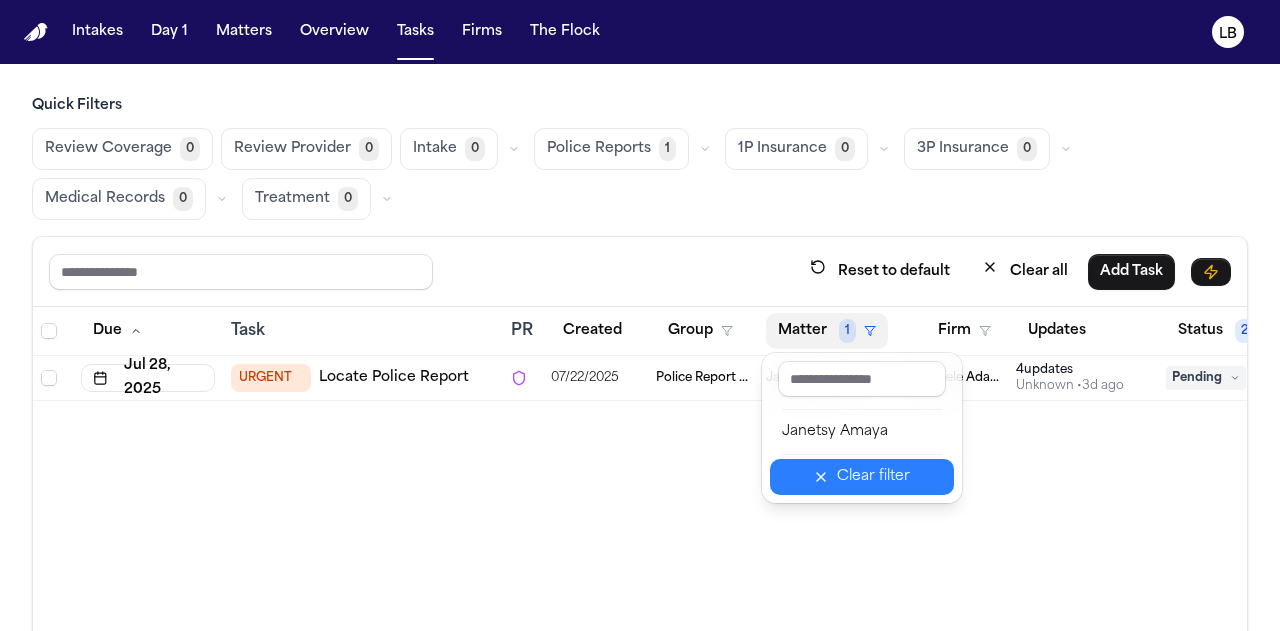 click on "Clear filter" at bounding box center (873, 477) 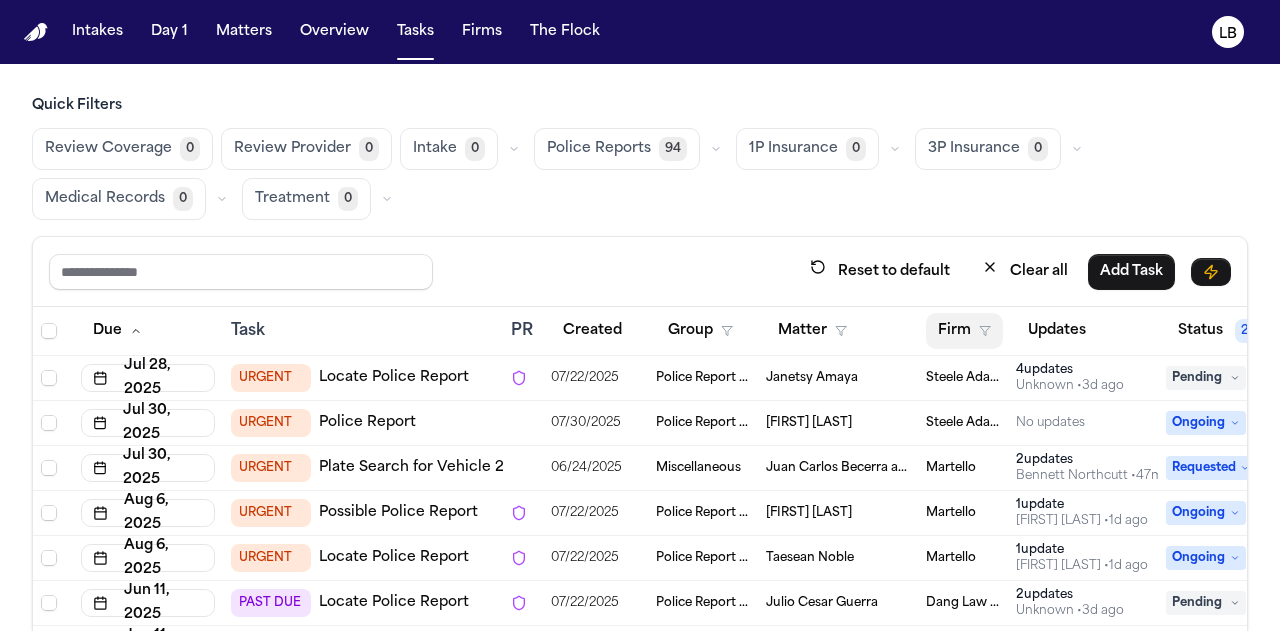 click on "Firm" at bounding box center [964, 331] 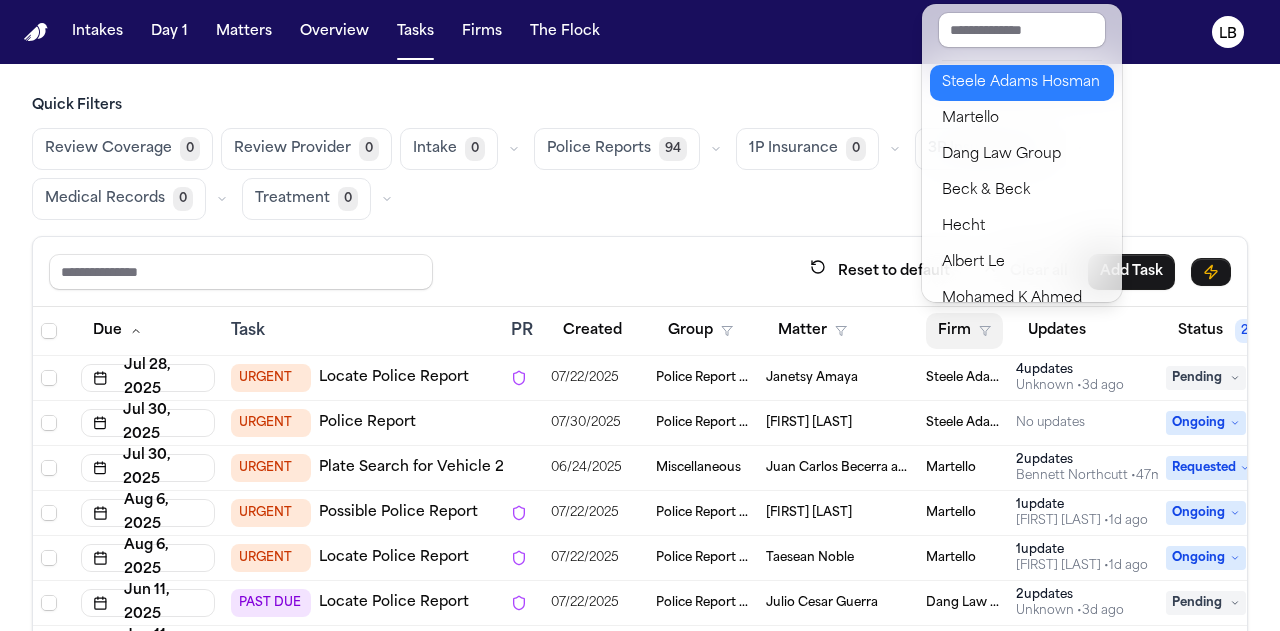 click on "Steele Adams Hosman" at bounding box center [1022, 83] 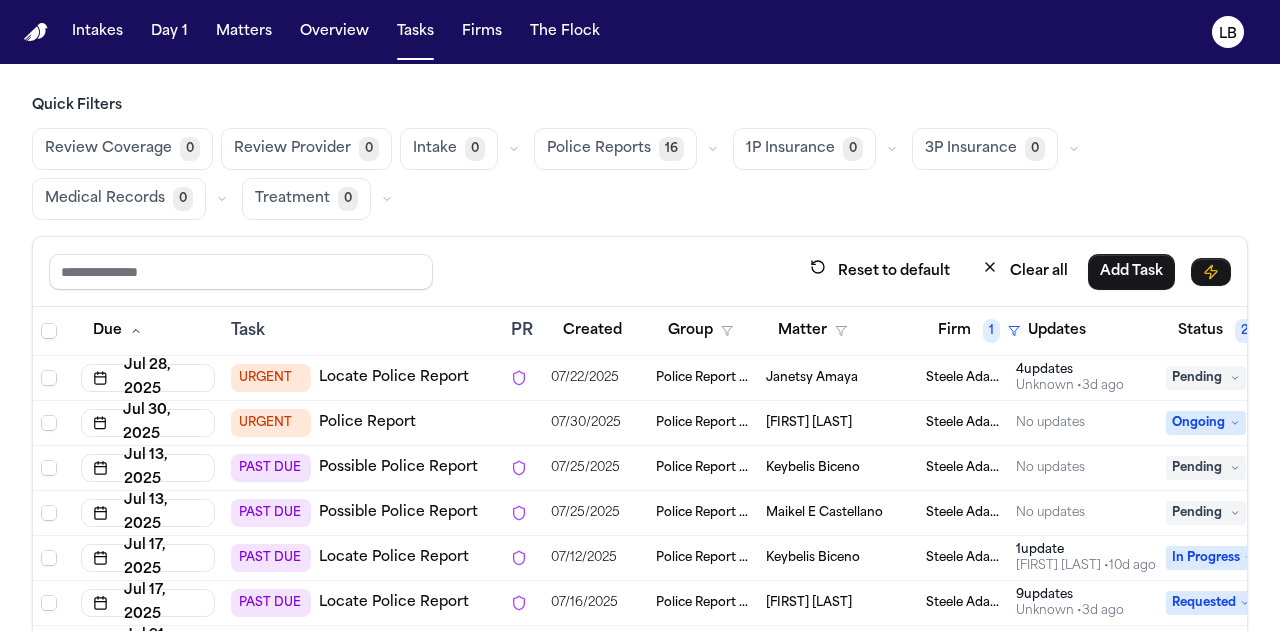 scroll, scrollTop: 417, scrollLeft: 0, axis: vertical 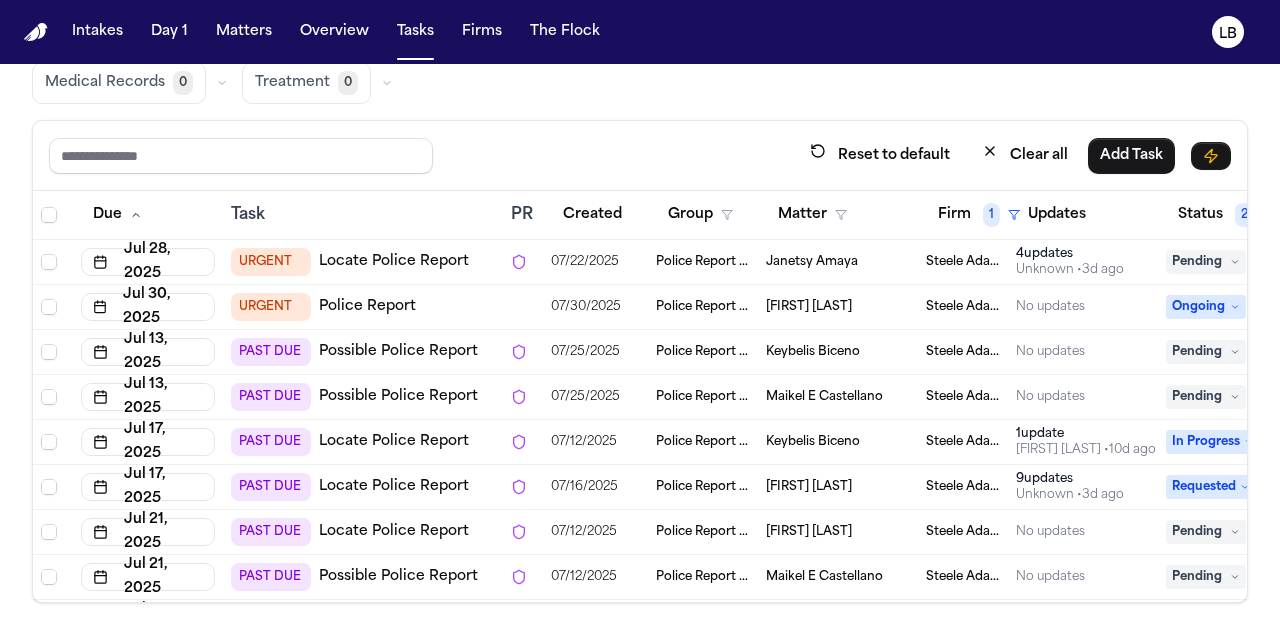 click on "07/22/2025" at bounding box center (595, 262) 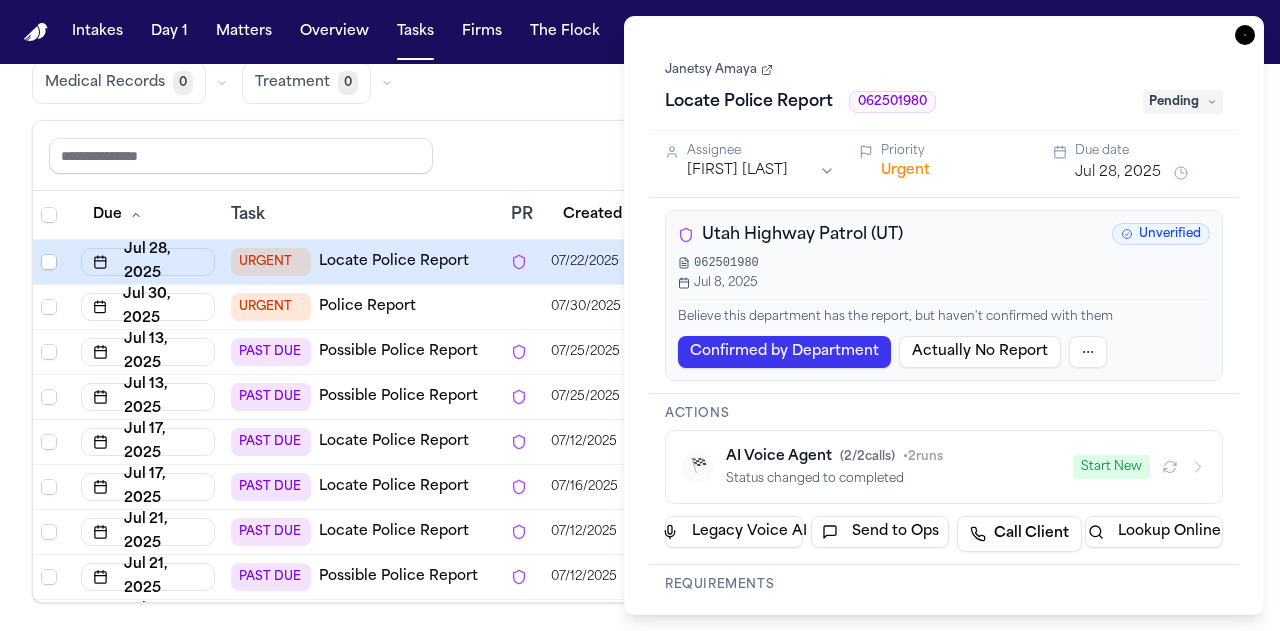 click on "Janetsy Amaya" at bounding box center [719, 70] 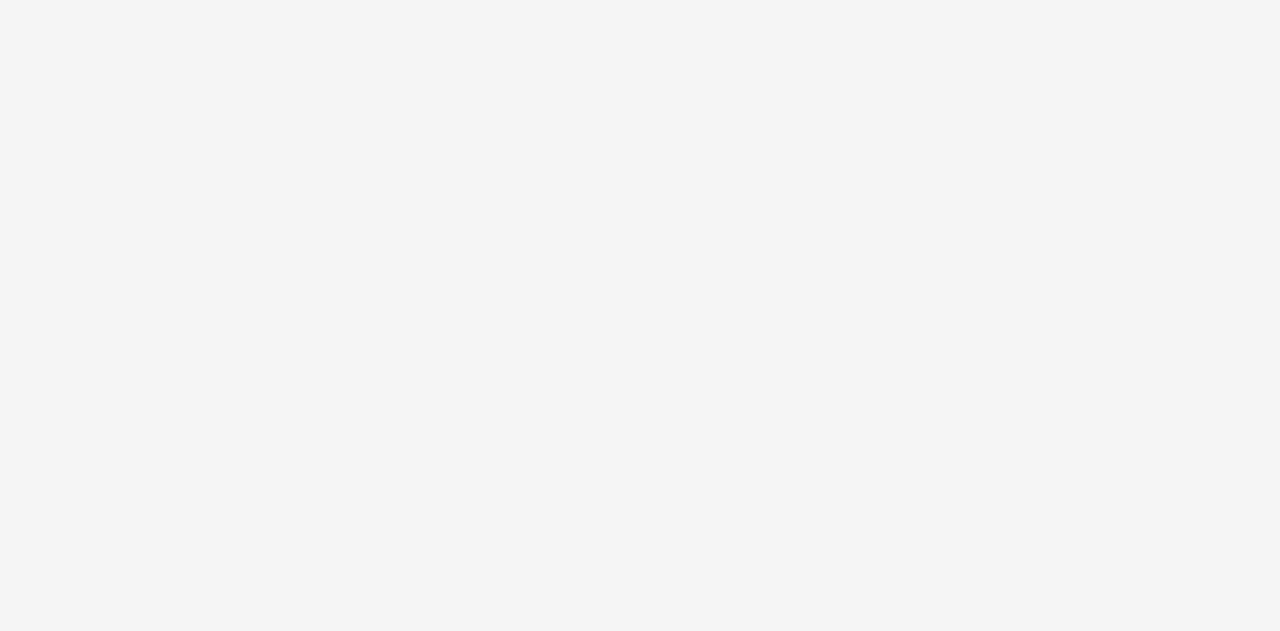 scroll, scrollTop: 0, scrollLeft: 0, axis: both 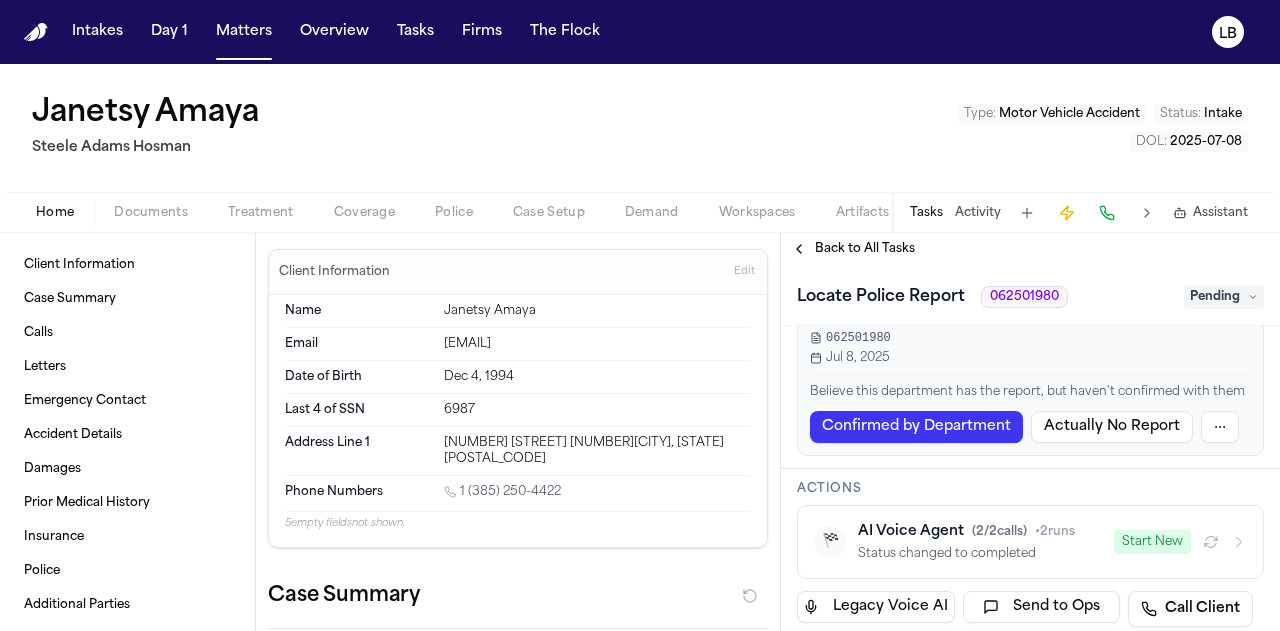 click on "[FIRST] [LAST] [LAST] [DATE]" at bounding box center [640, 128] 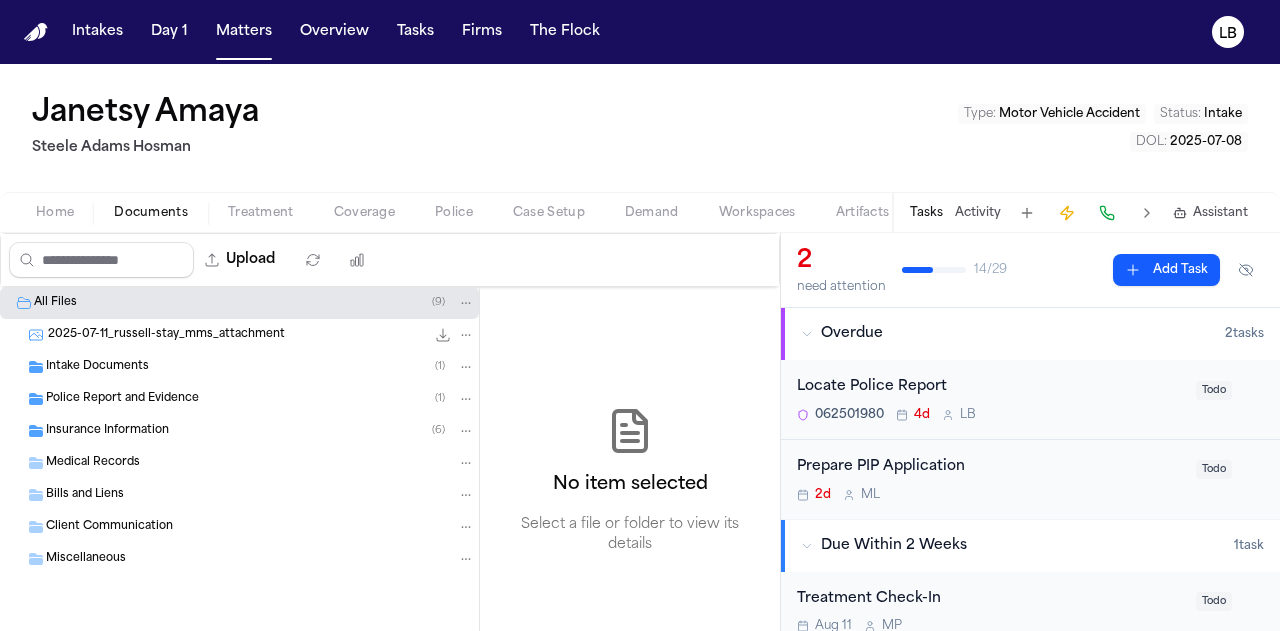 click on "Police Report and Evidence" at bounding box center (122, 399) 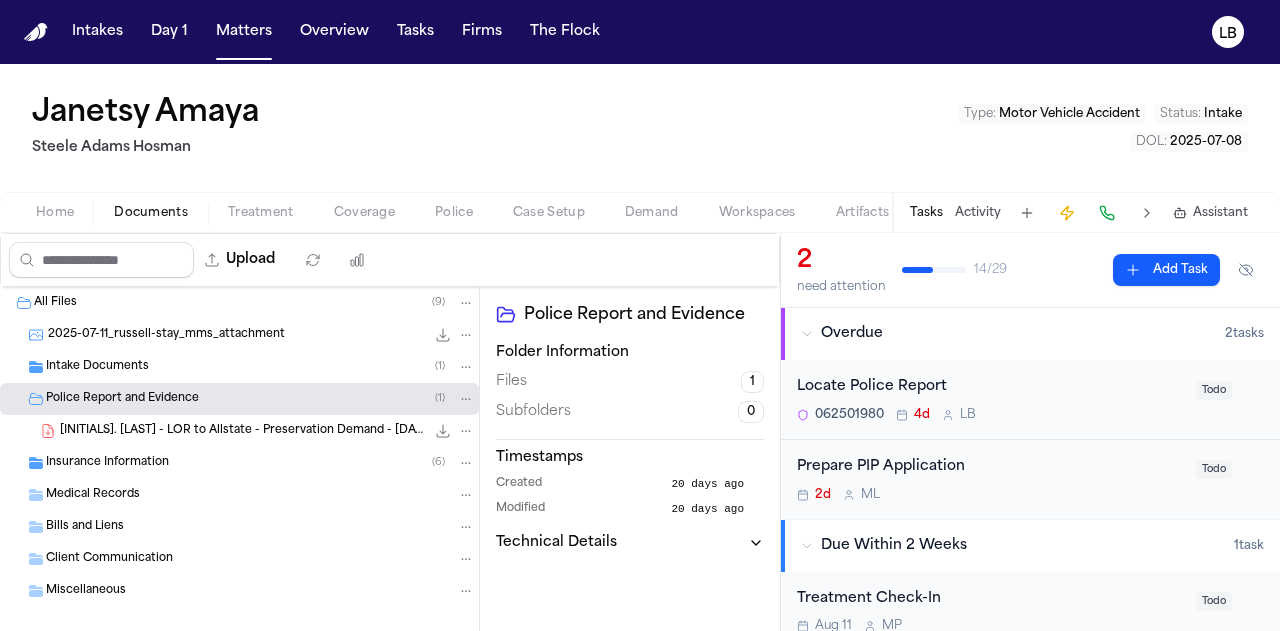 click on "[INITIALS]. [LAST] - LOR to Allstate - Preservation Demand - [DATE]" at bounding box center [242, 431] 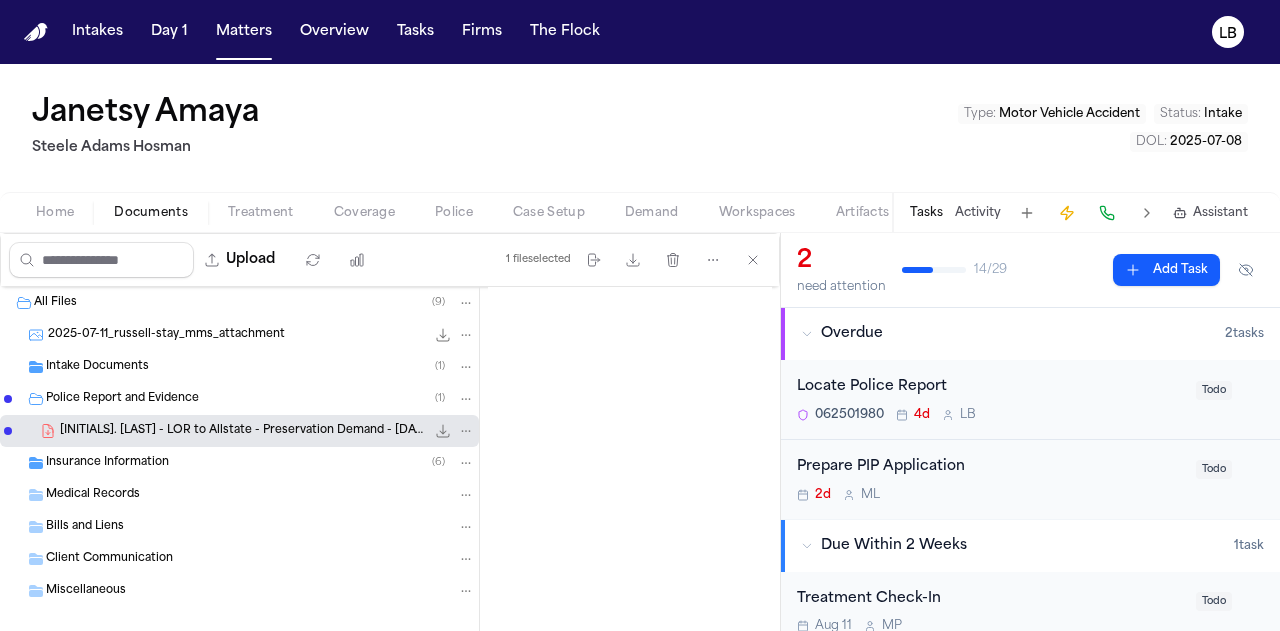 scroll, scrollTop: 687, scrollLeft: 0, axis: vertical 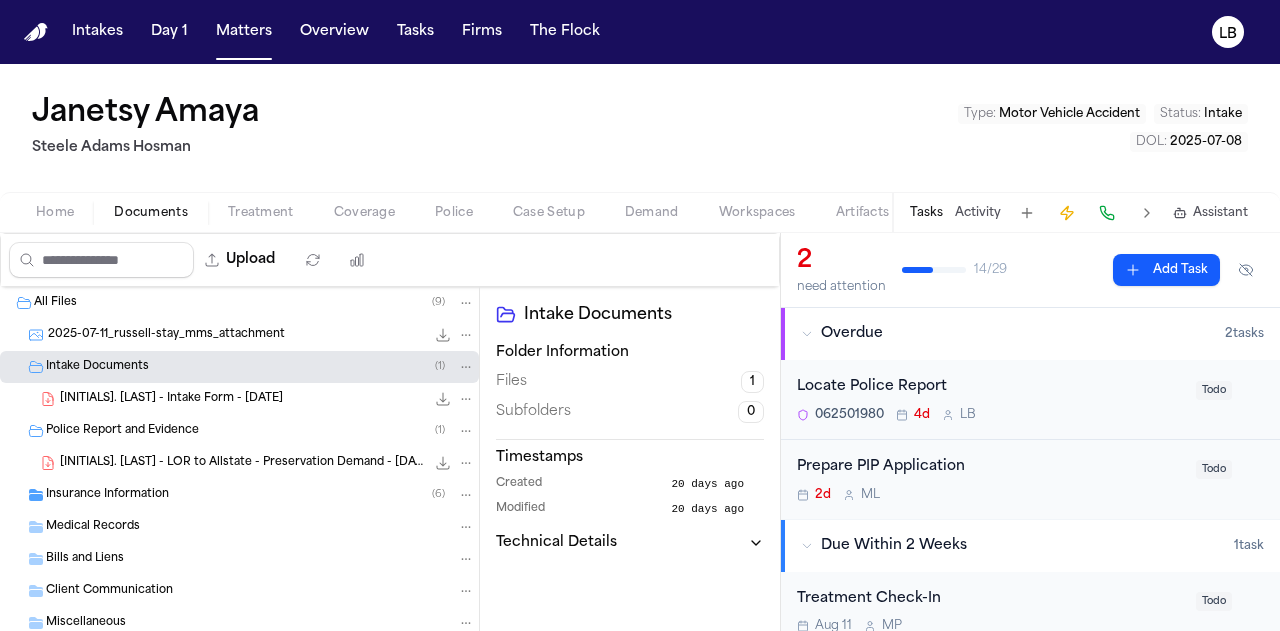 click on "[INITIALS]. [LAST] - Intake Form - [DATE]" at bounding box center (171, 399) 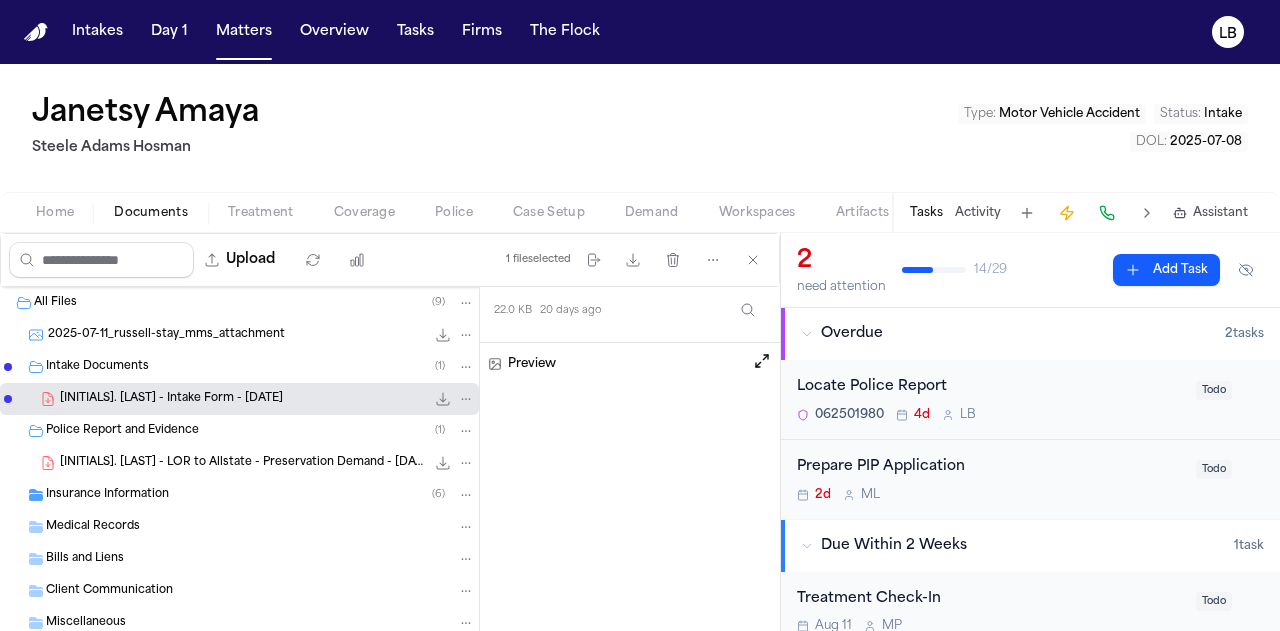 scroll, scrollTop: 279, scrollLeft: 0, axis: vertical 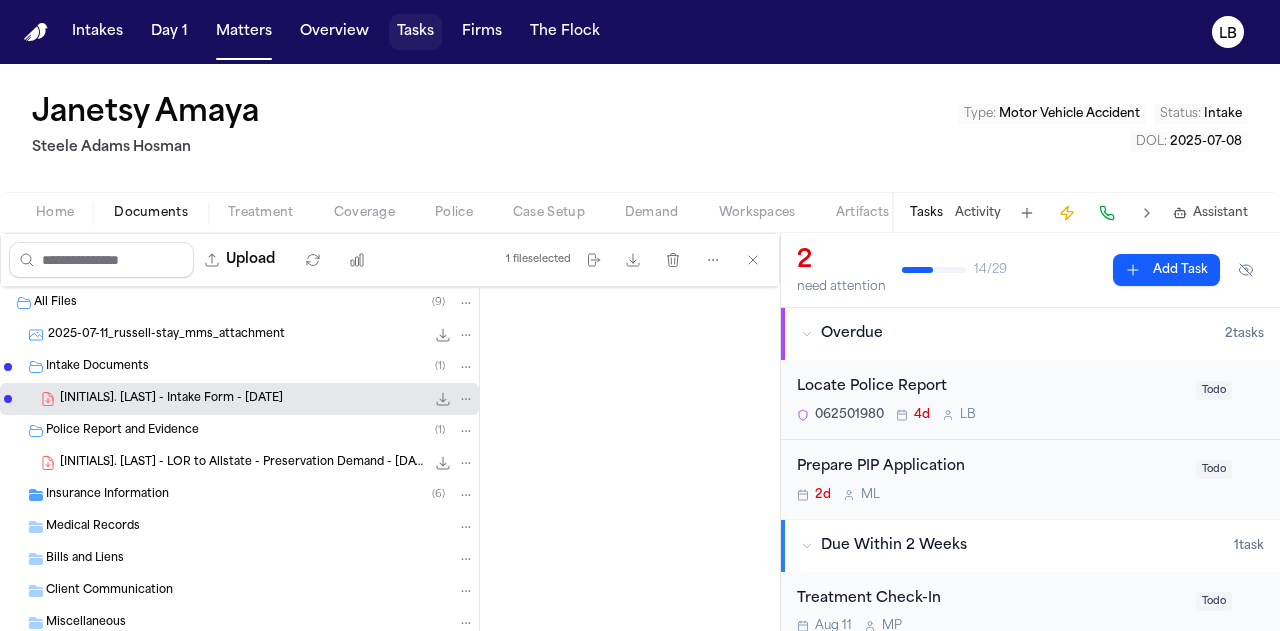 click on "Tasks" at bounding box center [415, 32] 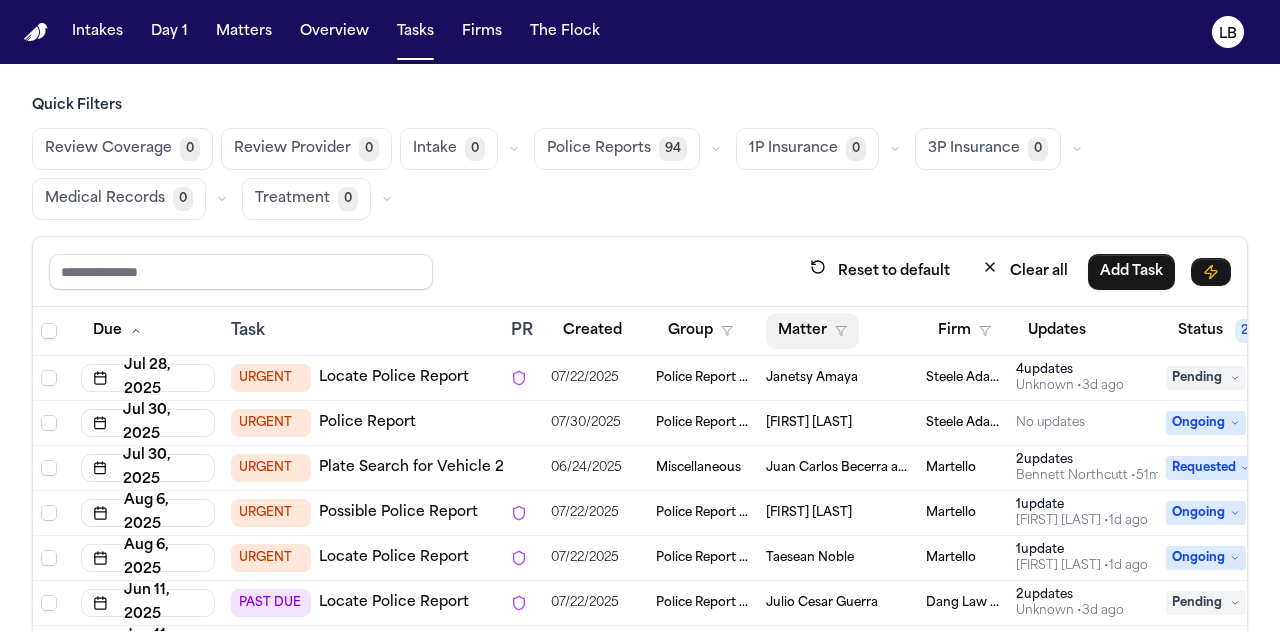 click on "Matter" at bounding box center (812, 331) 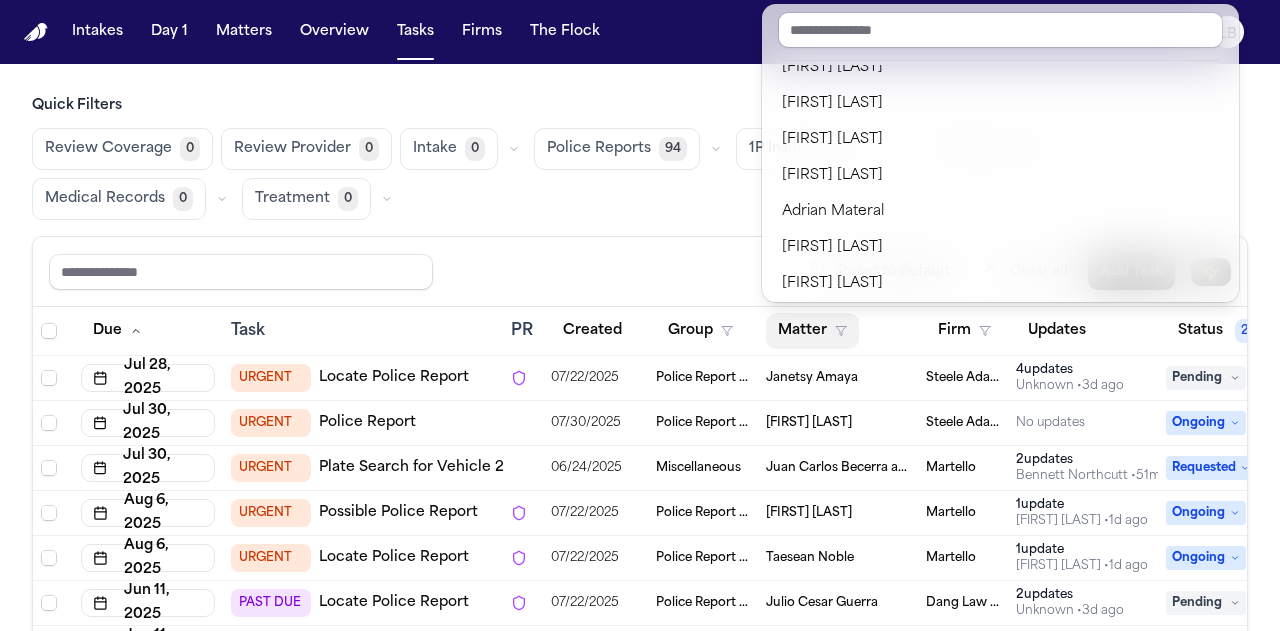 scroll, scrollTop: 2810, scrollLeft: 0, axis: vertical 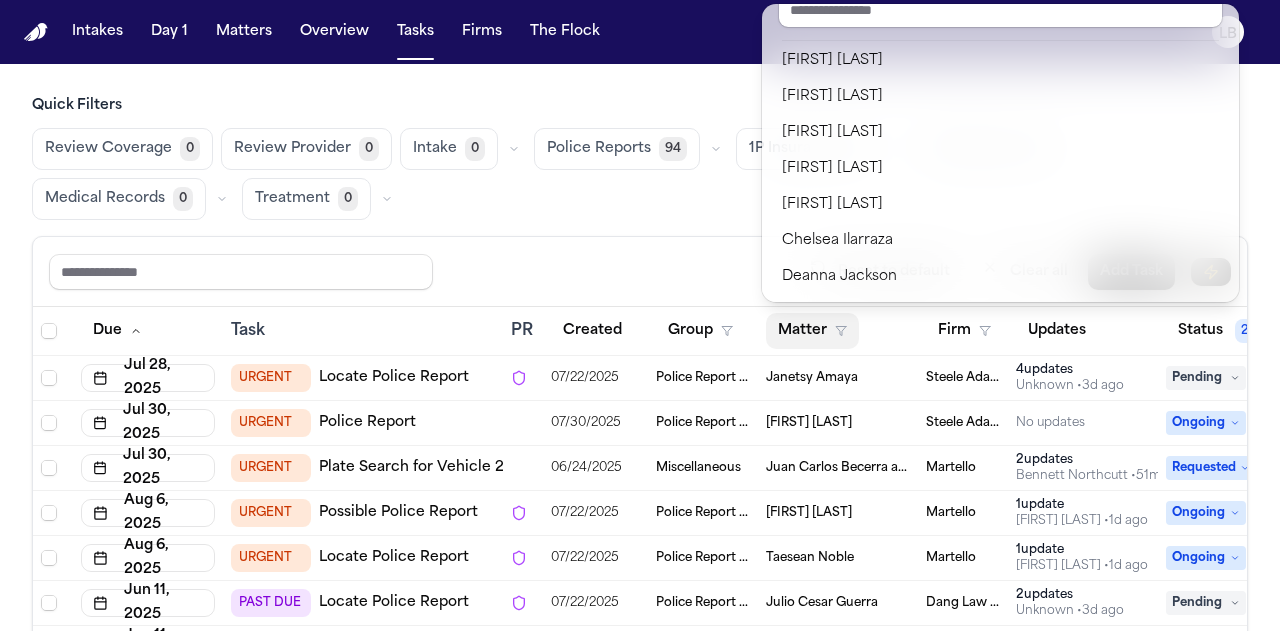 click on "Due Task PR Created Group Matter Firm Updates Status 2 Assignee 2 Jul 28, 2025 URGENT Locate Police Report 07/22/2025 Police Report & Investigation Janetsy Amaya Steele Adams Hosman 4  update s Unknown   •  3d ago Pending LB Jul 30, 2025 URGENT Police Report 07/30/2025 Police Report & Investigation David Fuentes Steele Adams Hosman No updates Ongoing LB Jul 30, 2025 URGENT Plate Search for Vehicle 2 06/24/2025 Miscellaneous Juan Carlos Becerra a/n/f Gabriella Becerra Perez Martello 2  update s Bennett Northcutt   •  51m ago Requested LB Aug 6, 2025 URGENT Possible Police Report 07/22/2025 Police Report & Investigation Chris Berry Martello 1  update Lina Becerra   •  1d ago Ongoing LB Aug 6, 2025 URGENT Locate Police Report 07/22/2025 Police Report & Investigation Taesean Noble Martello 1  update Lina Becerra   •  1d ago Ongoing LB Jun 11, 2025 PAST DUE Locate Police Report 07/22/2025 Police Report & Investigation Julio Cesar Guerra Dang Law Group 2  update s Unknown   •  3d ago Pending LB PAST DUE 9" at bounding box center [740, 3099] 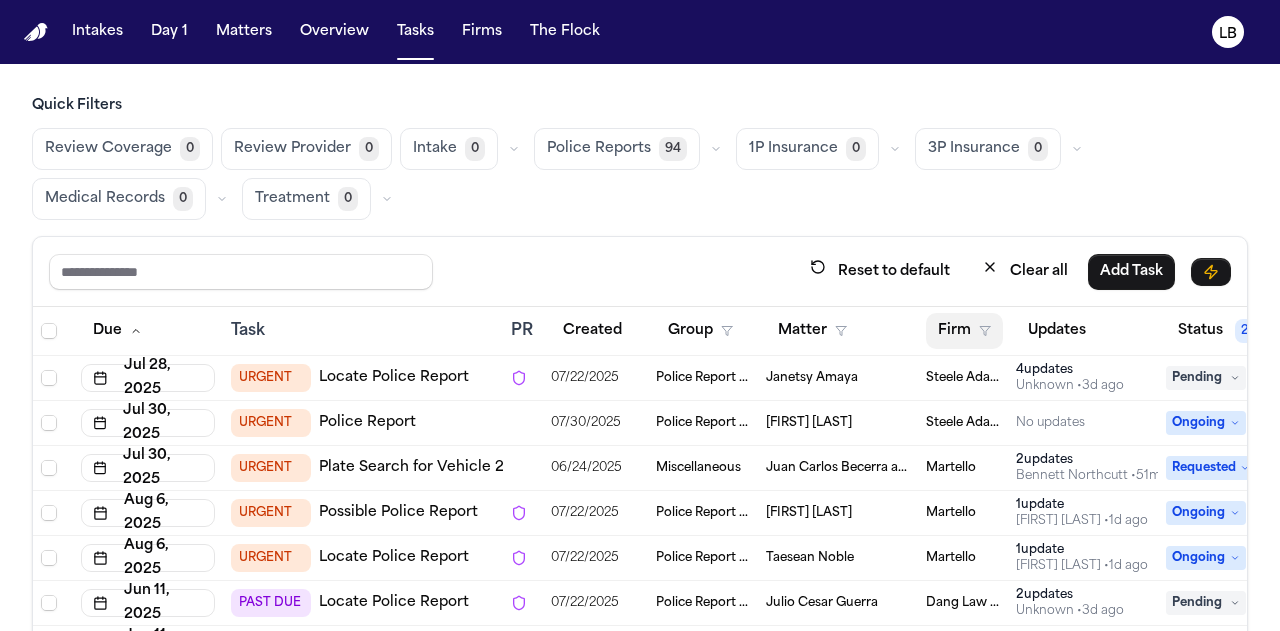 click on "Firm" at bounding box center (964, 331) 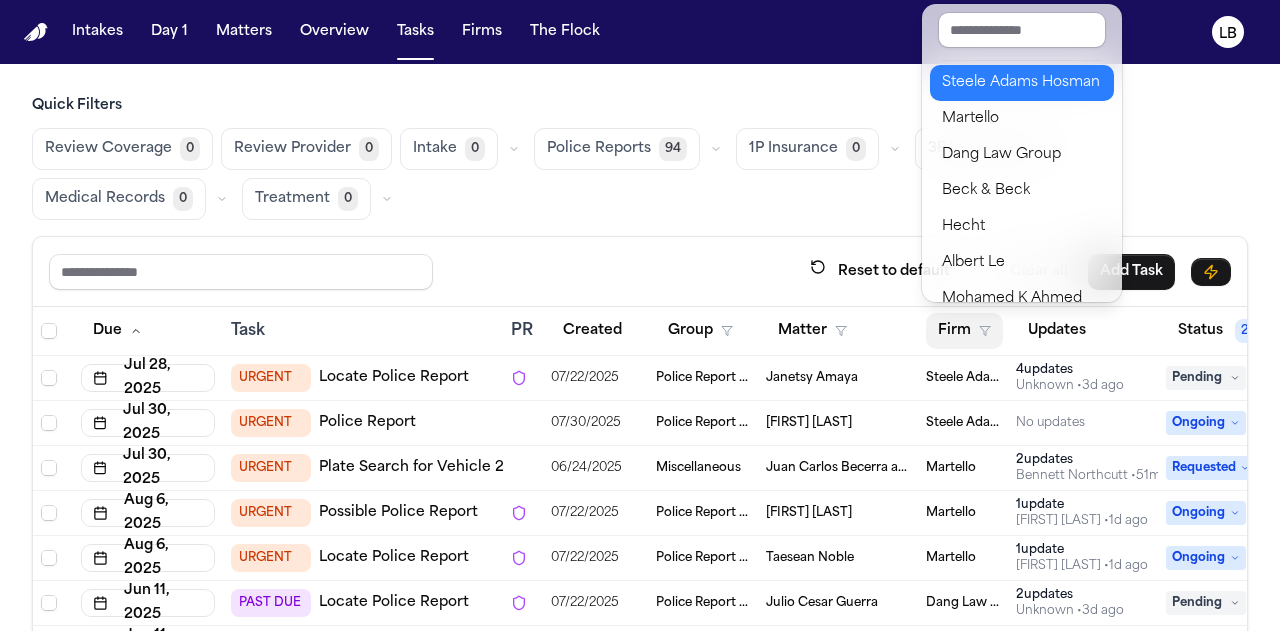 click on "Martello" at bounding box center [1022, 119] 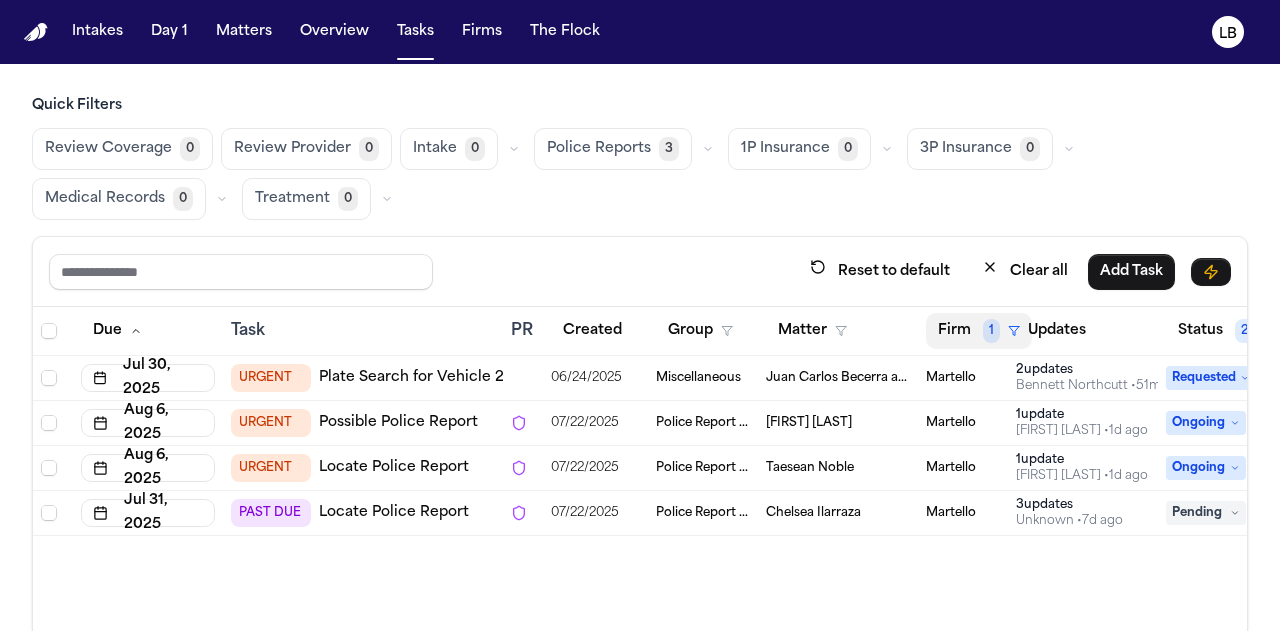 click on "Firm 1" at bounding box center [979, 331] 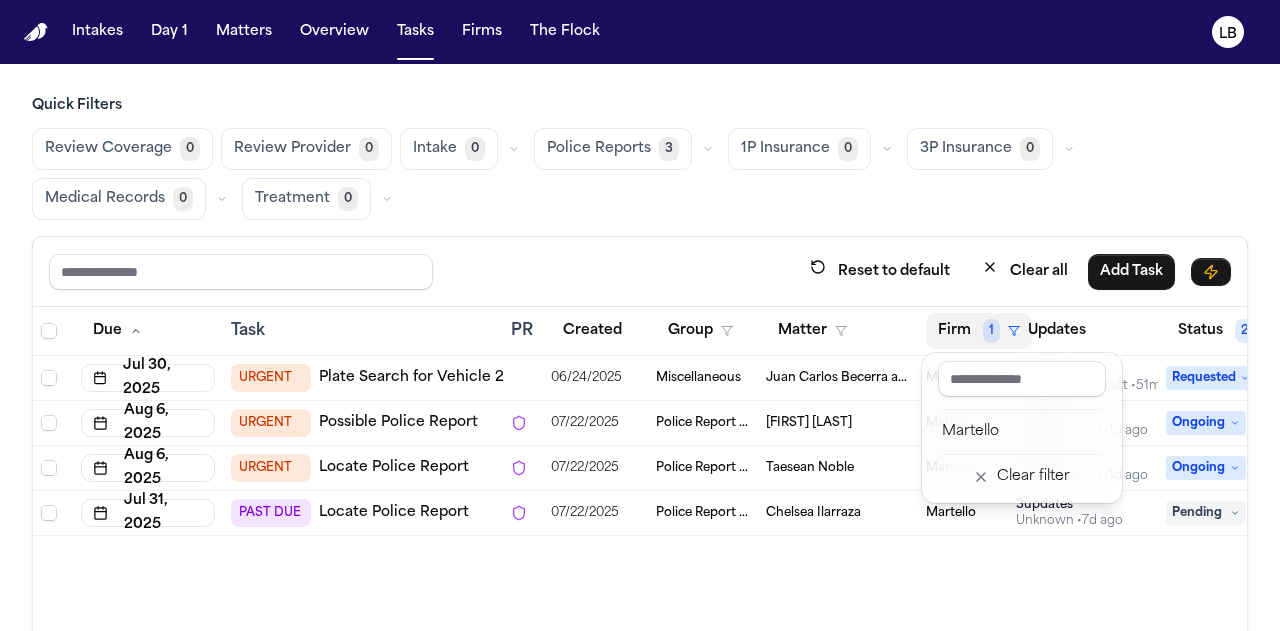 click on "Due Task PR Created Group Matter Firm 1 Updates Status 2 Assignee 2 Jul 30, 2025 URGENT Plate Search for Vehicle 2 06/24/2025 Miscellaneous Juan Carlos Becerra a/n/f Gabriella Becerra Perez Martello 2  update s Bennett Northcutt   •  51m ago Requested LB Aug 6, 2025 URGENT Possible Police Report 07/22/2025 Police Report & Investigation Chris Berry Martello 1  update Lina Becerra   •  1d ago Ongoing LB Aug 6, 2025 URGENT Locate Police Report 07/22/2025 Police Report & Investigation Taesean Noble Martello 1  update Lina Becerra   •  1d ago Ongoing LB Jul 31, 2025 PAST DUE Locate Police Report 07/22/2025 Police Report & Investigation Chelsea Ilarraza Martello 3  update s Unknown   •  7d ago Pending LB" at bounding box center (740, 421) 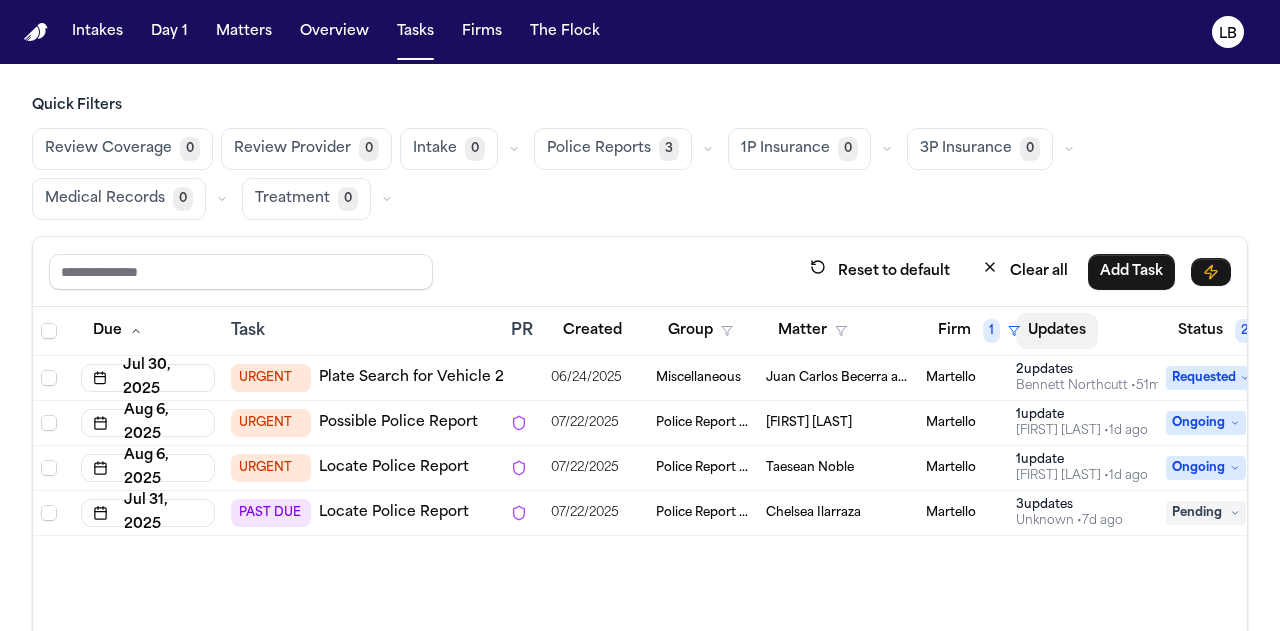 click on "Updates" at bounding box center [1057, 331] 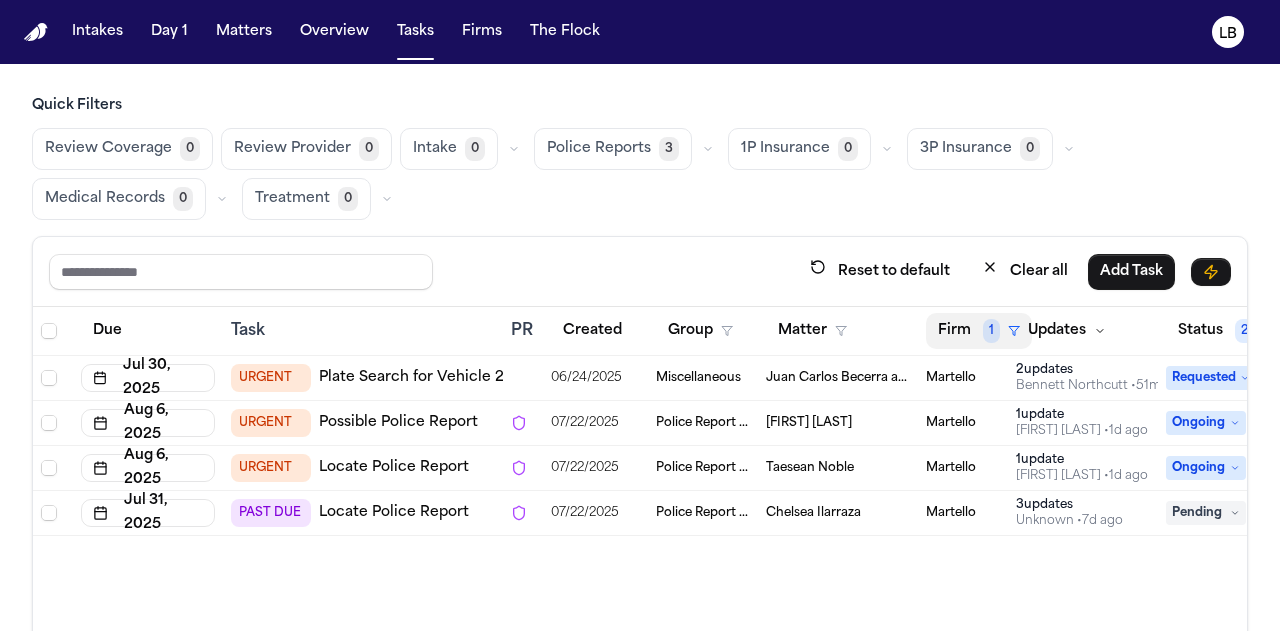 click on "Firm 1" at bounding box center [979, 331] 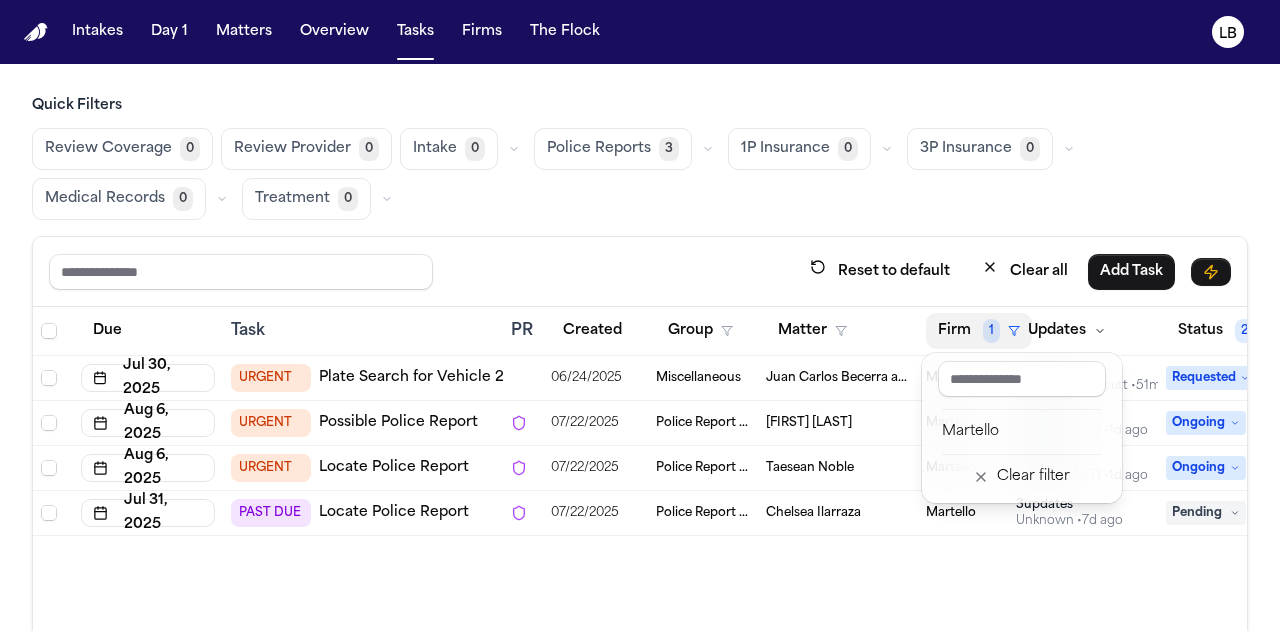click on "Due Task PR Created Group Matter Firm 1 Updates Status 2 Assignee 2 Jul 30, 2025 URGENT Plate Search for Vehicle 2 06/24/2025 Miscellaneous Juan Carlos Becerra a/n/f Gabriella Becerra Perez Martello 2  update s Bennett Northcutt   •  51m ago Requested LB Aug 6, 2025 URGENT Possible Police Report 07/22/2025 Police Report & Investigation Chris Berry Martello 1  update Lina Becerra   •  1d ago Ongoing LB Aug 6, 2025 URGENT Locate Police Report 07/22/2025 Police Report & Investigation Taesean Noble Martello 1  update Lina Becerra   •  1d ago Ongoing LB Jul 31, 2025 PAST DUE Locate Police Report 07/22/2025 Police Report & Investigation Chelsea Ilarraza Martello 3  update s Unknown   •  7d ago Pending LB" at bounding box center (640, 512) 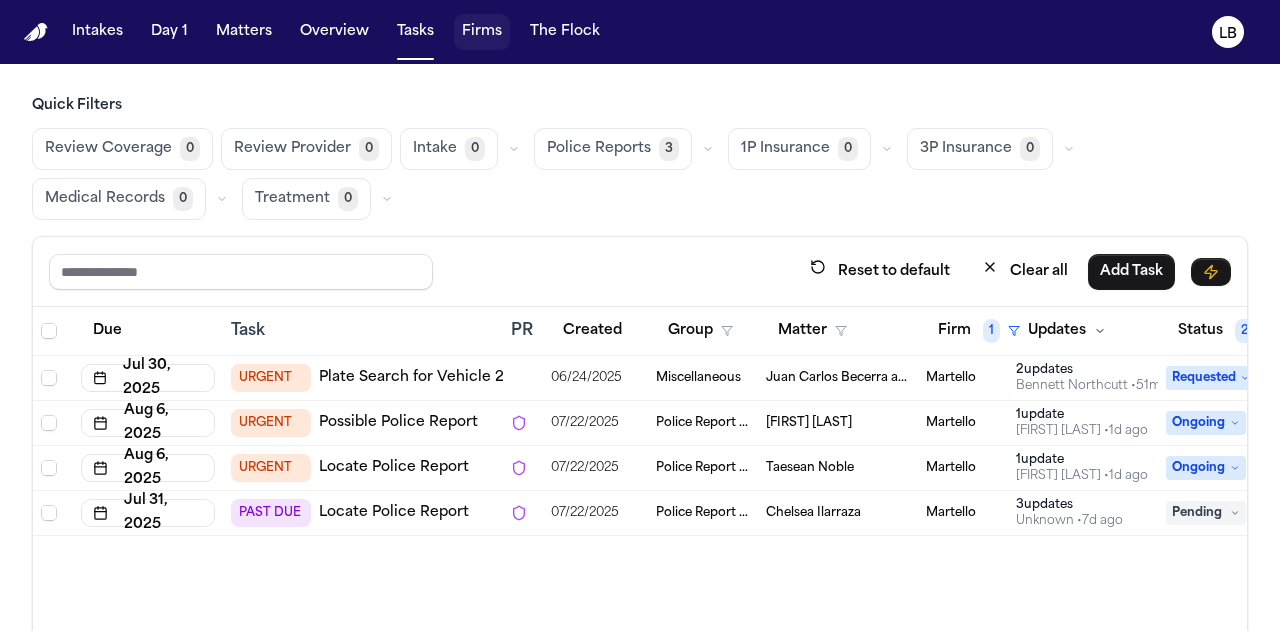 click on "Firms" at bounding box center (482, 32) 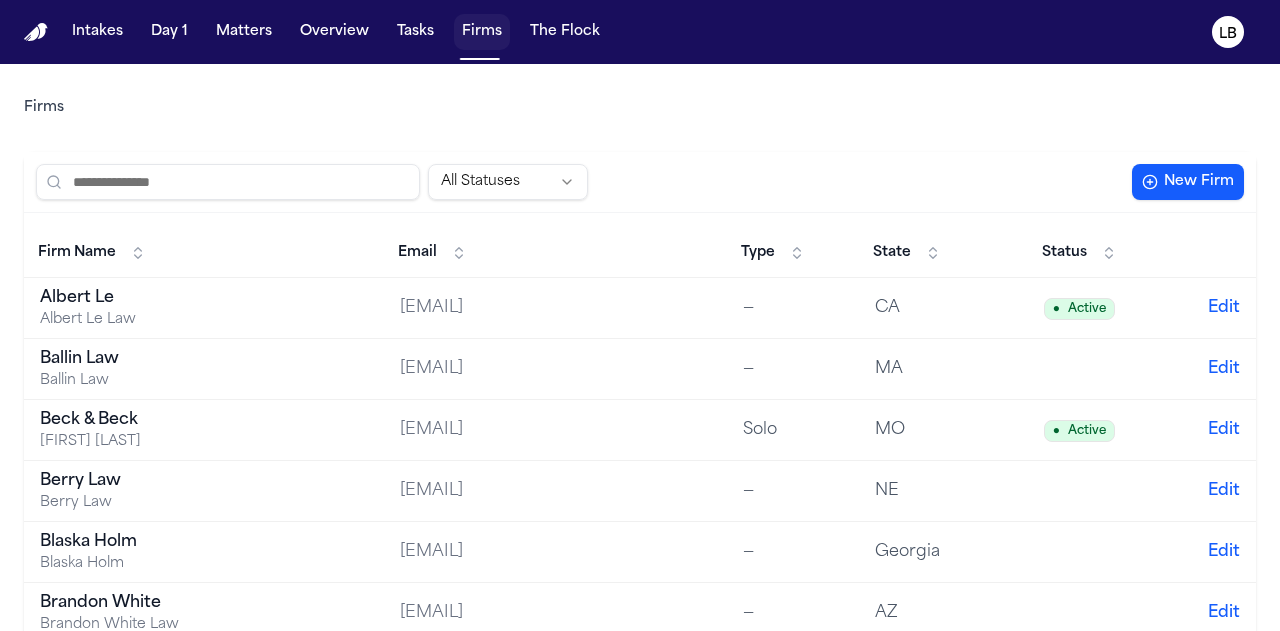 click on "Tasks" at bounding box center (415, 32) 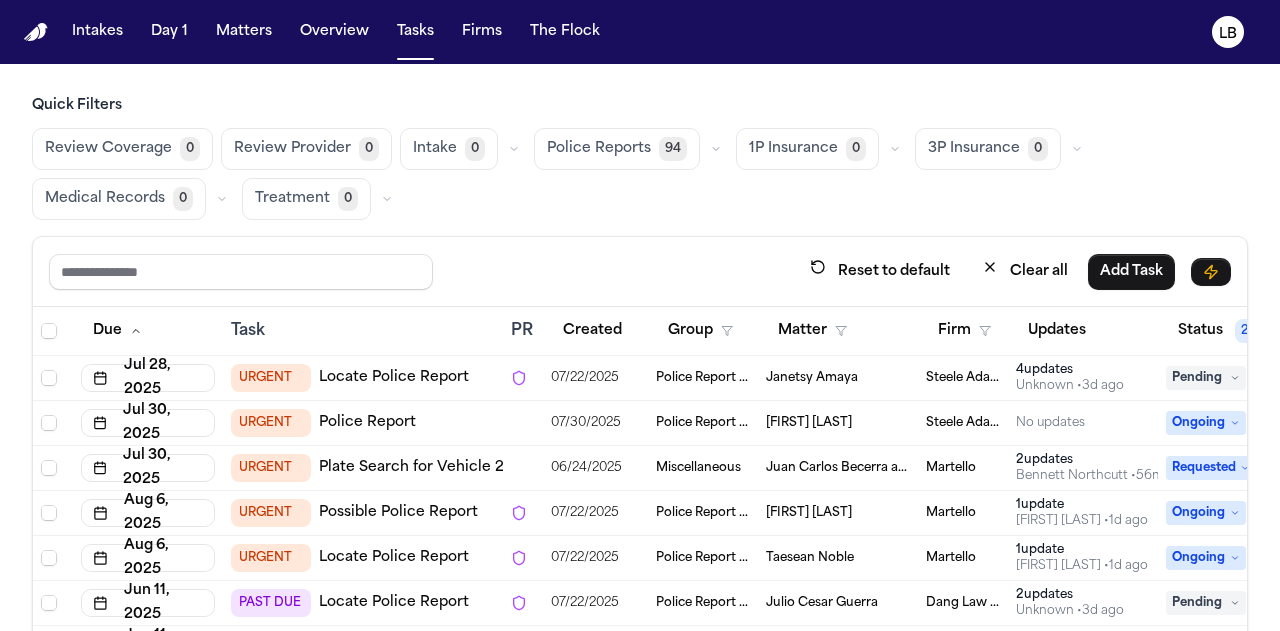 click on "Firm" at bounding box center (963, 331) 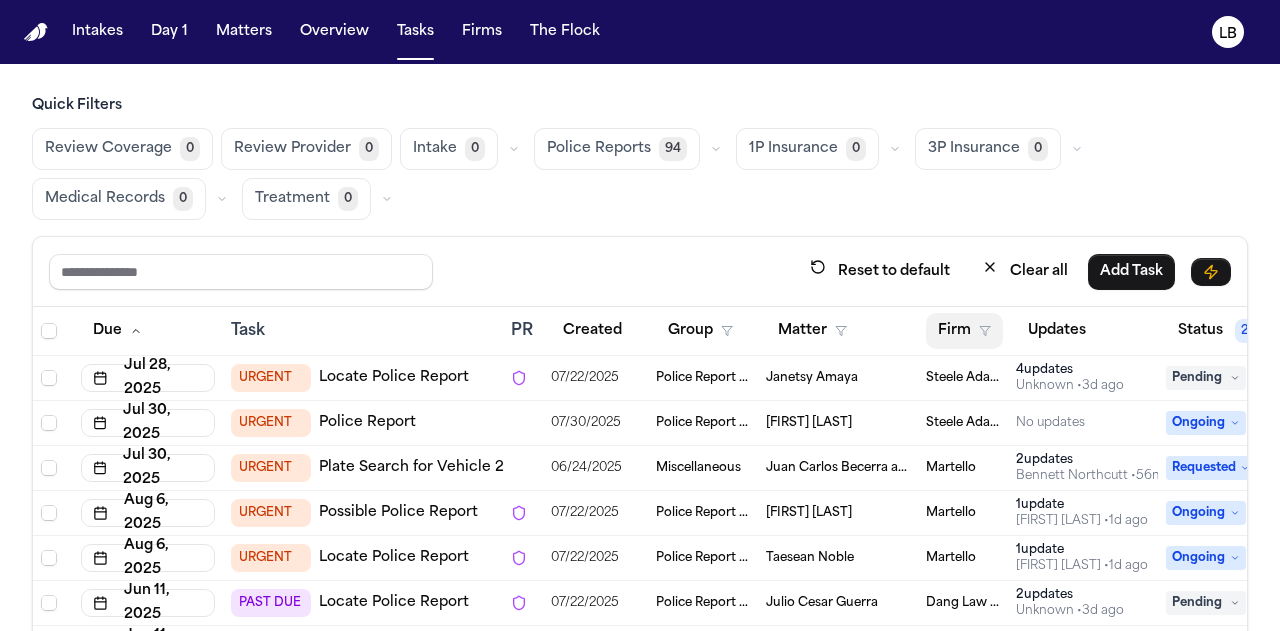 click on "Firm" at bounding box center (964, 331) 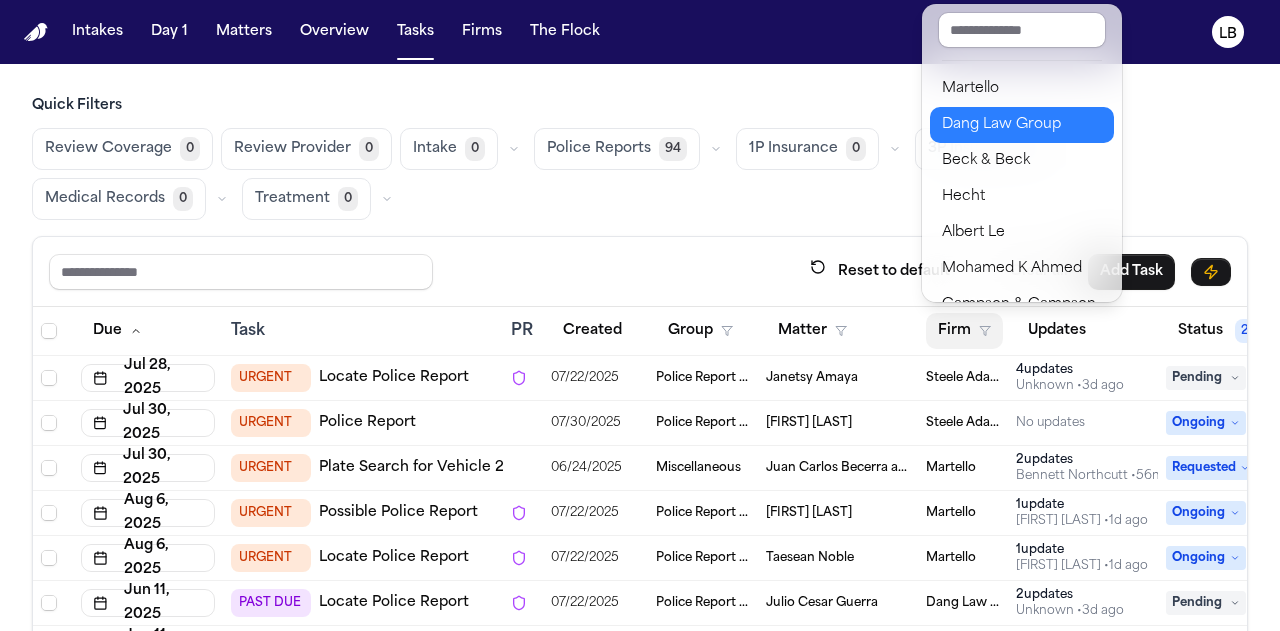 scroll, scrollTop: 290, scrollLeft: 0, axis: vertical 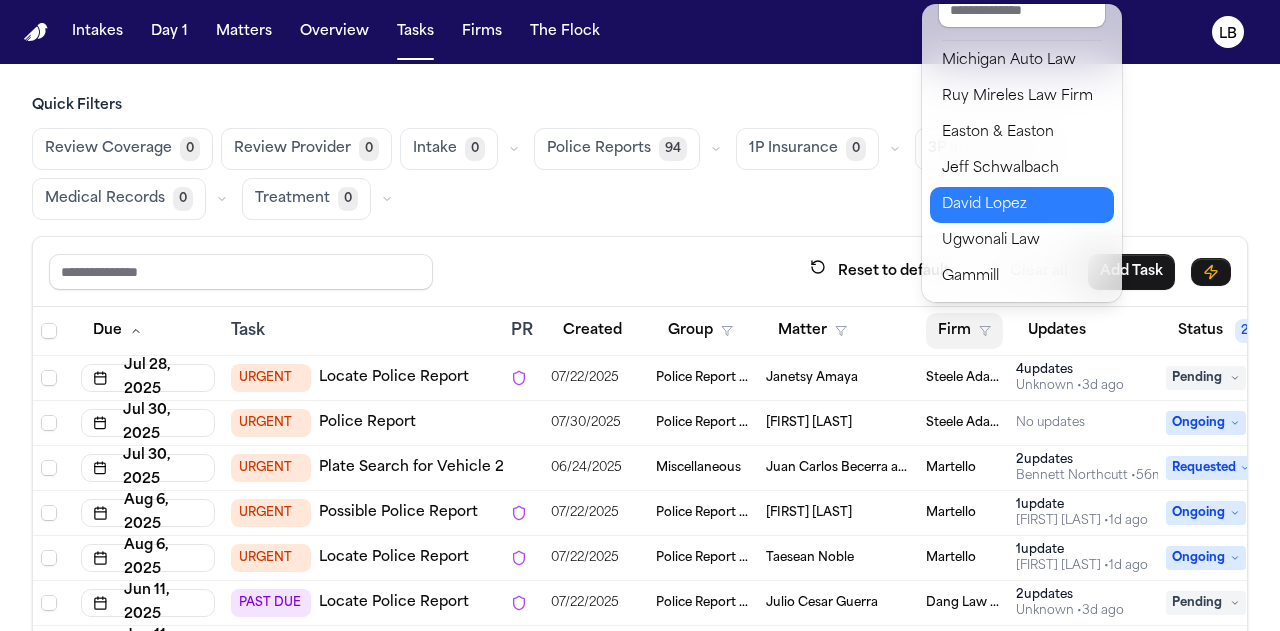 click on "David Lopez" at bounding box center (1022, 205) 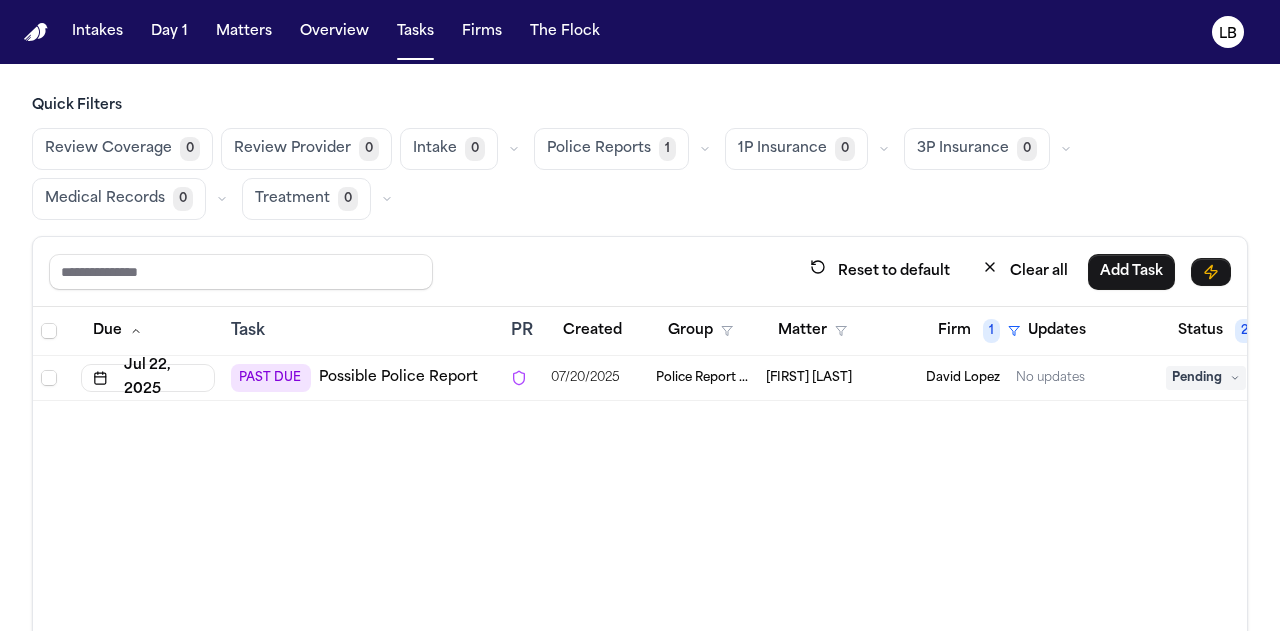 click on "Aaron Martinez" at bounding box center (809, 378) 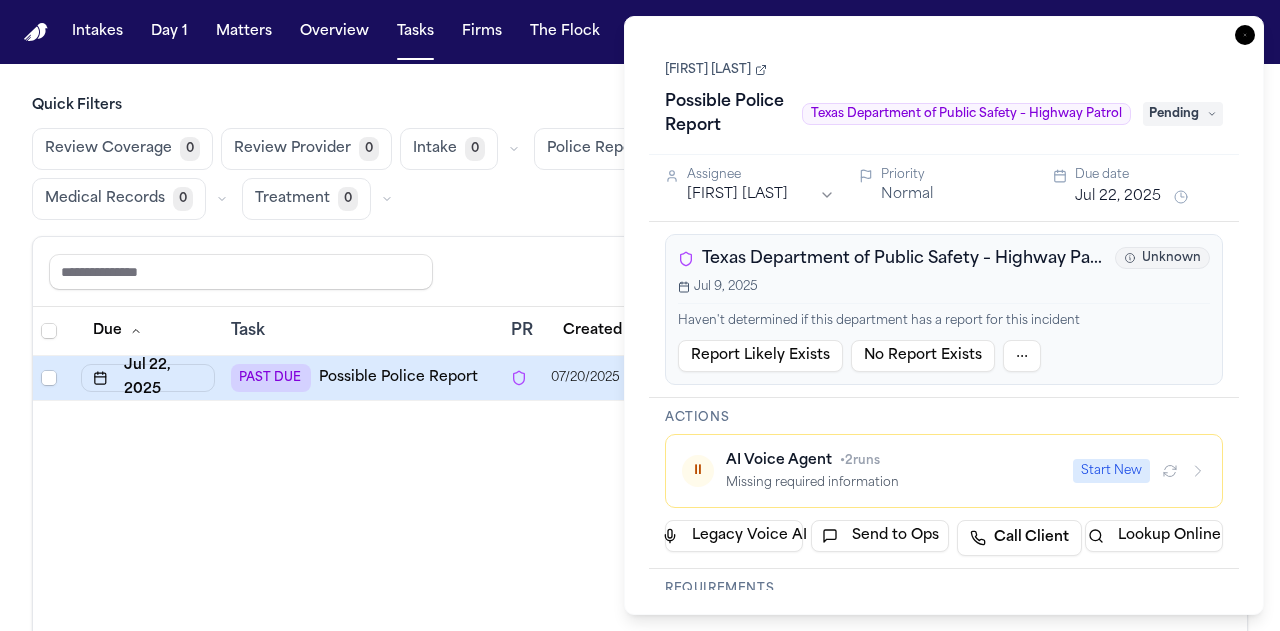 click on "Aaron Martinez" at bounding box center [716, 70] 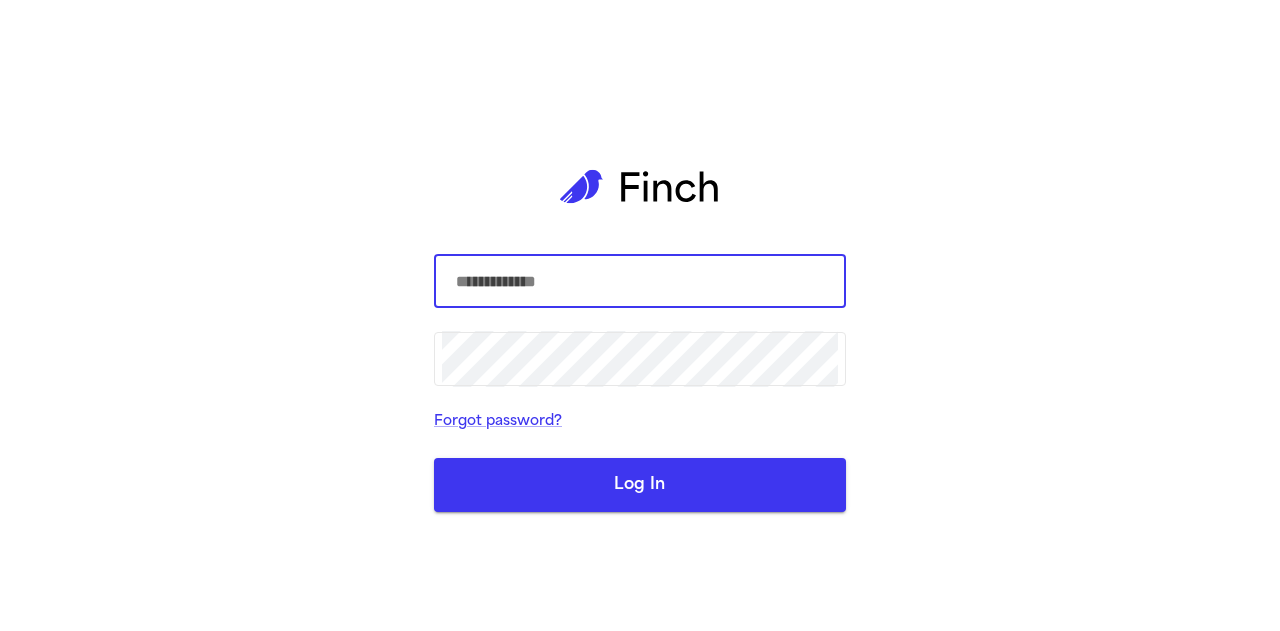 scroll, scrollTop: 0, scrollLeft: 0, axis: both 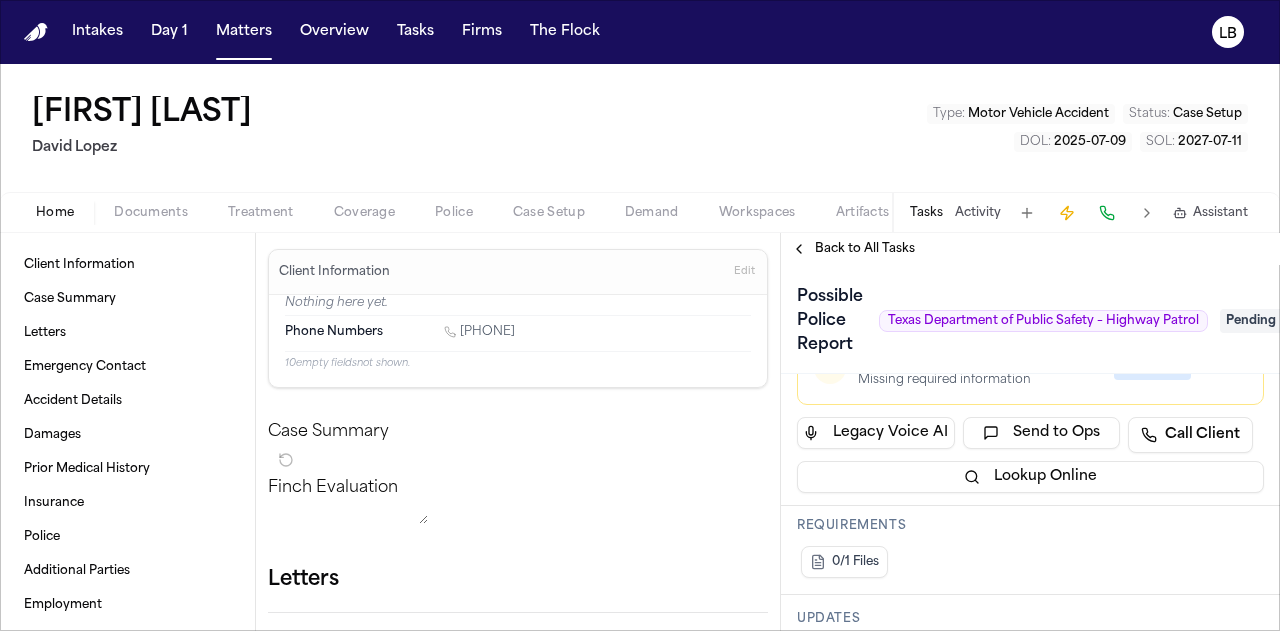 click on "Activity" at bounding box center (978, 213) 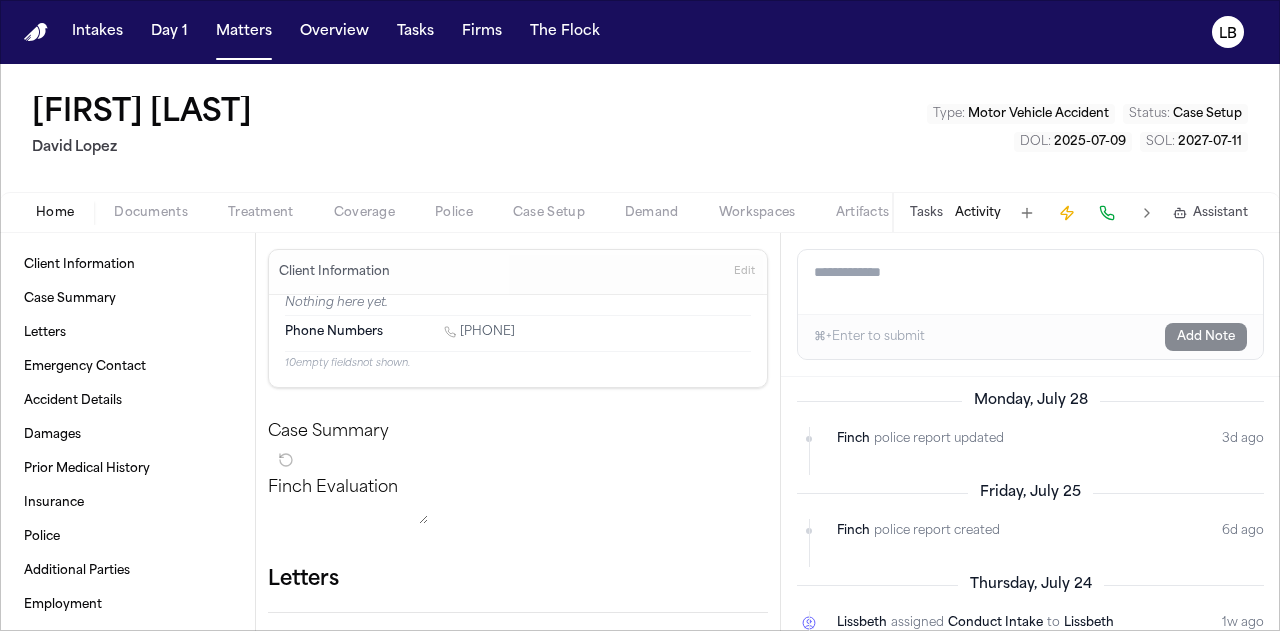 scroll, scrollTop: 3, scrollLeft: 0, axis: vertical 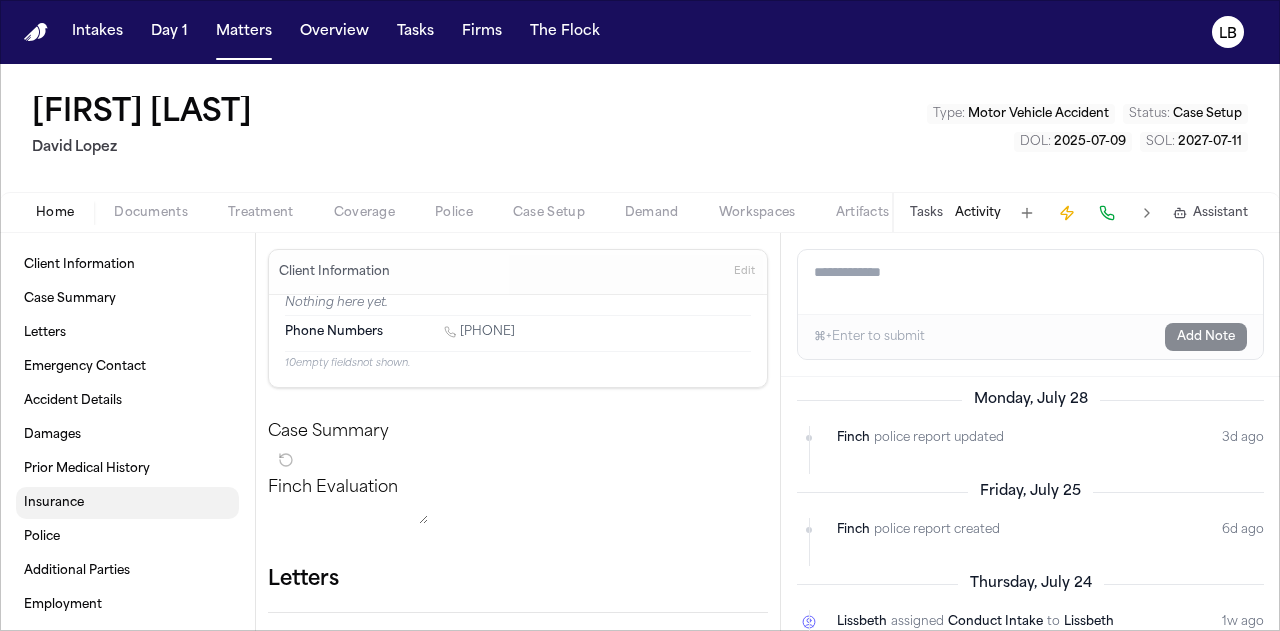 click on "Insurance" at bounding box center (127, 503) 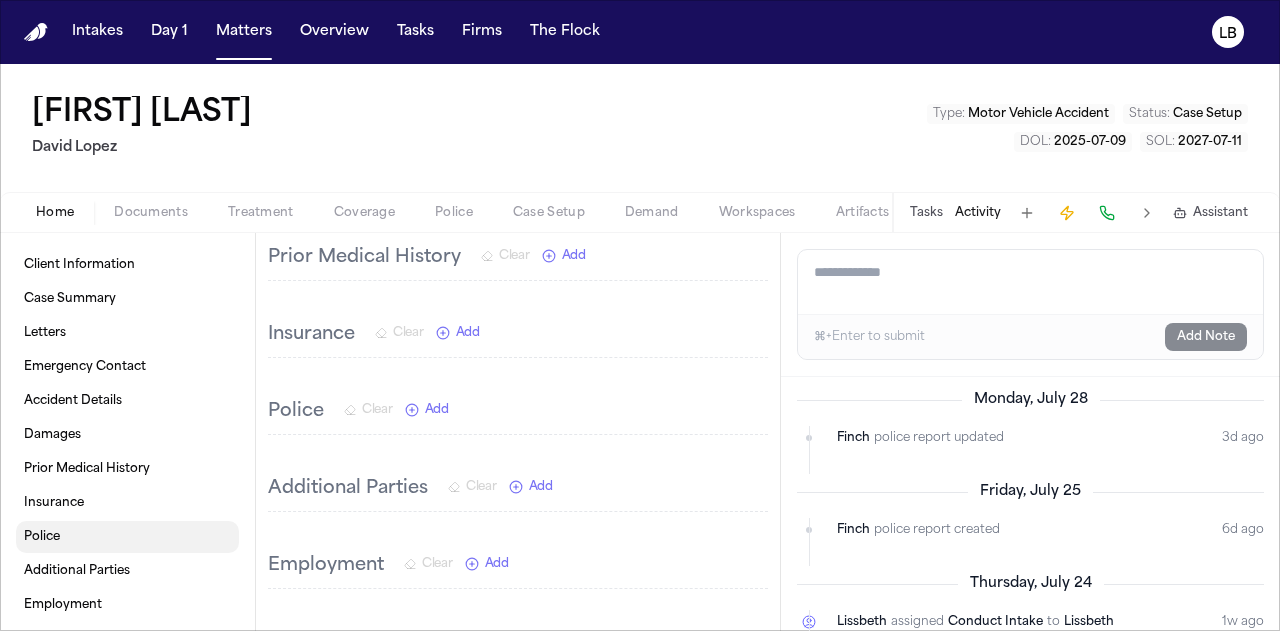 click on "Police" at bounding box center [127, 537] 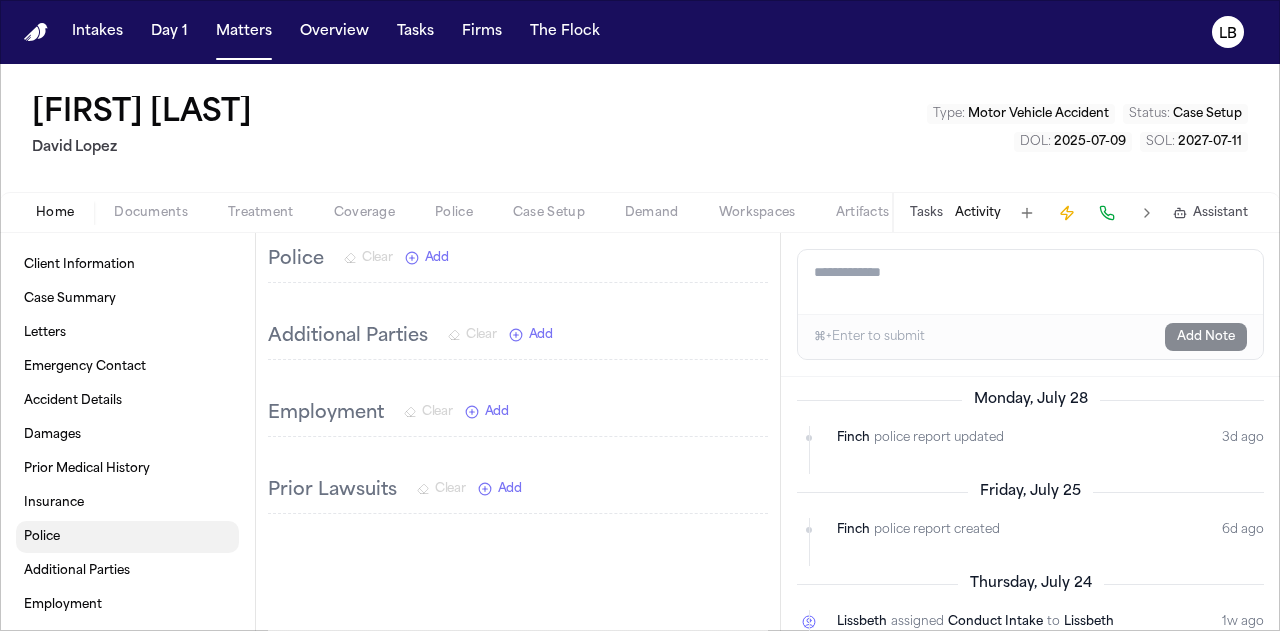 scroll, scrollTop: 919, scrollLeft: 0, axis: vertical 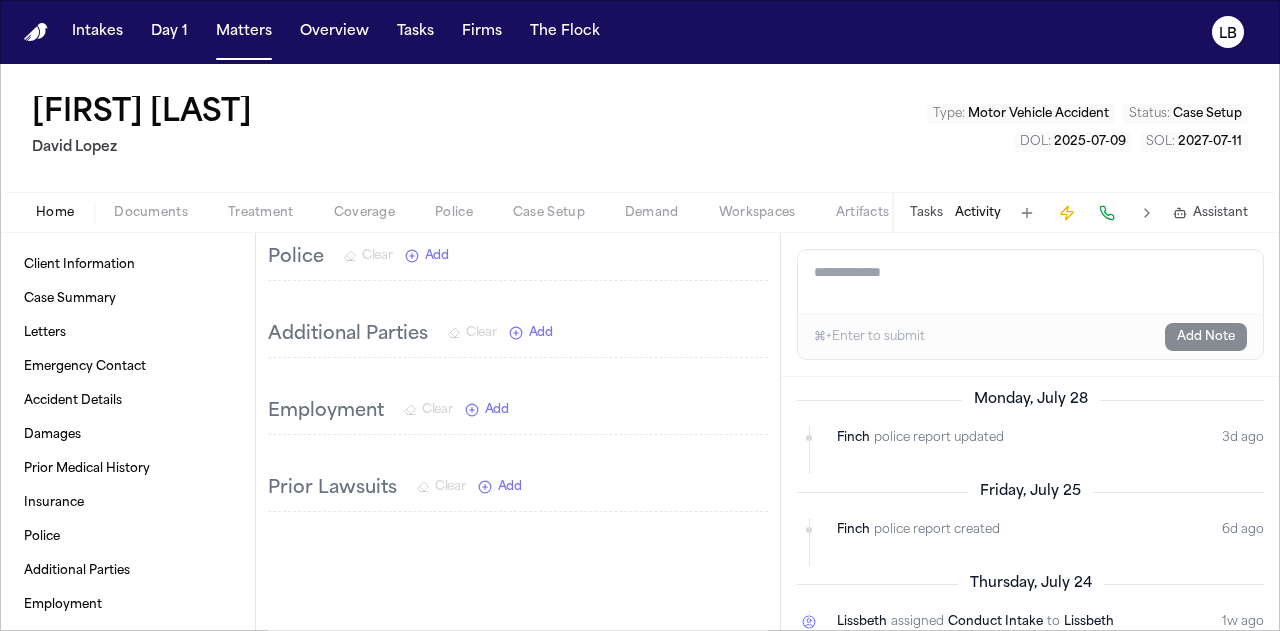 click on "David Lopez" at bounding box center (146, 148) 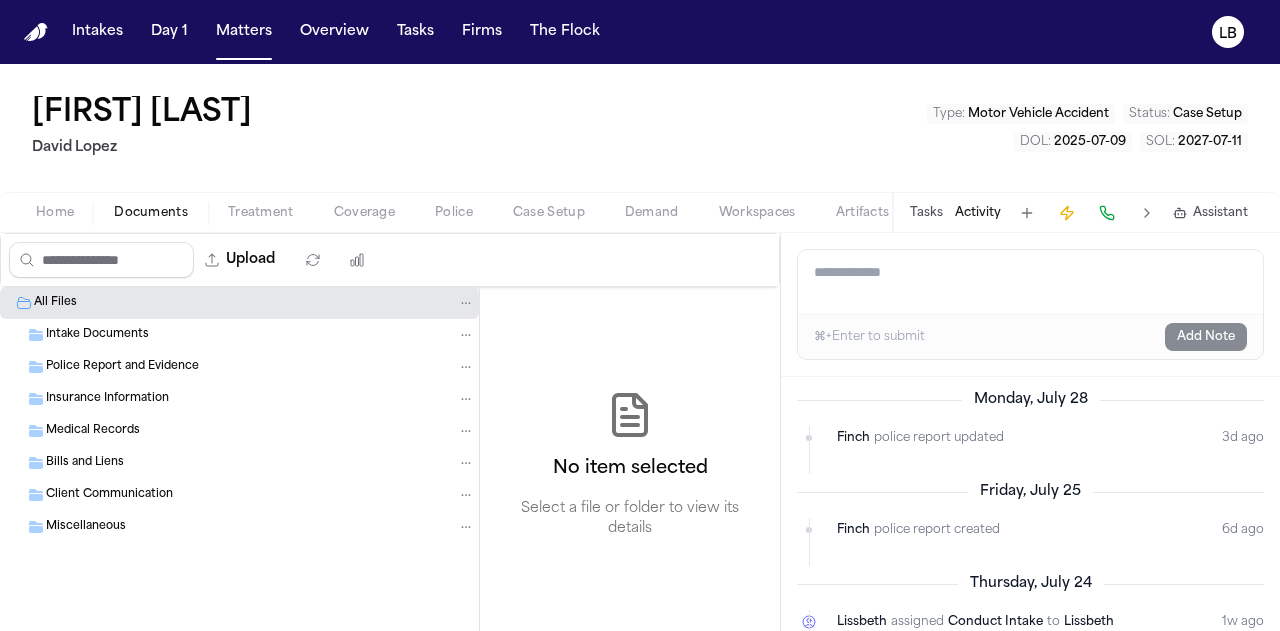 click on "Police Report and Evidence" at bounding box center [239, 367] 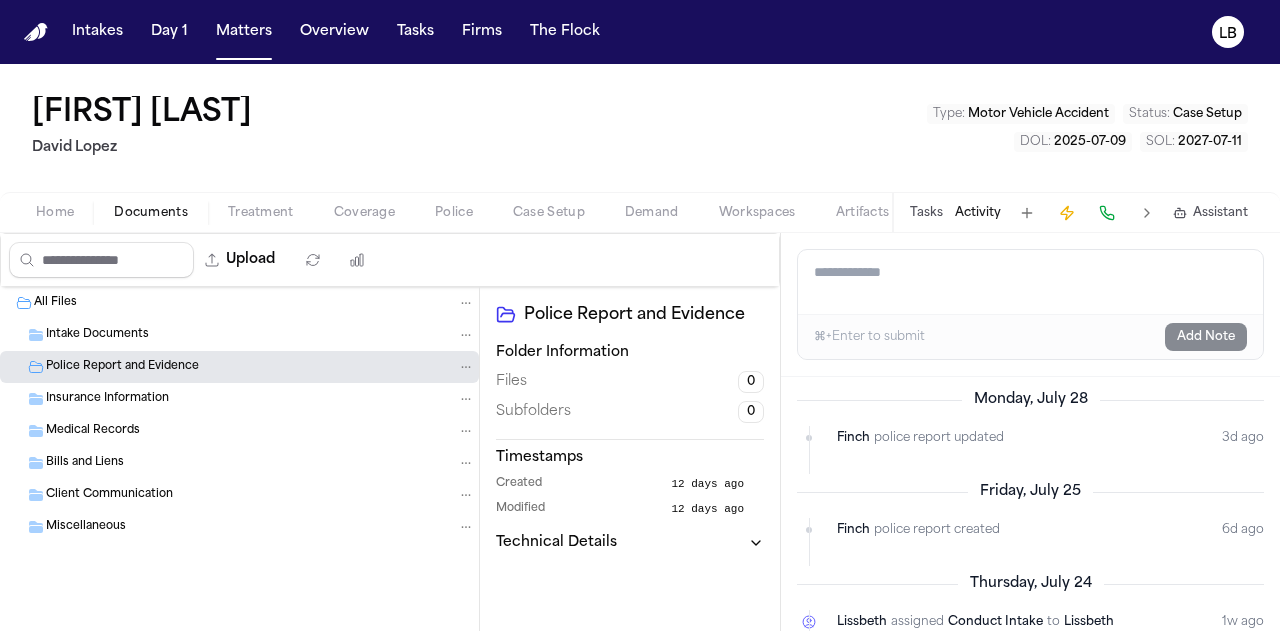 click on "Home" at bounding box center [55, 213] 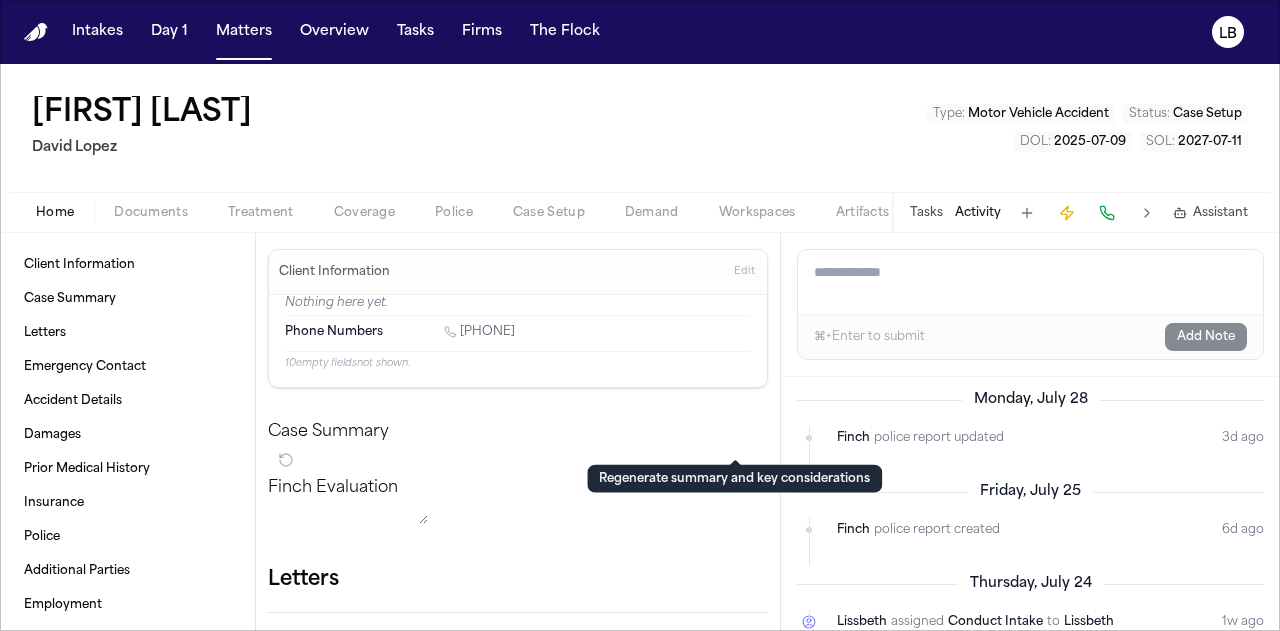scroll, scrollTop: 284, scrollLeft: 0, axis: vertical 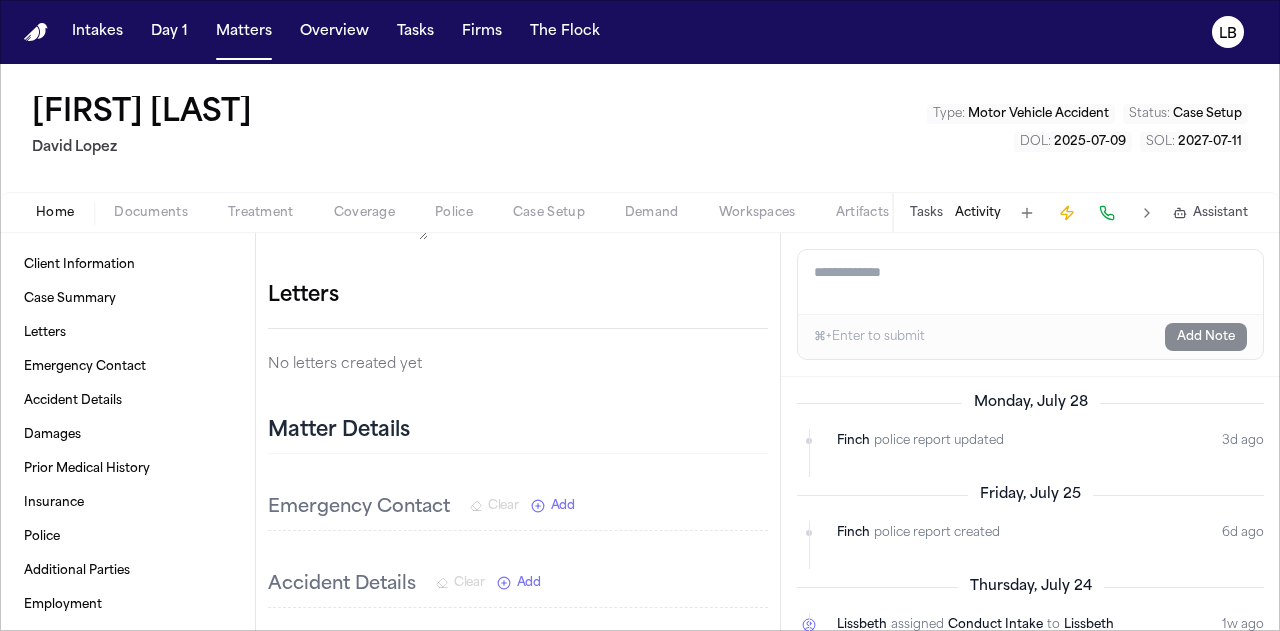 click on "Documents" at bounding box center (151, 213) 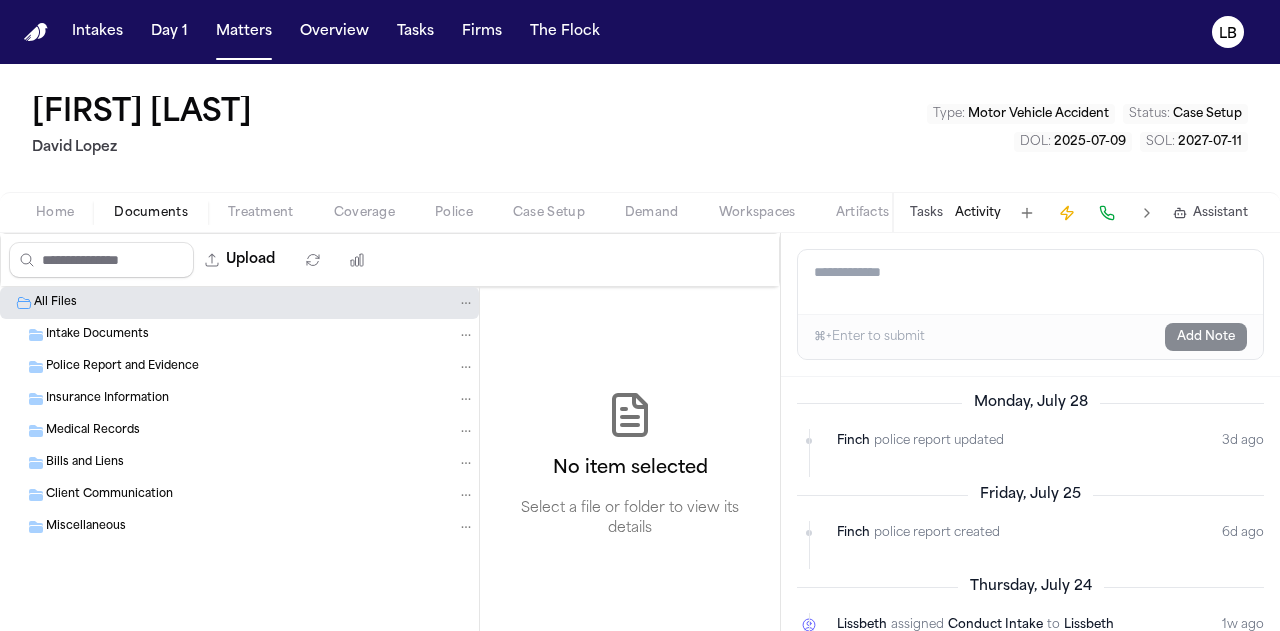 click on "Tasks Activity Assistant" at bounding box center [1078, 212] 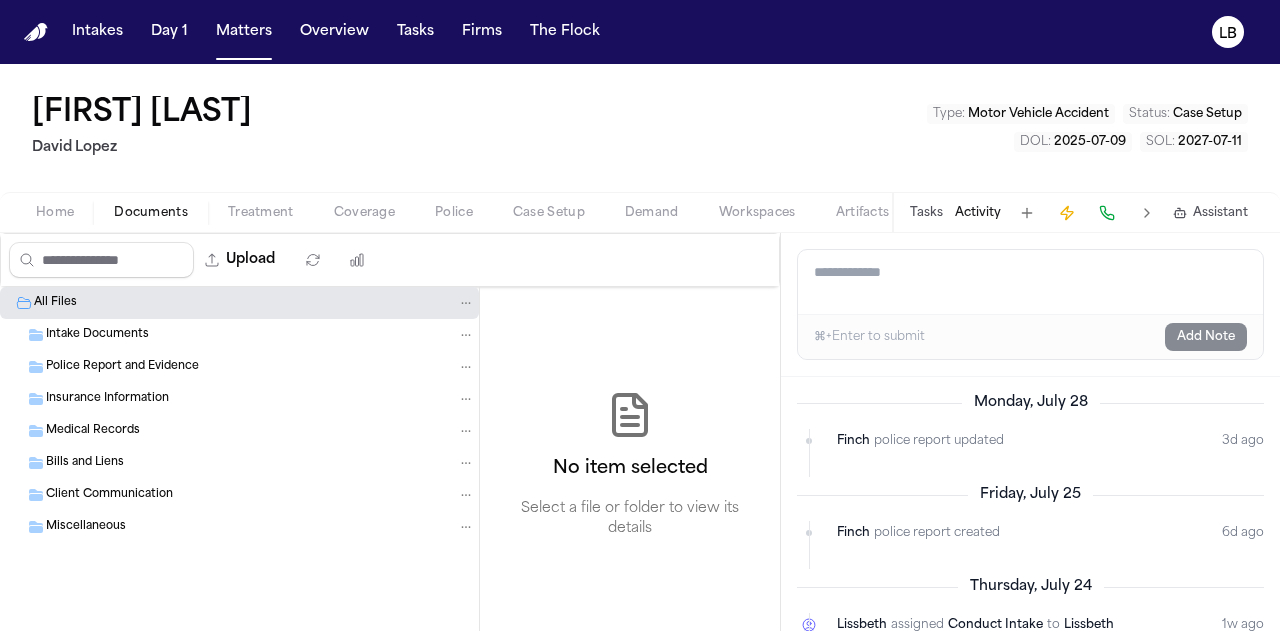 click on "Add a note to this matter" at bounding box center (1030, 282) 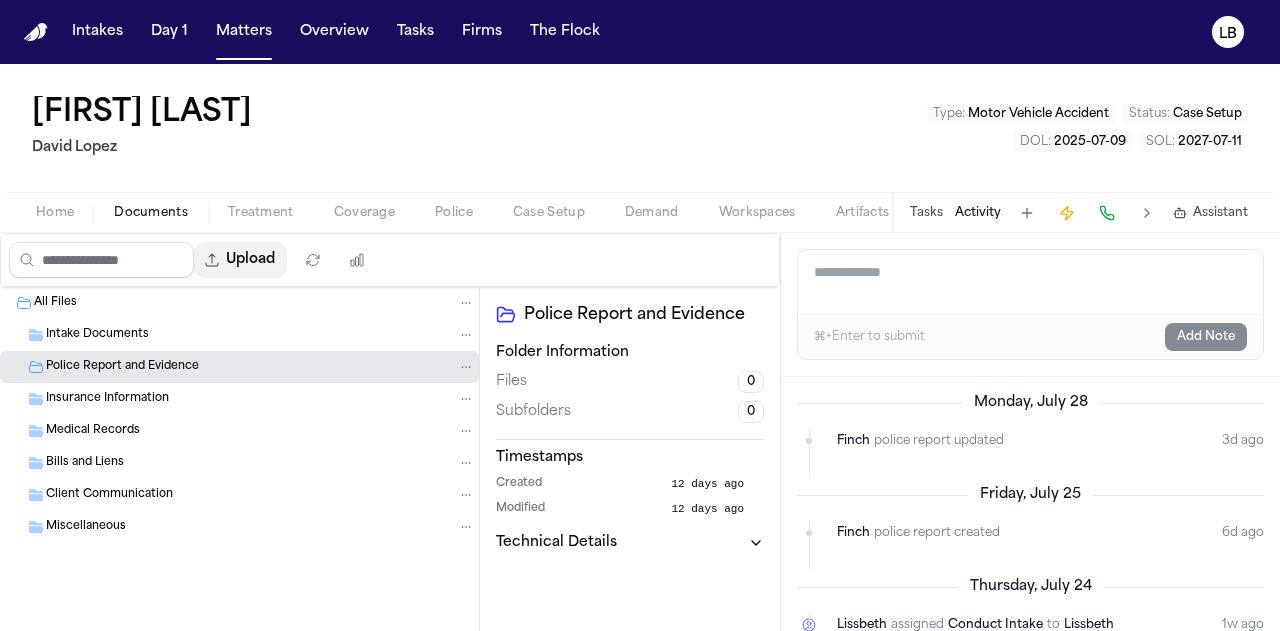 click on "Upload" at bounding box center (240, 260) 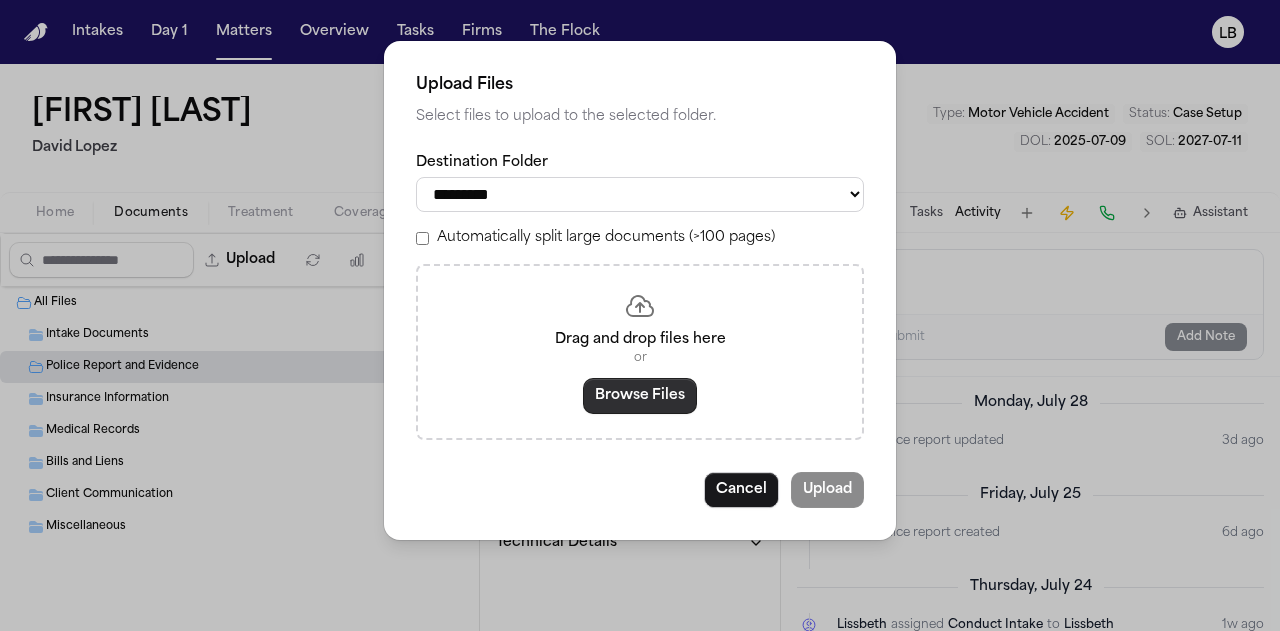 click on "Browse Files" at bounding box center [640, 396] 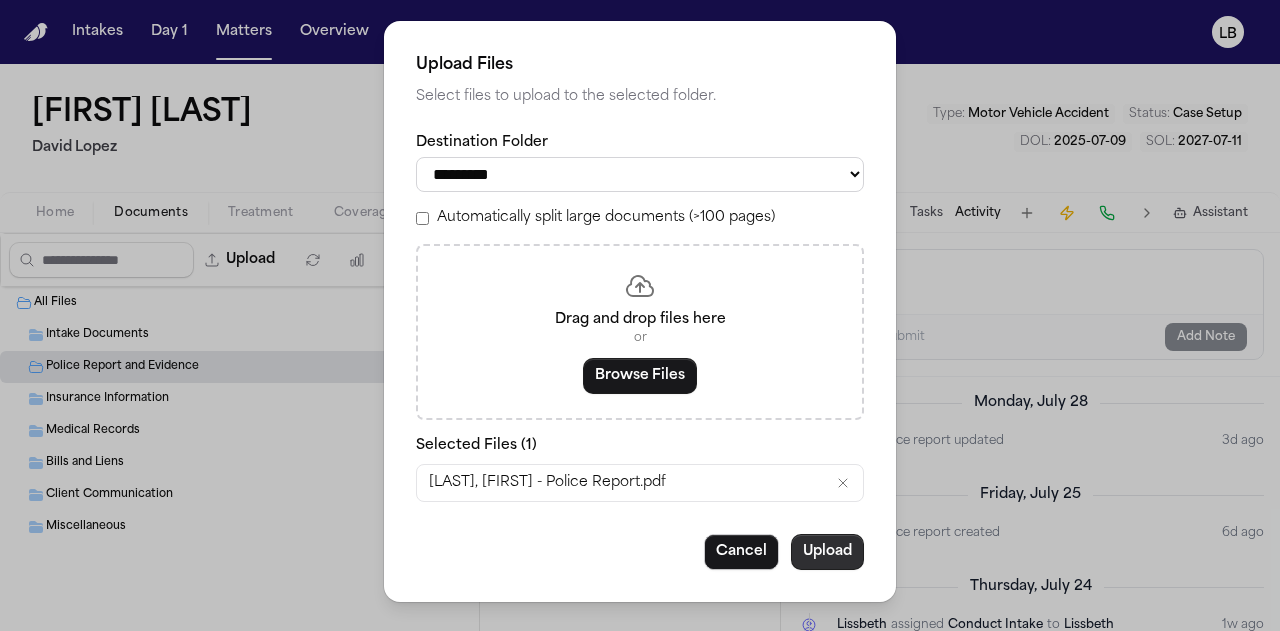 click on "Upload" at bounding box center (827, 552) 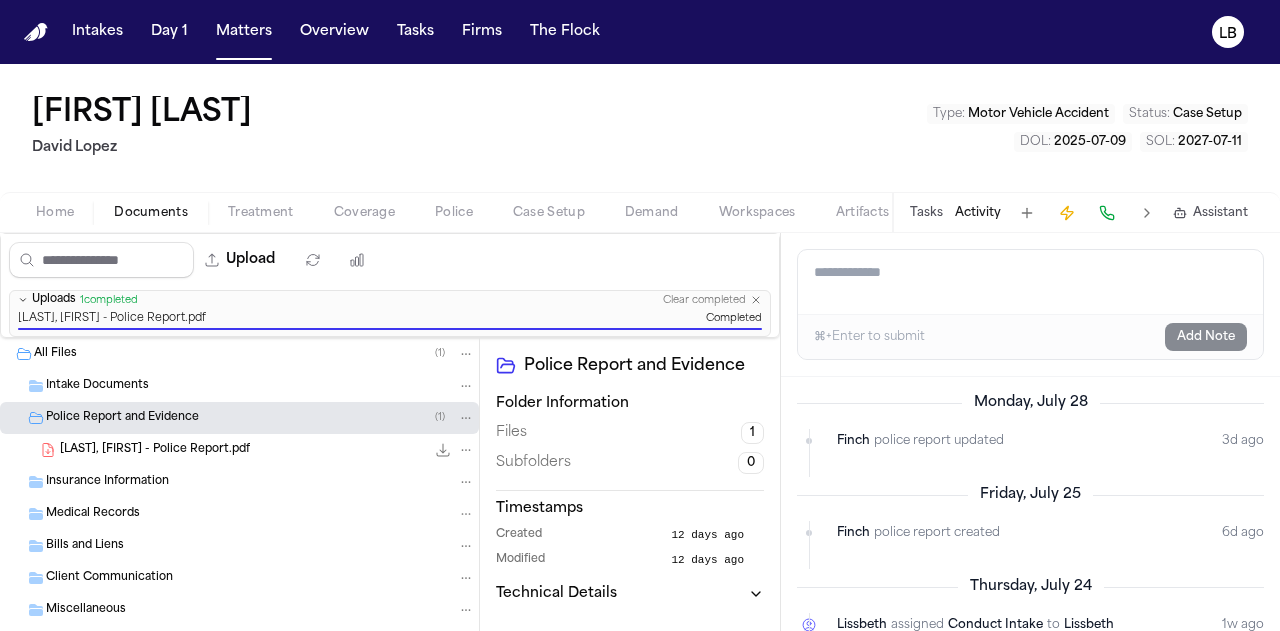 click on "Tasks" at bounding box center (926, 213) 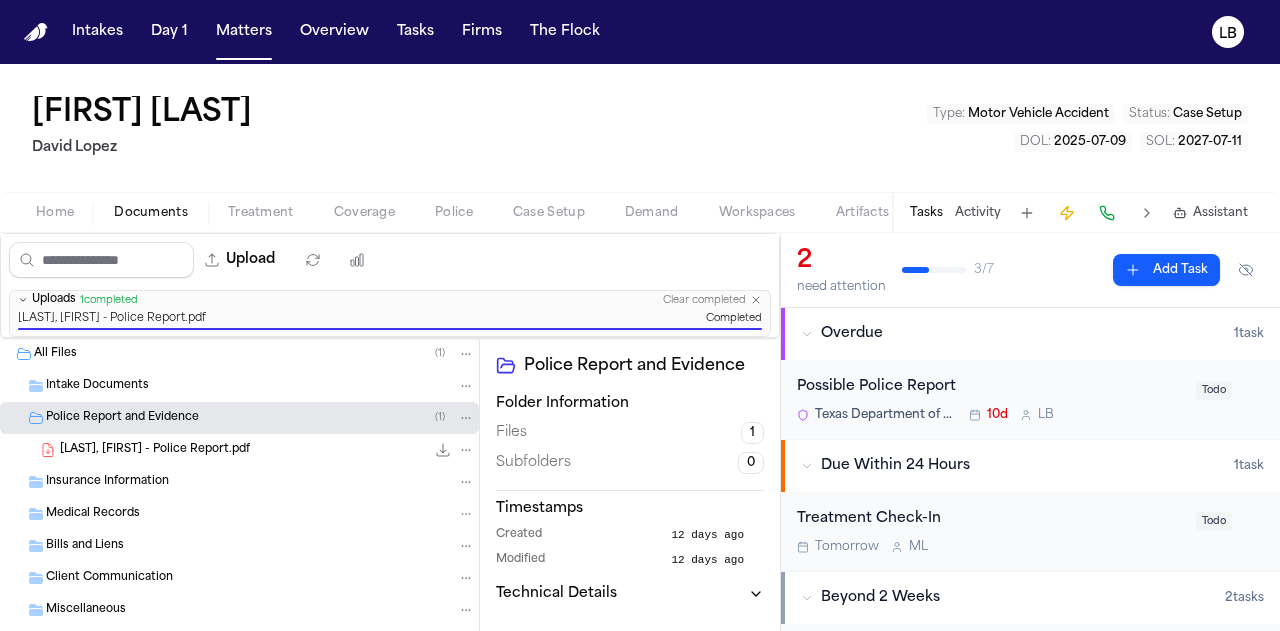 scroll, scrollTop: 3, scrollLeft: 0, axis: vertical 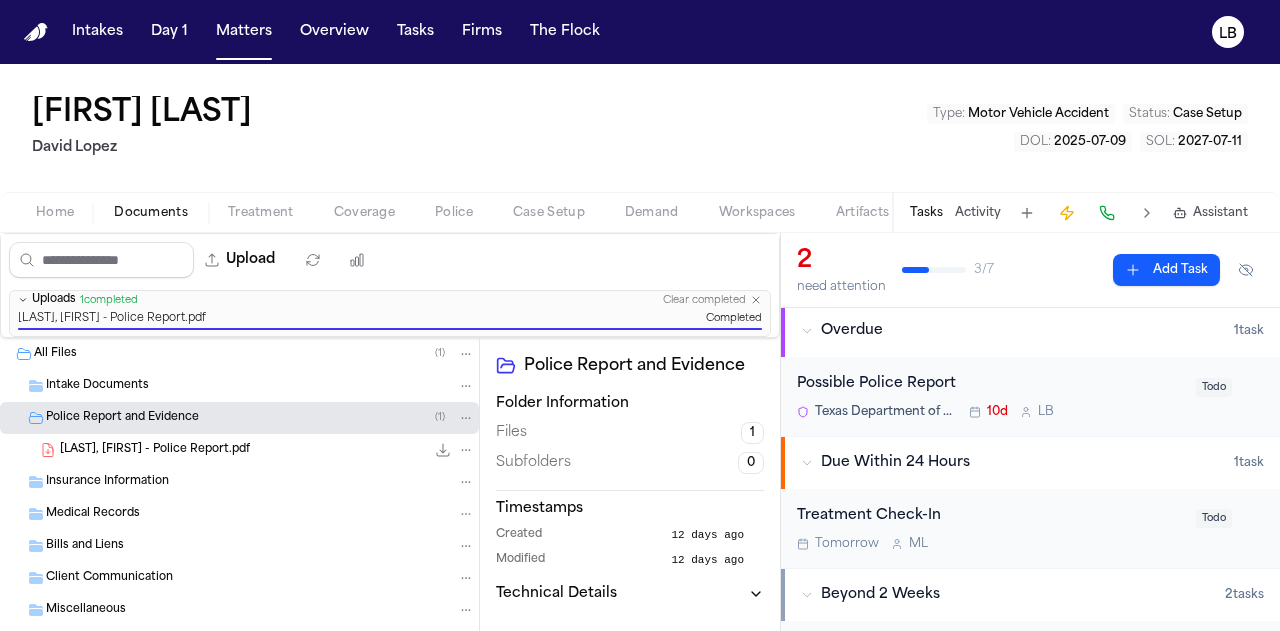 click on "Texas Department of Public Safety – Highway Patrol 10d L B" at bounding box center [990, 412] 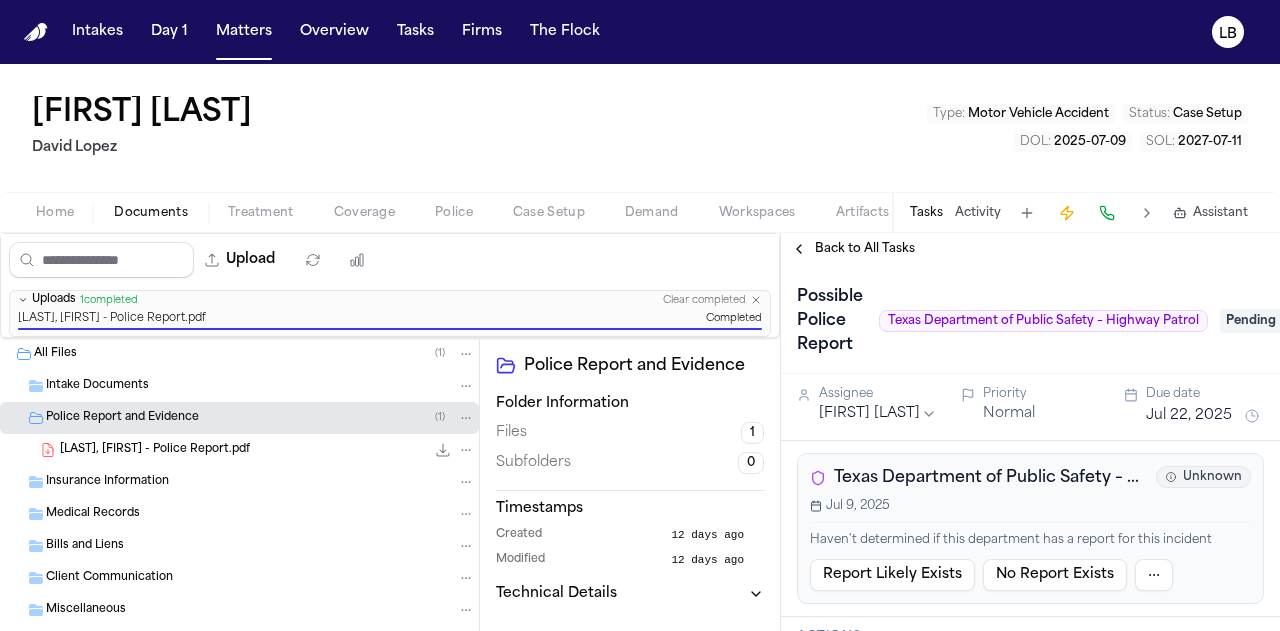 click on "Pending" at bounding box center (1260, 321) 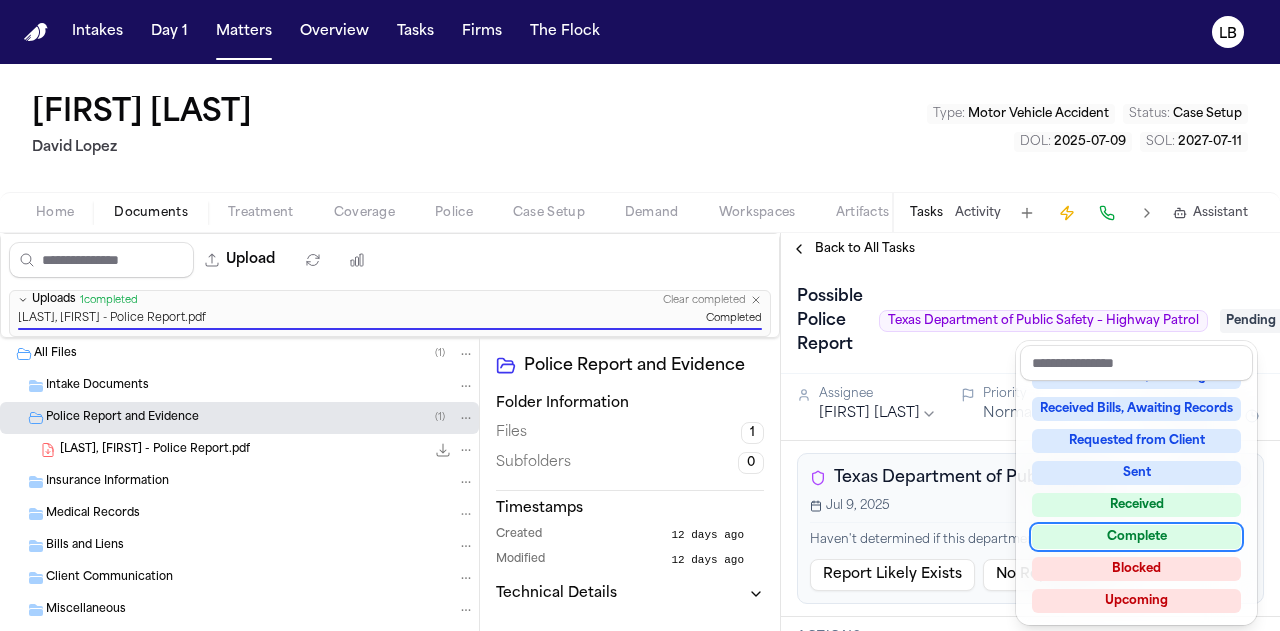 click on "Complete" at bounding box center [1136, 537] 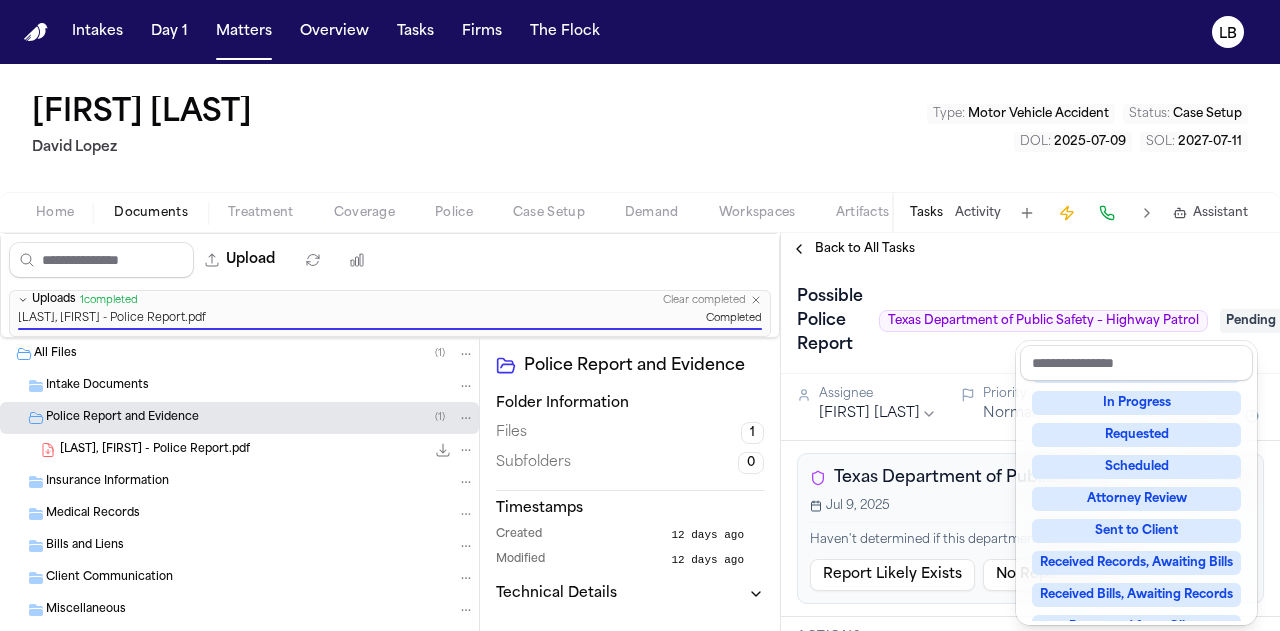scroll, scrollTop: 8, scrollLeft: 0, axis: vertical 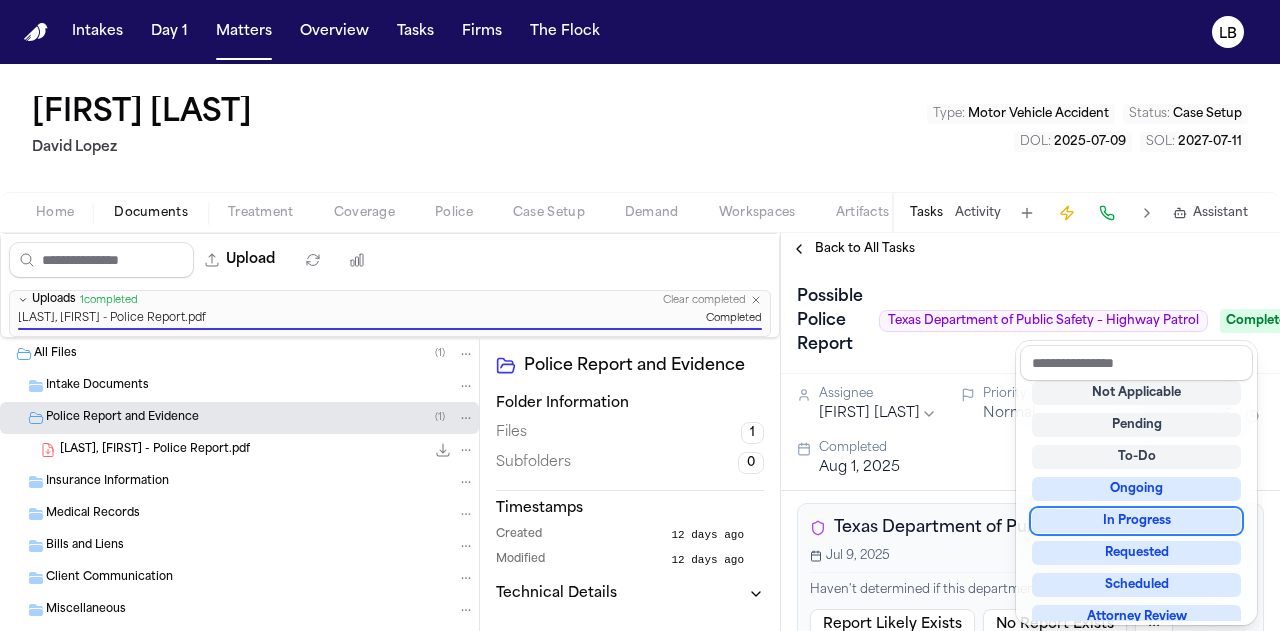 click on "Aaron Martinez David Lopez Type :   Motor Vehicle Accident Status :   Case Setup DOL :   2025-07-09 SOL :   2027-07-11 Home Documents Treatment Coverage Police Case Setup Demand Workspaces Artifacts Tasks Activity Assistant Upload 0   files  selected Move files Download files Delete files More actions Clear selection Uploads 1  completed Clear completed Martinez, Aaron - Police Report.pdf Completed All Files ( 1 ) Intake Documents Police Report and Evidence ( 1 ) Martinez, Aaron - Police Report.pdf 746.7 KB  • PDF Insurance Information Medical Records Bills and Liens Client Communication Miscellaneous Police Report and Evidence Folder Information Files 1 Subfolders 0 Timestamps Created 12 days ago Modified 12 days ago Technical Details Back to All Tasks Possible Police Report Texas Department of Public Safety – Highway Patrol Complete Assignee Lina Becerra Priority Normal Due date Jul 22, 2025 Completed Aug 1, 2025 Texas Department of Public Safety – Highway Patrol (TX) Unknown Jul 9, 2025 Actions ⏸ 2" at bounding box center [640, 347] 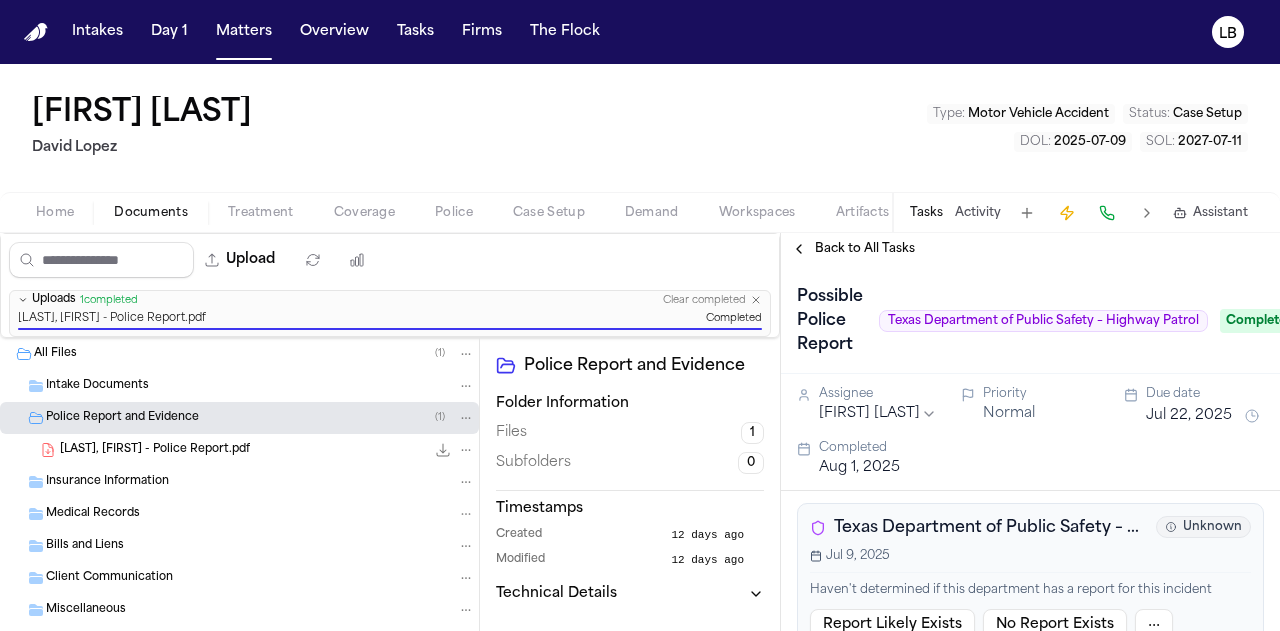 click on "Activity" at bounding box center (978, 213) 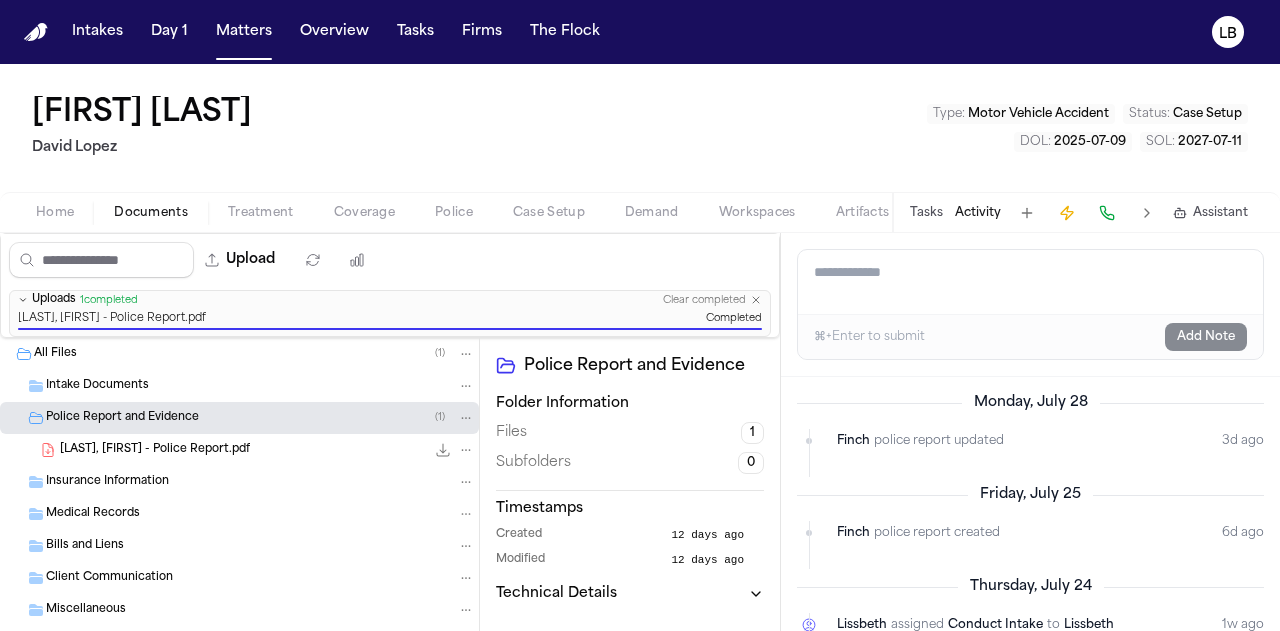 click on "Add a note to this matter" at bounding box center [1030, 282] 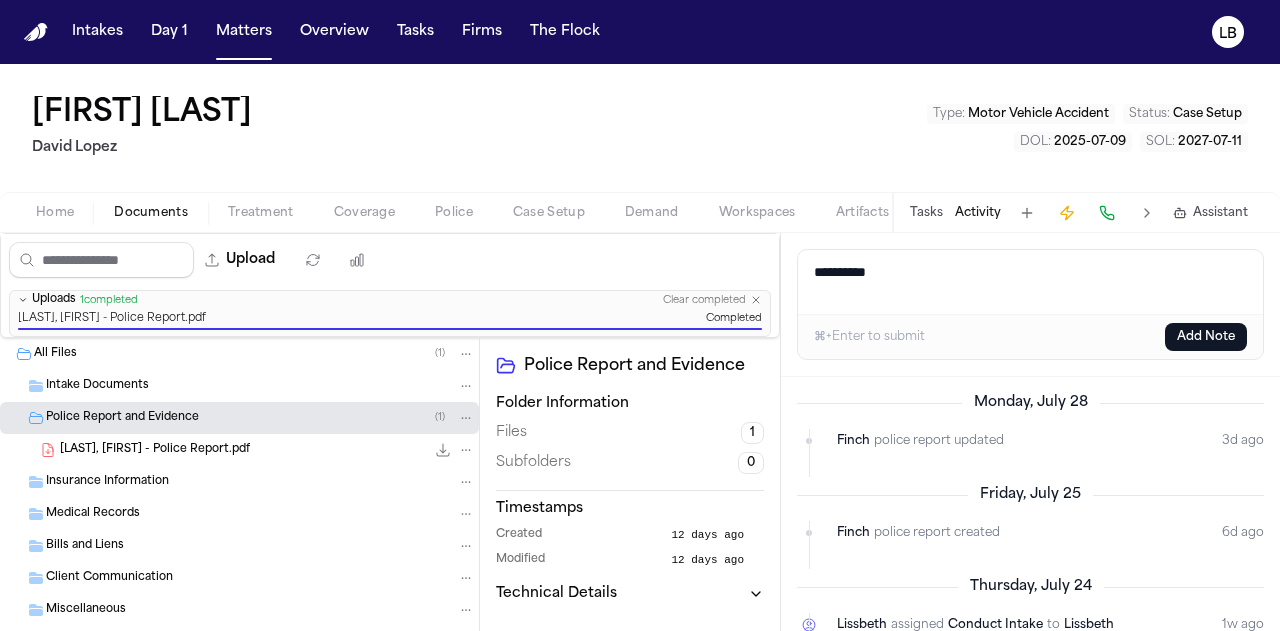 type on "**********" 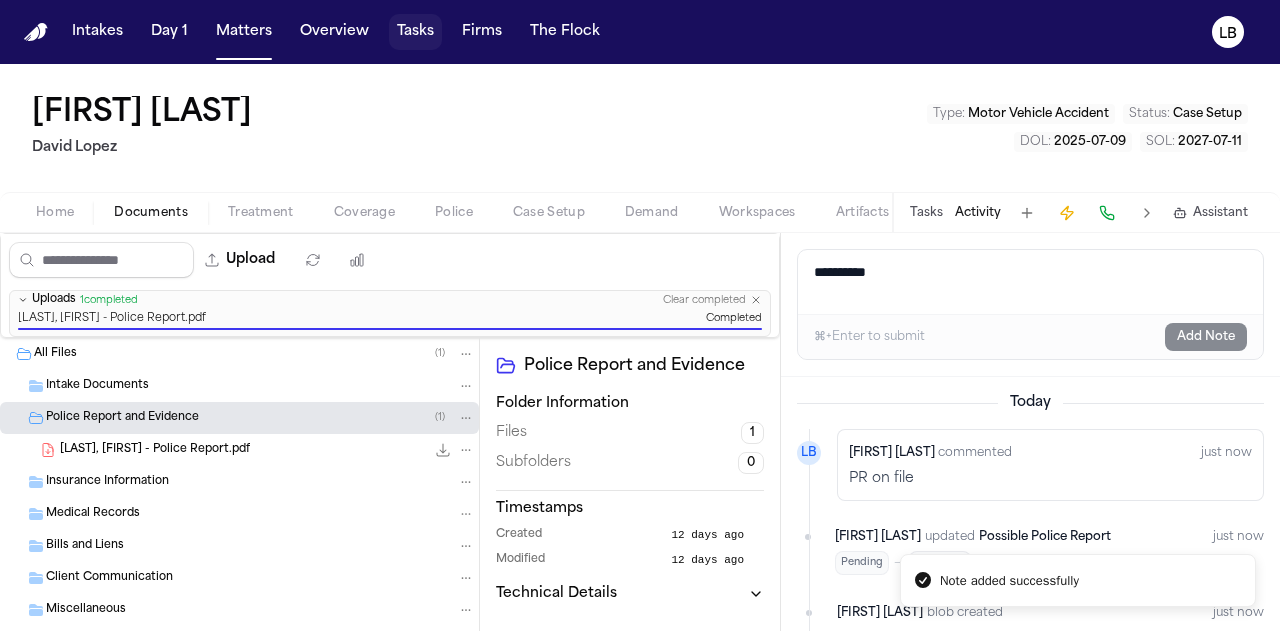 click on "Tasks" at bounding box center (415, 32) 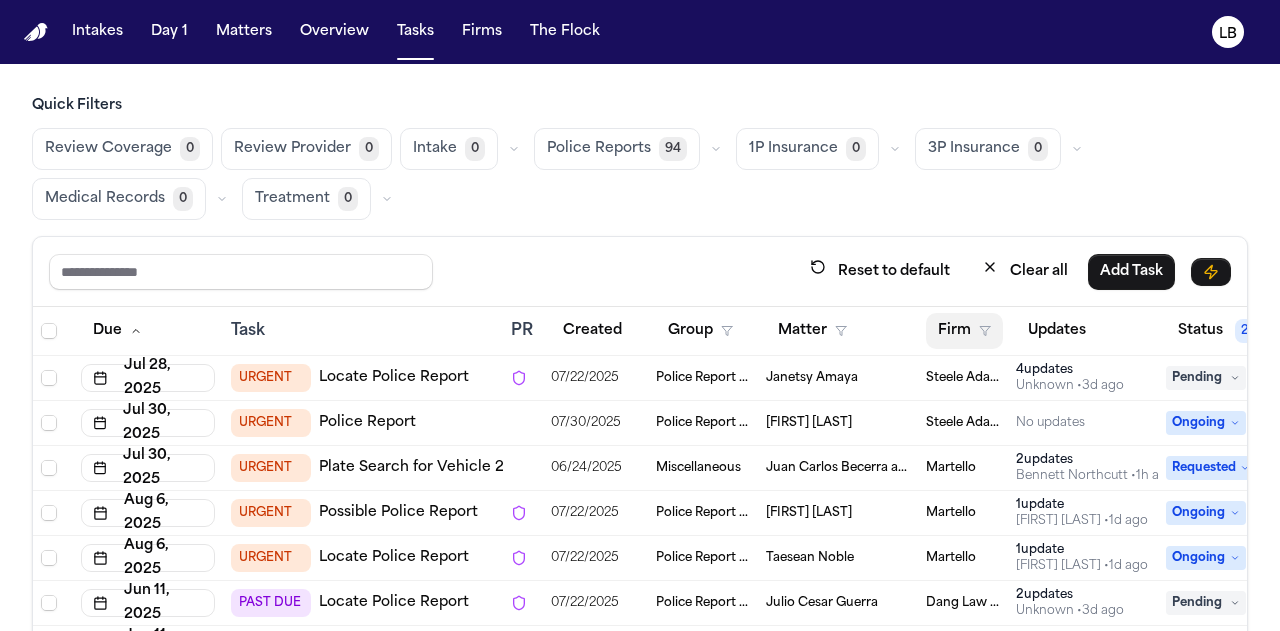 click 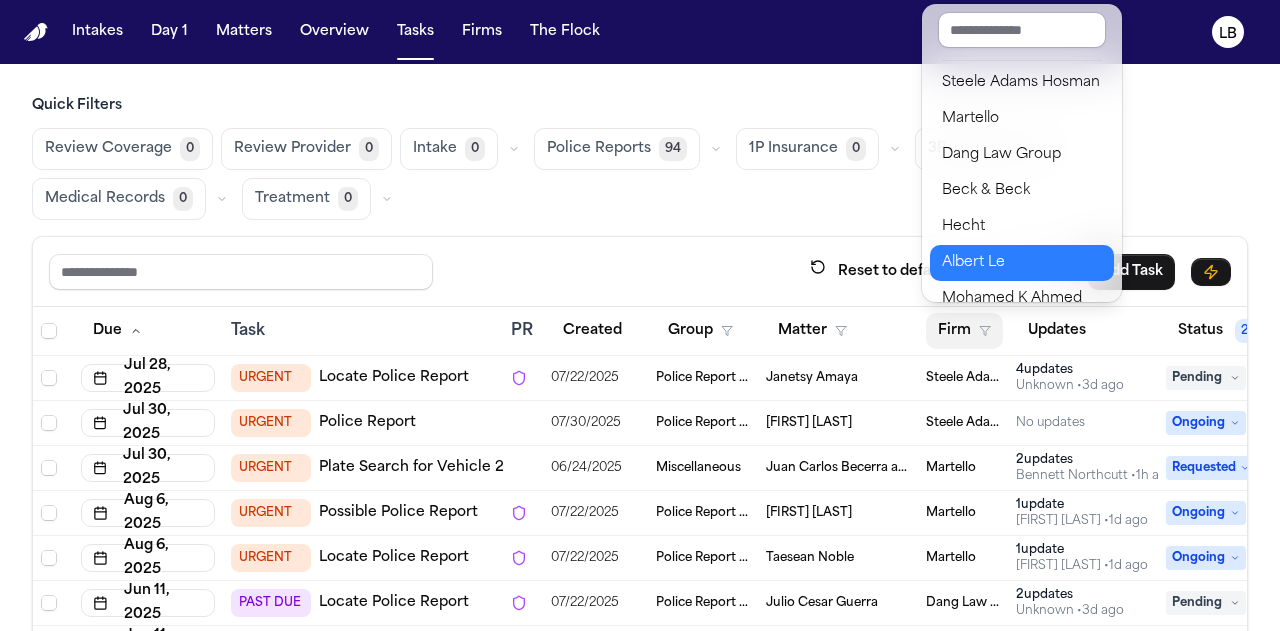scroll, scrollTop: 254, scrollLeft: 0, axis: vertical 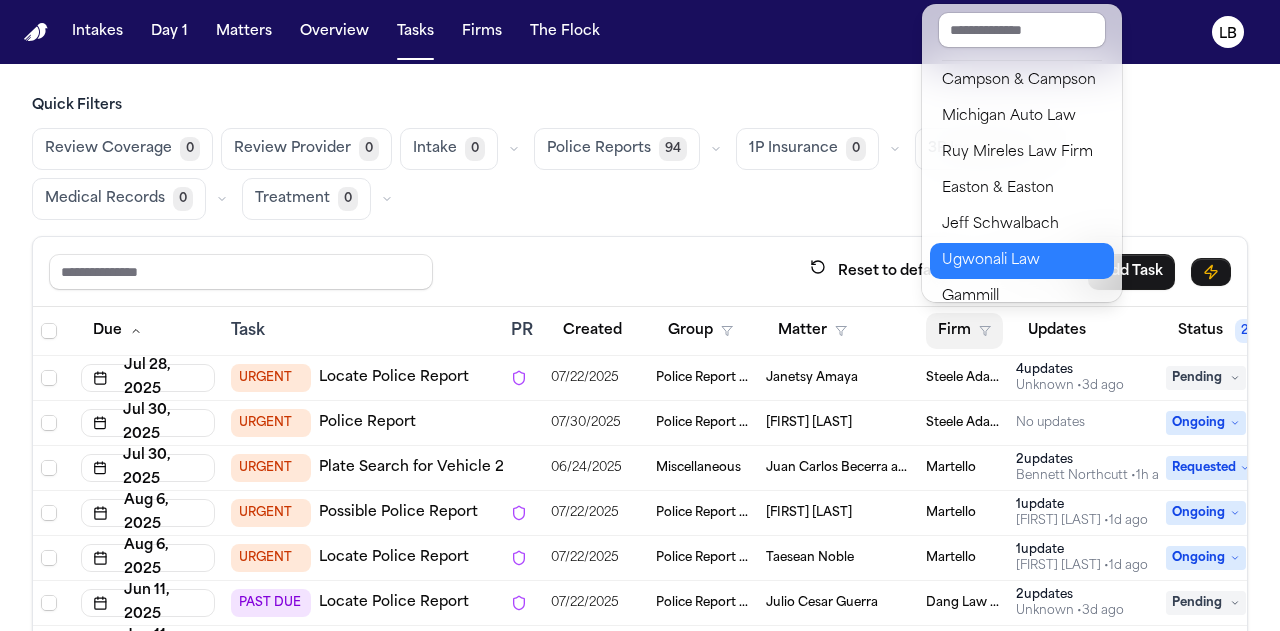 click on "Ugwonali Law" at bounding box center (1022, 261) 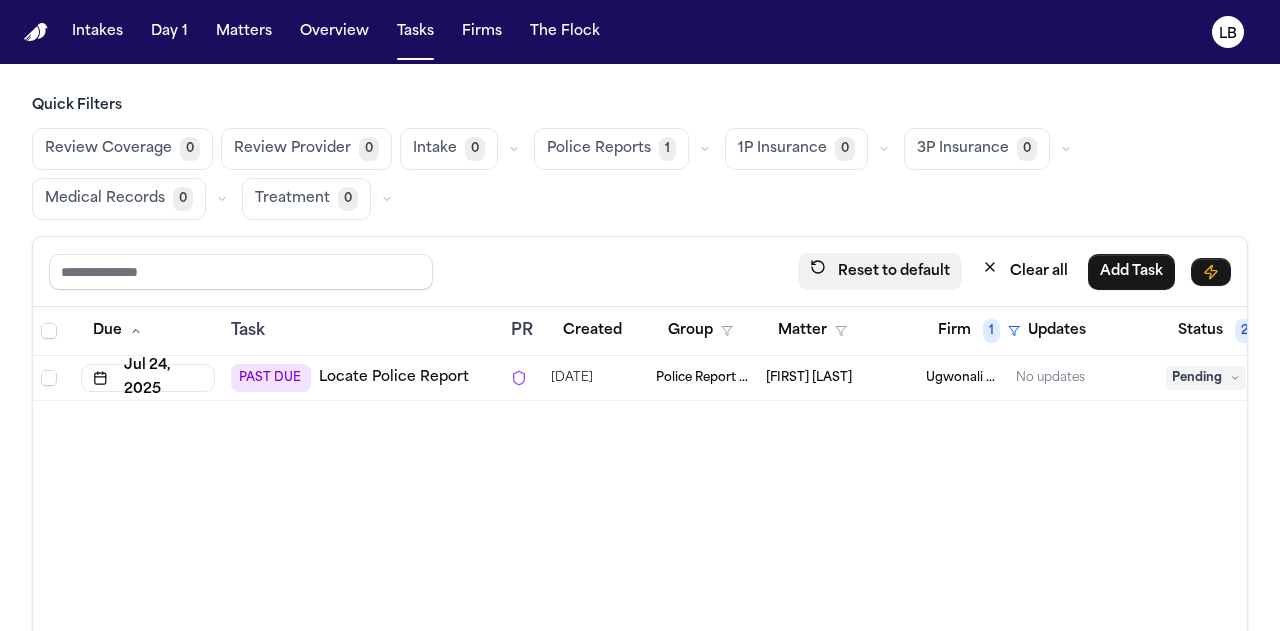 click on "Reset to default" at bounding box center (880, 271) 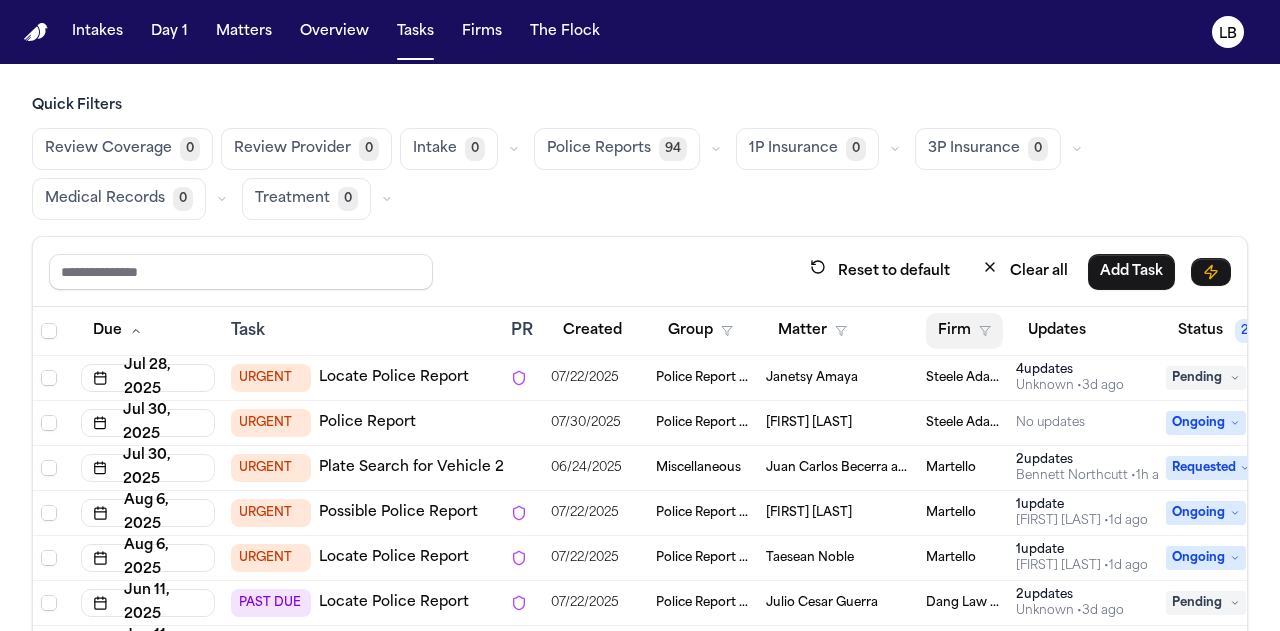 click on "Firm" at bounding box center (964, 331) 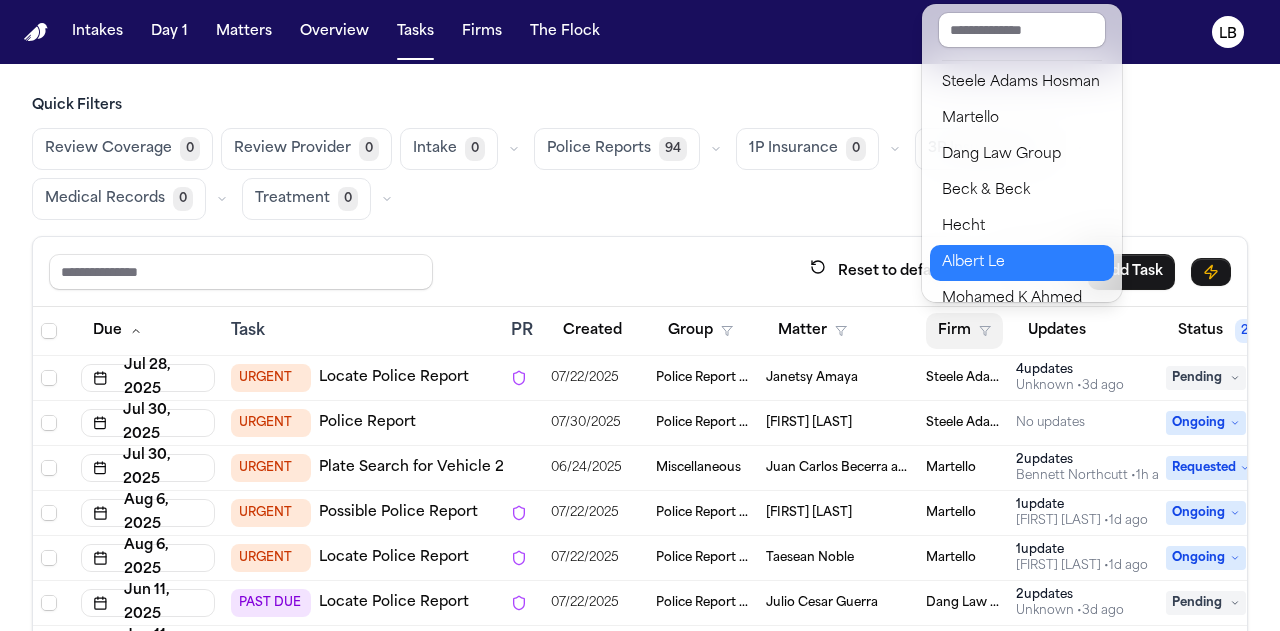 scroll, scrollTop: 254, scrollLeft: 0, axis: vertical 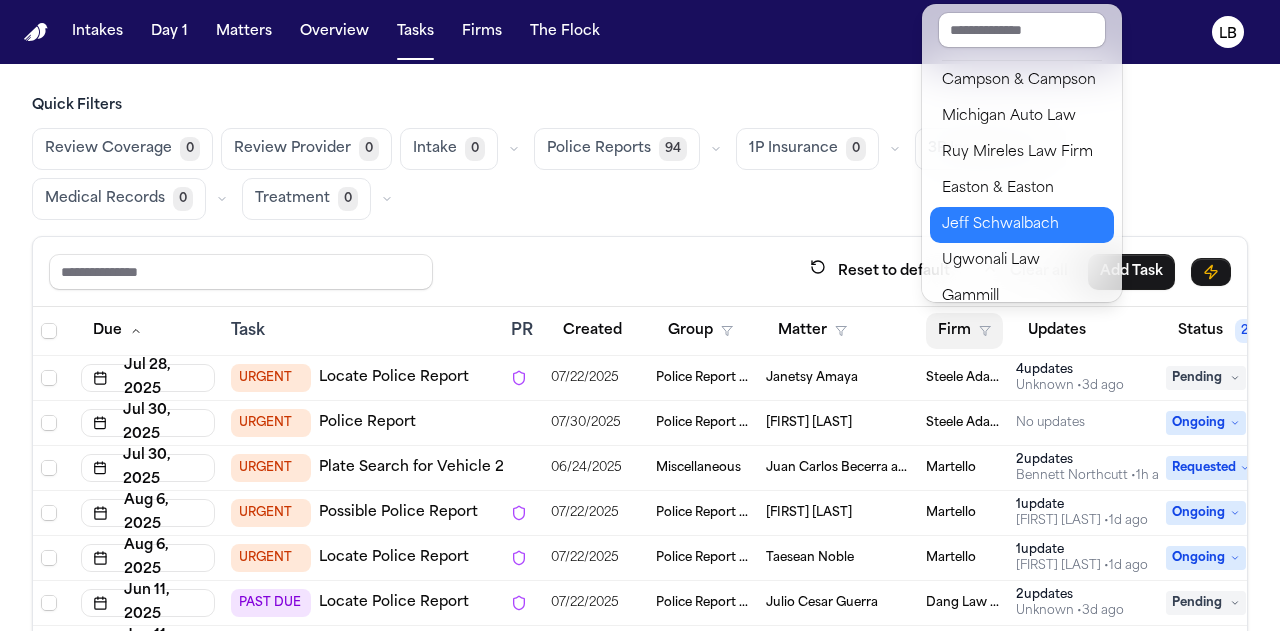 click on "Jeff Schwalbach" at bounding box center (1022, 225) 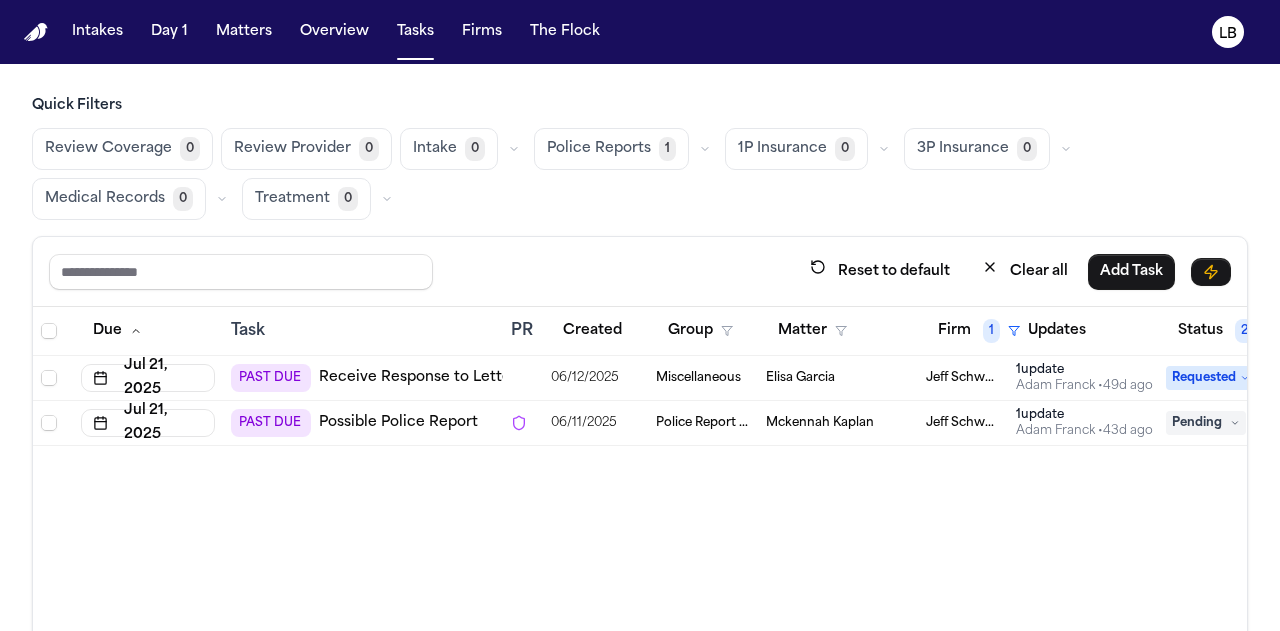 click on "Mckennah Kaplan" at bounding box center [820, 423] 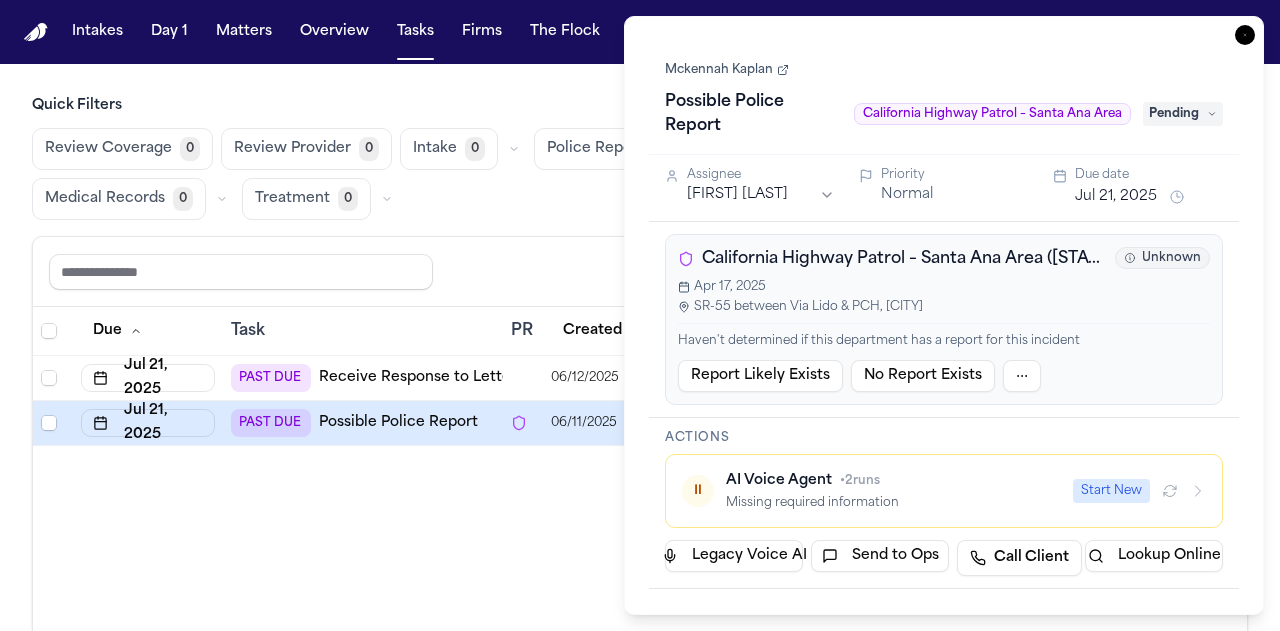 click on "Mckennah Kaplan" at bounding box center [727, 70] 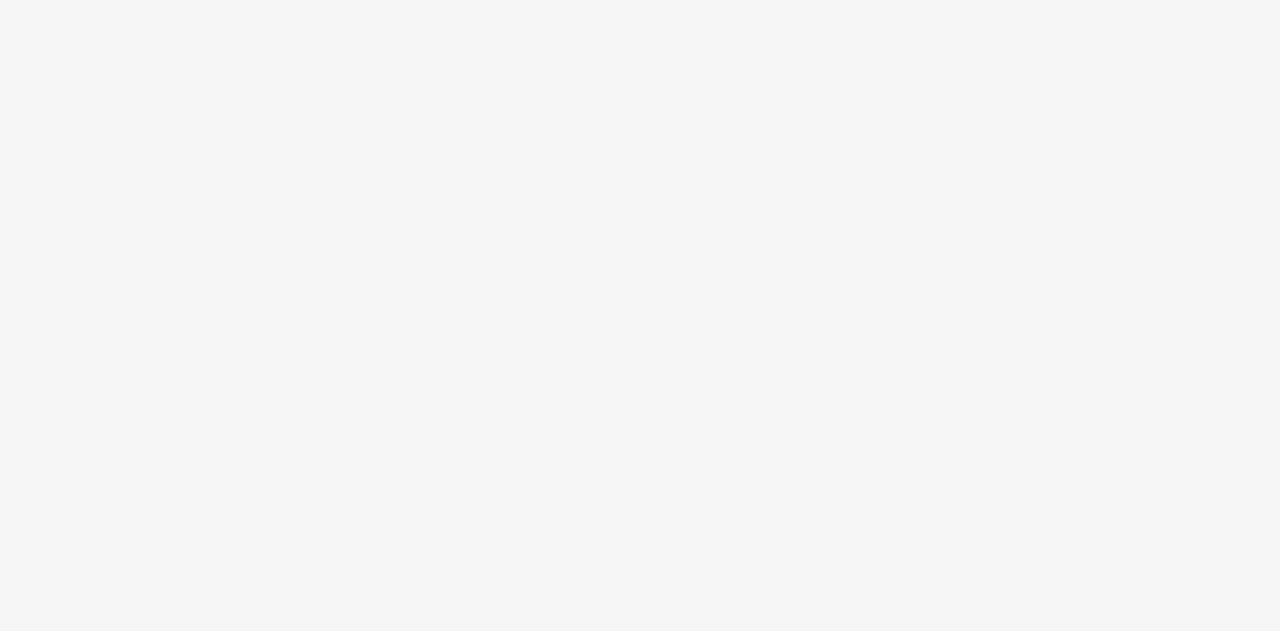scroll, scrollTop: 0, scrollLeft: 0, axis: both 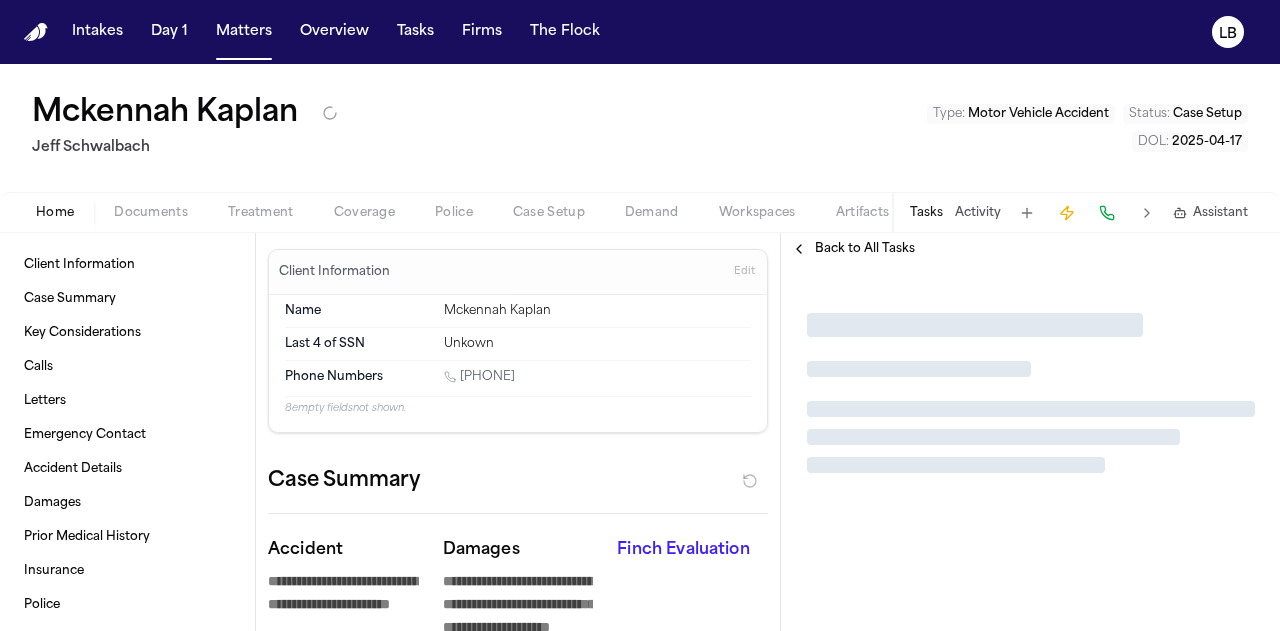 type on "*" 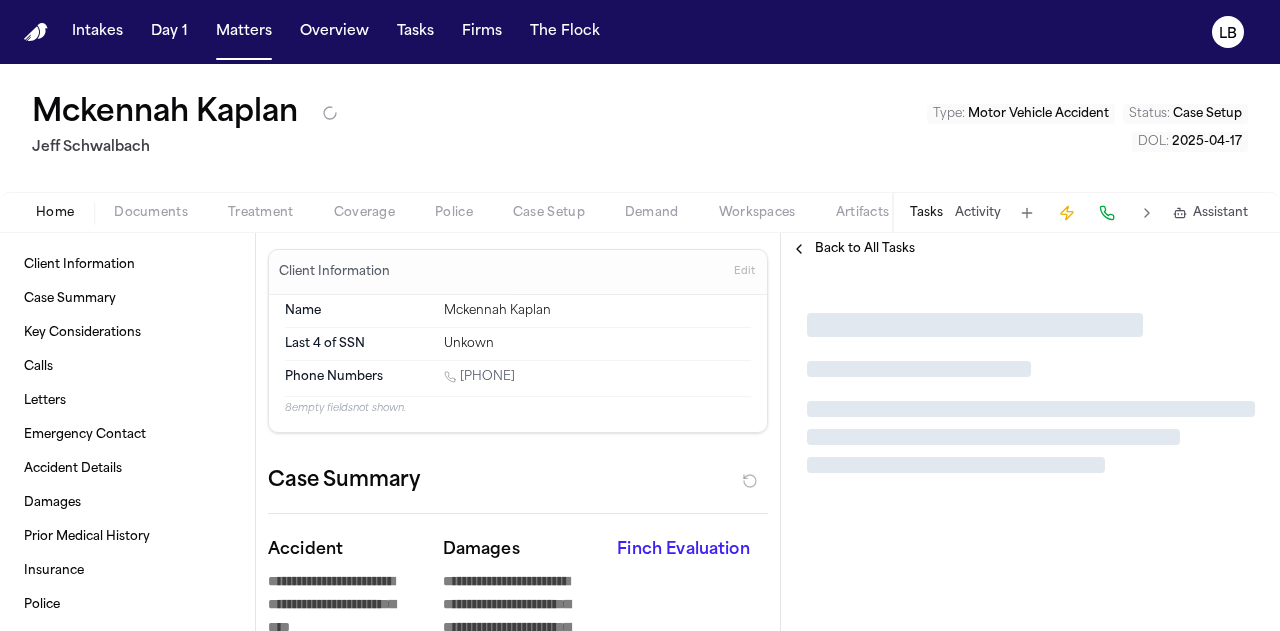 type on "*" 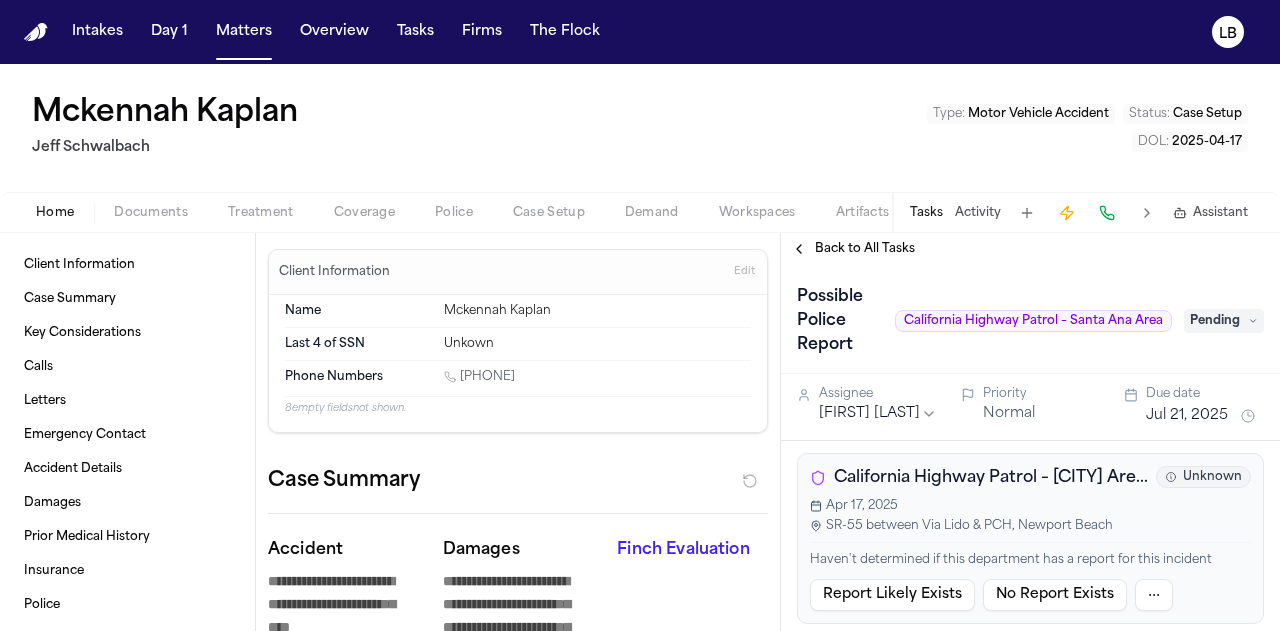 type on "*" 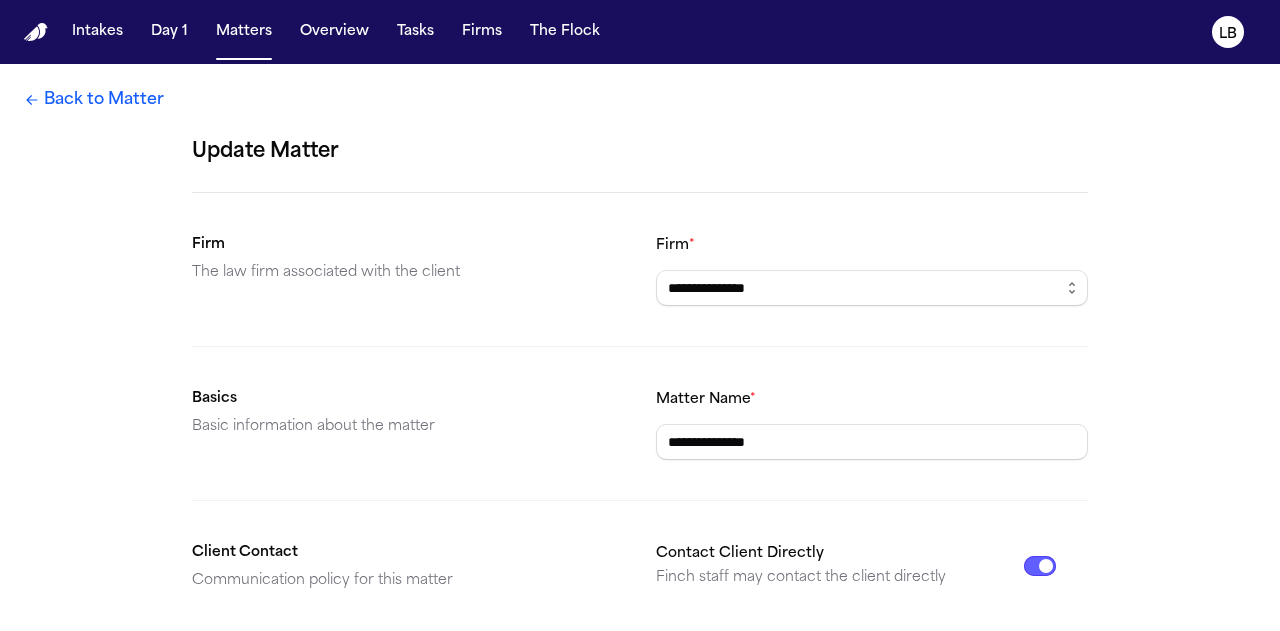 click on "Back to Matter" at bounding box center [94, 100] 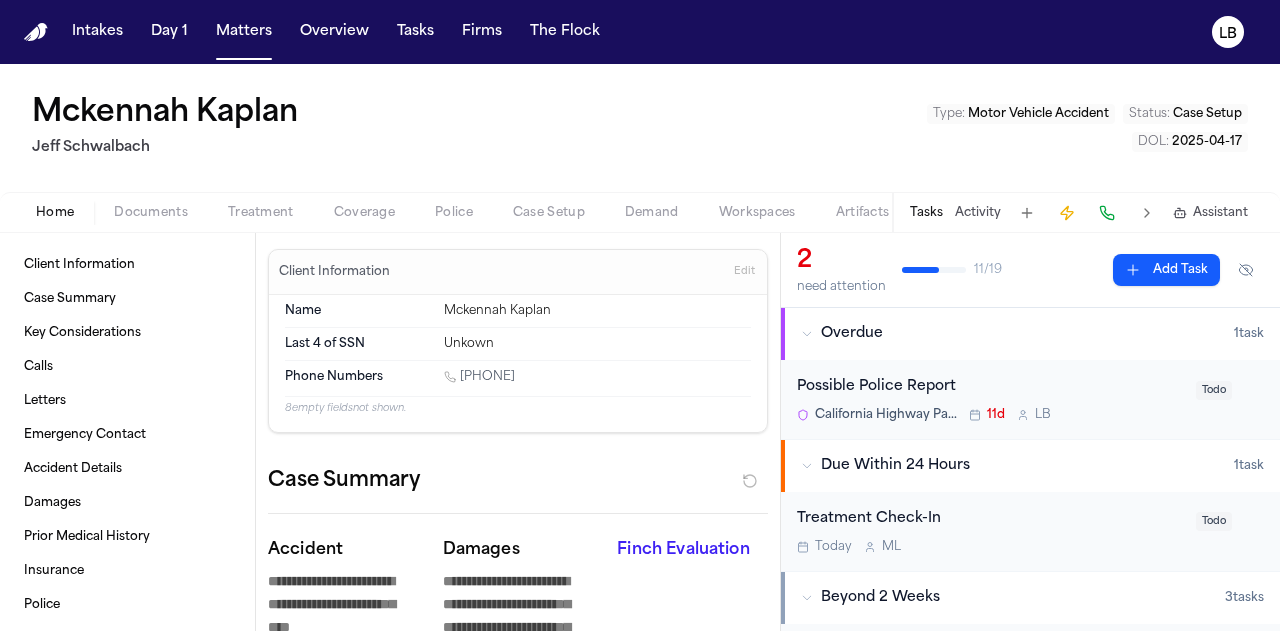 scroll, scrollTop: 69, scrollLeft: 0, axis: vertical 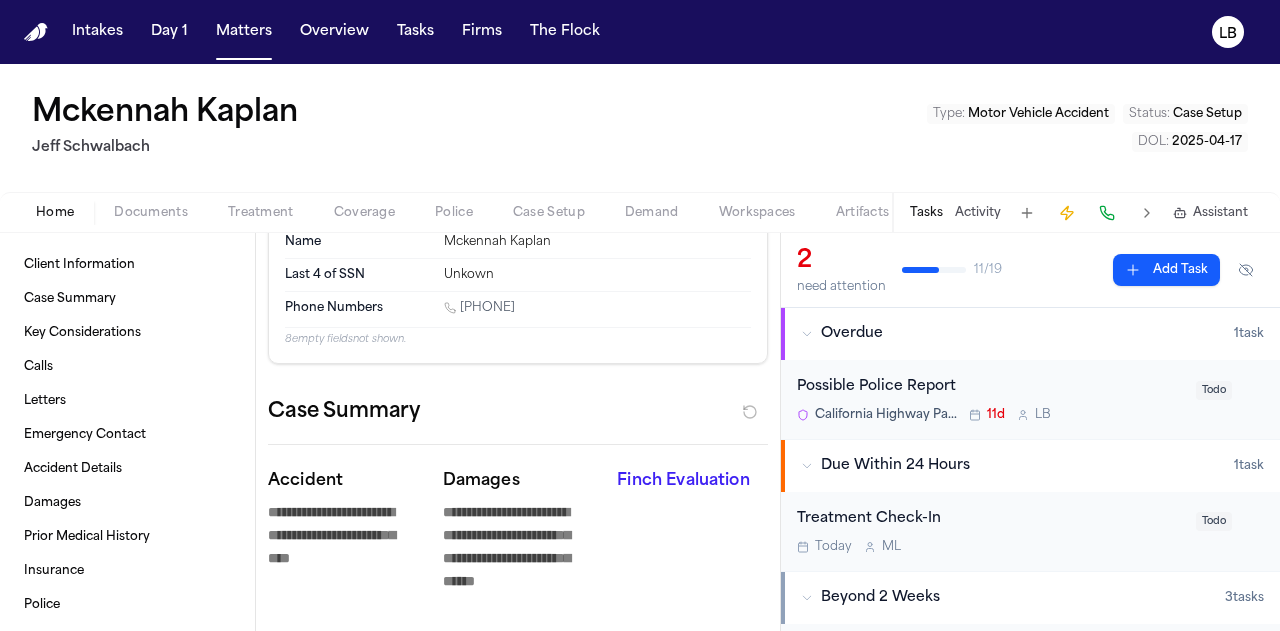 click on "Possible Police Report" at bounding box center [990, 387] 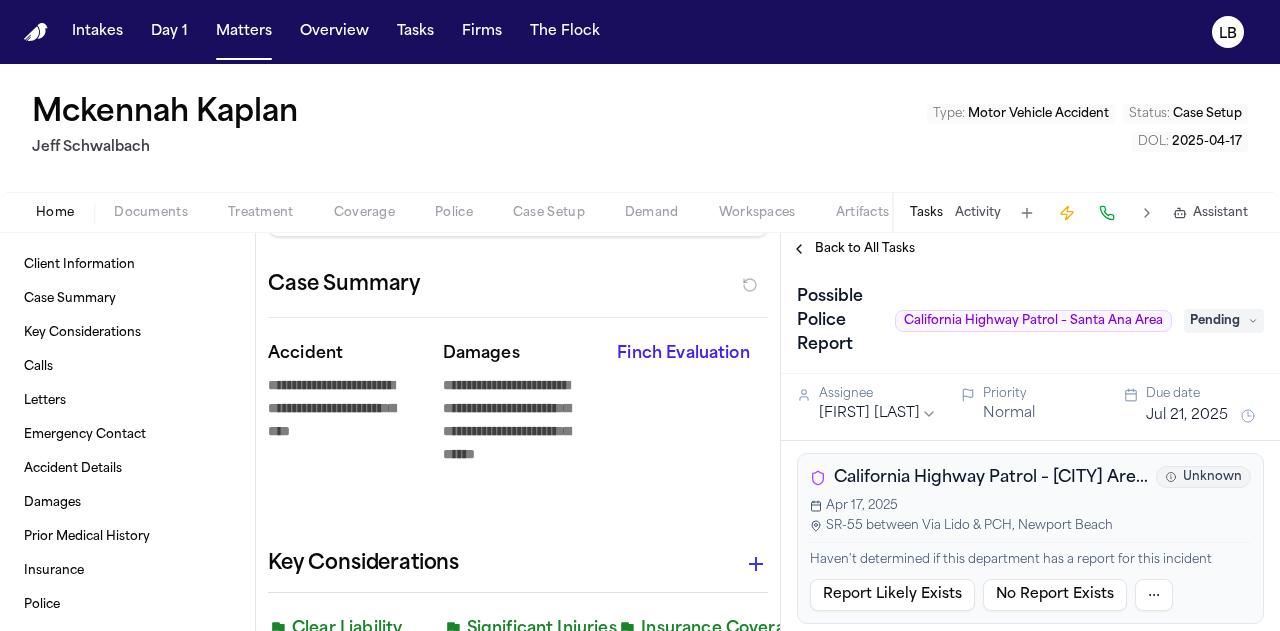 scroll, scrollTop: 0, scrollLeft: 0, axis: both 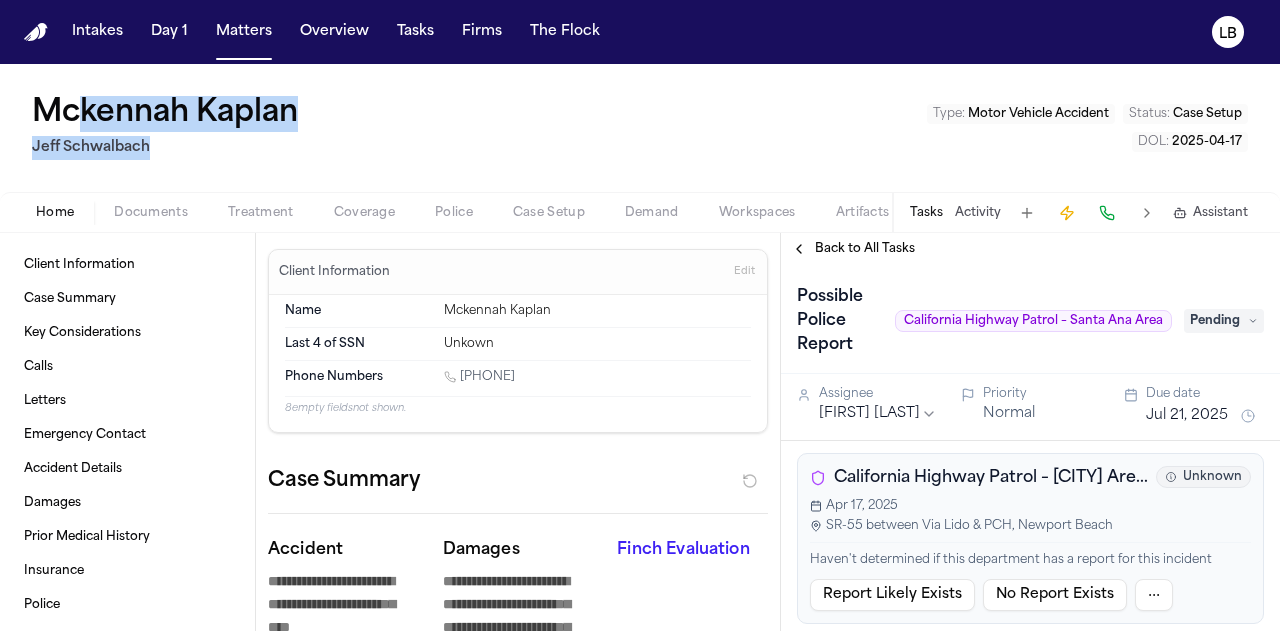 drag, startPoint x: 332, startPoint y: 134, endPoint x: 94, endPoint y: 116, distance: 238.6797 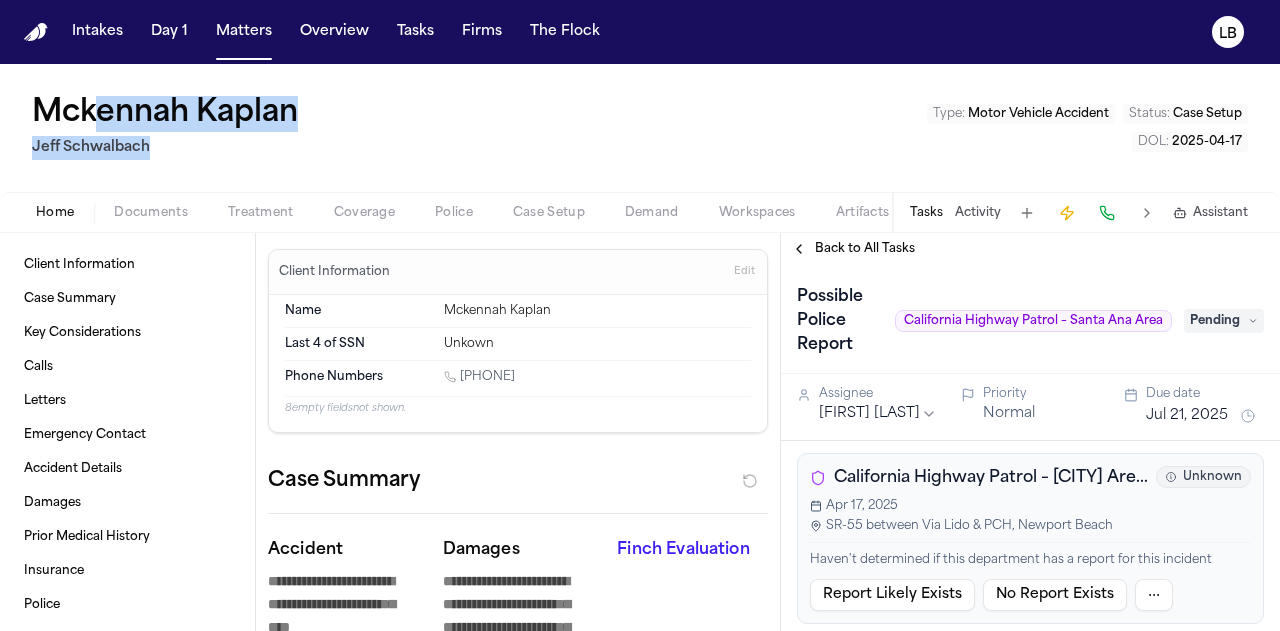 click on "Jeff Schwalbach" at bounding box center (169, 148) 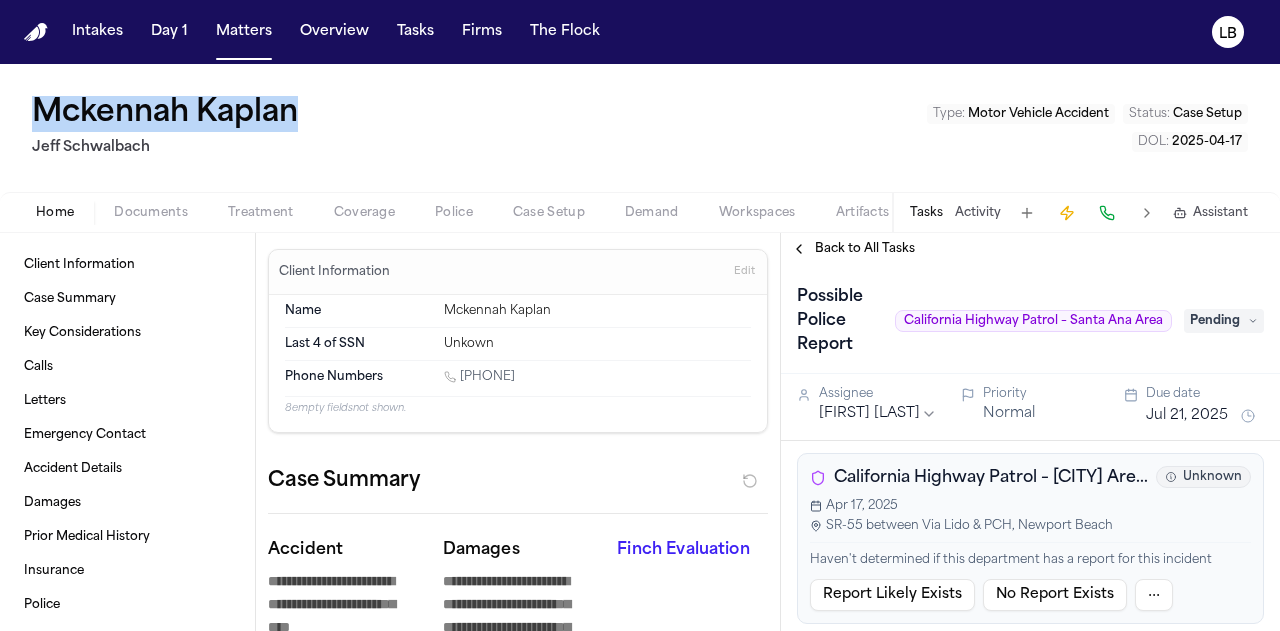drag, startPoint x: 0, startPoint y: 109, endPoint x: 312, endPoint y: 87, distance: 312.7747 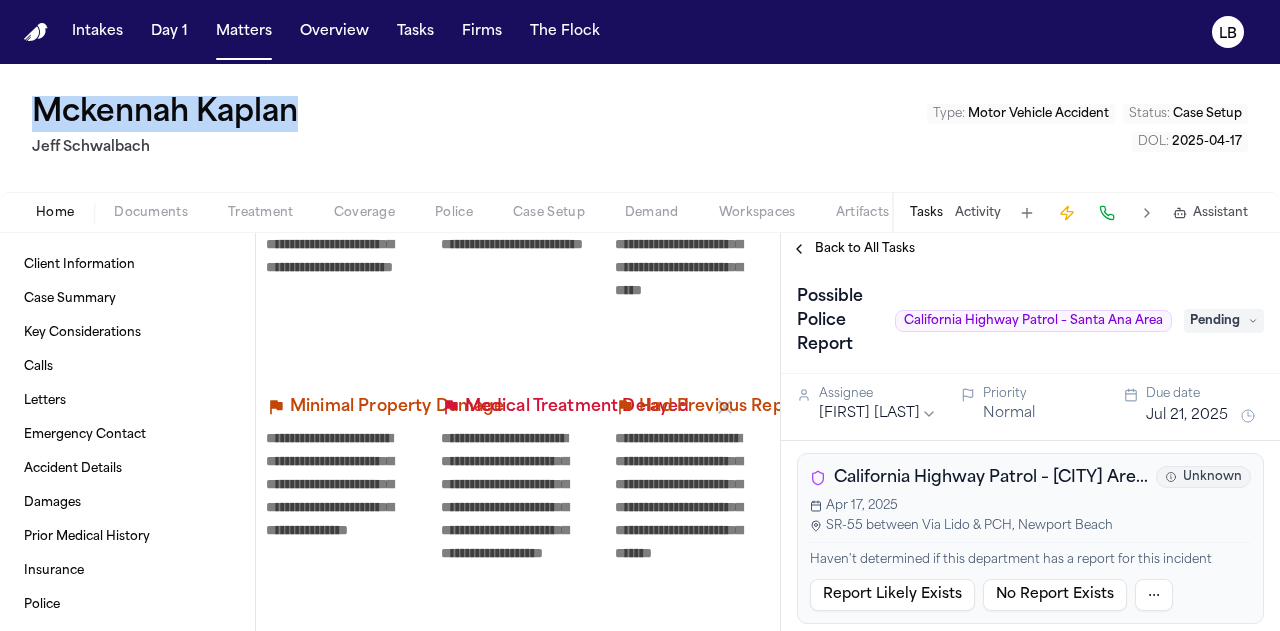 scroll, scrollTop: 1037, scrollLeft: 2, axis: both 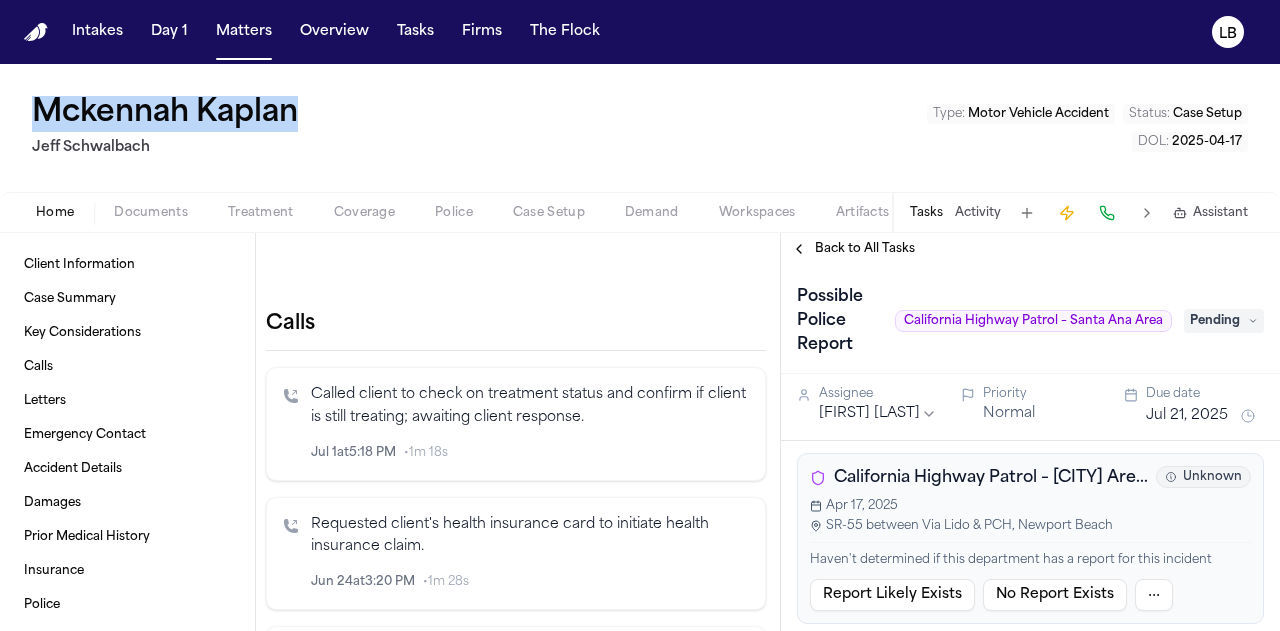 click on "Documents" at bounding box center (151, 213) 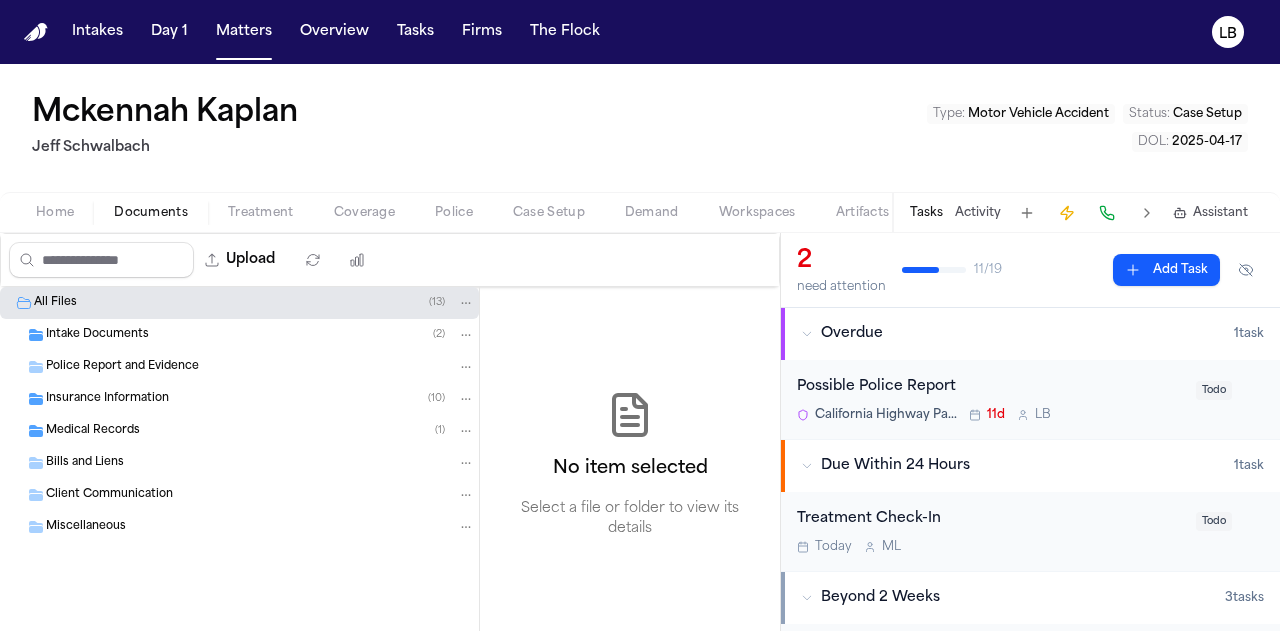 click on "Police Report and Evidence" at bounding box center [260, 367] 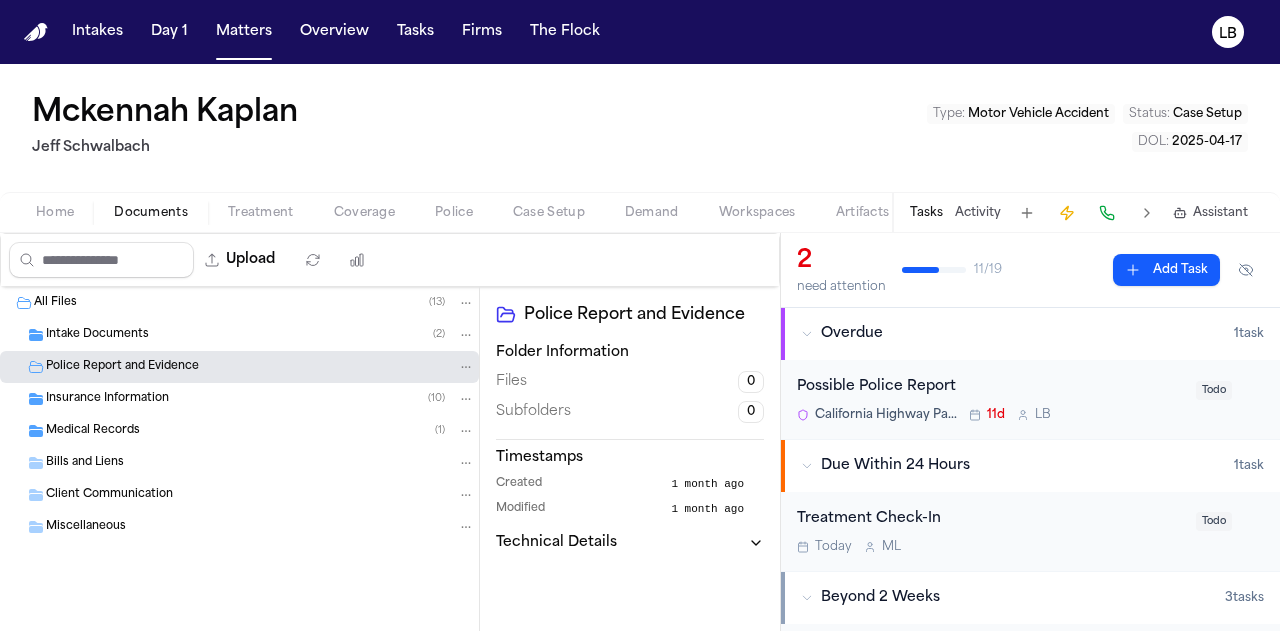 click on "Intake Documents" at bounding box center [97, 335] 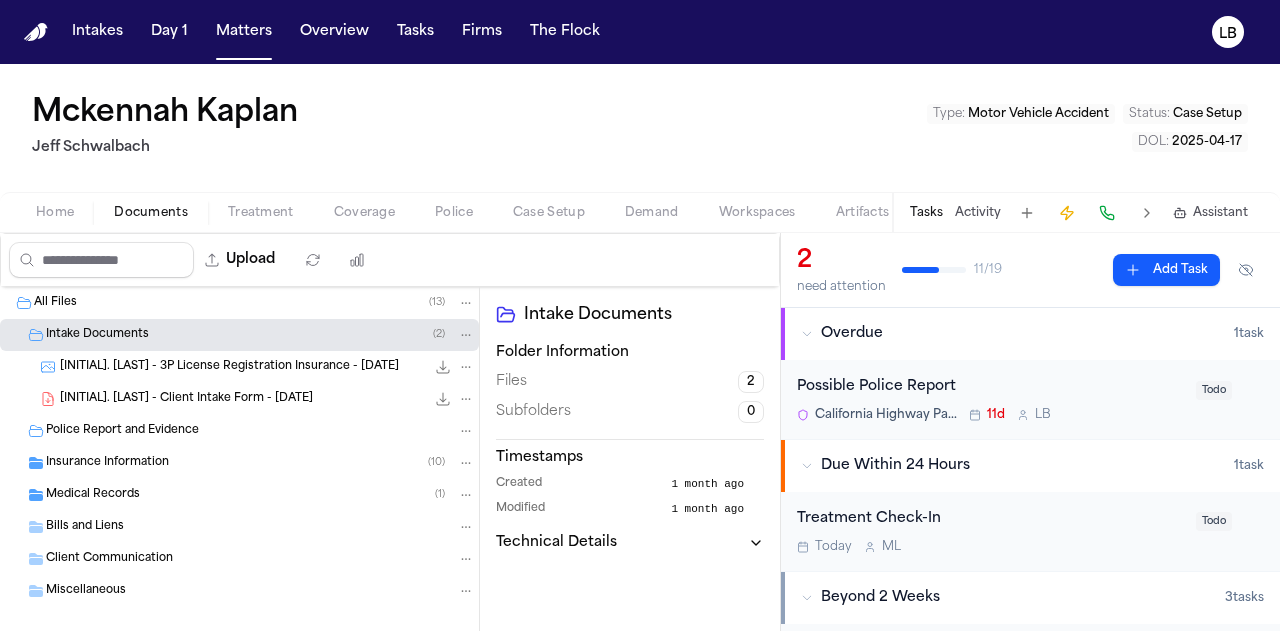 click on "M. Kaplan - Client Intake Form - 6.10.25" at bounding box center (186, 399) 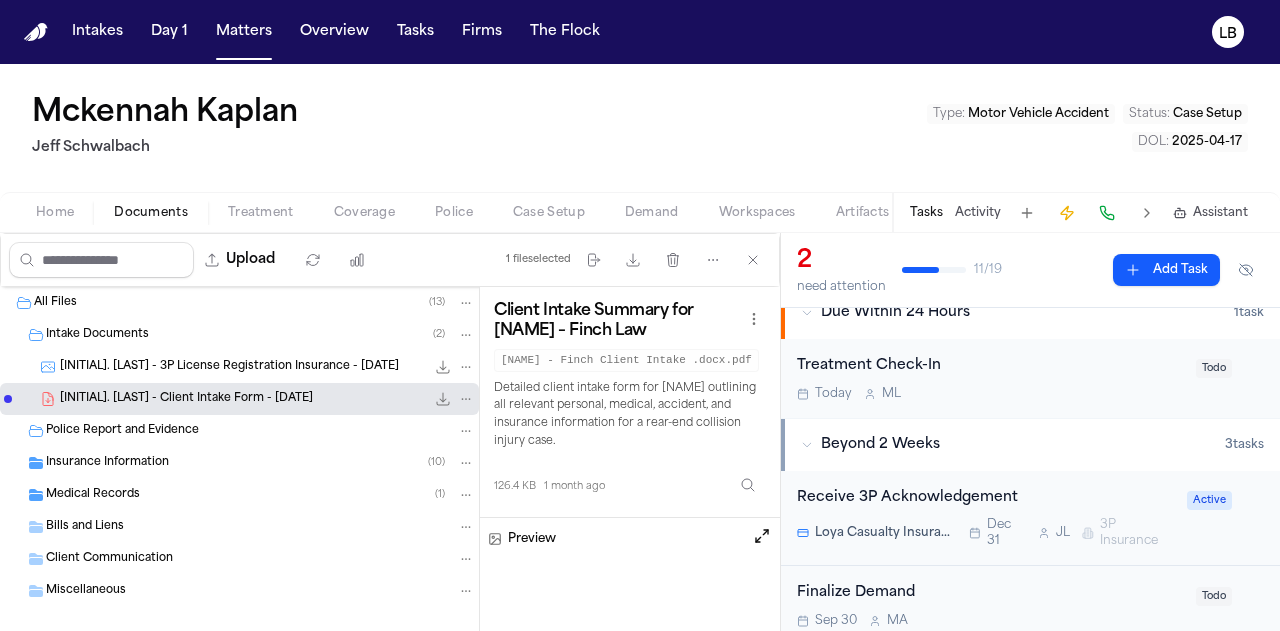 scroll, scrollTop: 212, scrollLeft: 0, axis: vertical 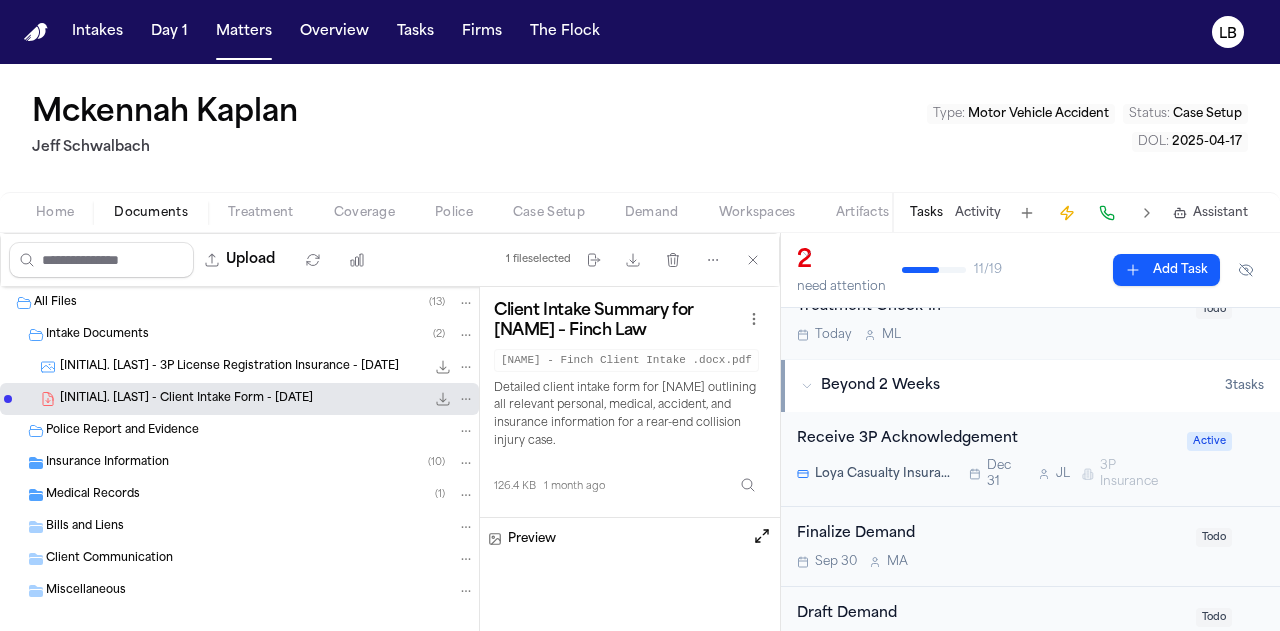 click on "M. Kaplan - Client Intake Form - 6.10.25" at bounding box center (186, 399) 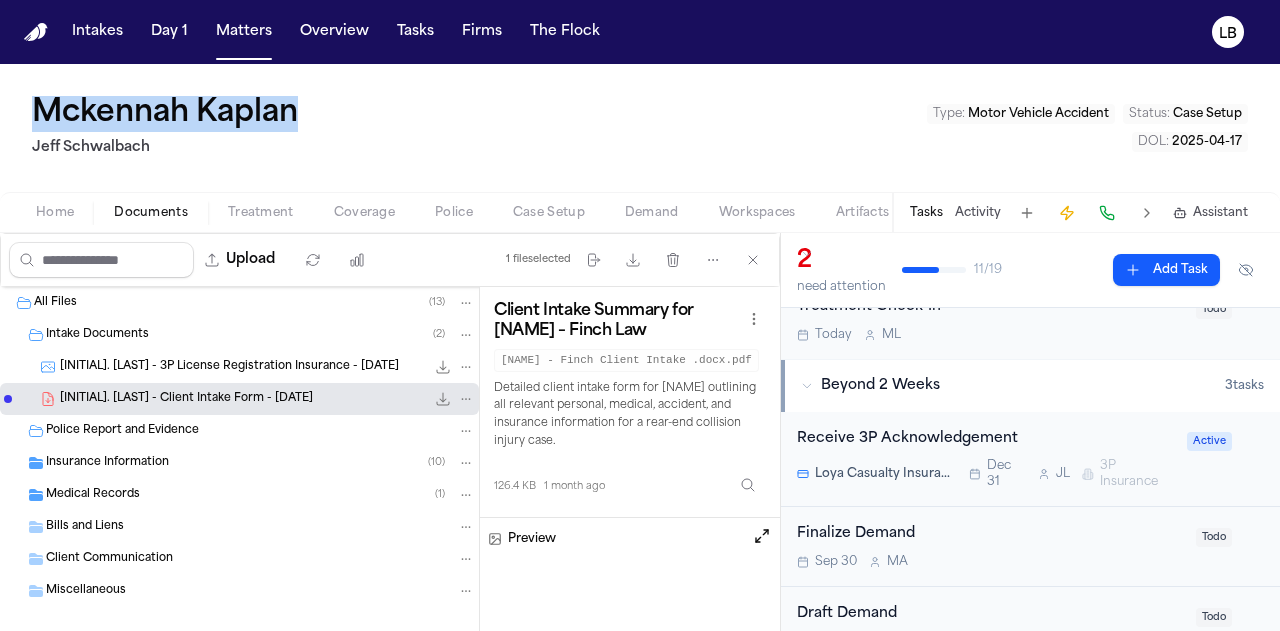 drag, startPoint x: 344, startPoint y: 119, endPoint x: 7, endPoint y: 99, distance: 337.59296 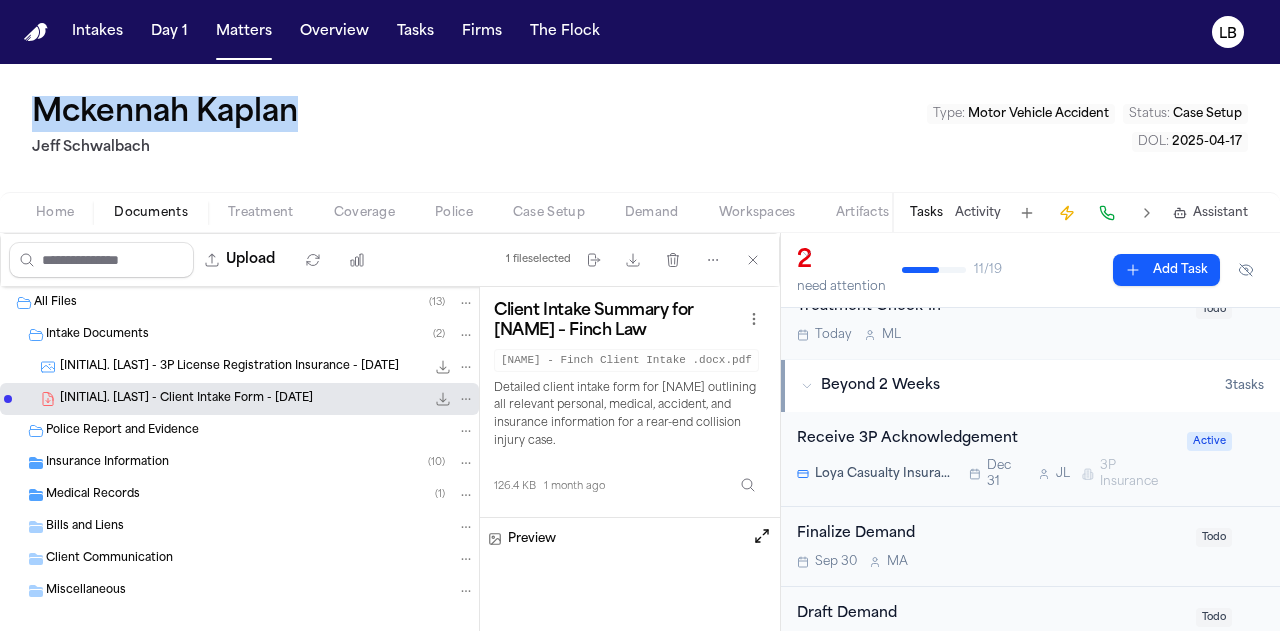 click on "Activity" at bounding box center [978, 213] 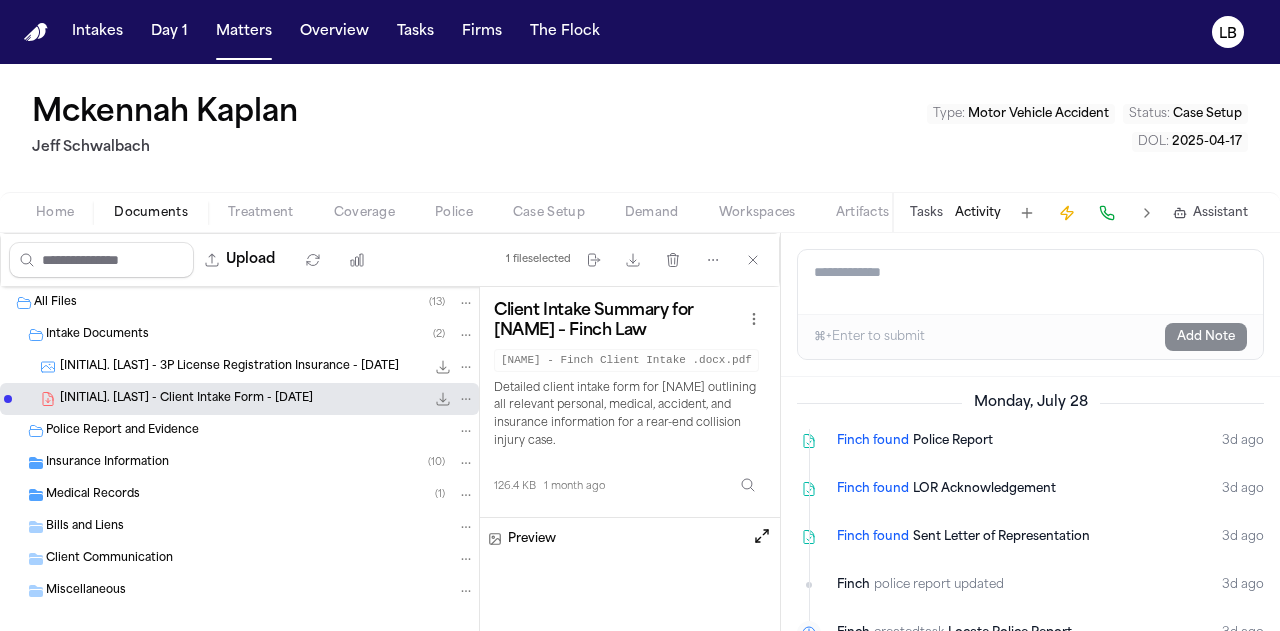 click on "Add a note to this matter" at bounding box center [1030, 282] 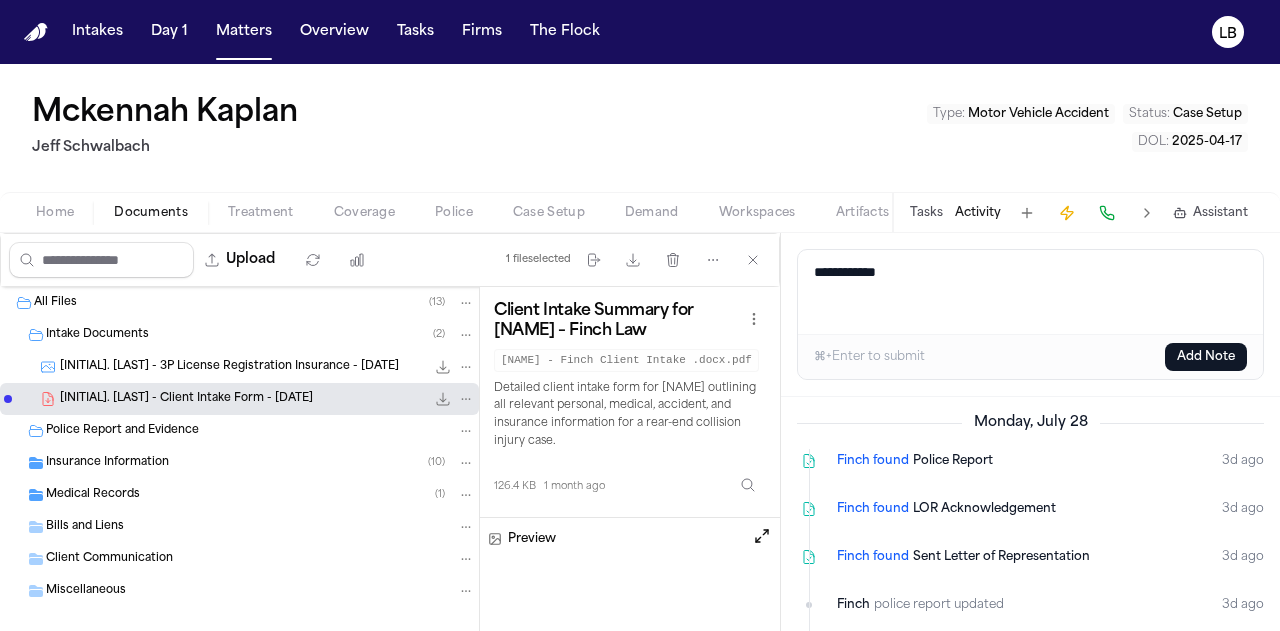 paste on "**********" 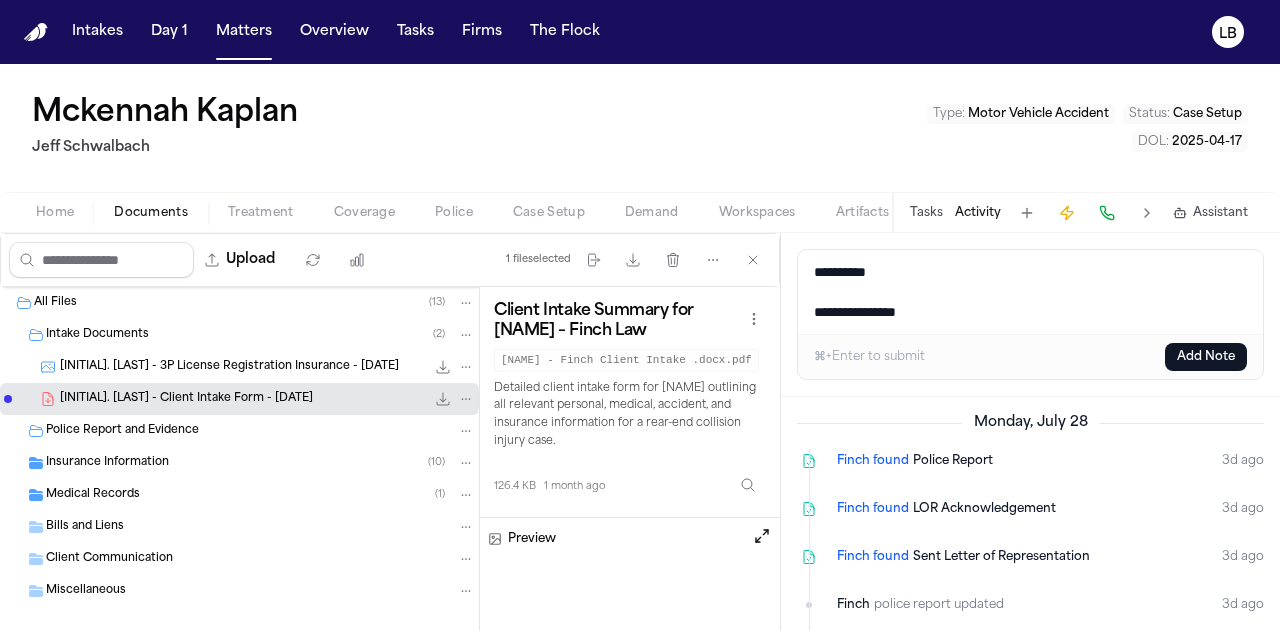 click on "**********" at bounding box center (1031, 292) 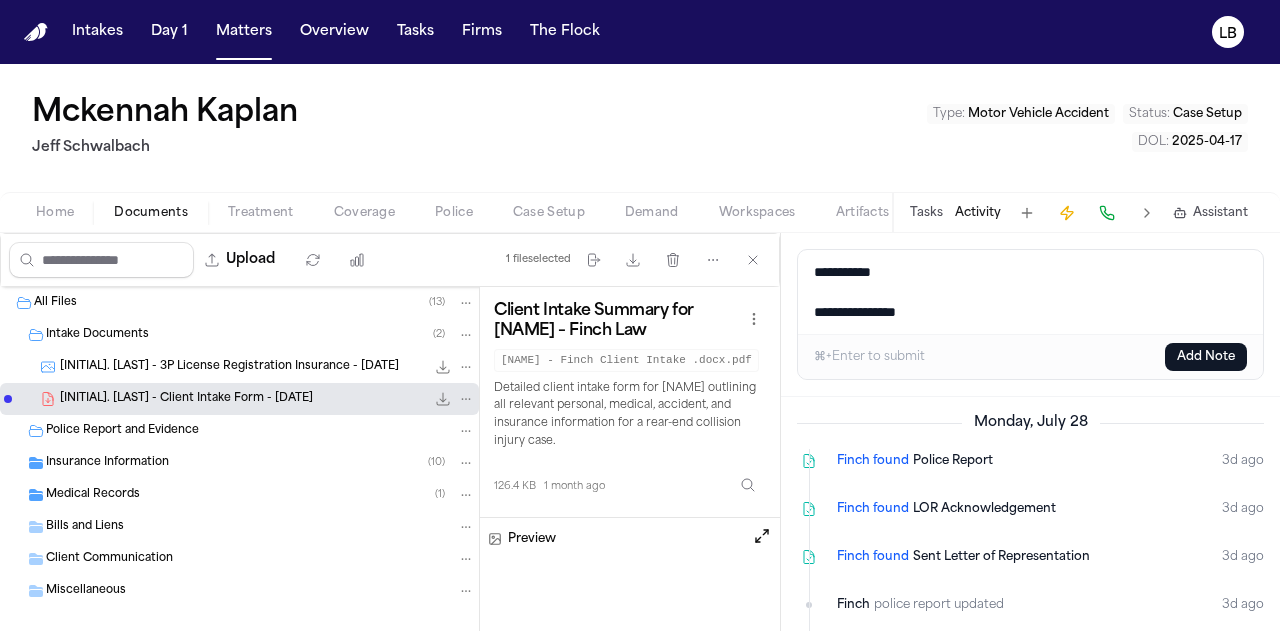 click on "**********" at bounding box center (1031, 292) 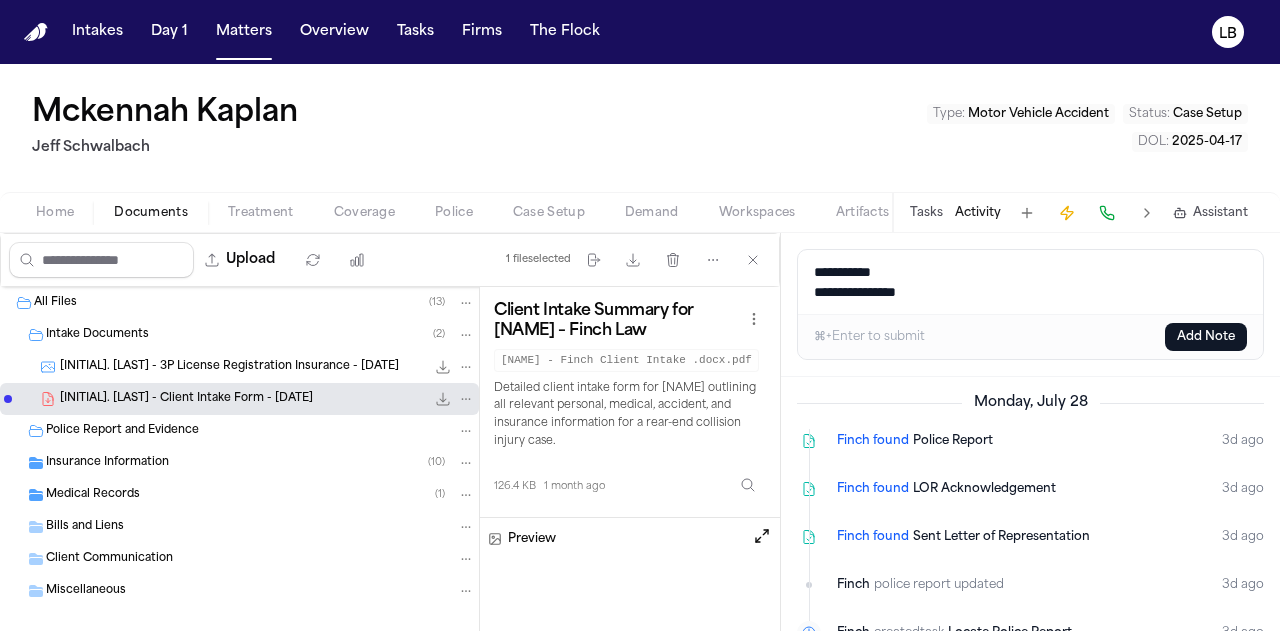 click on "**********" at bounding box center (1031, 282) 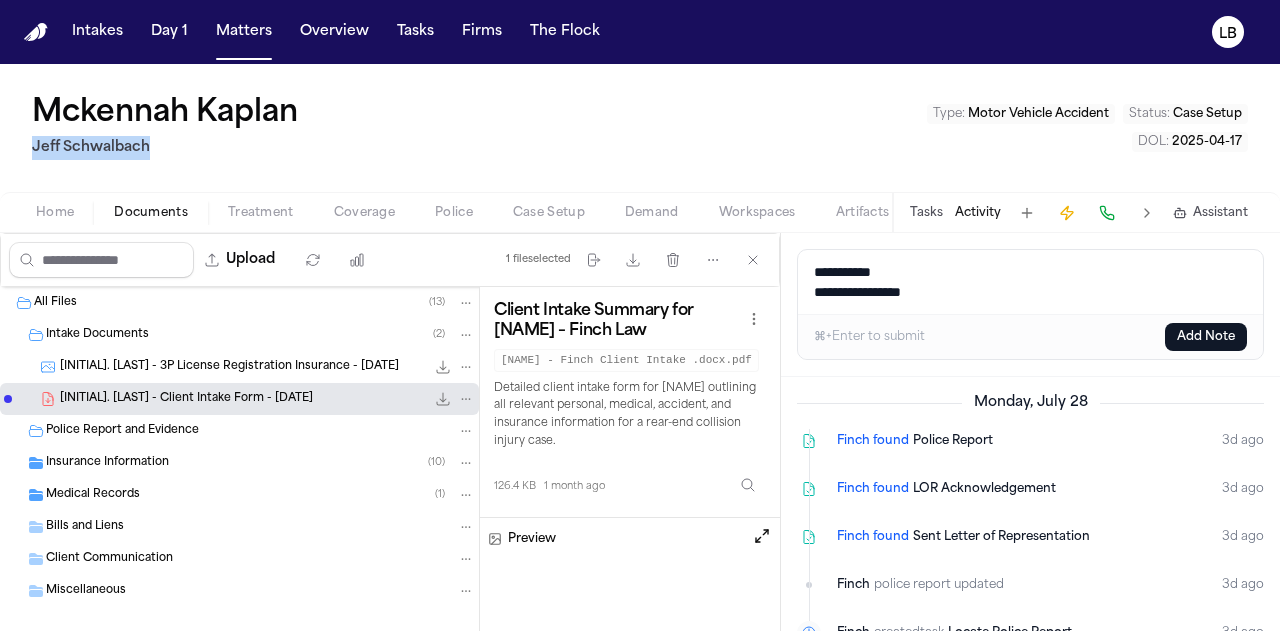 drag, startPoint x: 168, startPoint y: 157, endPoint x: 6, endPoint y: 158, distance: 162.00308 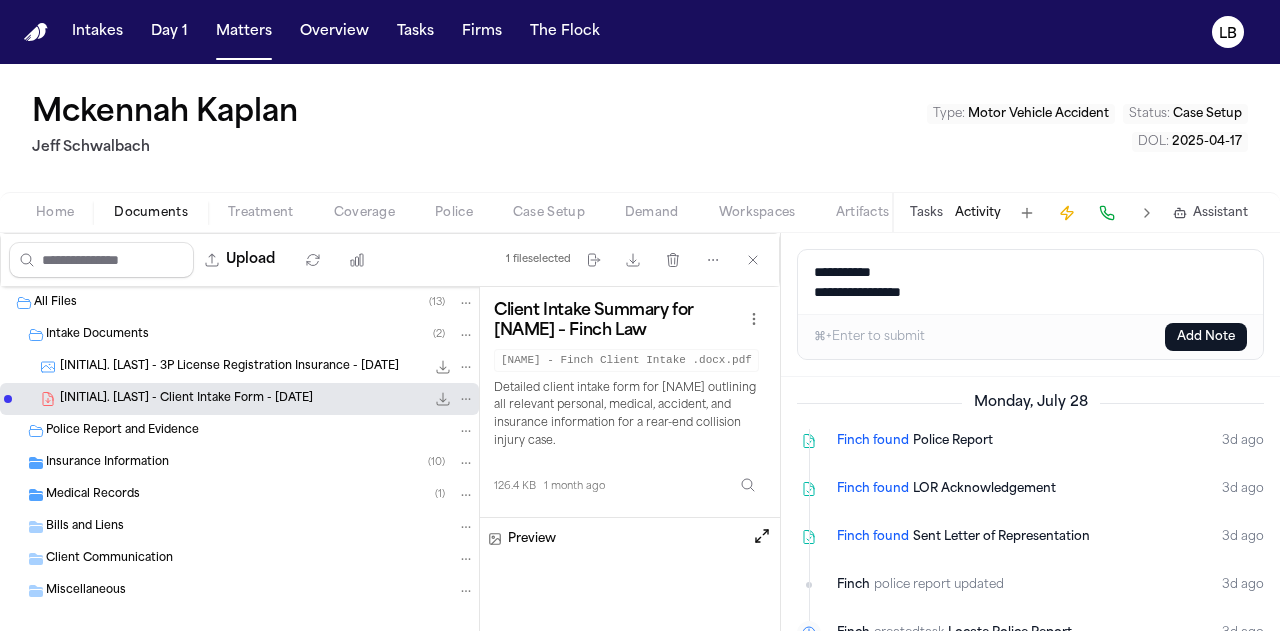 click on "**********" at bounding box center (1031, 282) 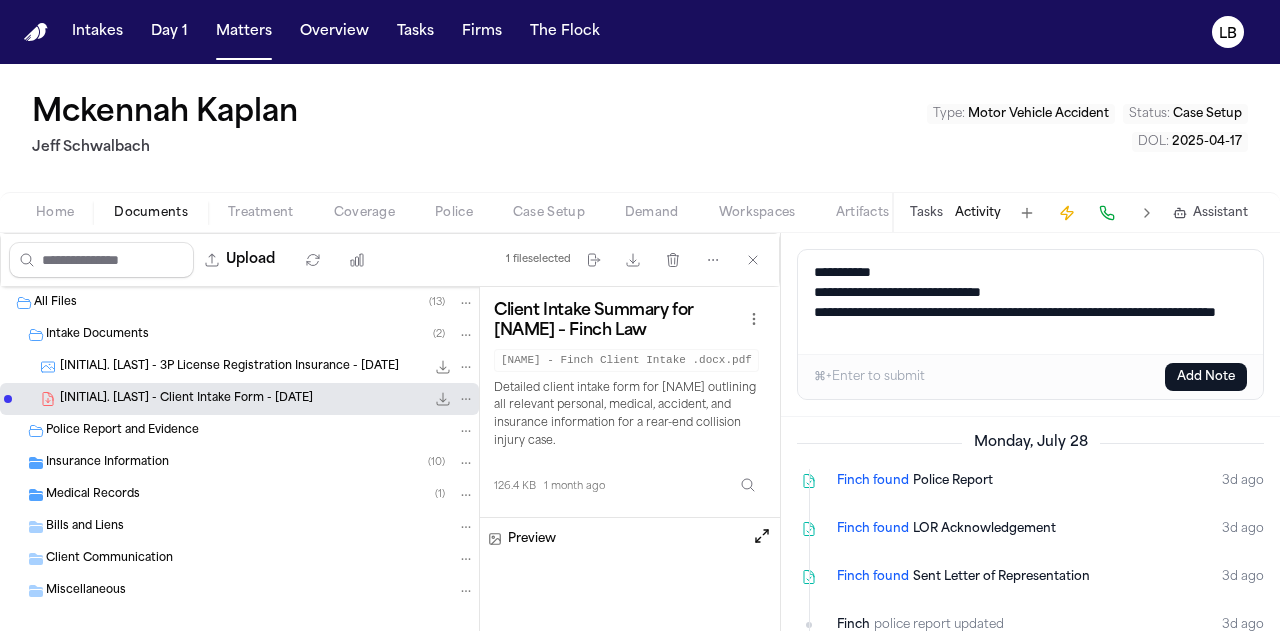 drag, startPoint x: 978, startPoint y: 337, endPoint x: 785, endPoint y: 267, distance: 205.30222 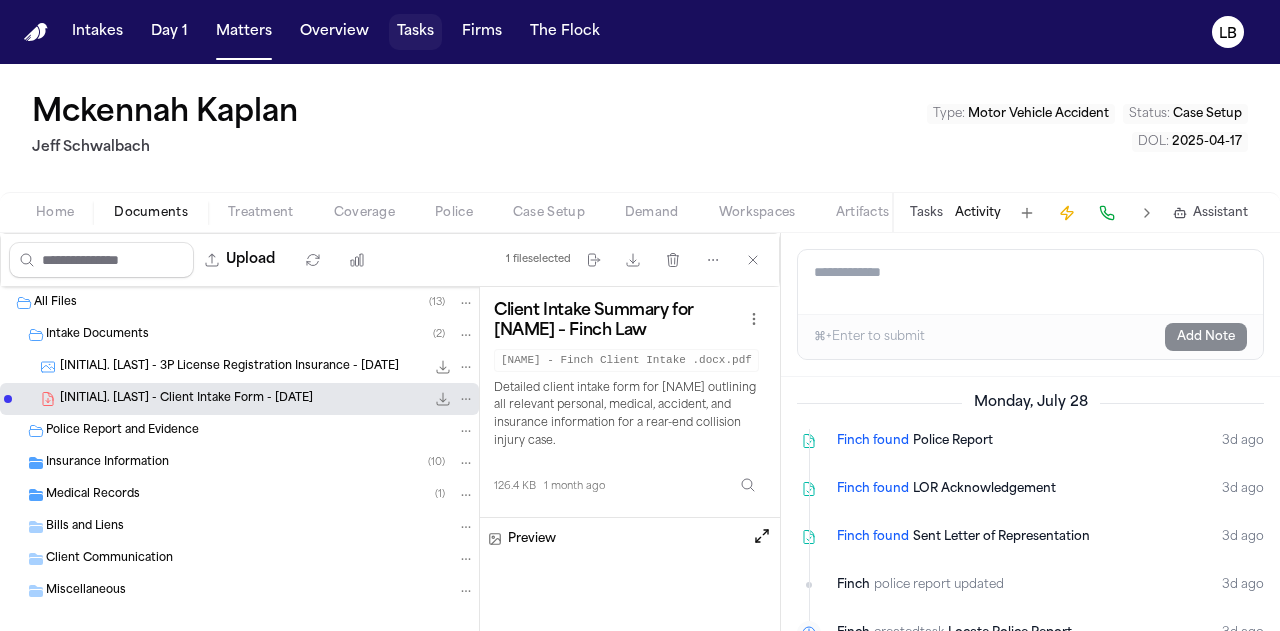click on "Tasks" at bounding box center [415, 32] 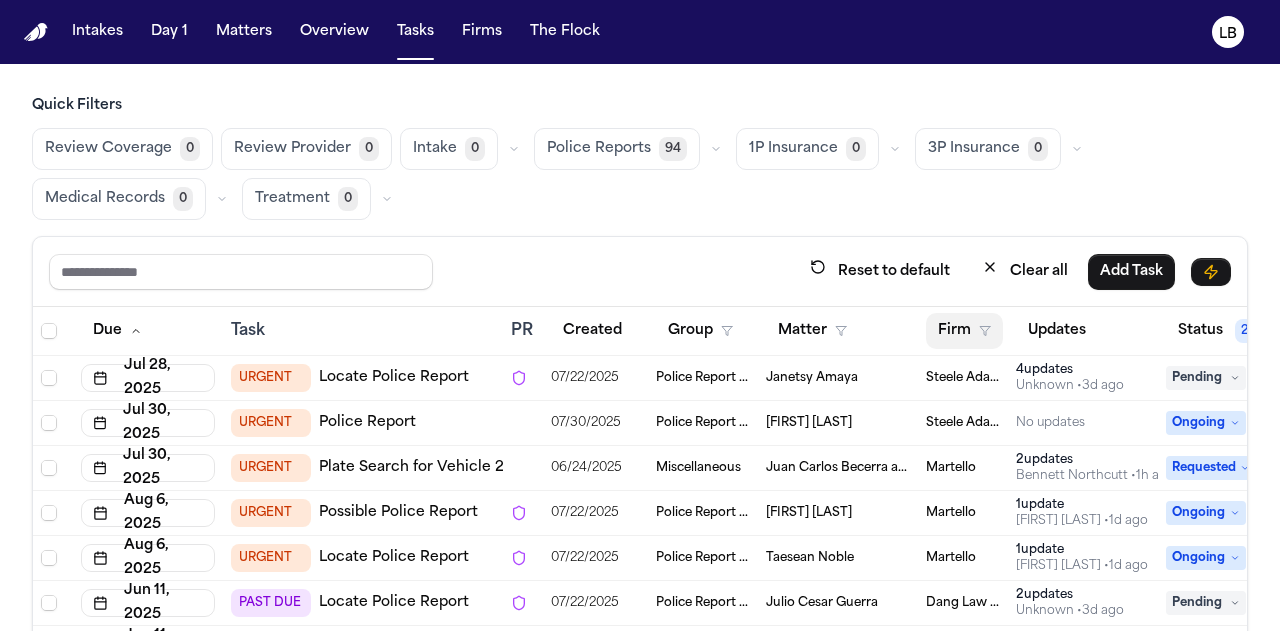 click on "Firm" at bounding box center [964, 331] 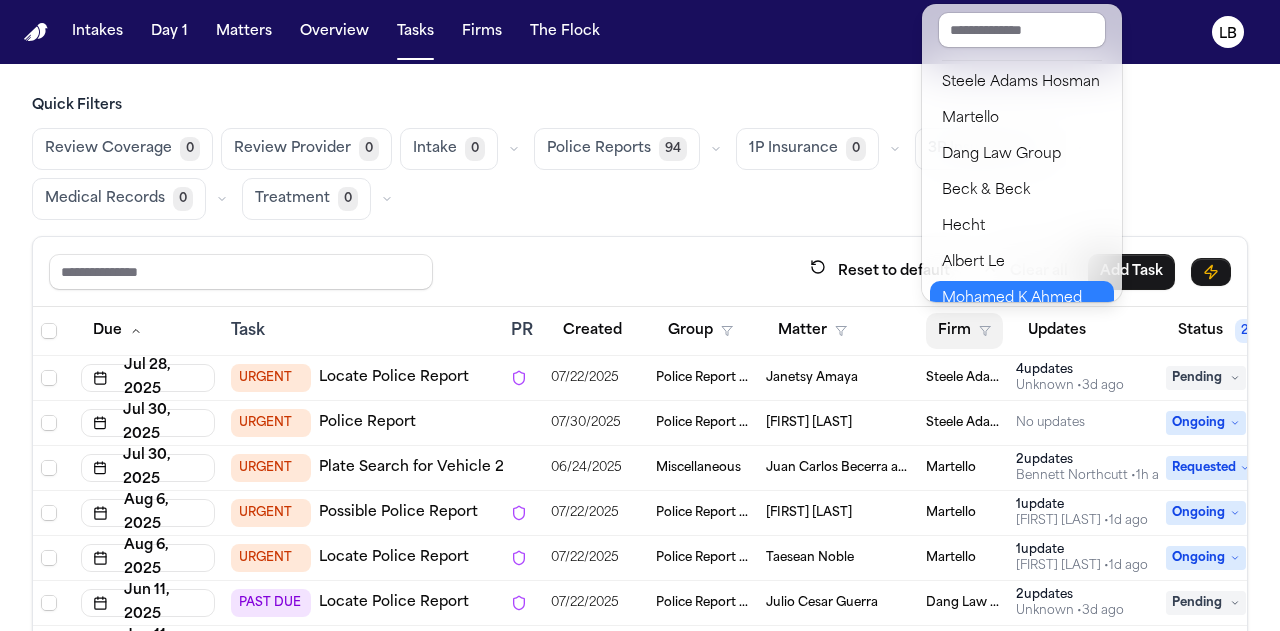 scroll, scrollTop: 290, scrollLeft: 0, axis: vertical 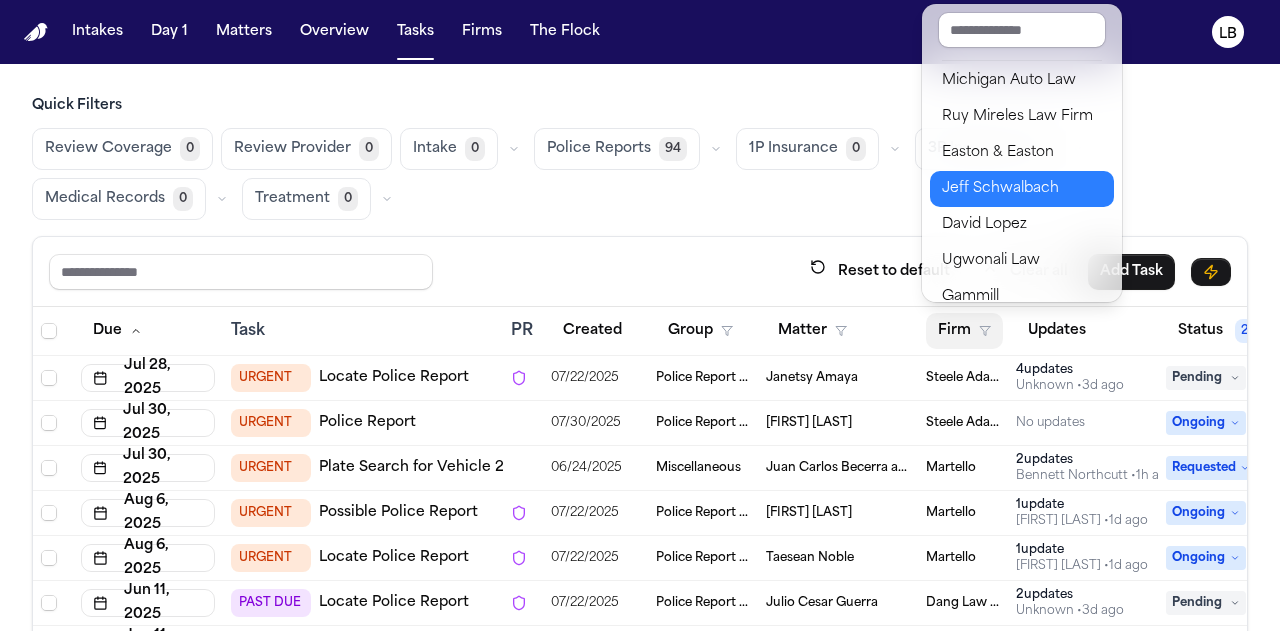 click on "Jeff Schwalbach" at bounding box center [1022, 189] 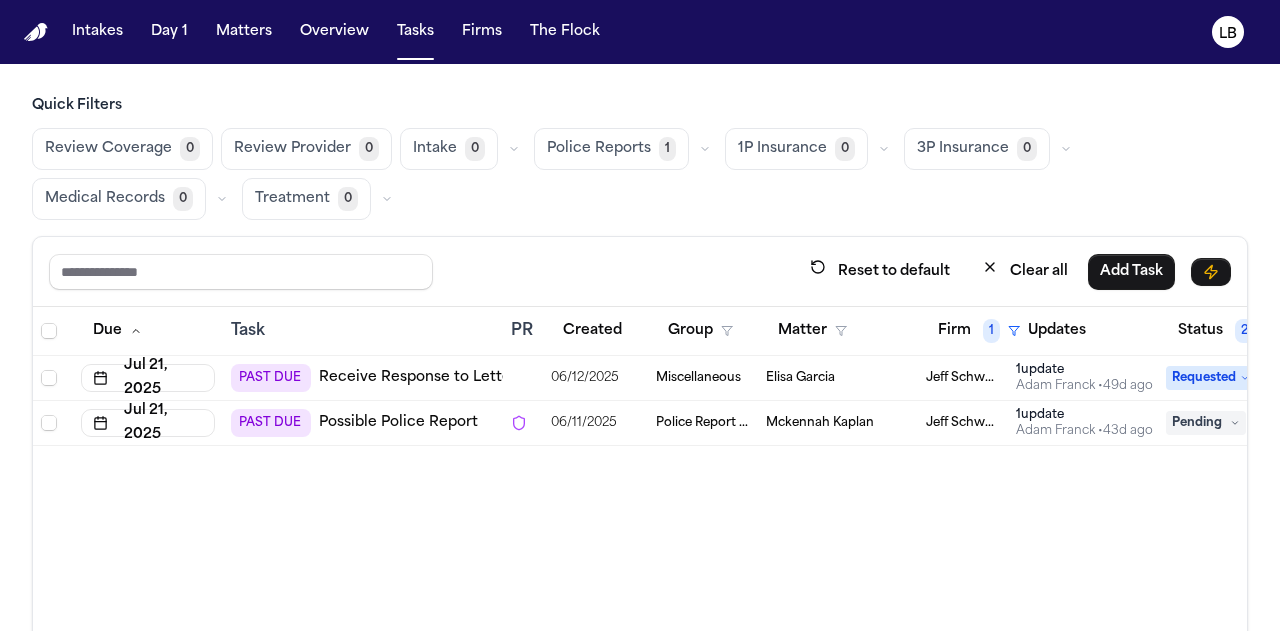 click on "Elisa Garcia" at bounding box center [800, 378] 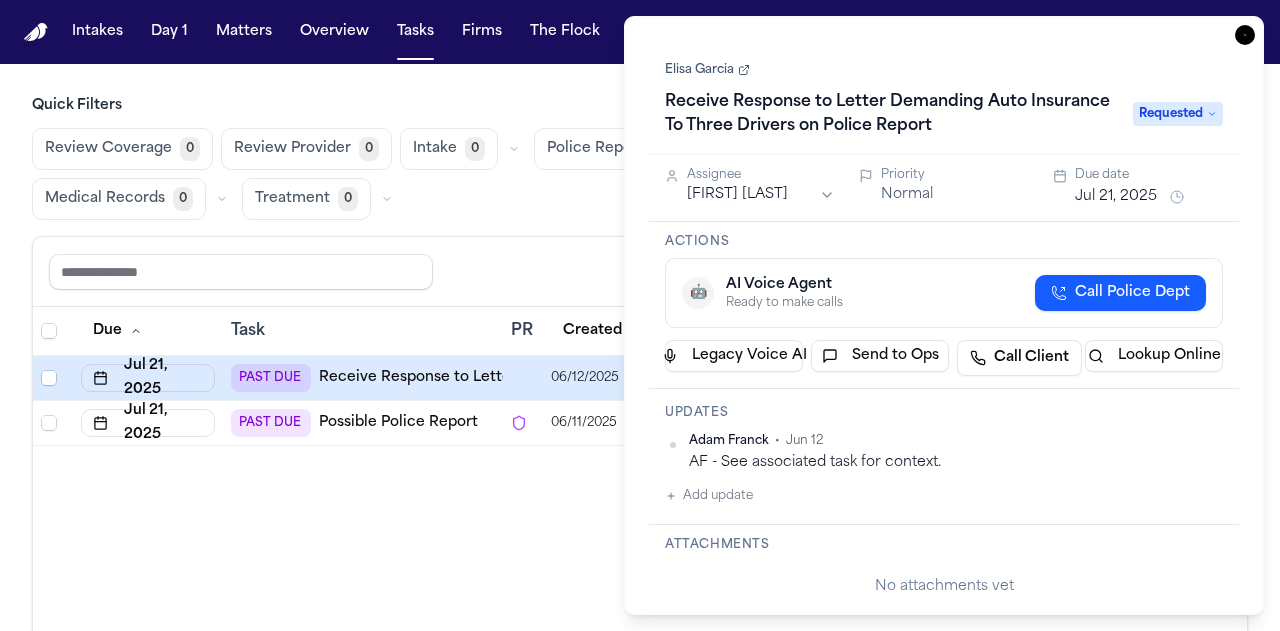 click on "Elisa Garcia" at bounding box center [707, 70] 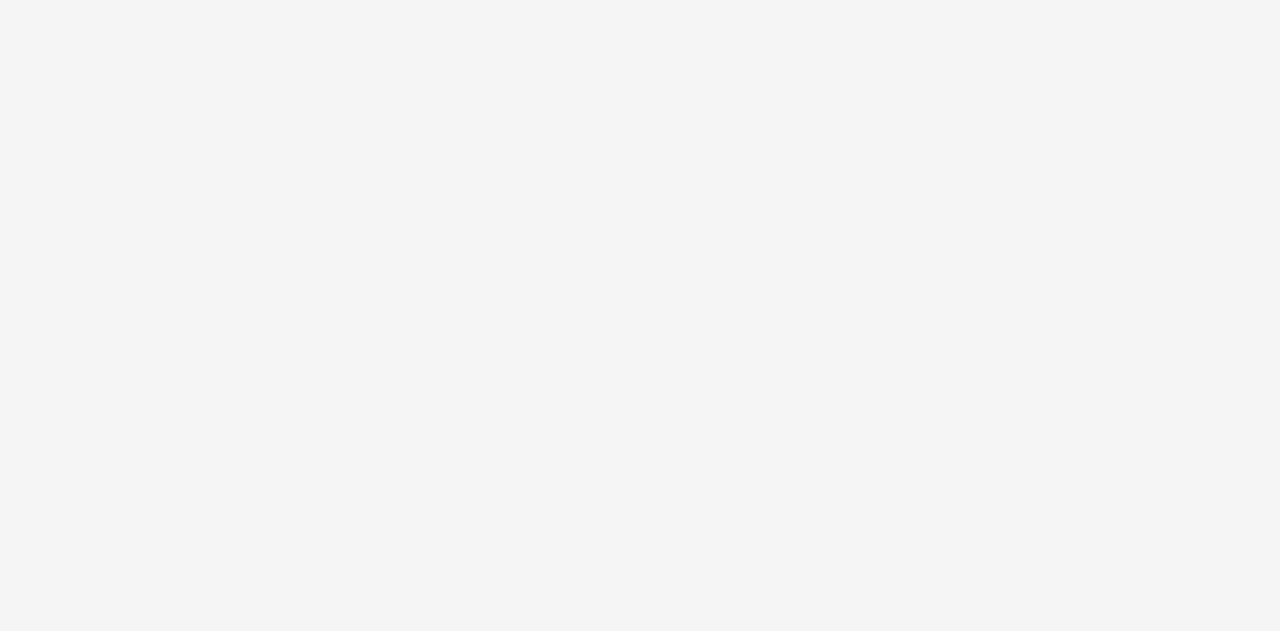 scroll, scrollTop: 0, scrollLeft: 0, axis: both 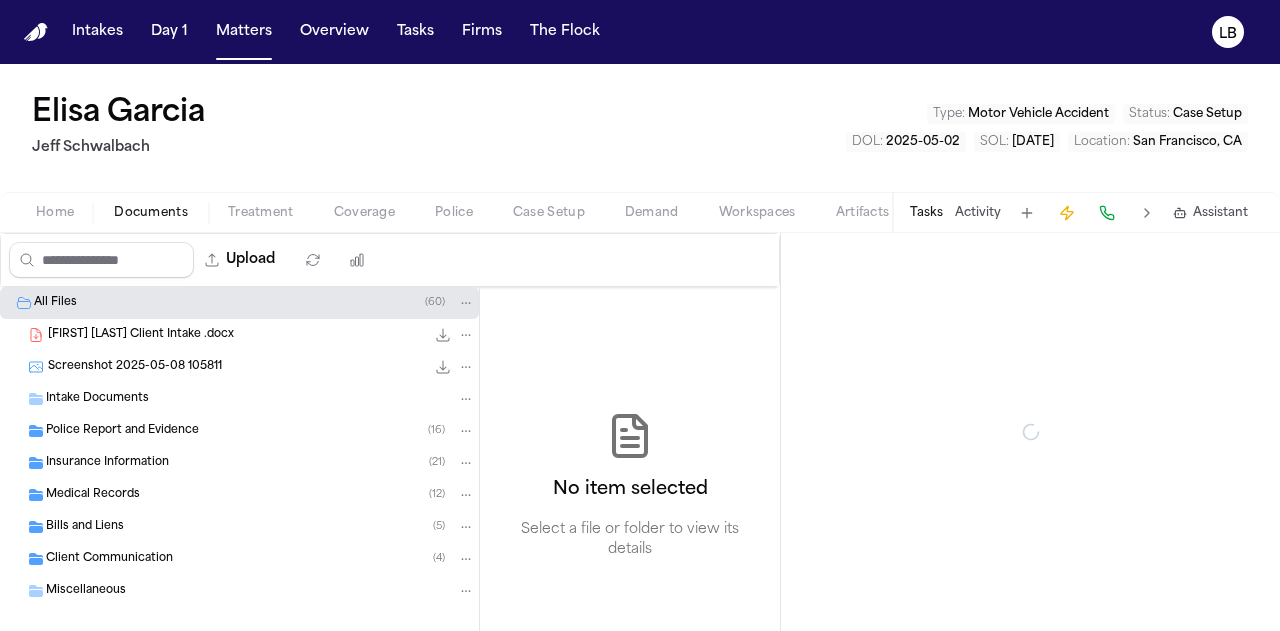 click on "Documents" at bounding box center (151, 213) 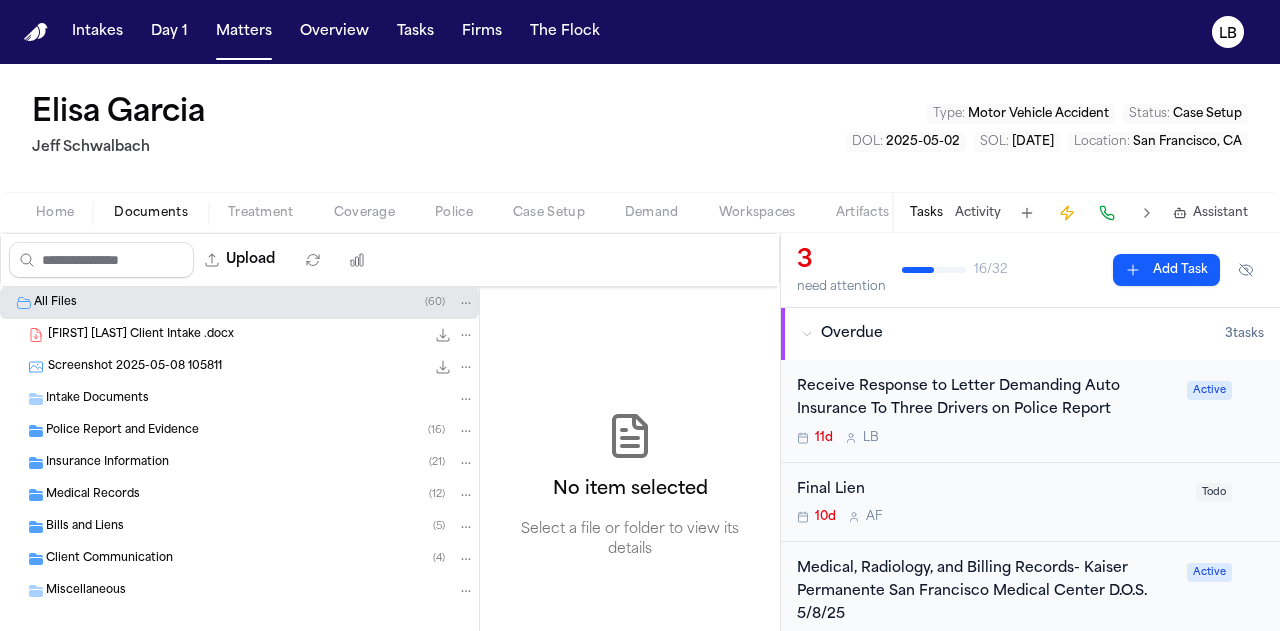 click on "Police Report and Evidence" at bounding box center [122, 431] 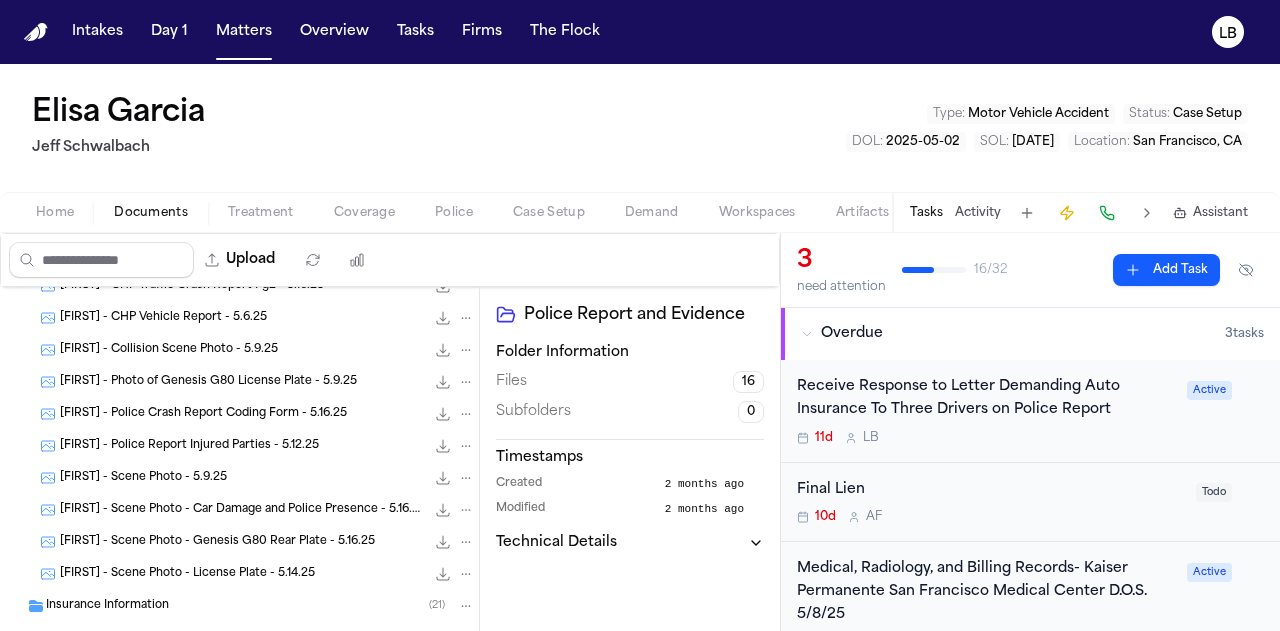 scroll, scrollTop: 368, scrollLeft: 0, axis: vertical 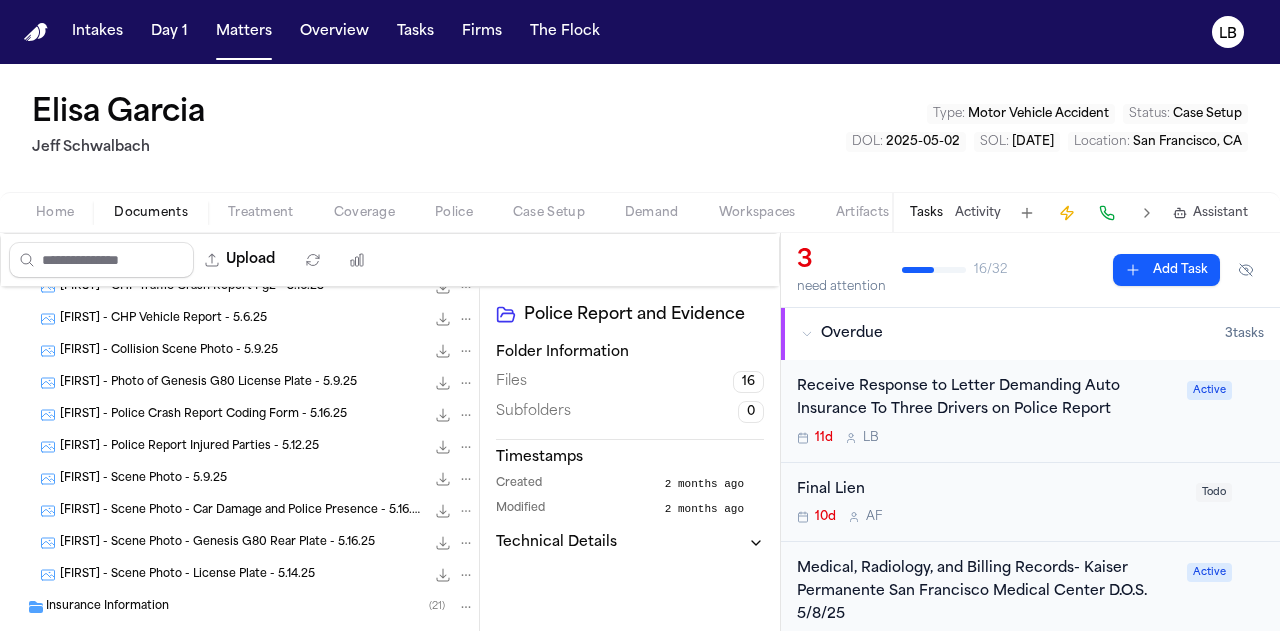 click on "[FIRST] - Police Crash Report Coding Form - 5.16.25" at bounding box center (203, 415) 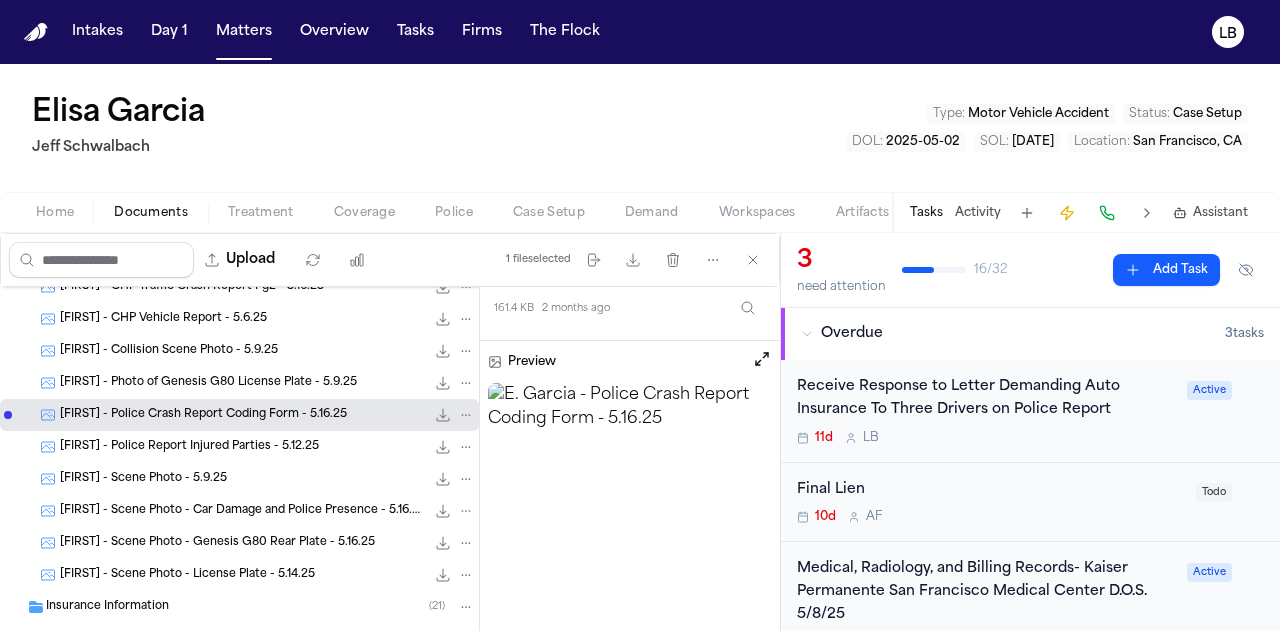 scroll, scrollTop: 173, scrollLeft: 0, axis: vertical 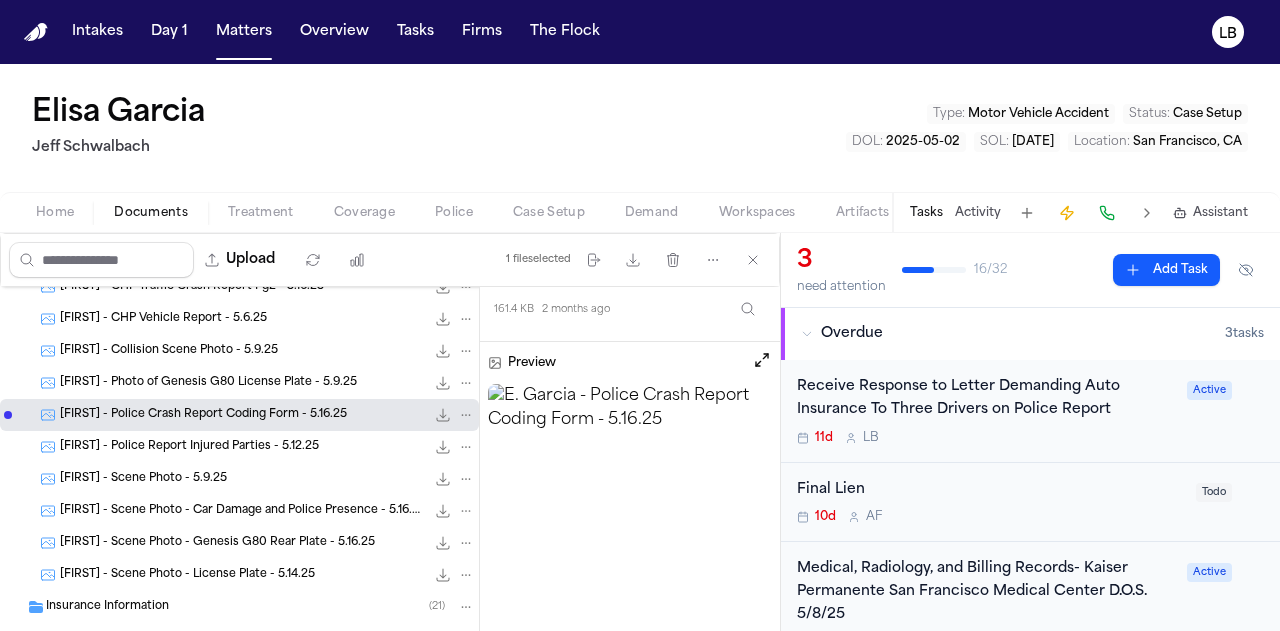 click at bounding box center [630, 634] 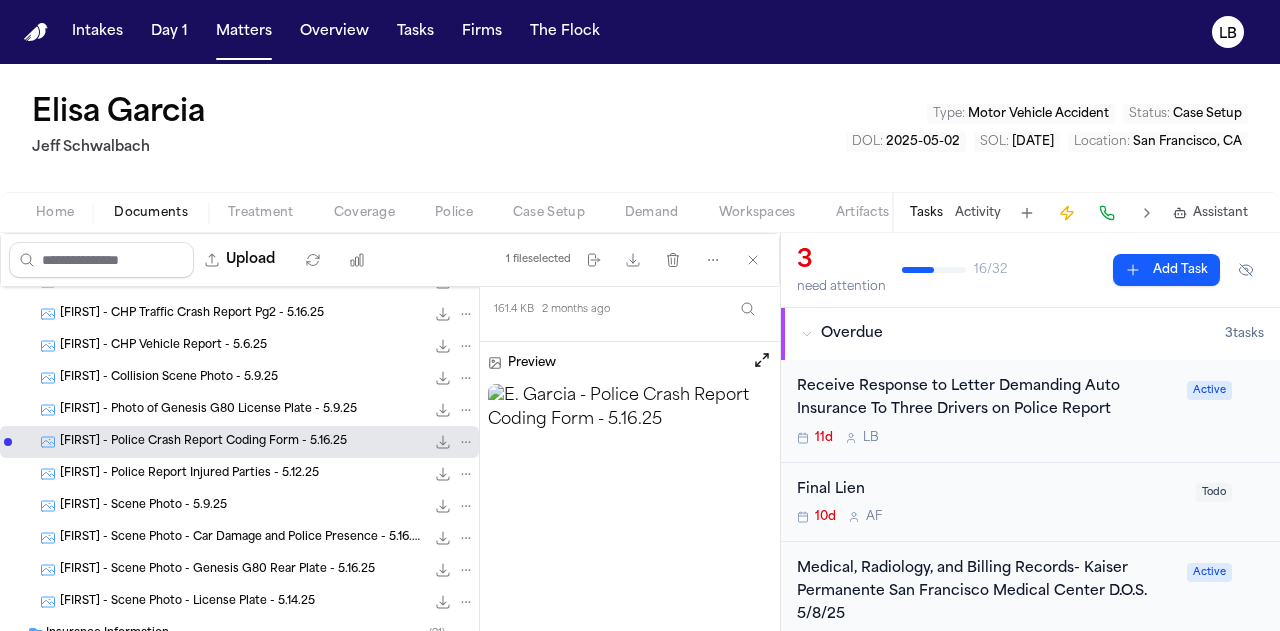 scroll, scrollTop: 339, scrollLeft: 0, axis: vertical 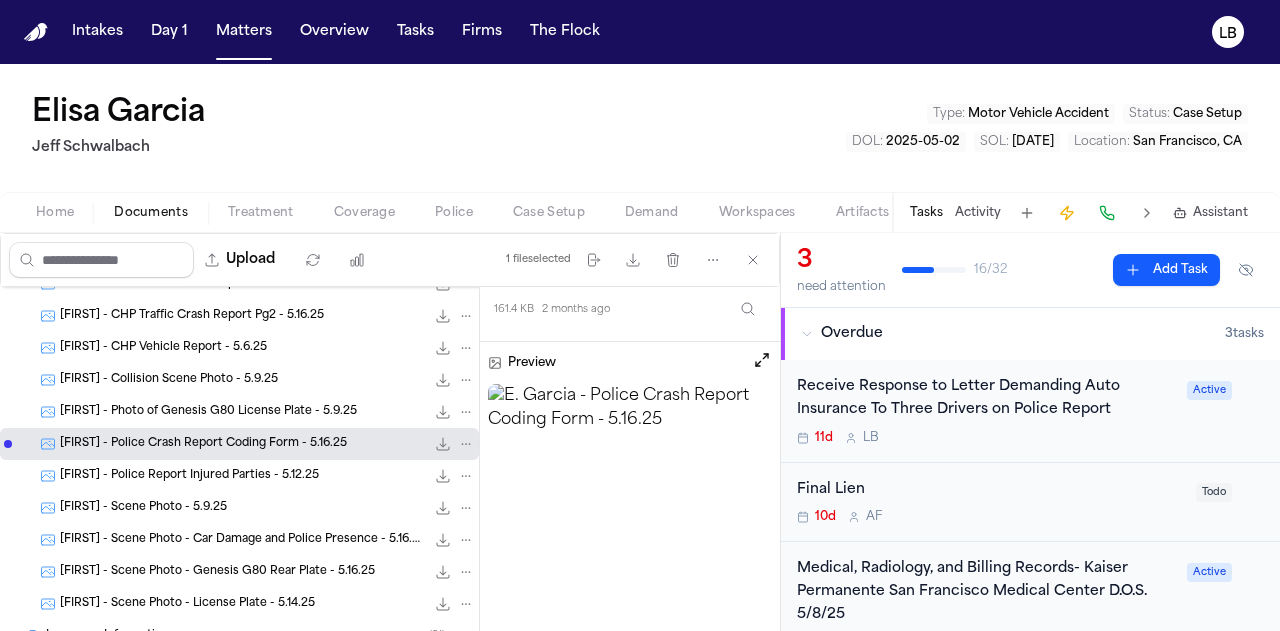 click on "[FIRST] - CHP Vehicle Report - 5.6.25" at bounding box center (163, 348) 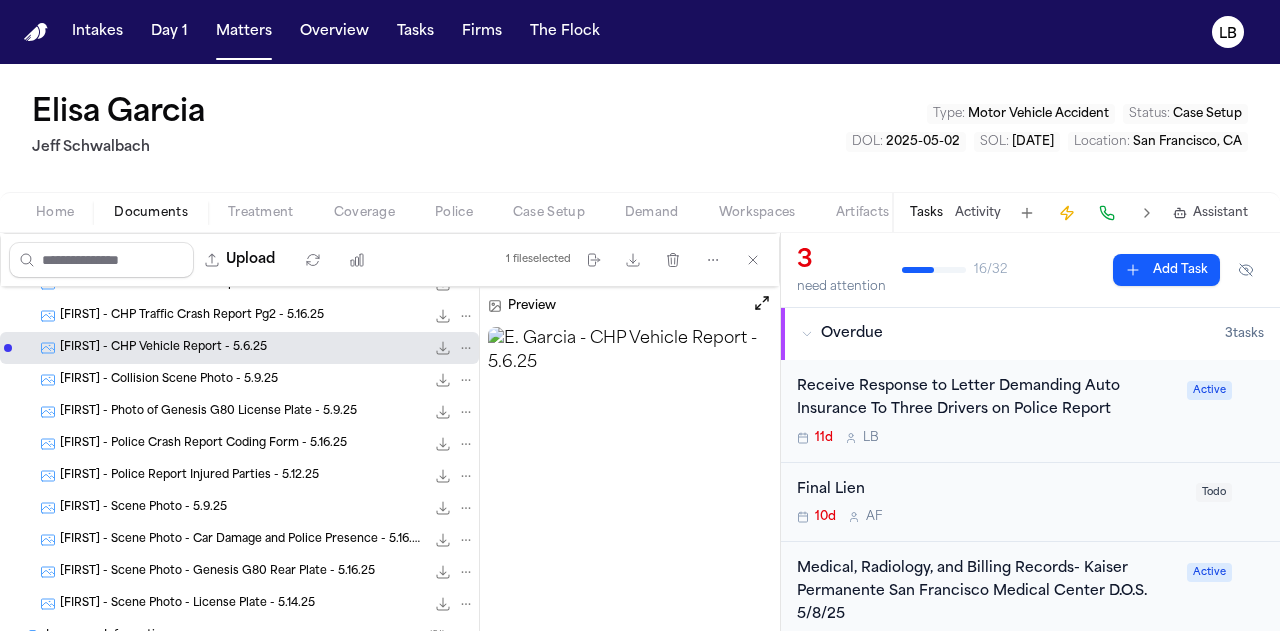 scroll, scrollTop: 229, scrollLeft: 0, axis: vertical 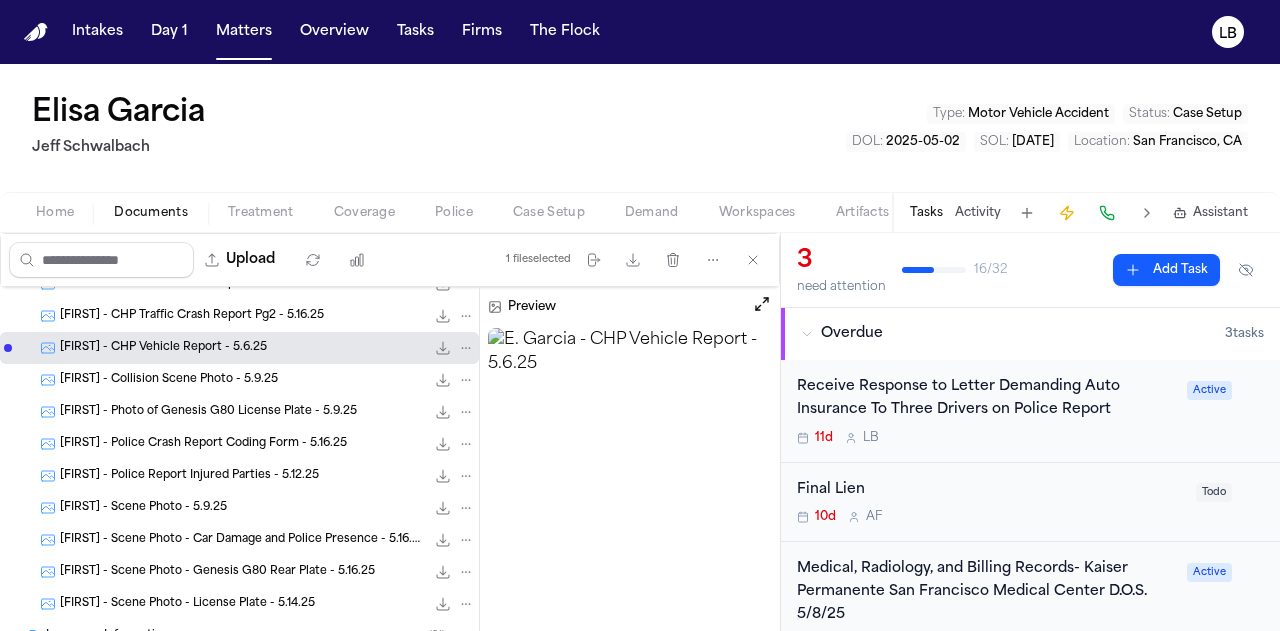 click on "[FIRST] - CHP Traffic Crash Report Pg2 - 5.16.25" at bounding box center (192, 316) 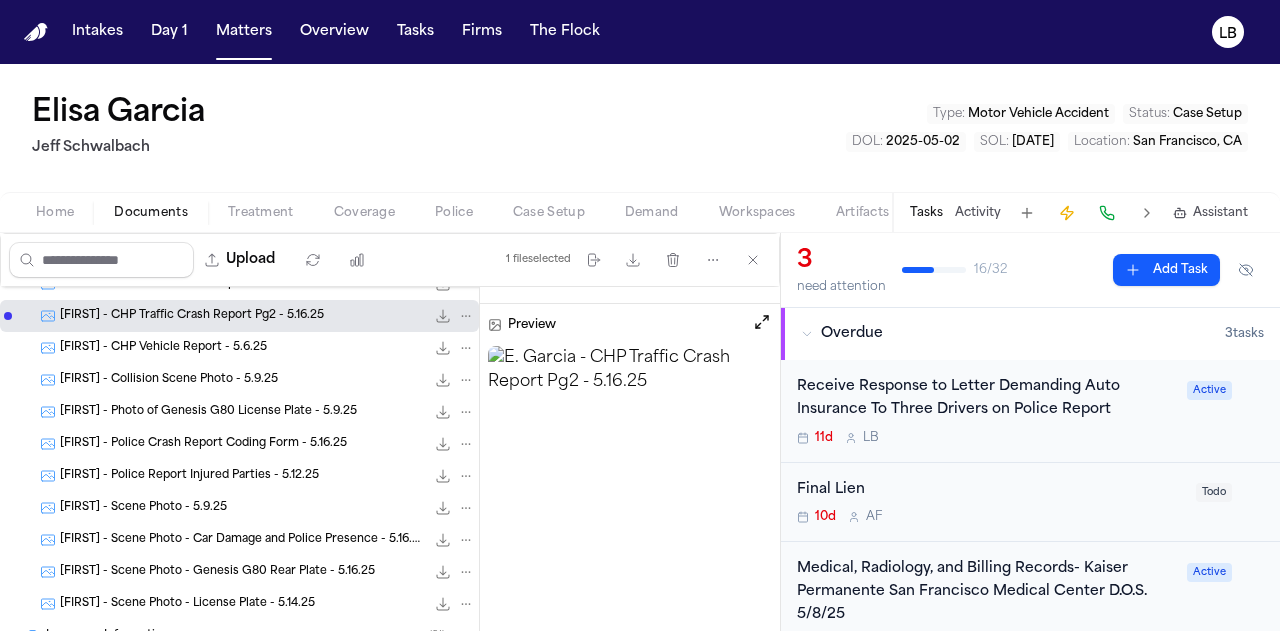 scroll, scrollTop: 247, scrollLeft: 0, axis: vertical 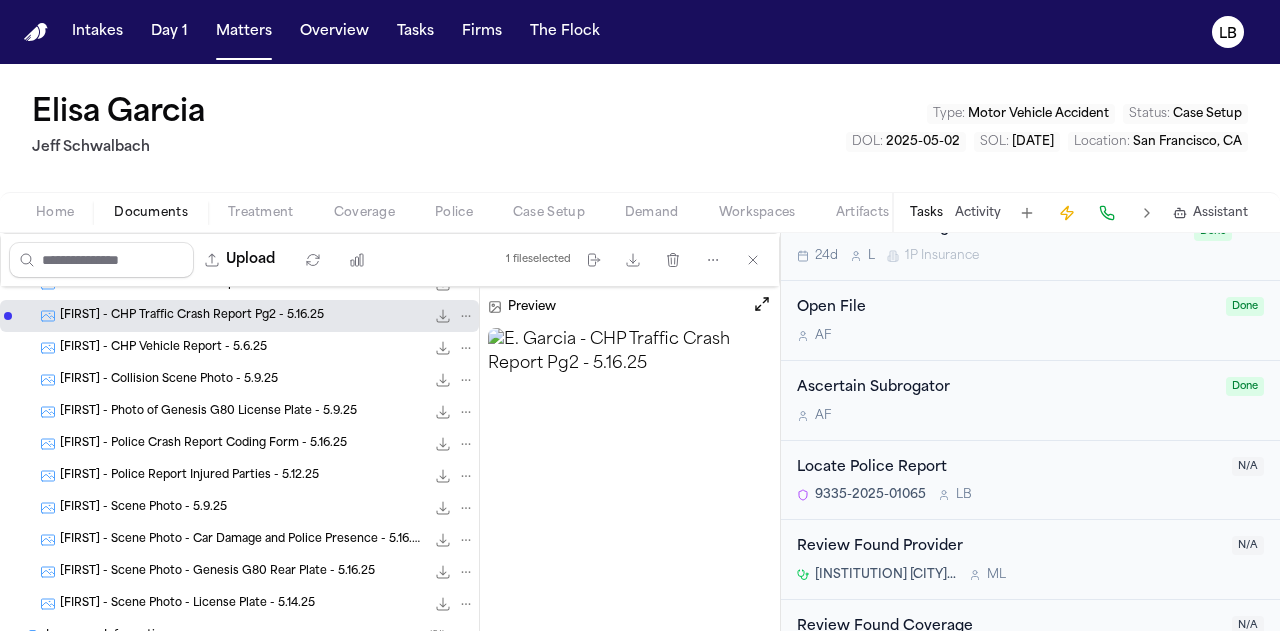 click on "[CASE_NUMBER] [INITIALS]" at bounding box center (1008, 495) 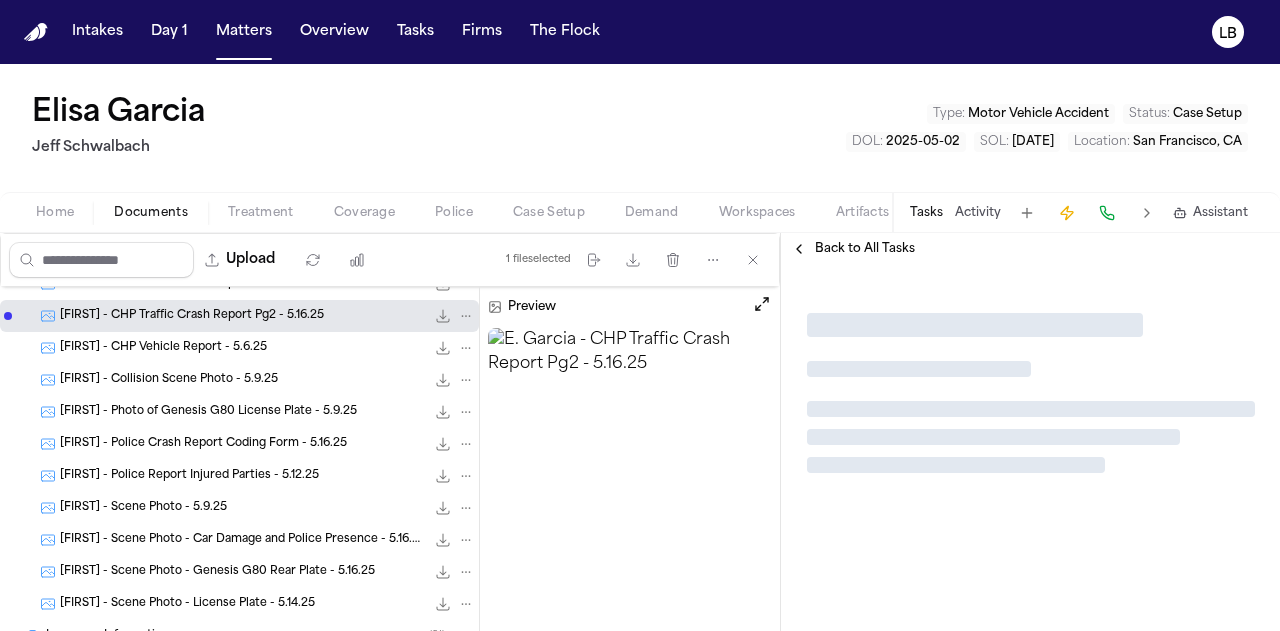 scroll, scrollTop: 0, scrollLeft: 0, axis: both 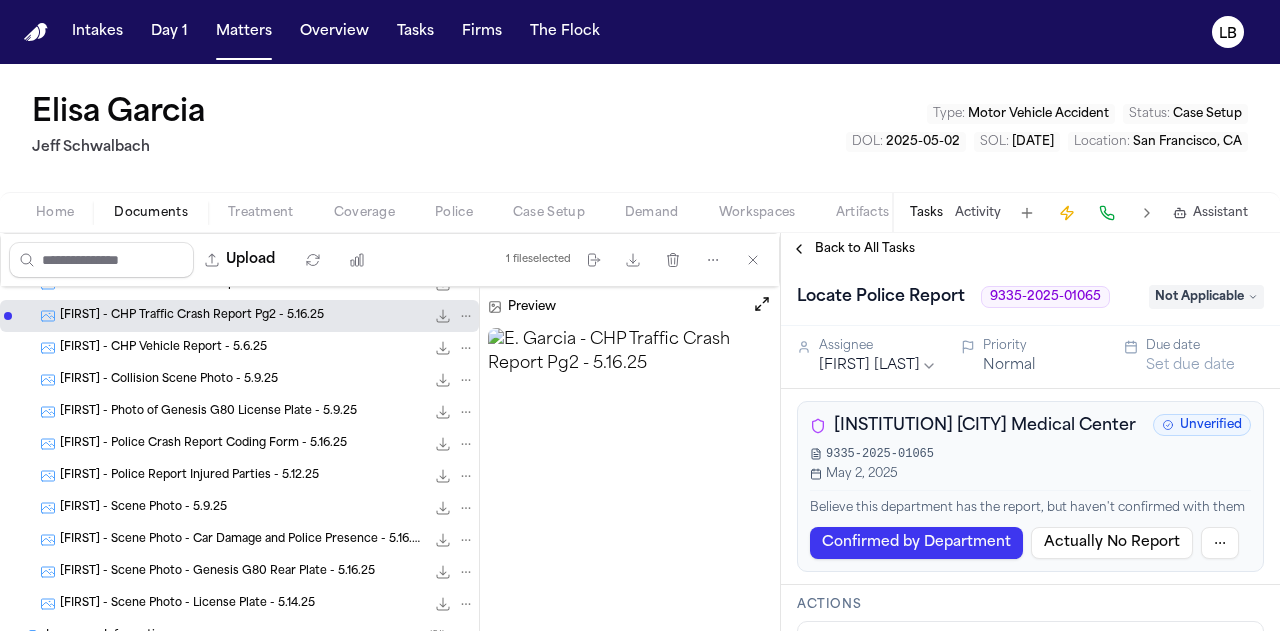 click on "Tasks" at bounding box center [926, 213] 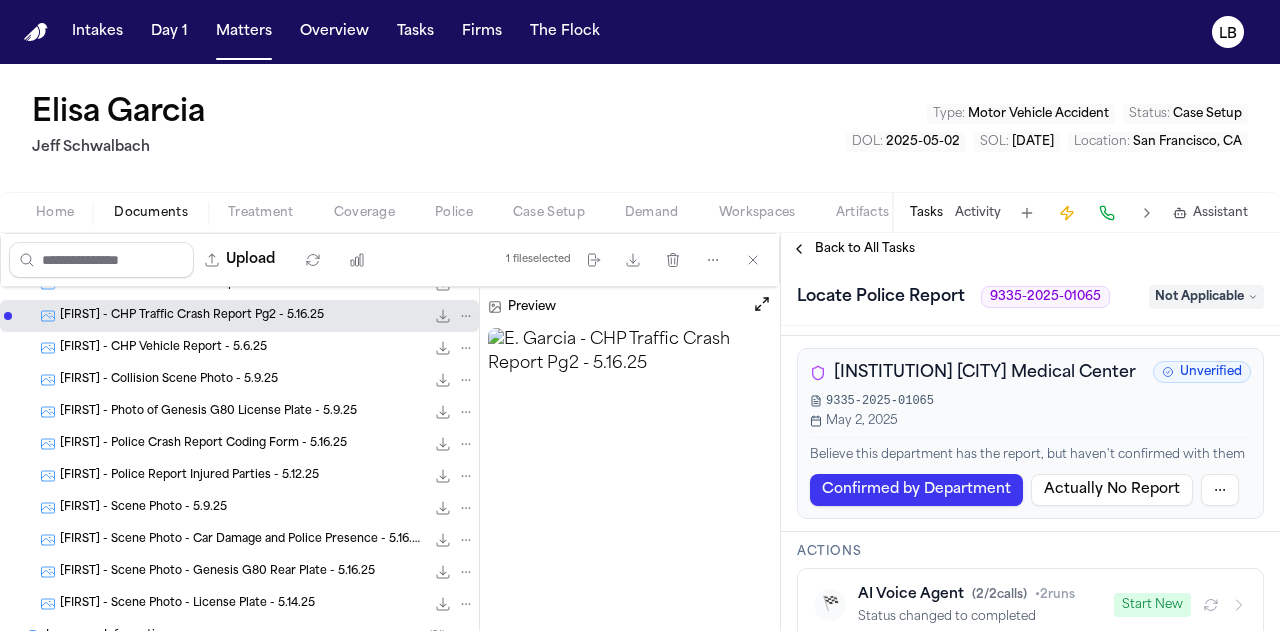 scroll, scrollTop: 0, scrollLeft: 0, axis: both 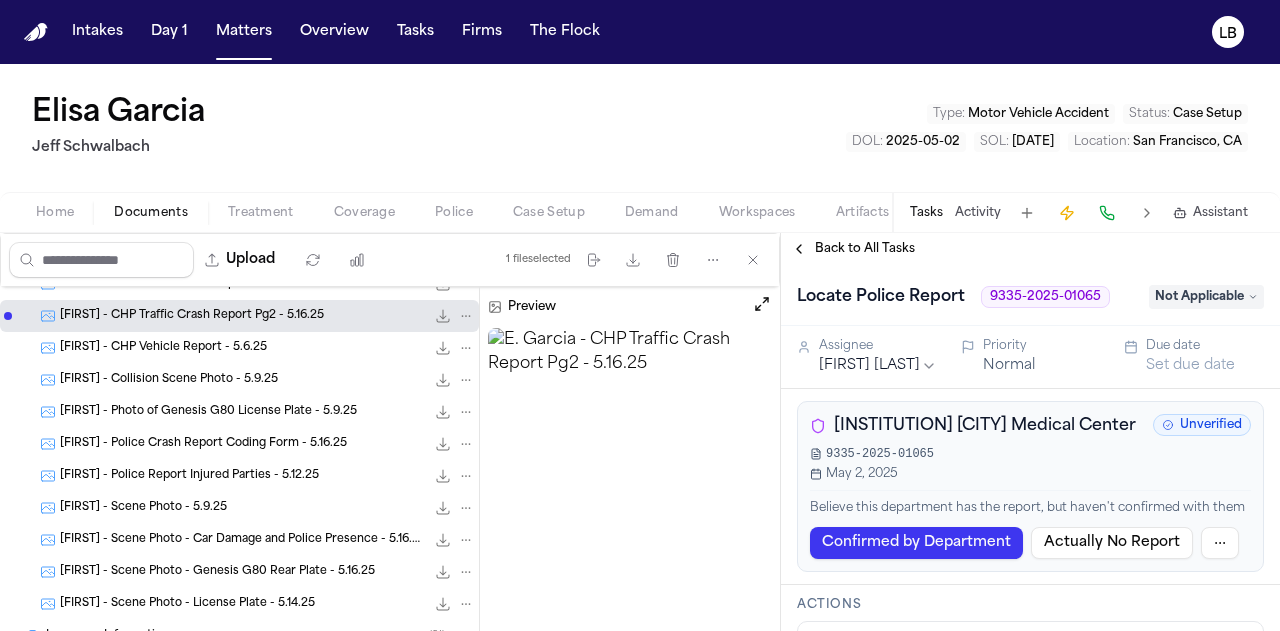 click on "Confirmed by Department" at bounding box center (916, 543) 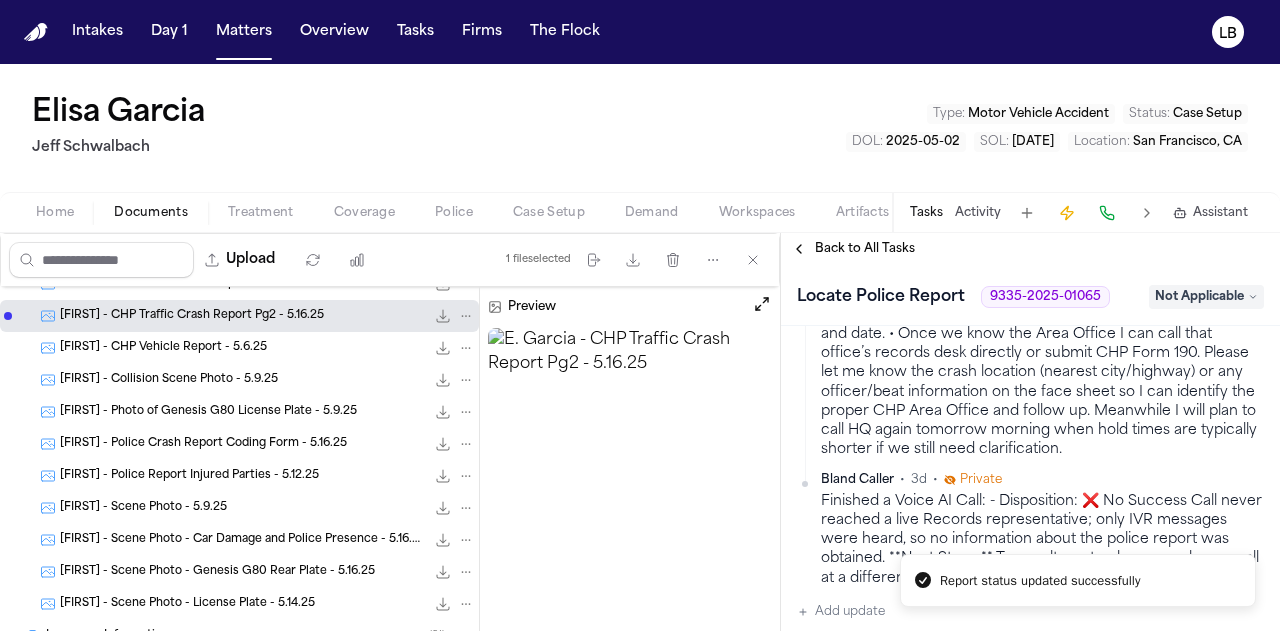 scroll, scrollTop: 901, scrollLeft: 0, axis: vertical 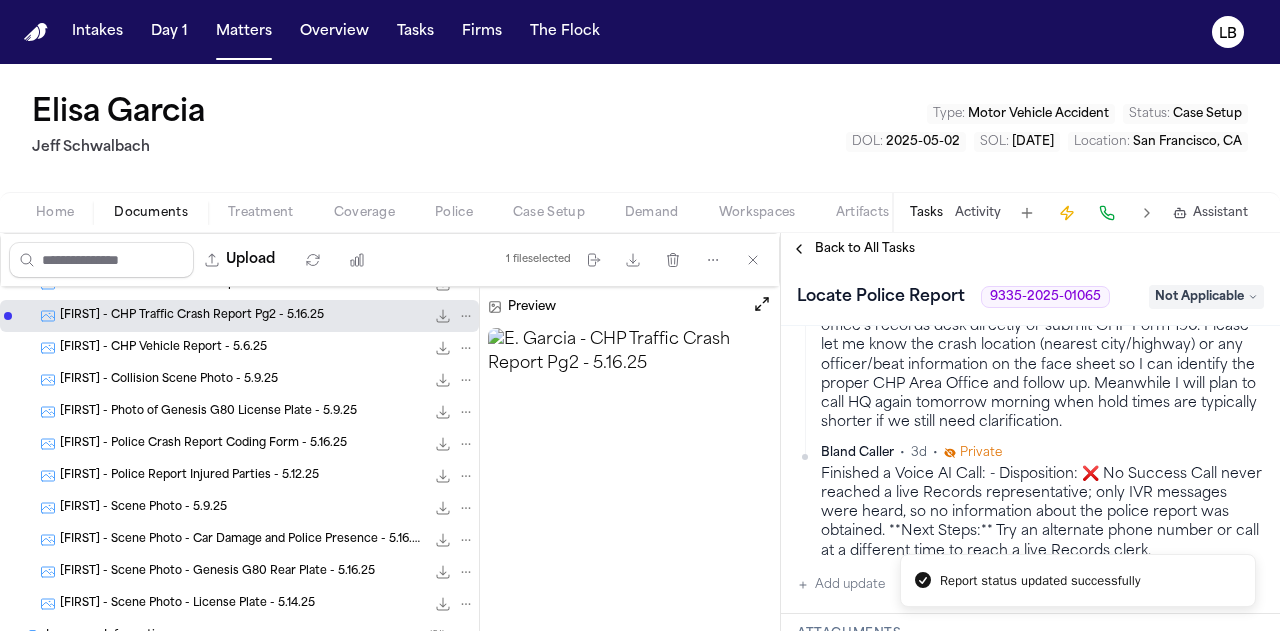 click on "Back to All Tasks" at bounding box center (865, 249) 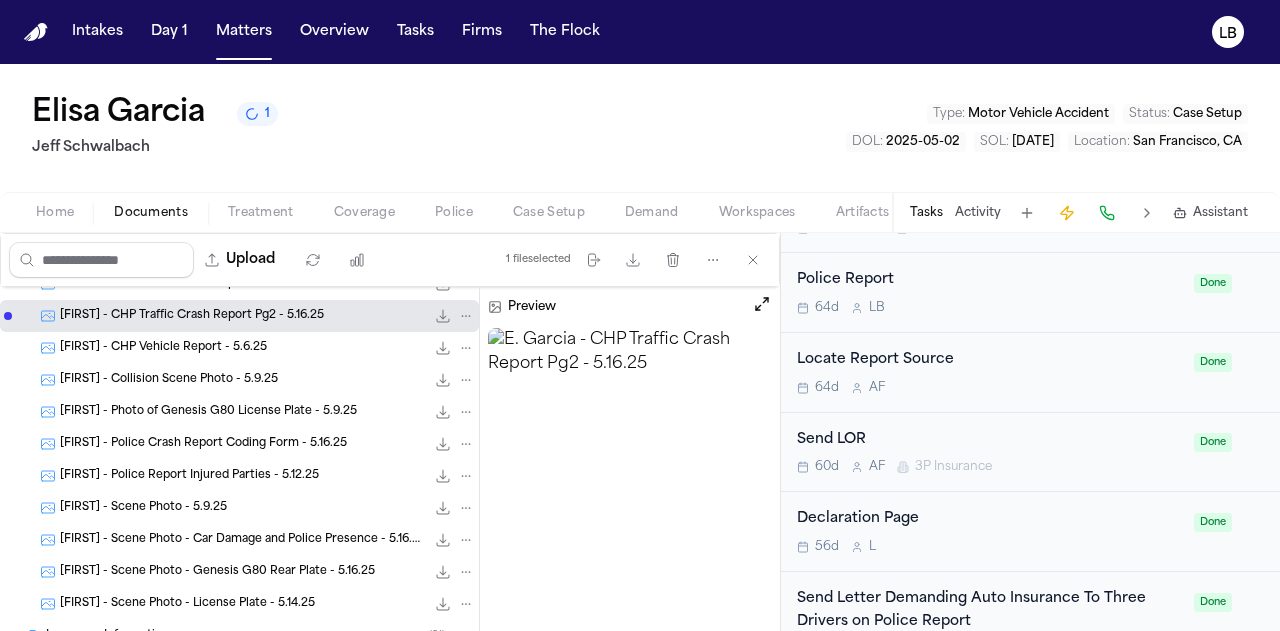 scroll, scrollTop: 1635, scrollLeft: 0, axis: vertical 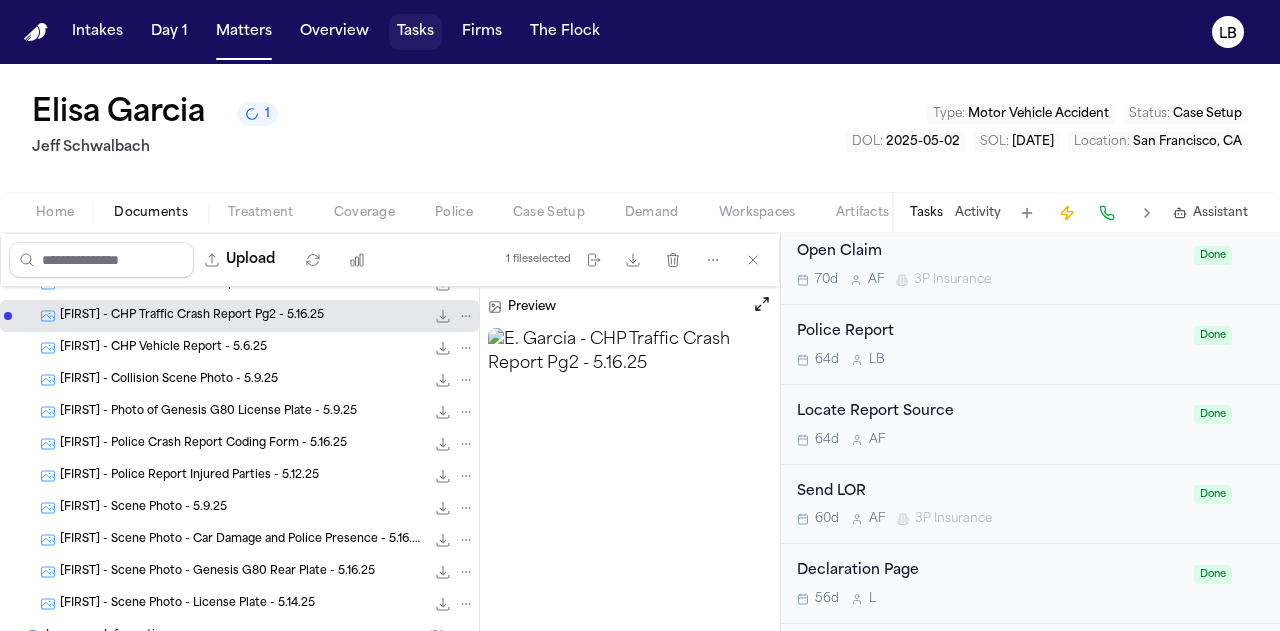 click on "Tasks" at bounding box center [415, 32] 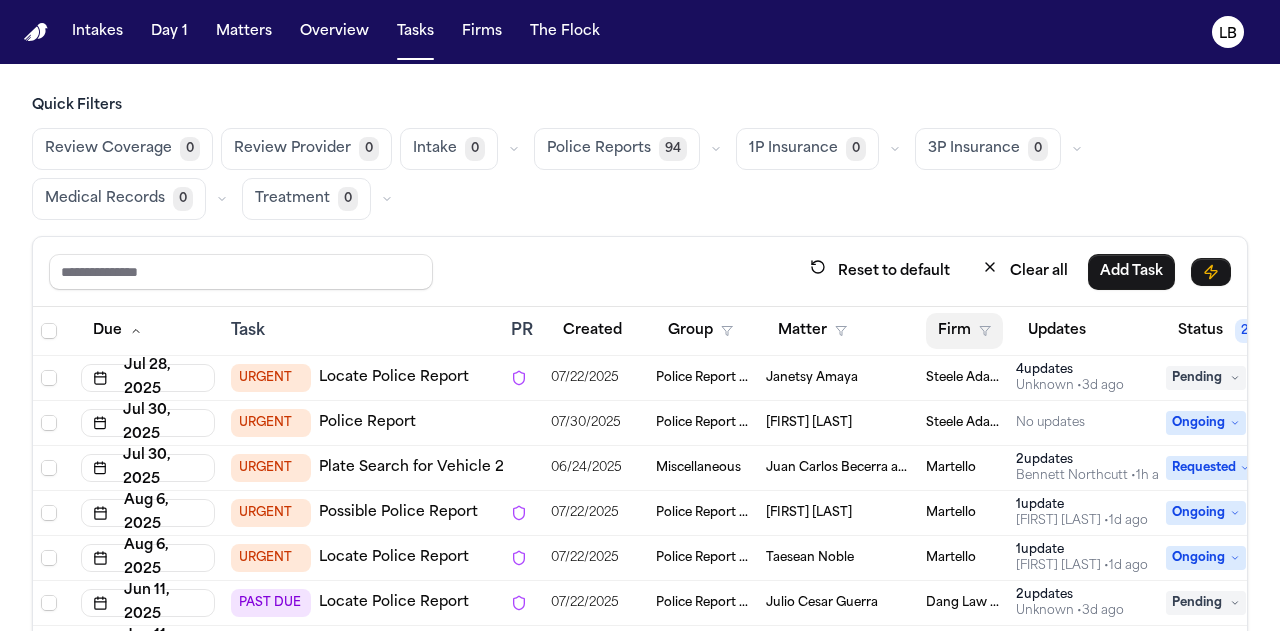click on "Firm" at bounding box center (964, 331) 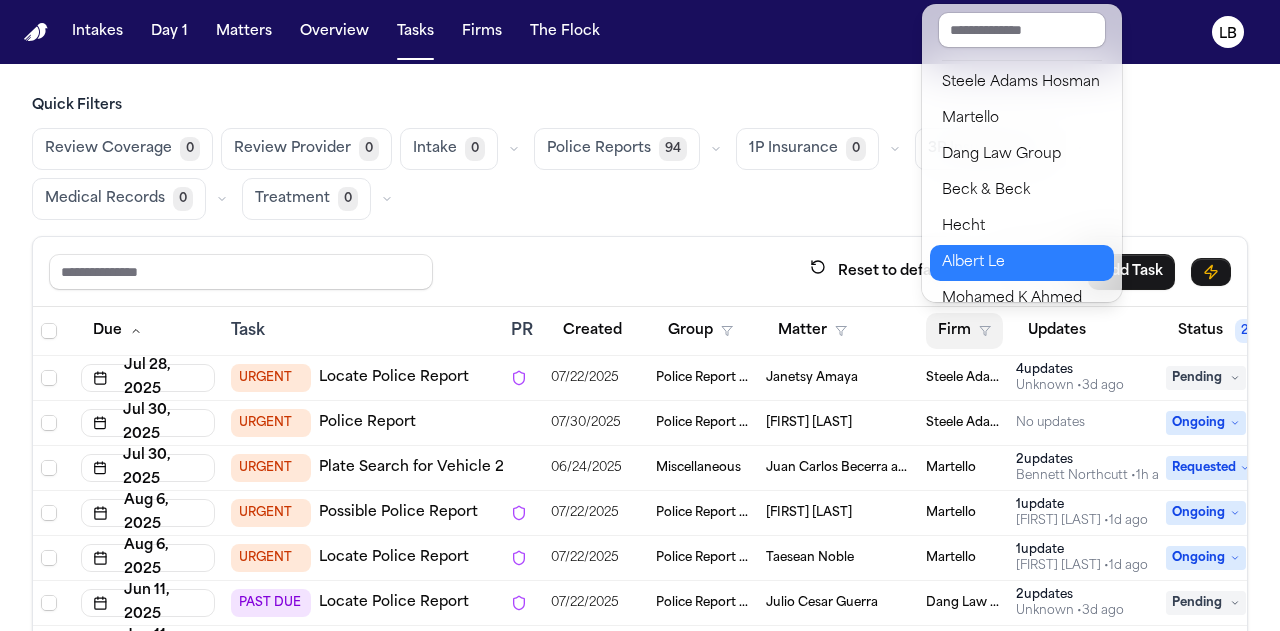 scroll, scrollTop: 290, scrollLeft: 0, axis: vertical 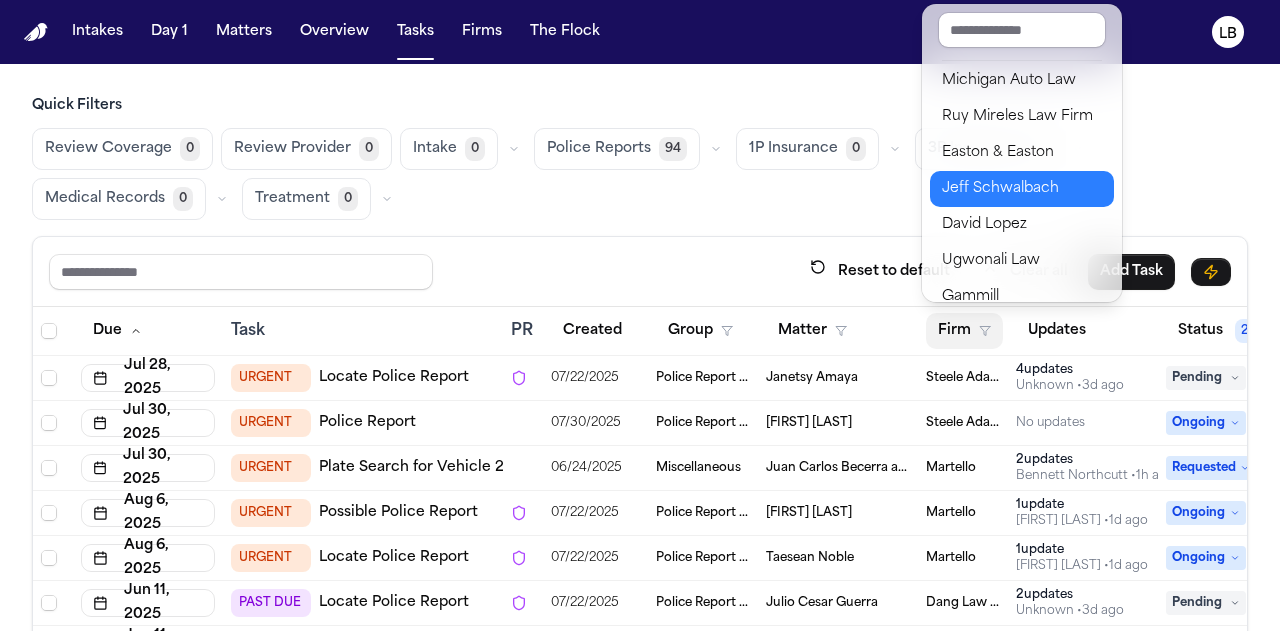 click on "Jeff Schwalbach" at bounding box center (1022, 189) 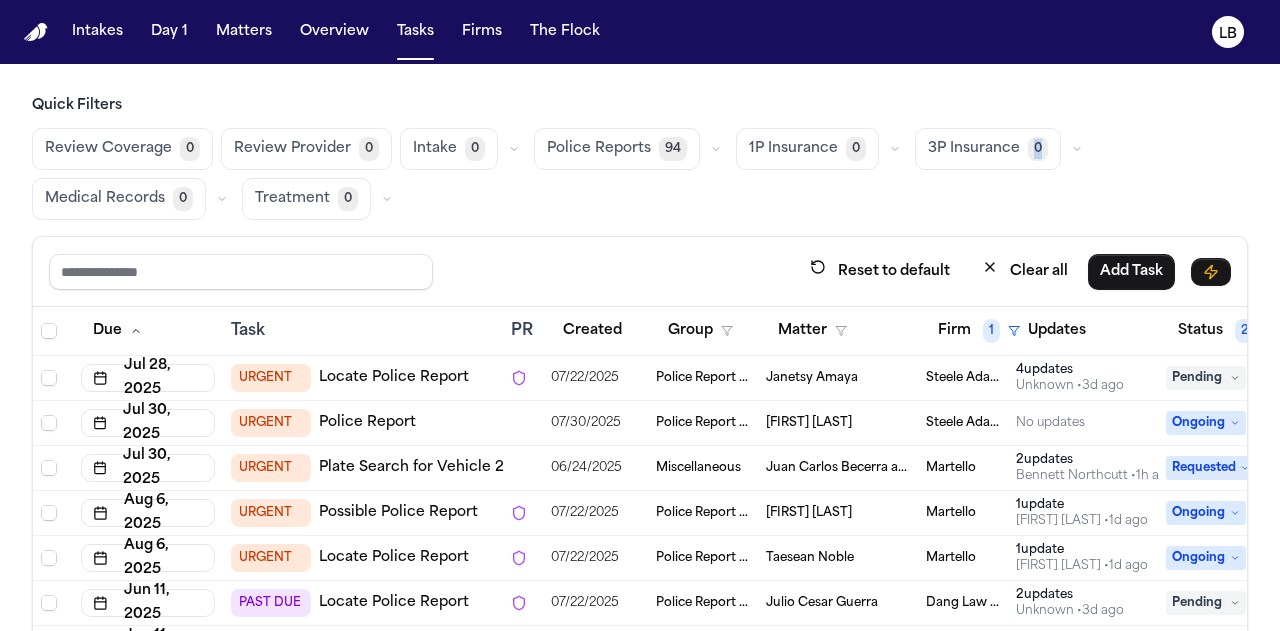 click on "Review Coverage 0 Review Provider 0 Intake 0 Police Reports 94 1P Insurance 0 3P Insurance 0 Medical Records 0 Treatment 0" at bounding box center (640, 174) 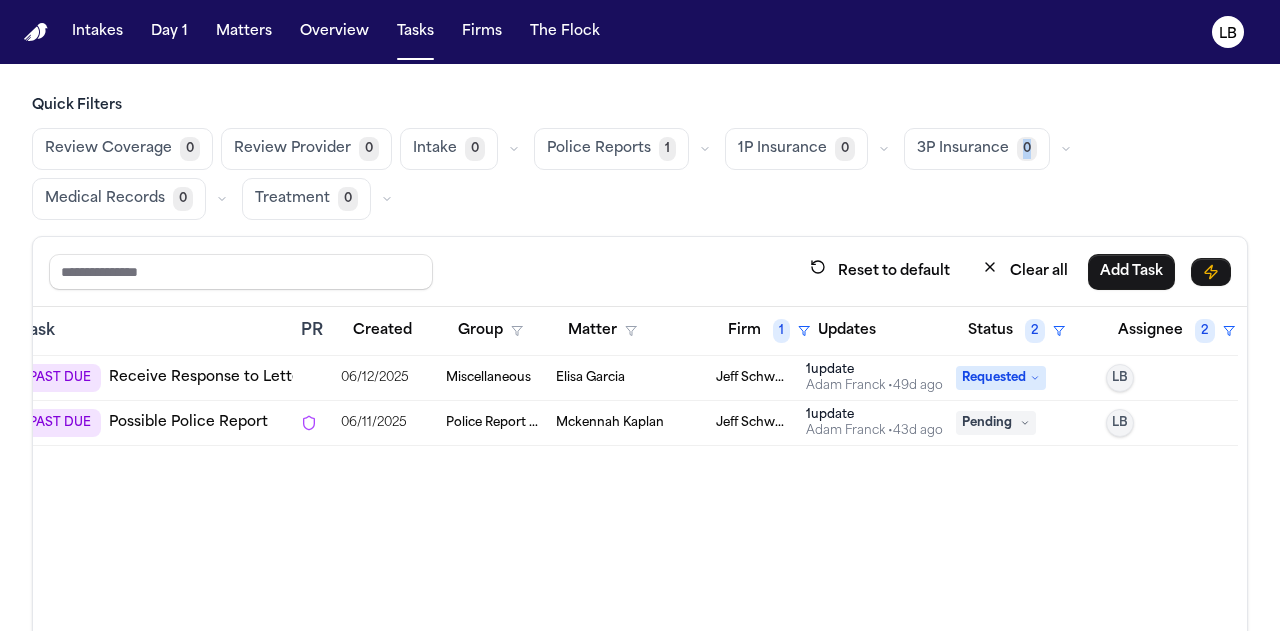 scroll, scrollTop: 0, scrollLeft: 222, axis: horizontal 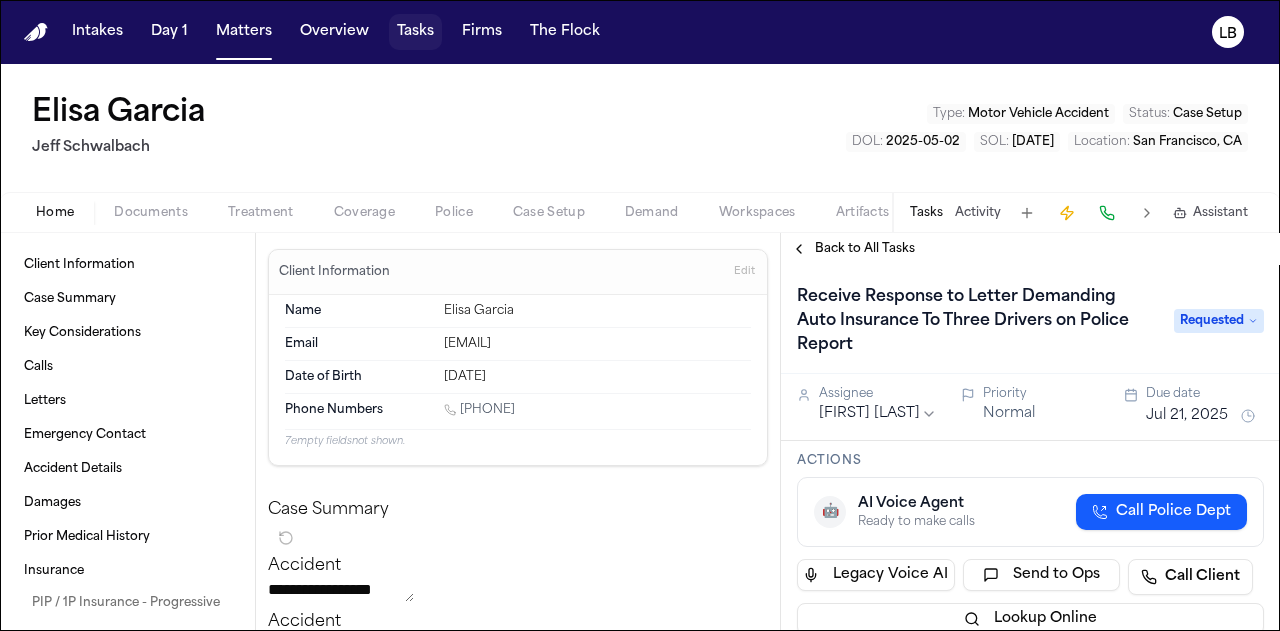 click on "Tasks" at bounding box center [415, 32] 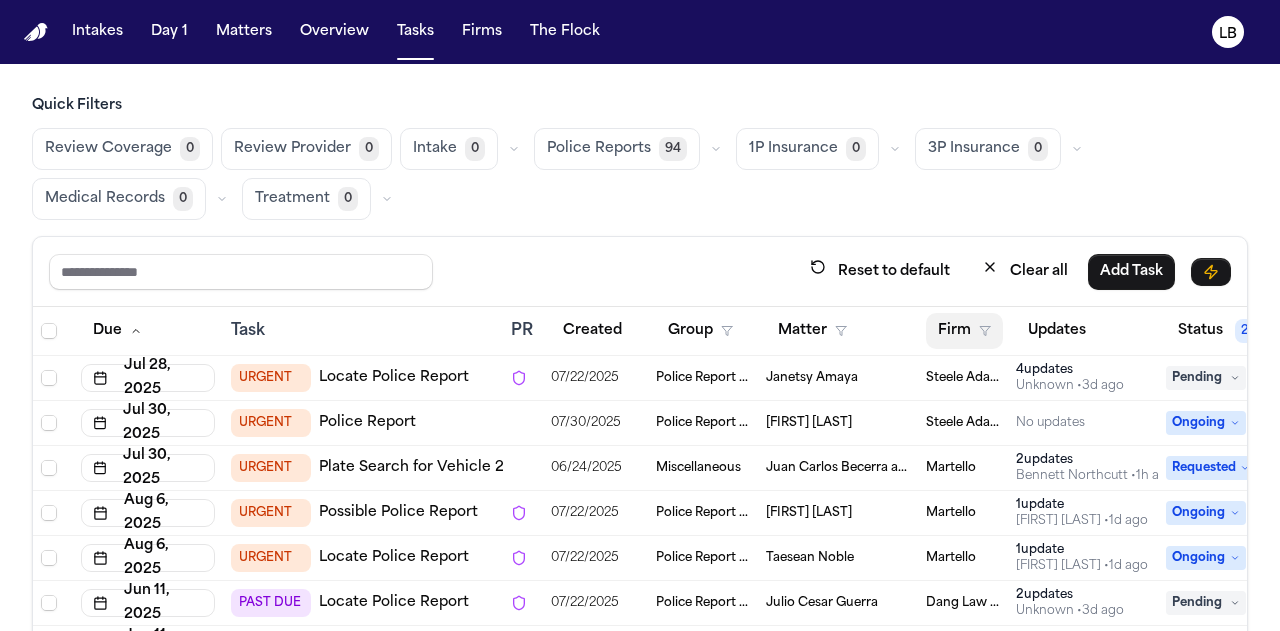 click on "Firm" at bounding box center (964, 331) 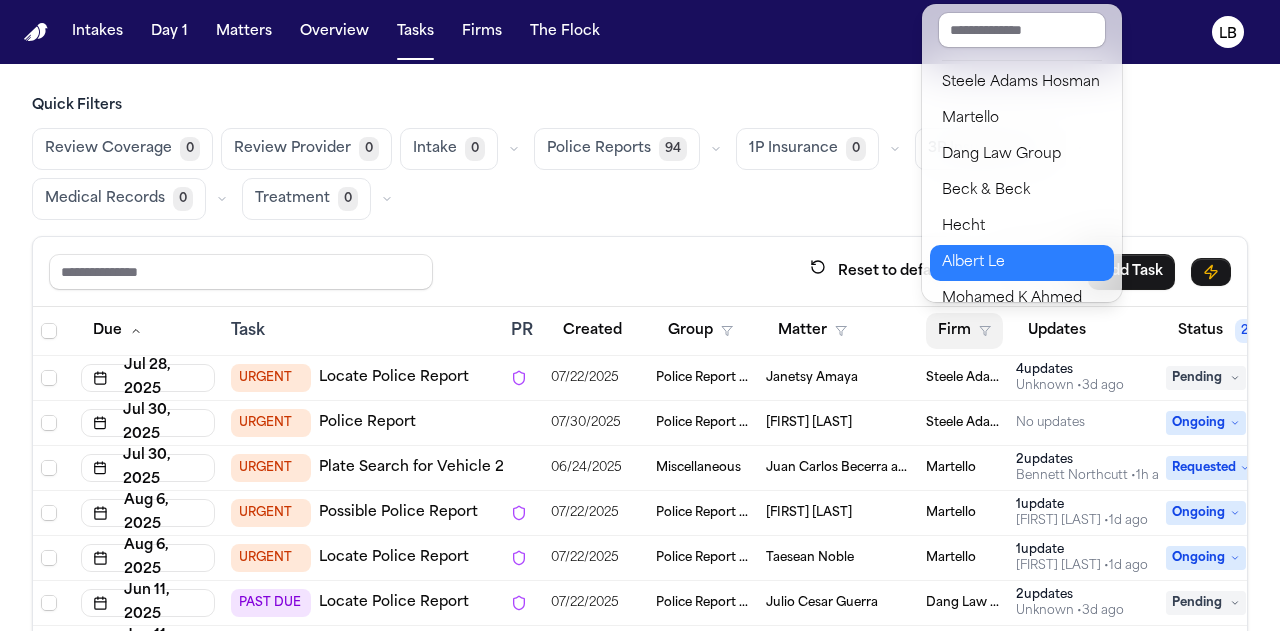 scroll, scrollTop: 290, scrollLeft: 0, axis: vertical 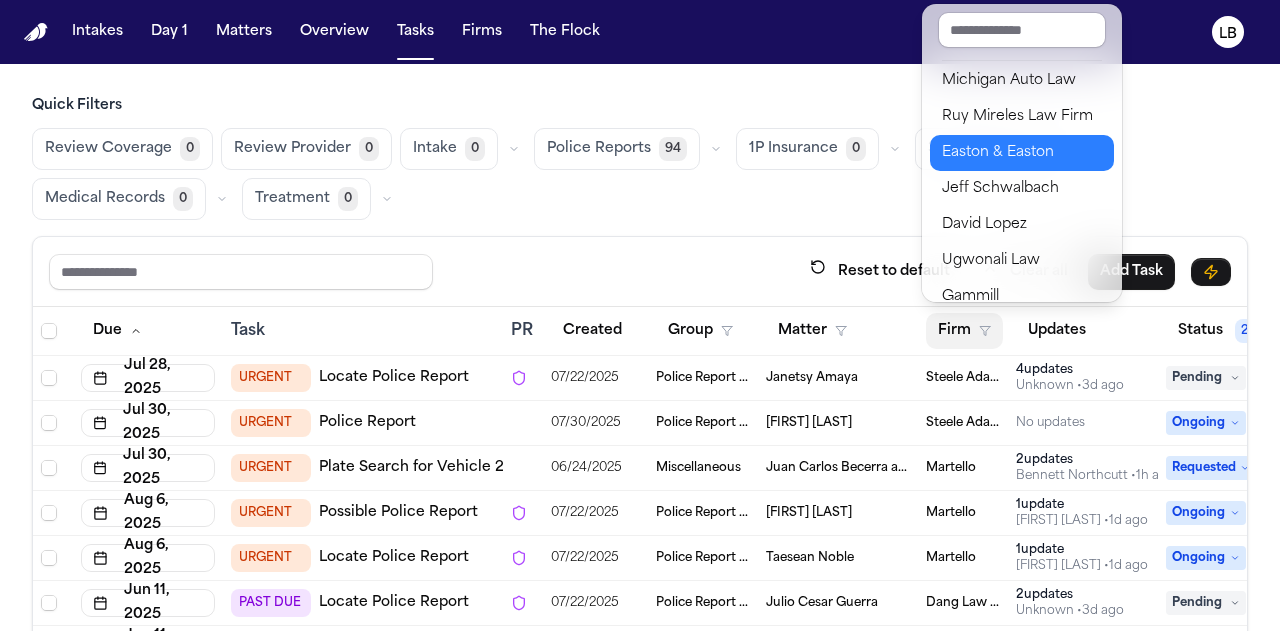 click on "Easton & Easton" at bounding box center [1022, 153] 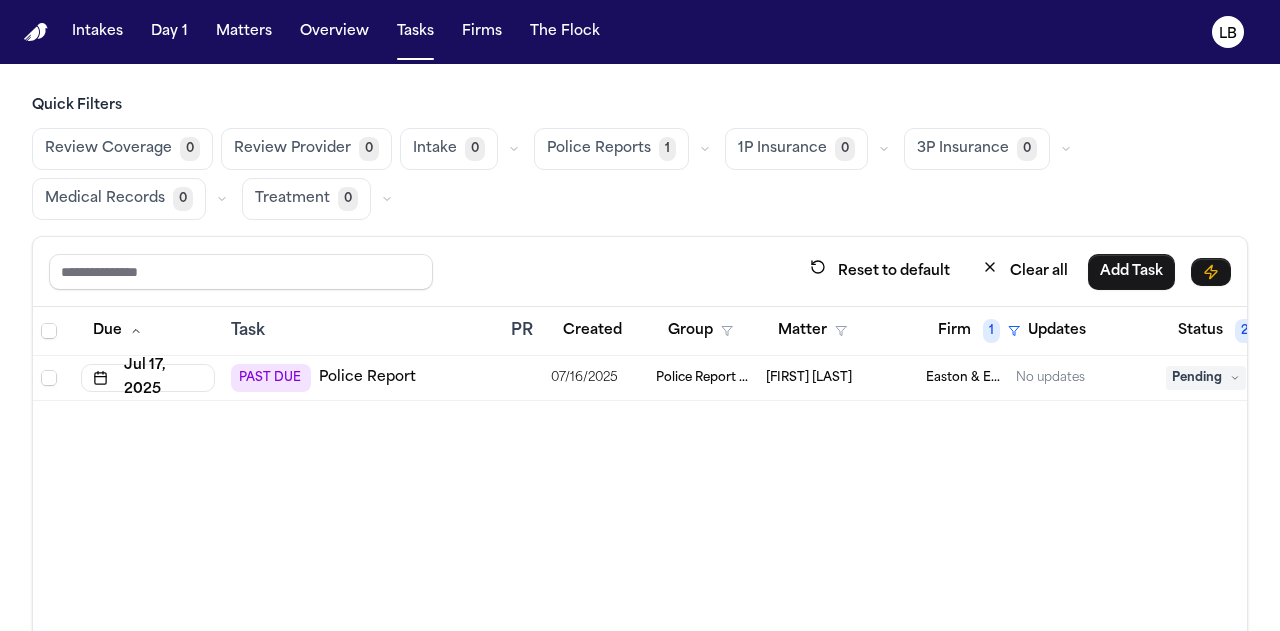 click on "Susan Black" at bounding box center [809, 378] 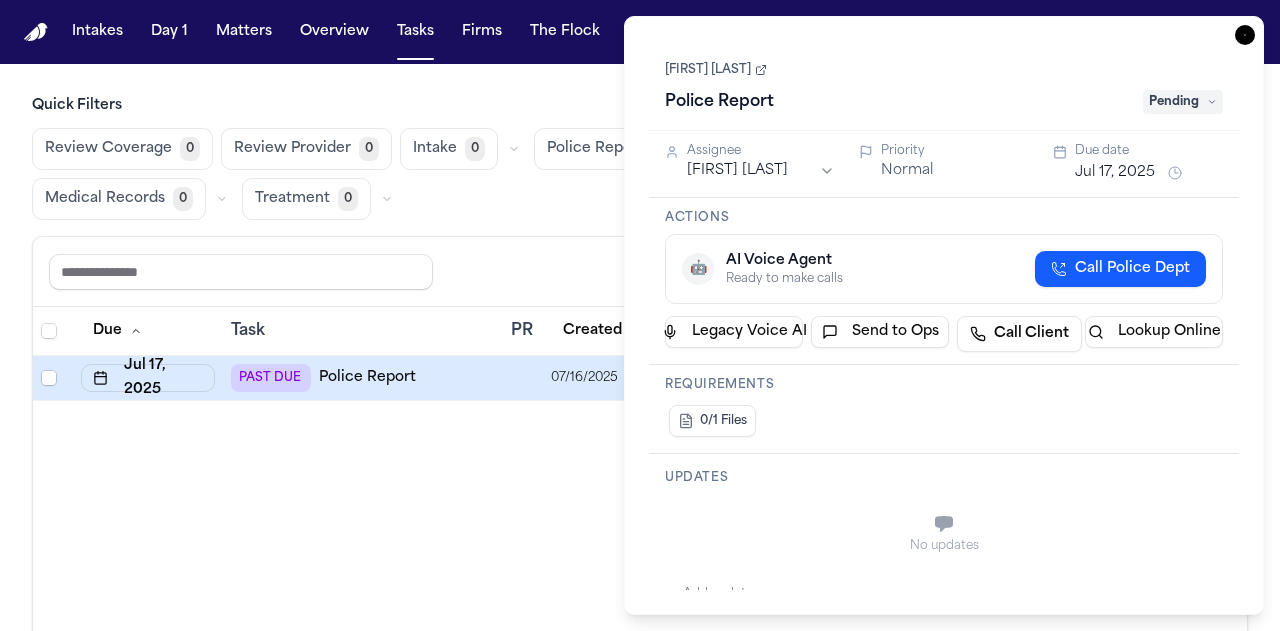 click on "[FIRST] [LAST]" at bounding box center [716, 70] 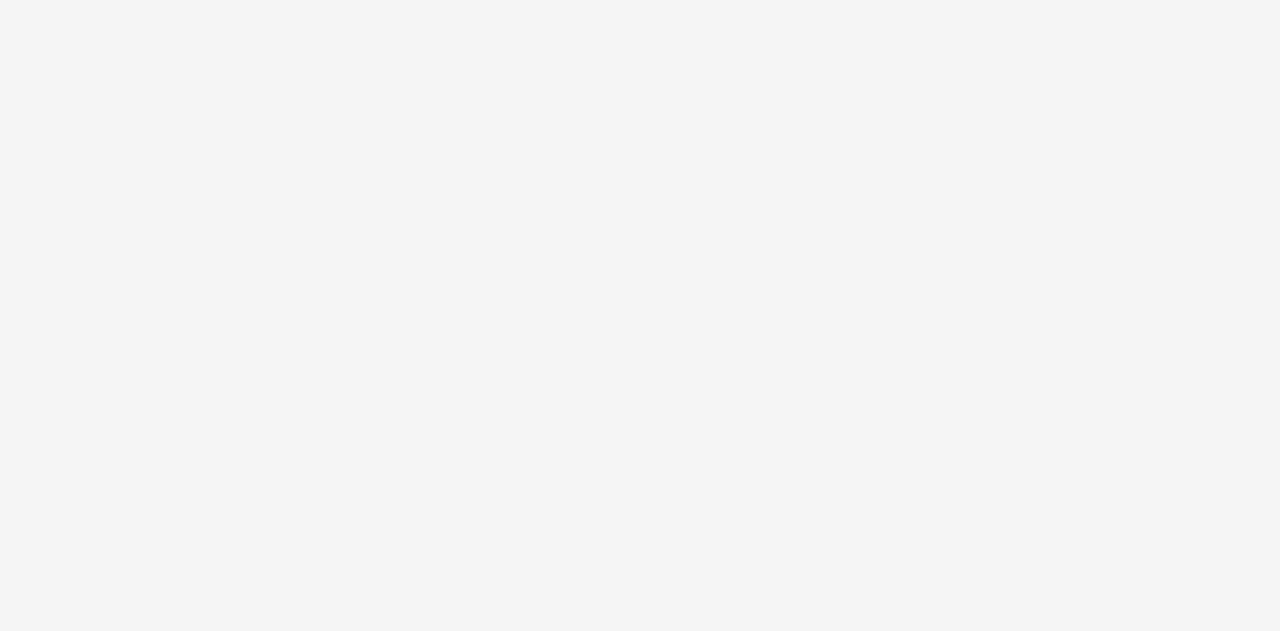 scroll, scrollTop: 0, scrollLeft: 0, axis: both 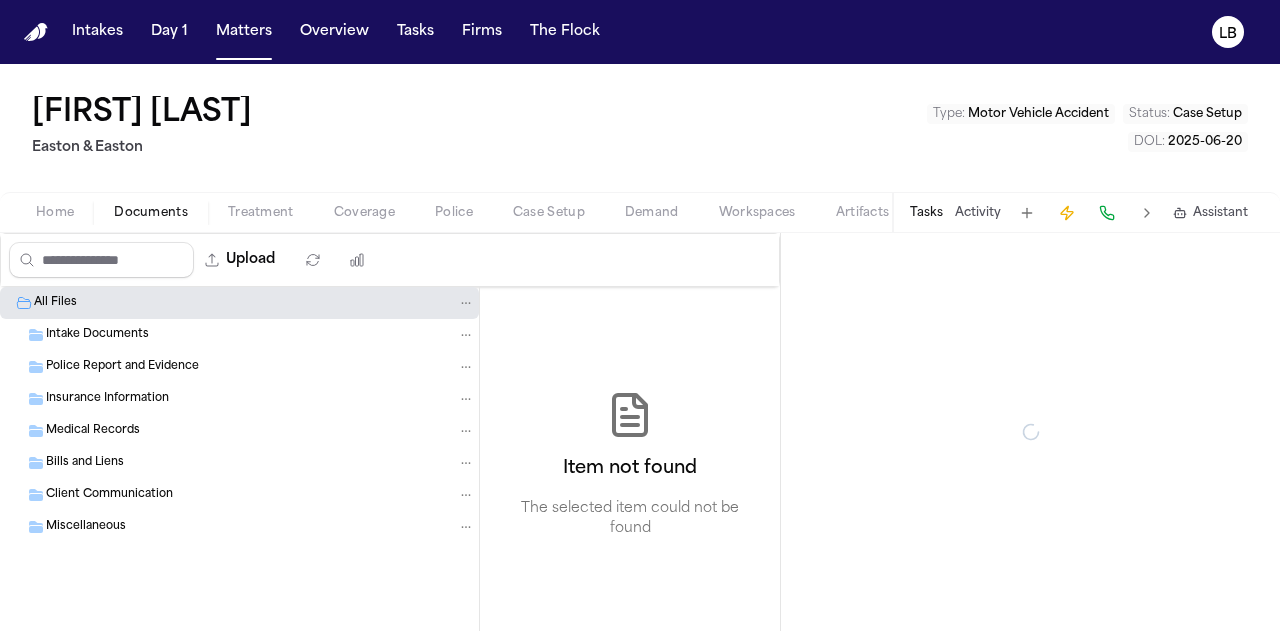 click on "Documents" at bounding box center (151, 213) 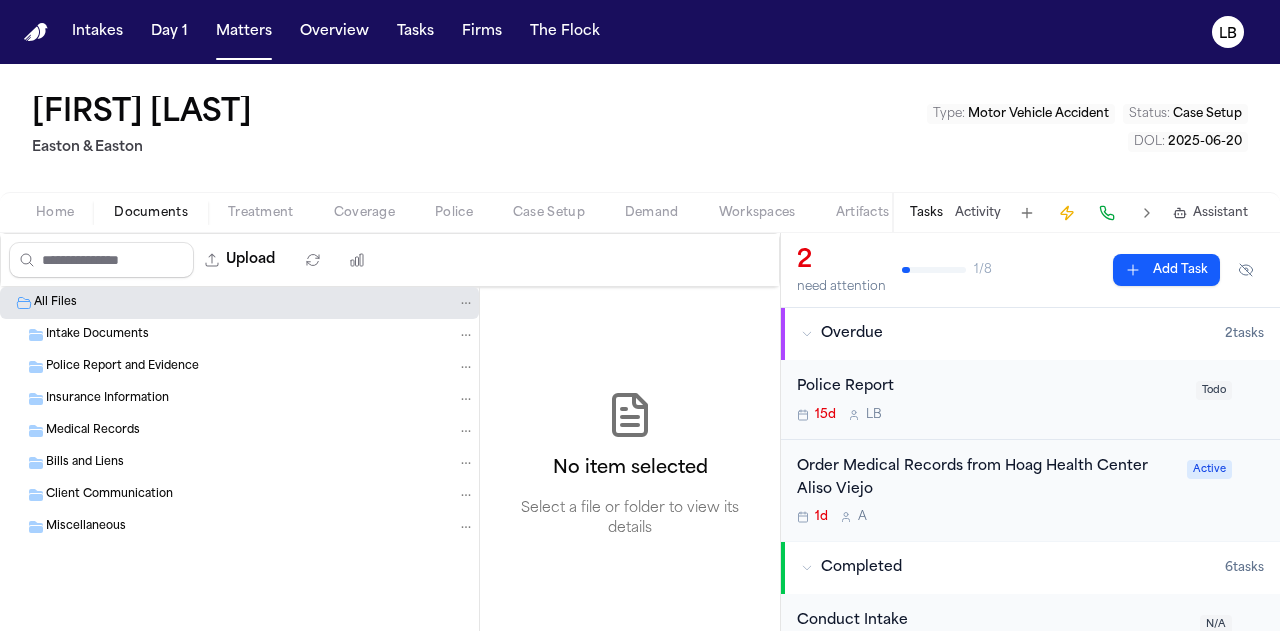 click on "Intake Documents" at bounding box center (97, 335) 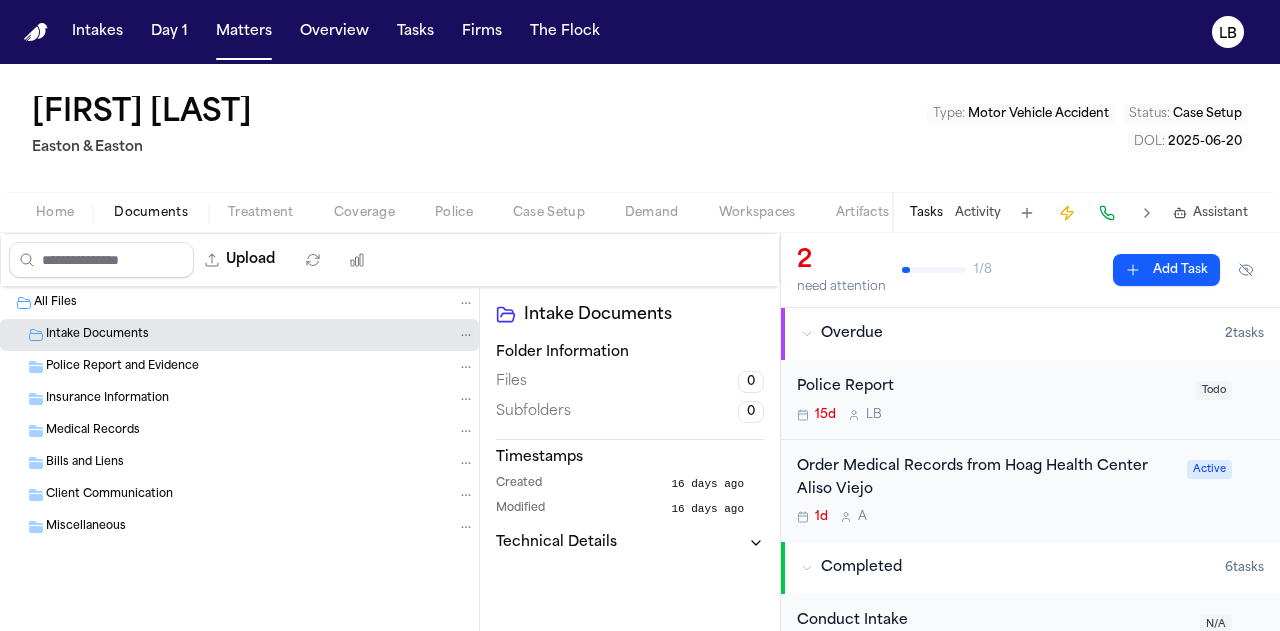 click on "Police Report and Evidence" at bounding box center (122, 367) 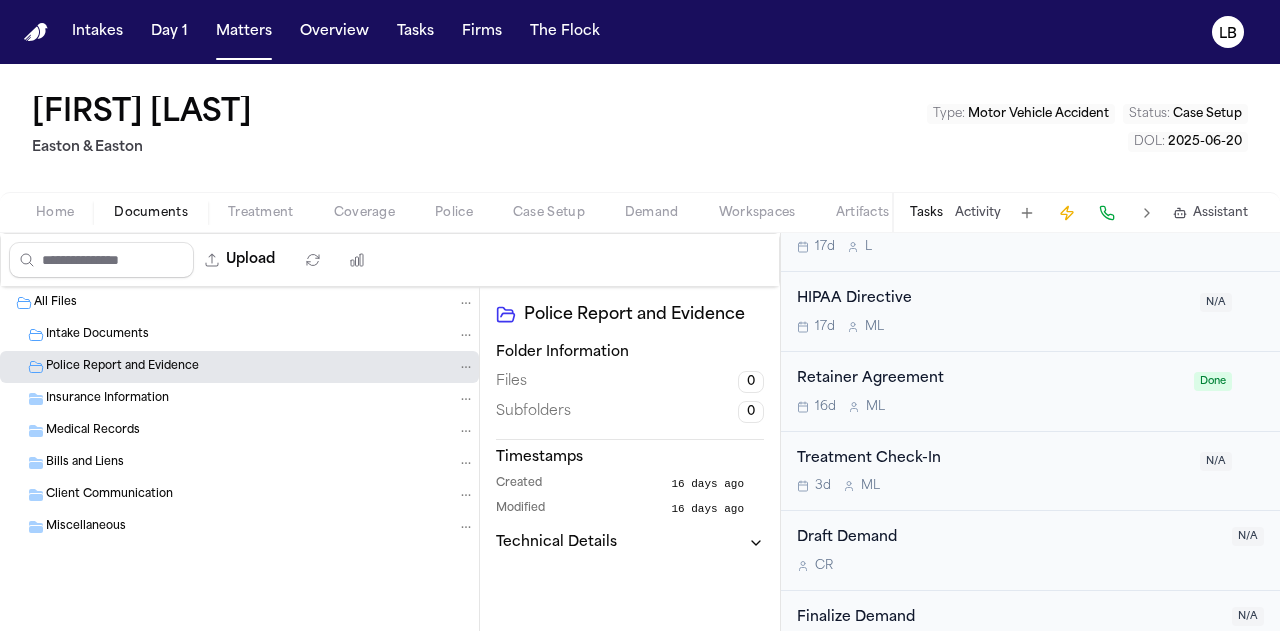 scroll, scrollTop: 0, scrollLeft: 0, axis: both 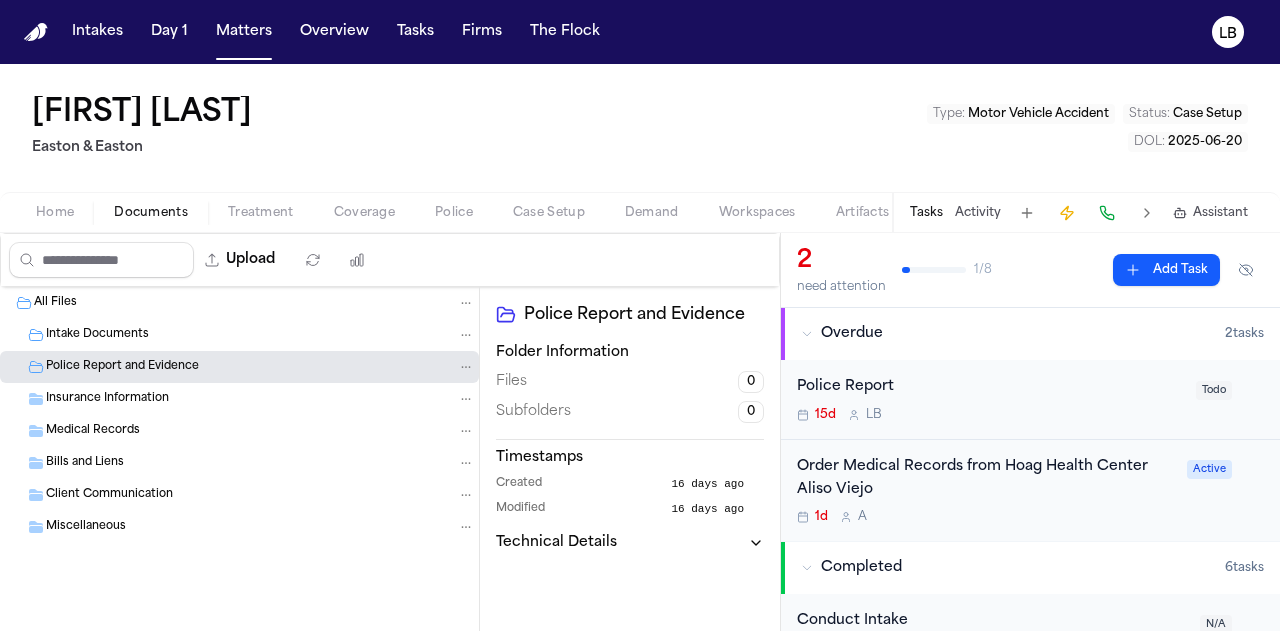 click on "Treatment" at bounding box center (261, 213) 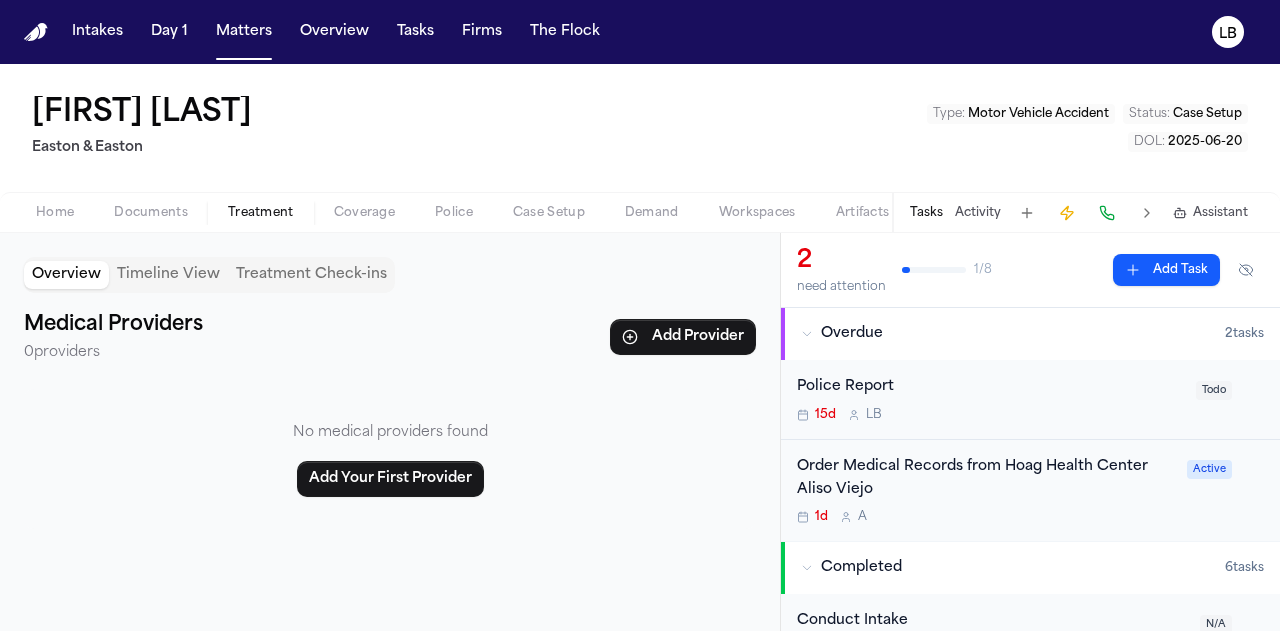 click on "Home" at bounding box center [55, 213] 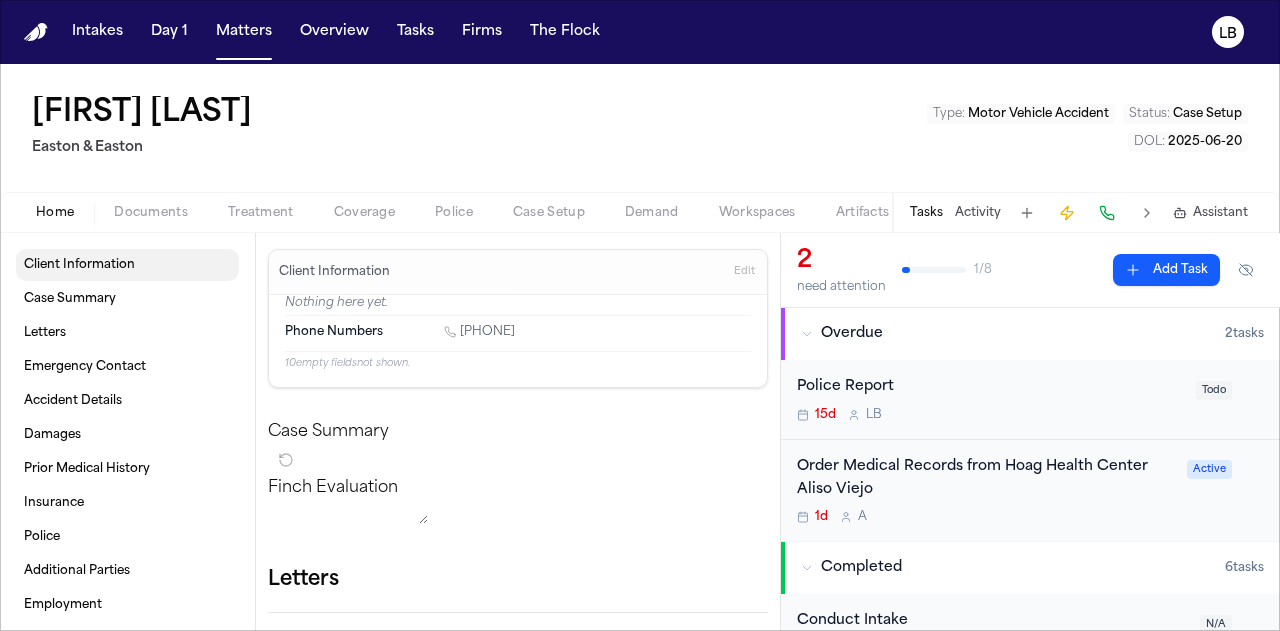 click on "Client Information" at bounding box center [127, 265] 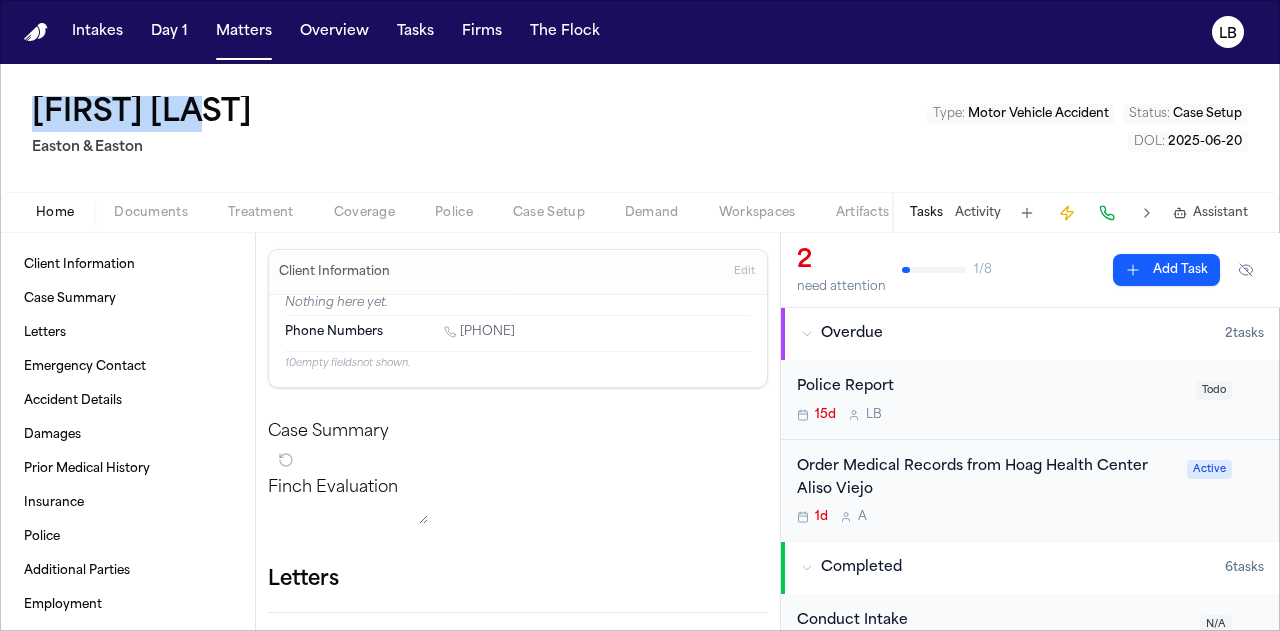 drag, startPoint x: 239, startPoint y: 113, endPoint x: 25, endPoint y: 115, distance: 214.00934 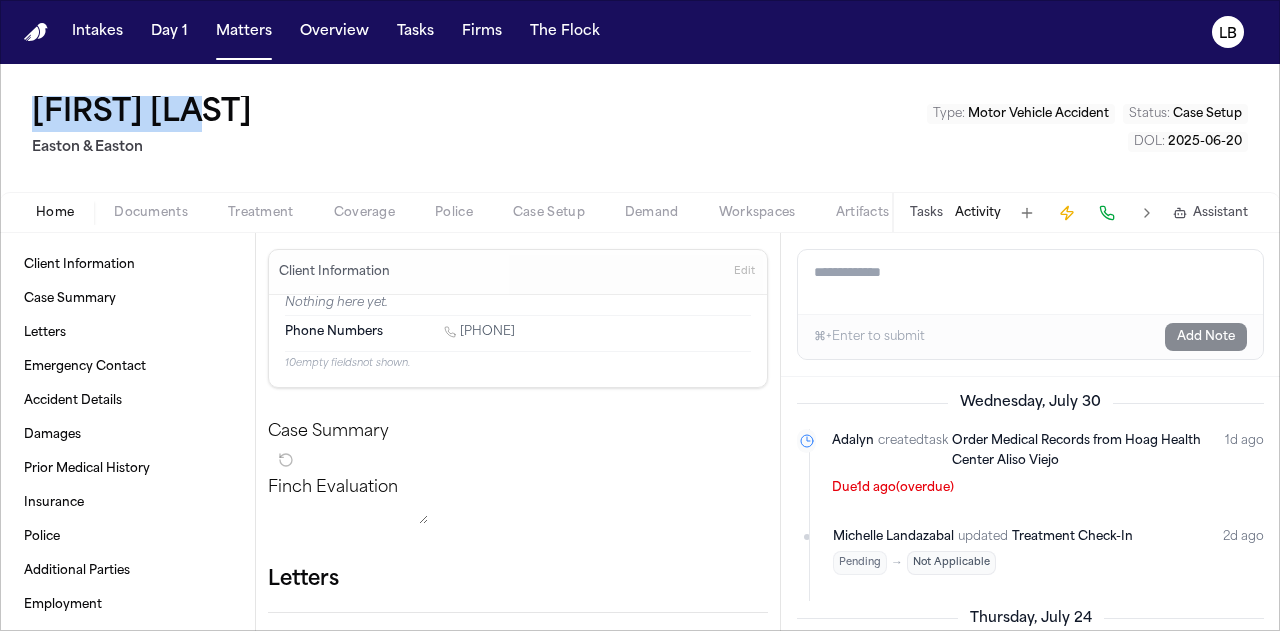 click on "Activity" at bounding box center [978, 213] 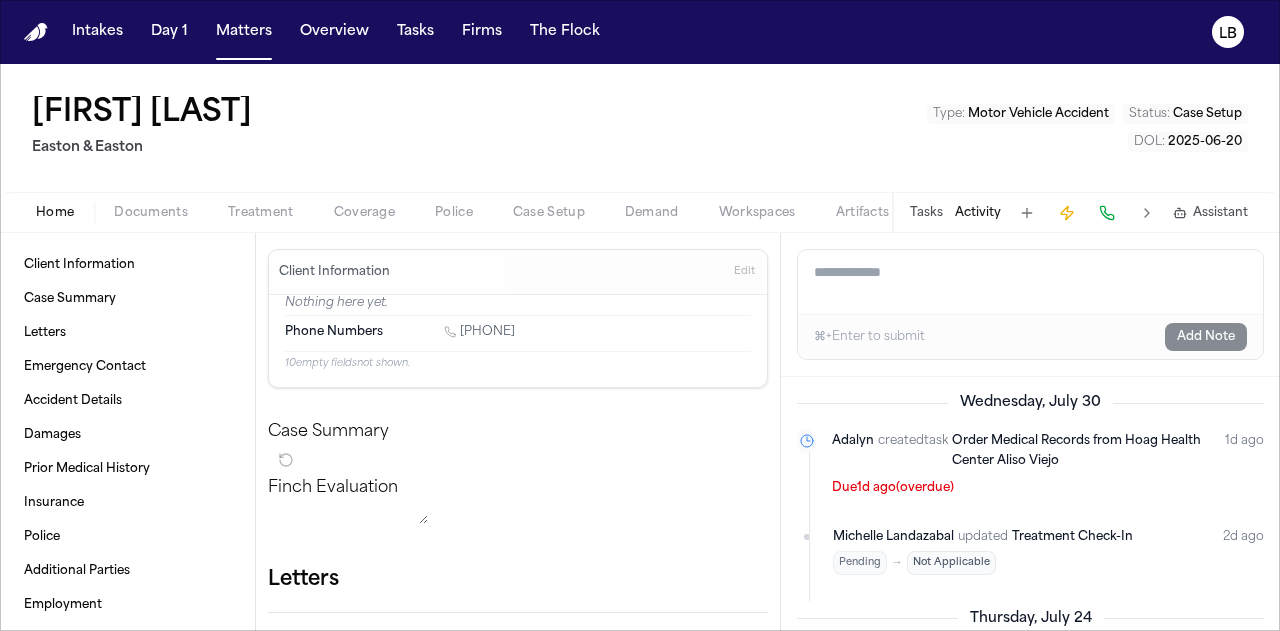 click on "Add a note to this matter" at bounding box center [1030, 282] 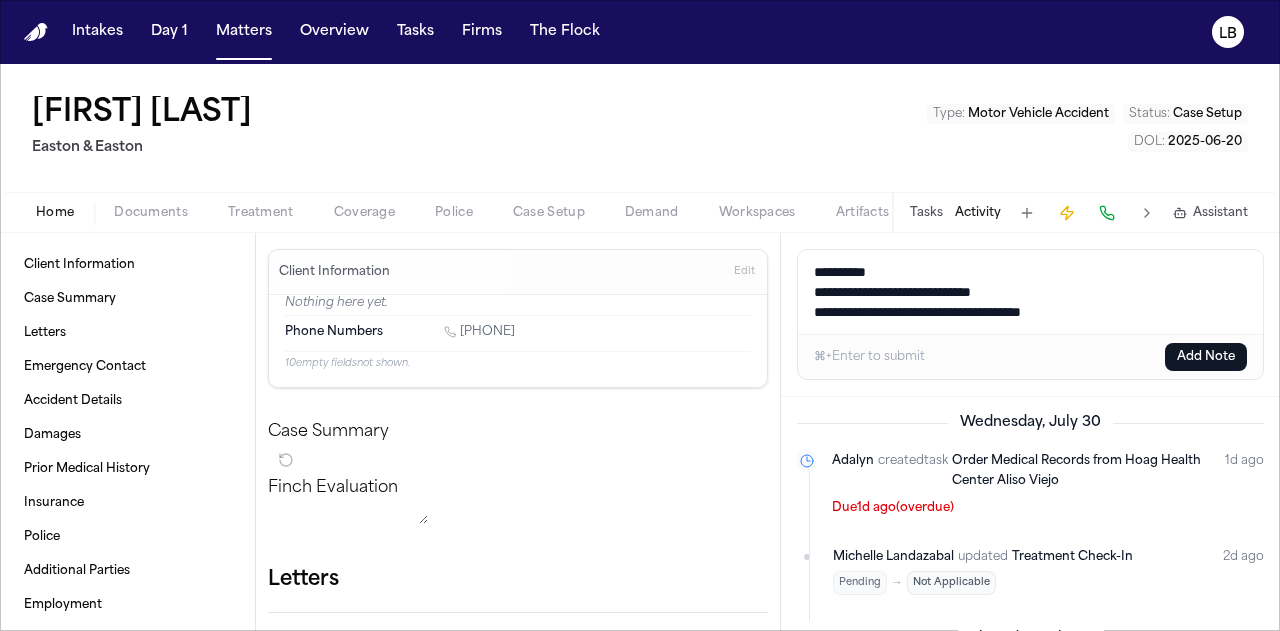 drag, startPoint x: 814, startPoint y: 309, endPoint x: 1124, endPoint y: 313, distance: 310.02582 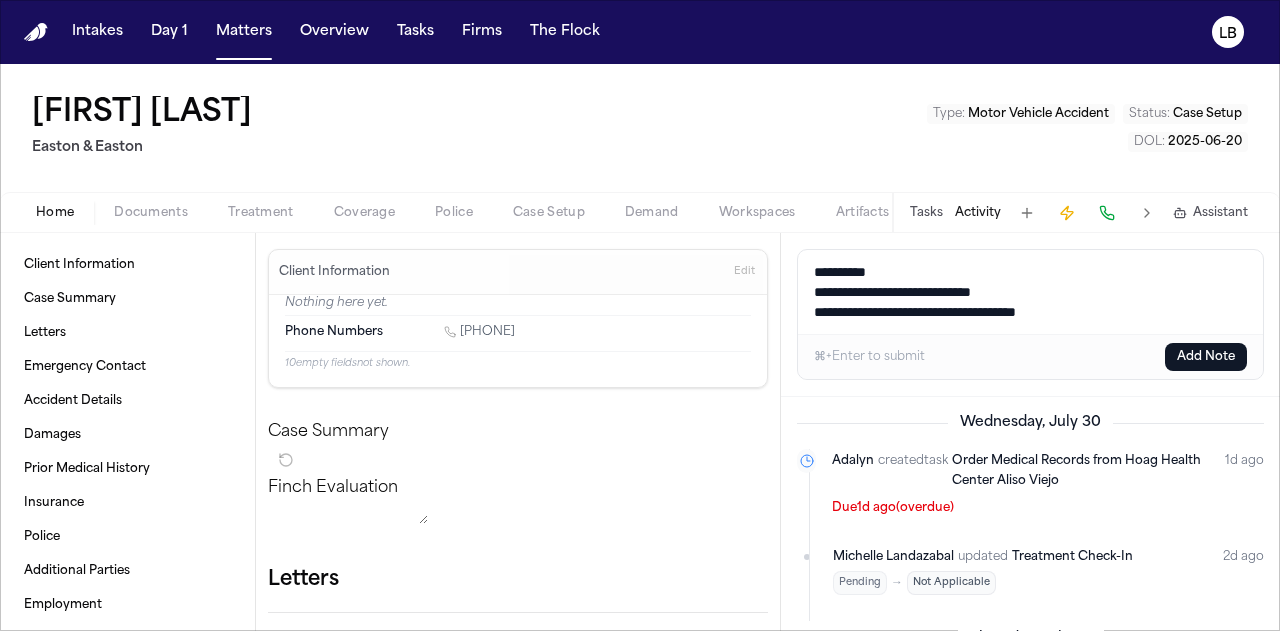 type on "**********" 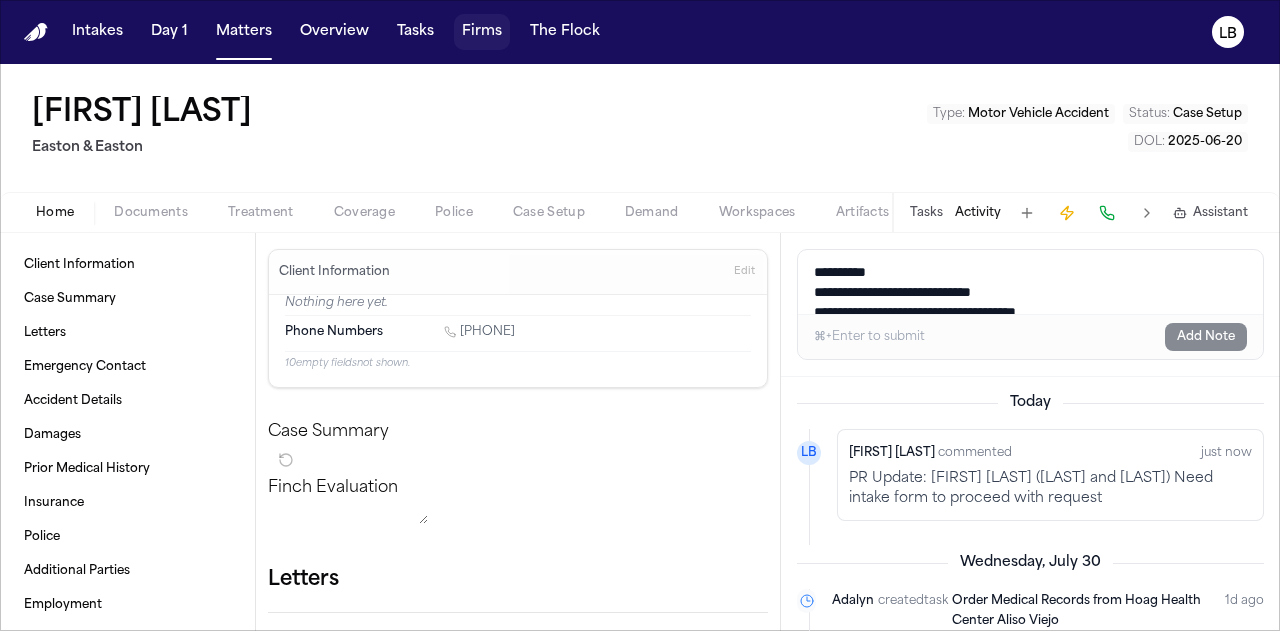 click on "Tasks" at bounding box center (415, 32) 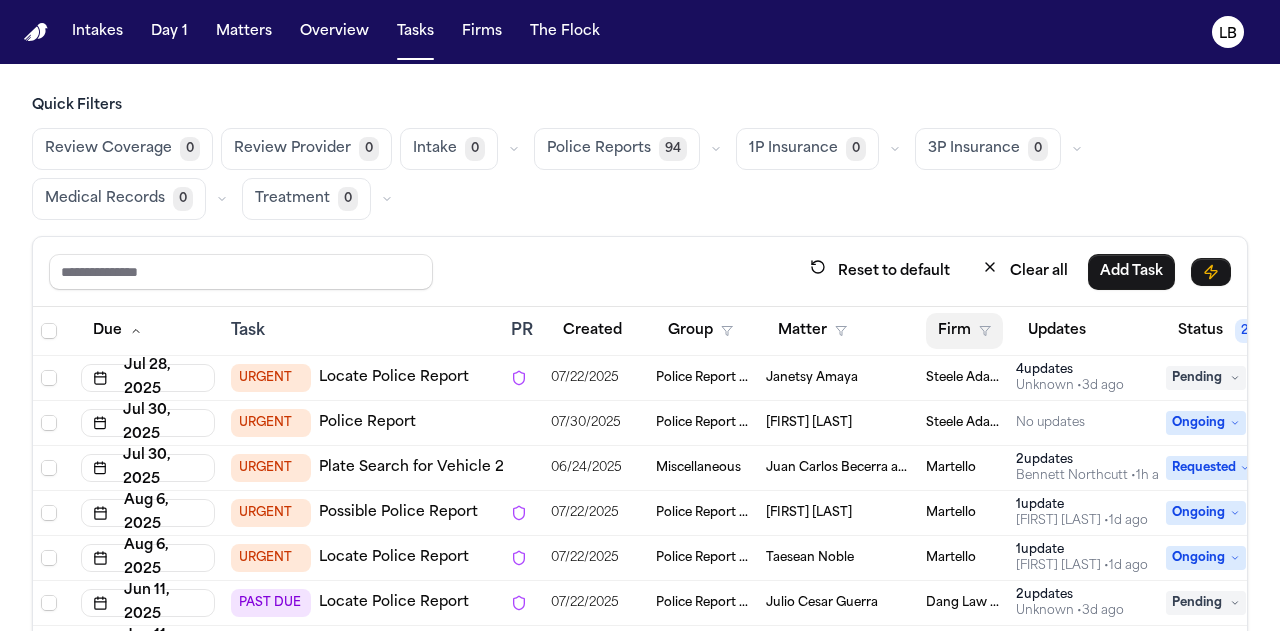 click 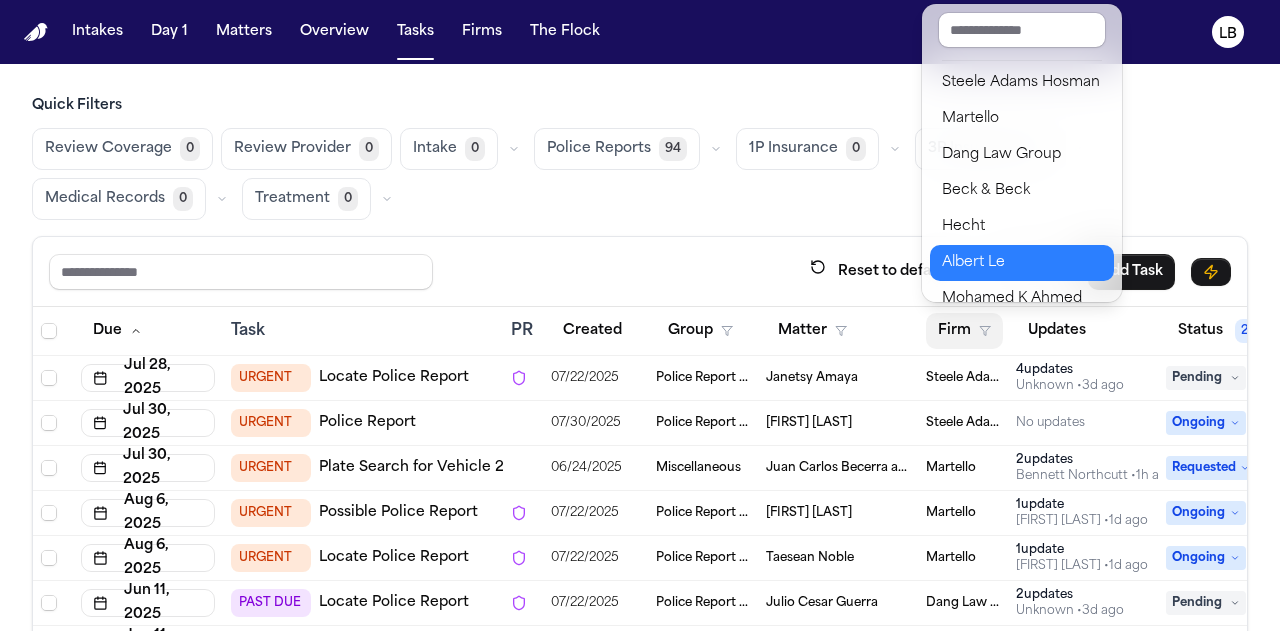 scroll, scrollTop: 290, scrollLeft: 0, axis: vertical 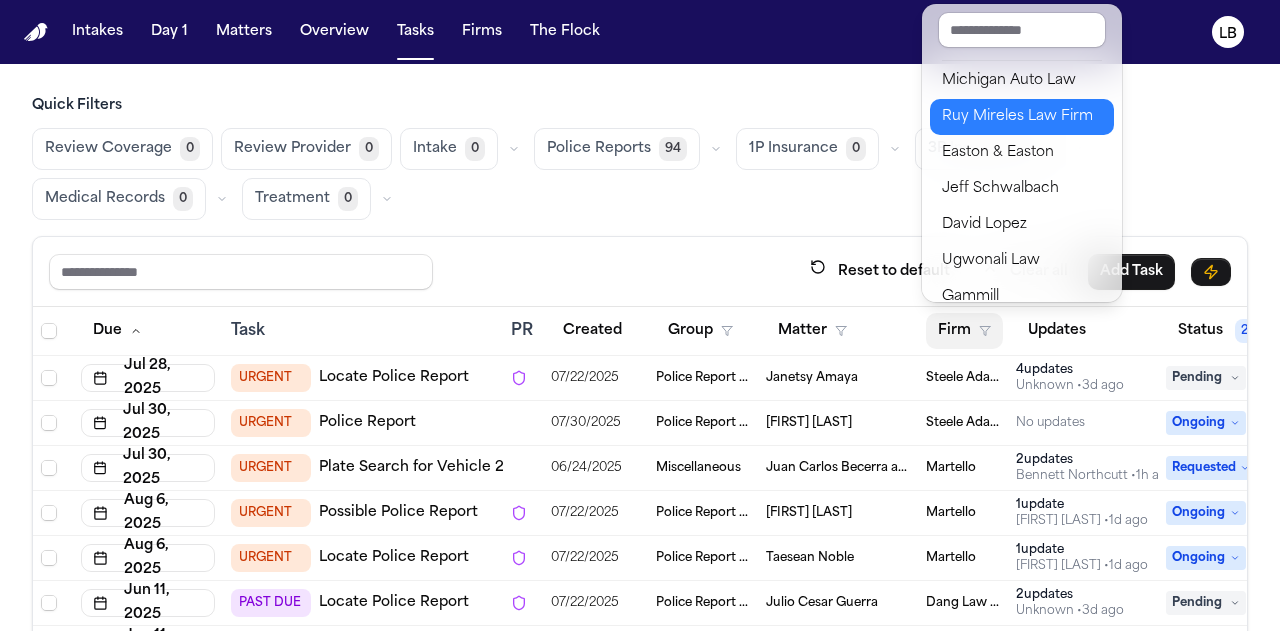 click on "Ruy Mireles Law Firm" at bounding box center [1022, 117] 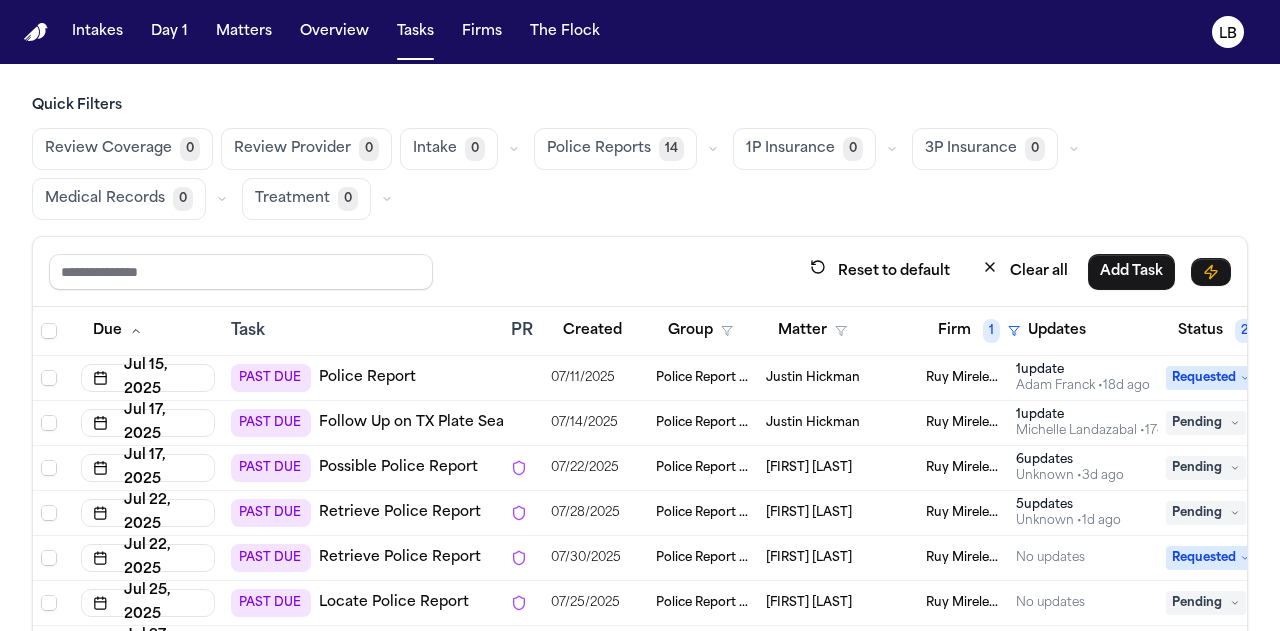 scroll, scrollTop: 282, scrollLeft: 0, axis: vertical 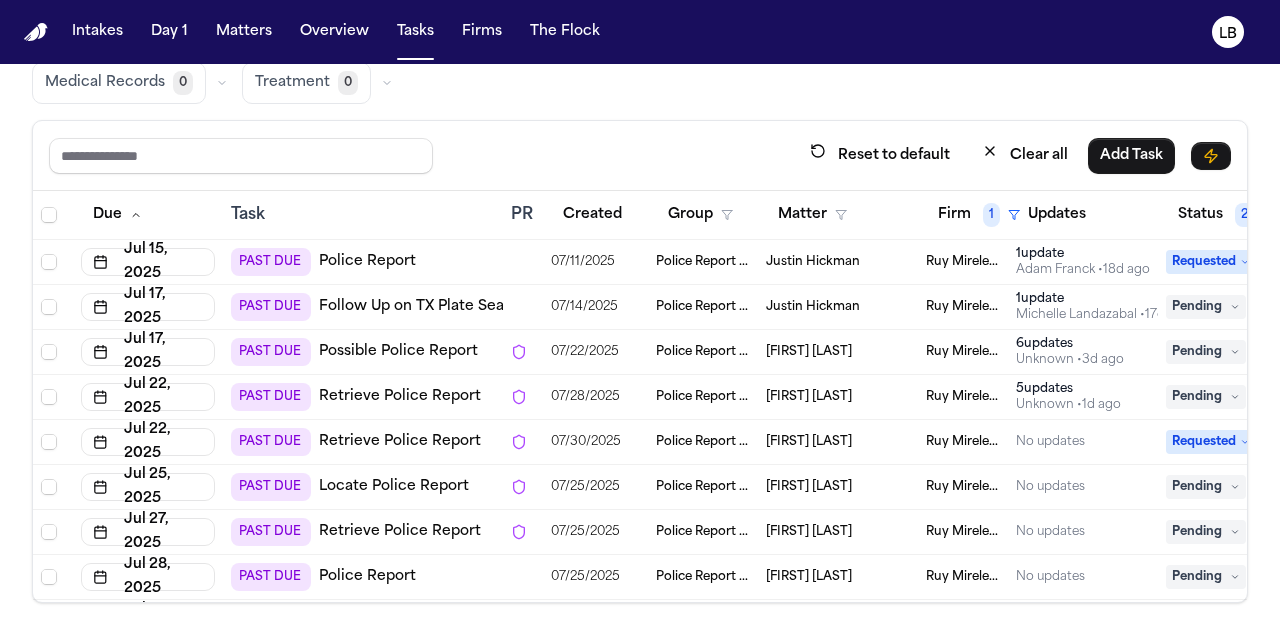 click on "PAST DUE Police Report" at bounding box center (363, 262) 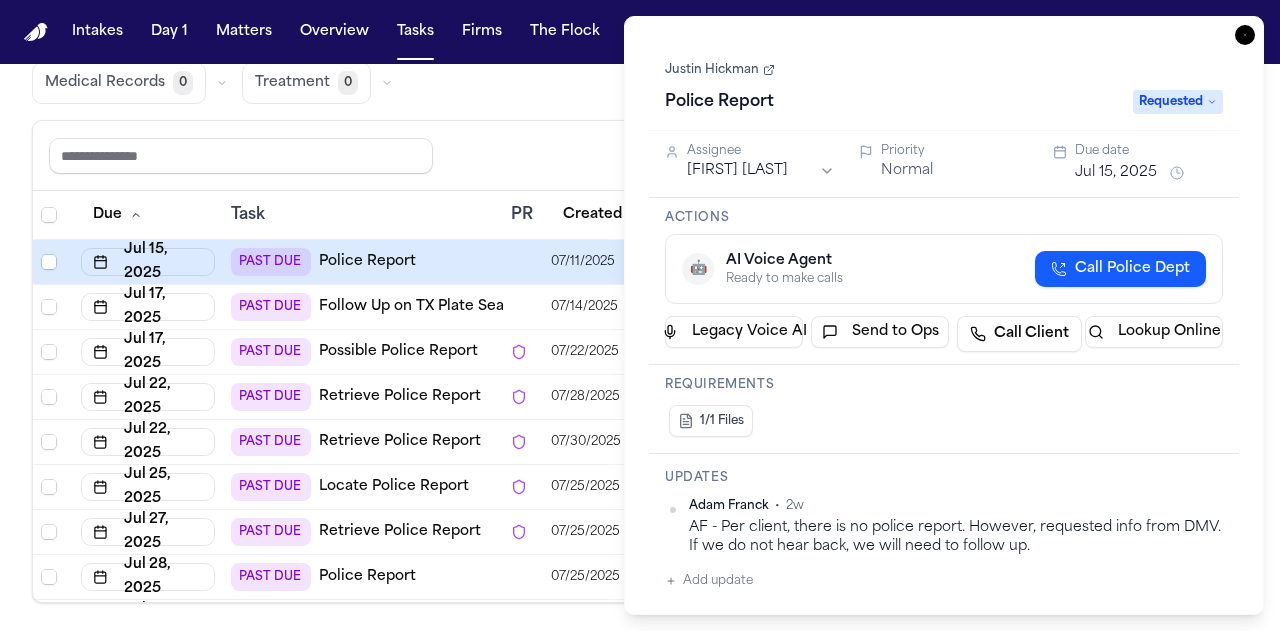 click on "Justin Hickman" at bounding box center (720, 70) 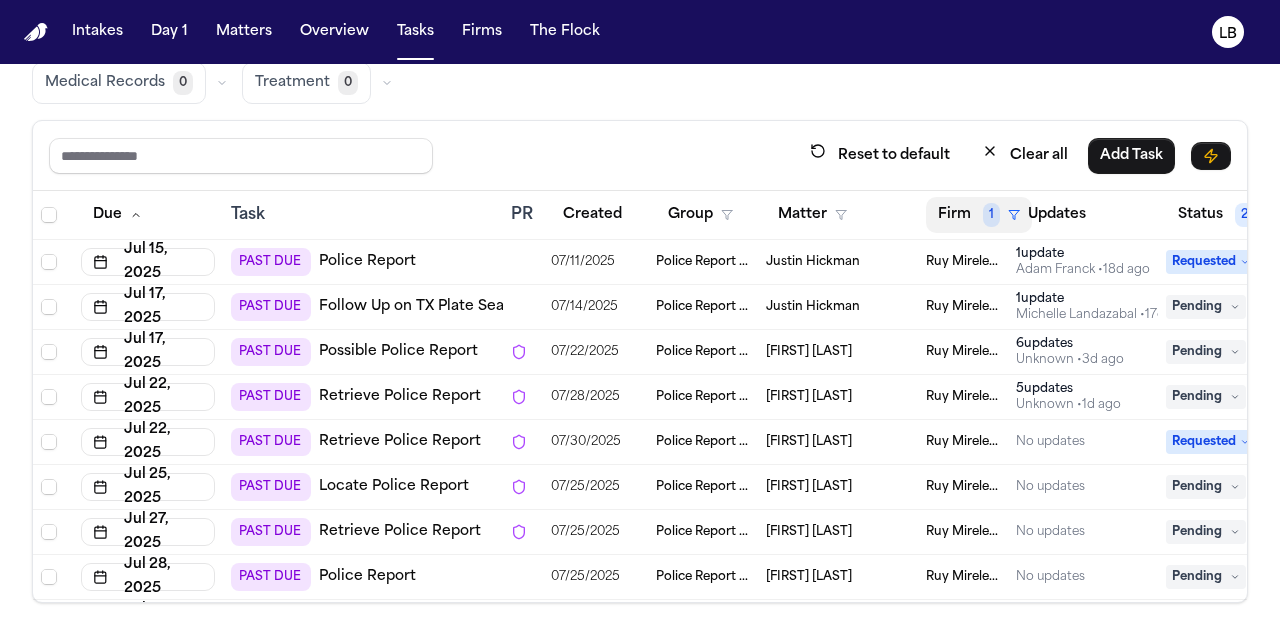 click on "Firm 1" at bounding box center [979, 215] 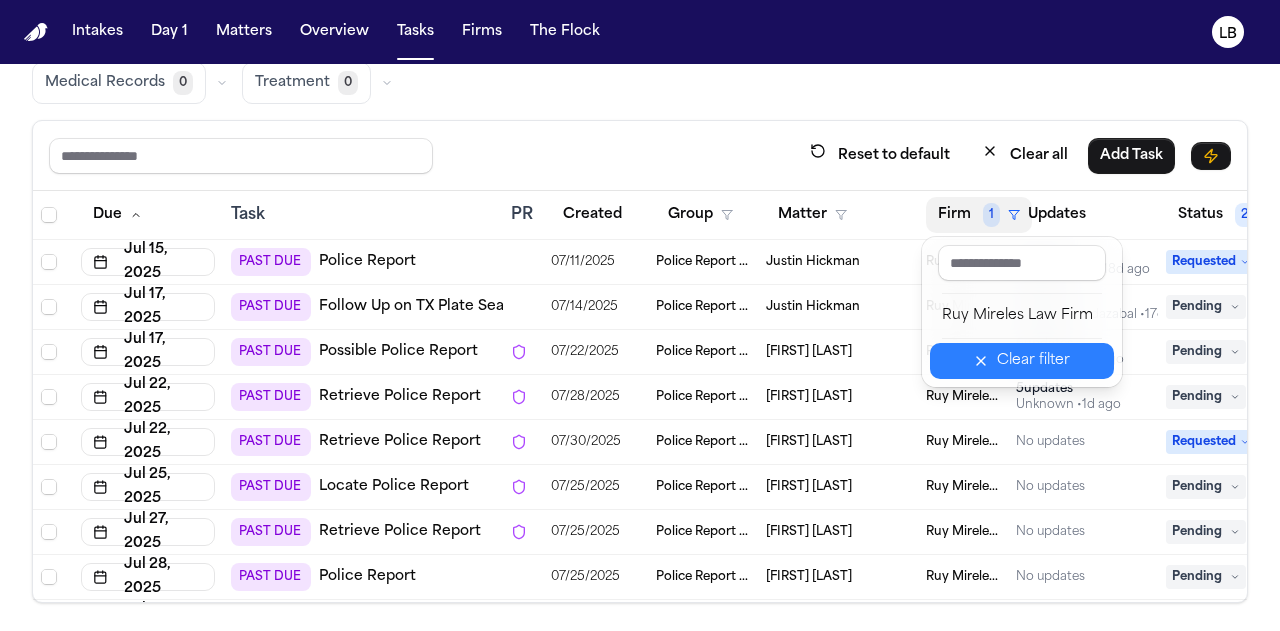 click on "Clear filter" at bounding box center [1033, 361] 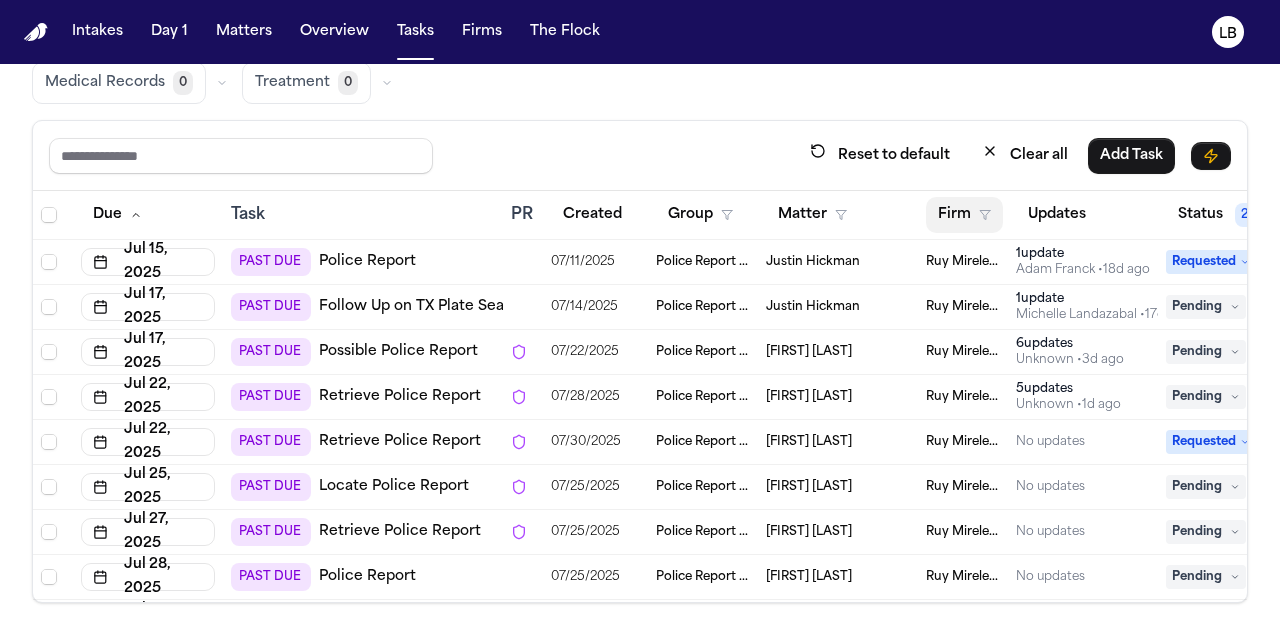 click on "Firm" at bounding box center (964, 215) 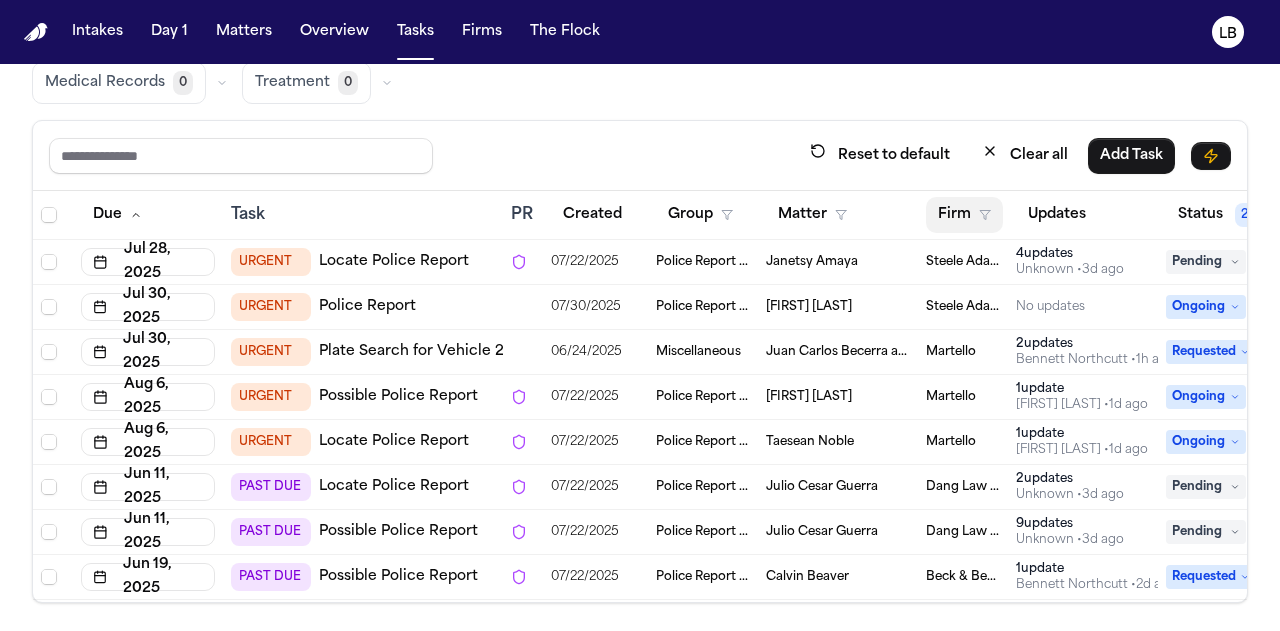 click on "Firm" at bounding box center (964, 215) 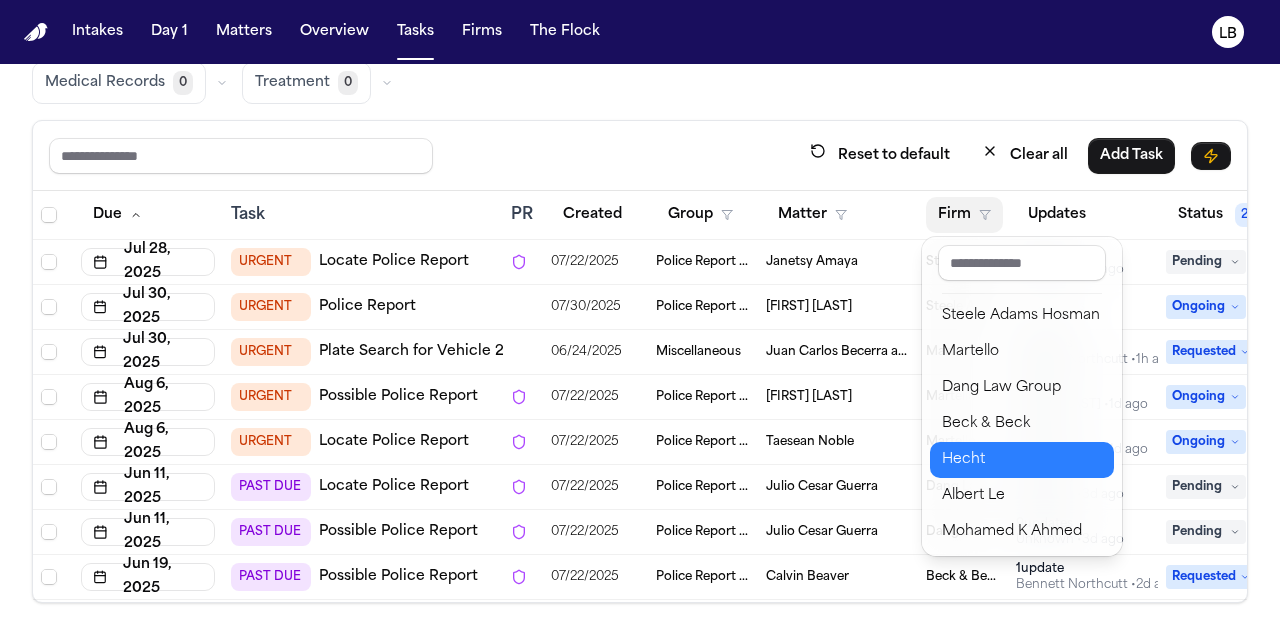 scroll, scrollTop: 290, scrollLeft: 0, axis: vertical 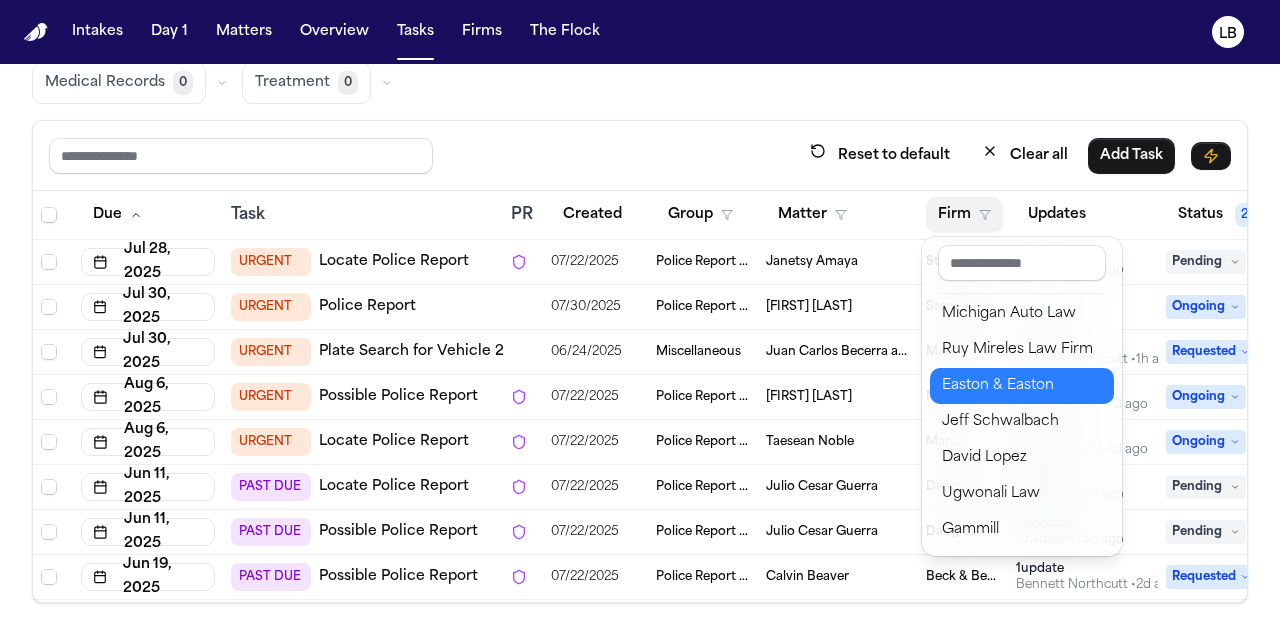click on "Easton & Easton" at bounding box center [1022, 386] 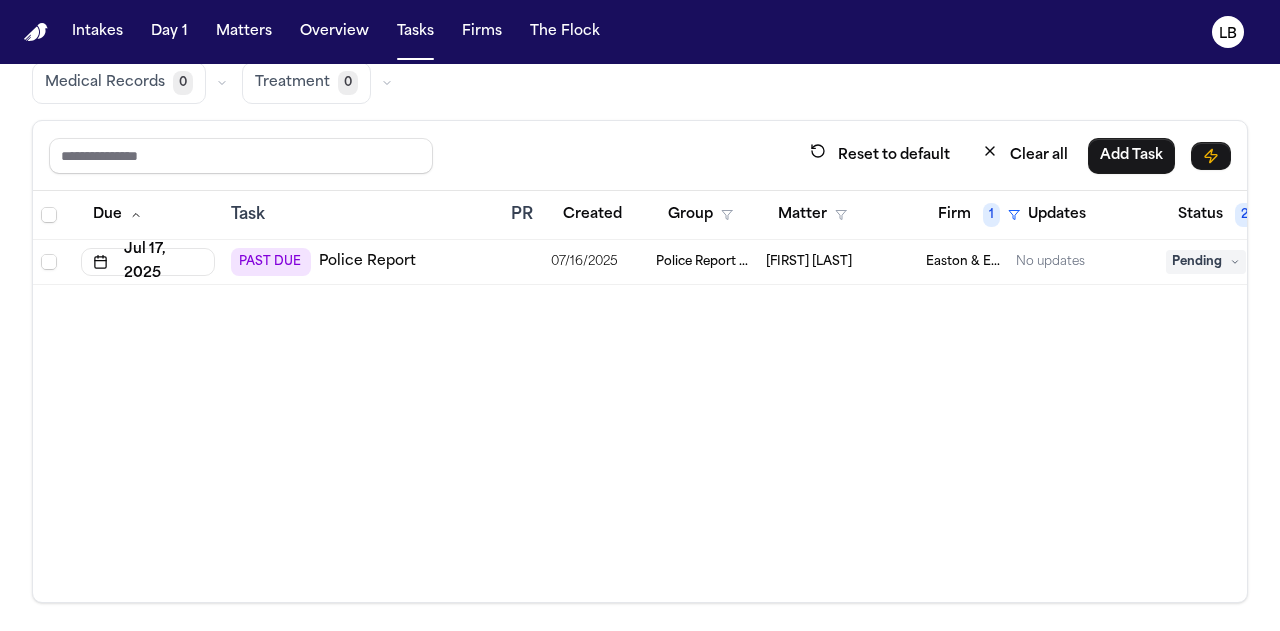 click on "Susan Black" at bounding box center (838, 262) 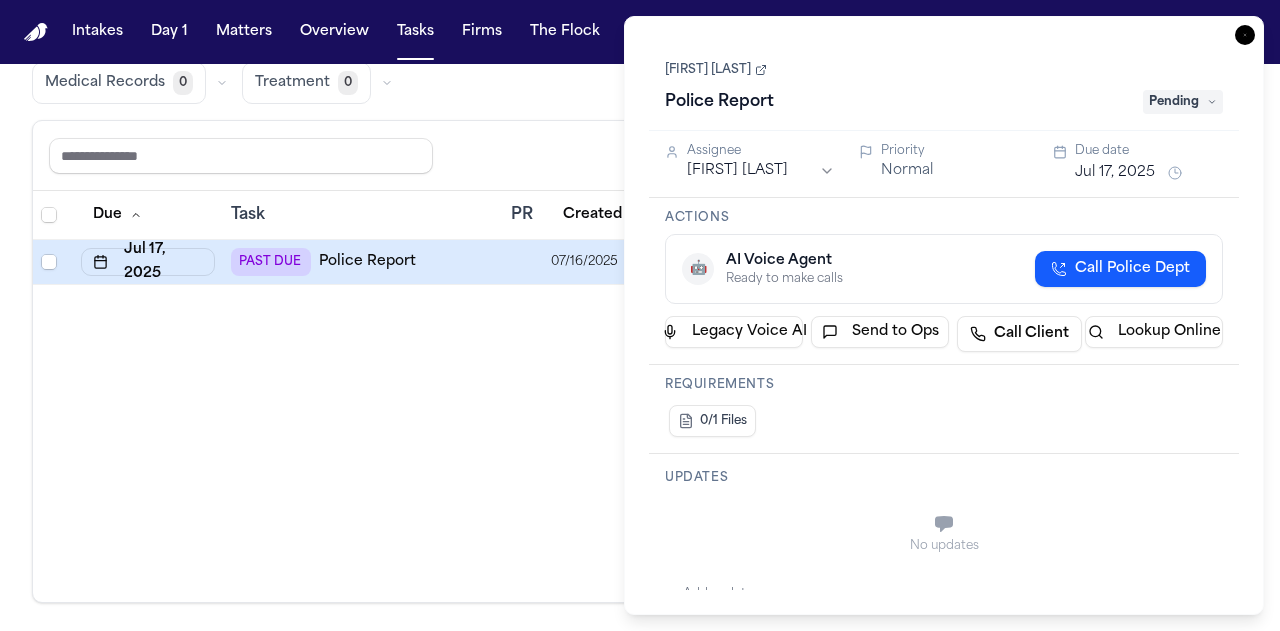 click on "Pending" at bounding box center (1183, 102) 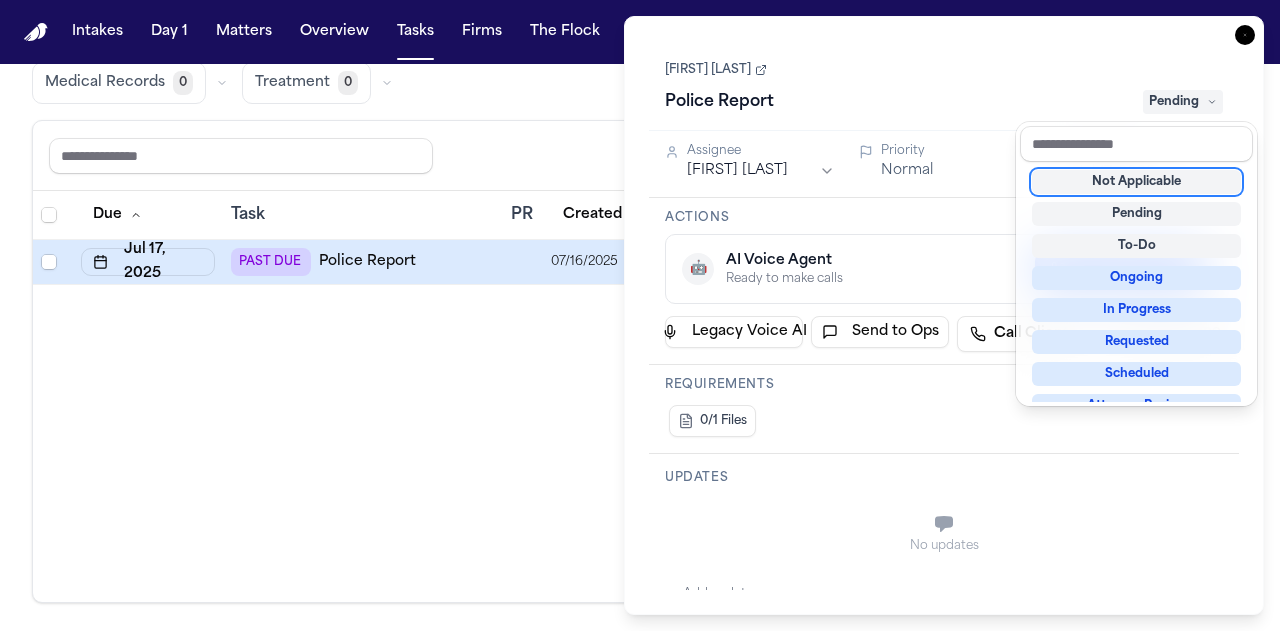 click on "Not Applicable" at bounding box center [1136, 182] 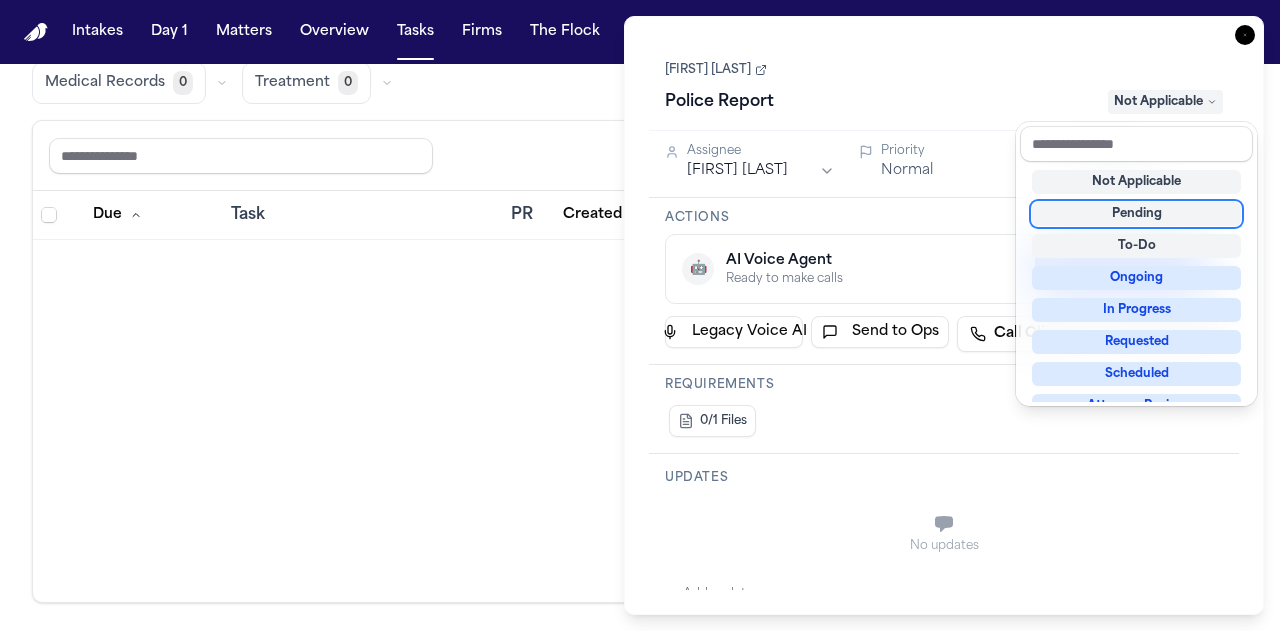 click on "Due Task PR Created Group Matter Firm 1 Updates Status 2 Assignee 2" at bounding box center [640, 396] 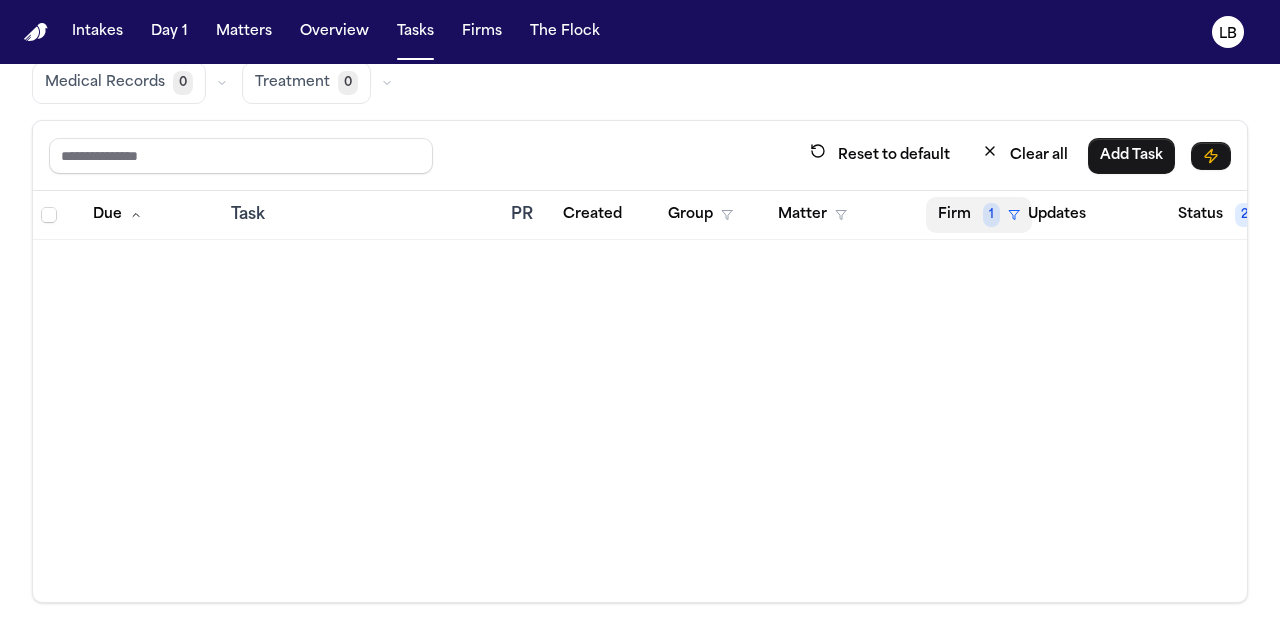 click on "Firm 1" at bounding box center (979, 215) 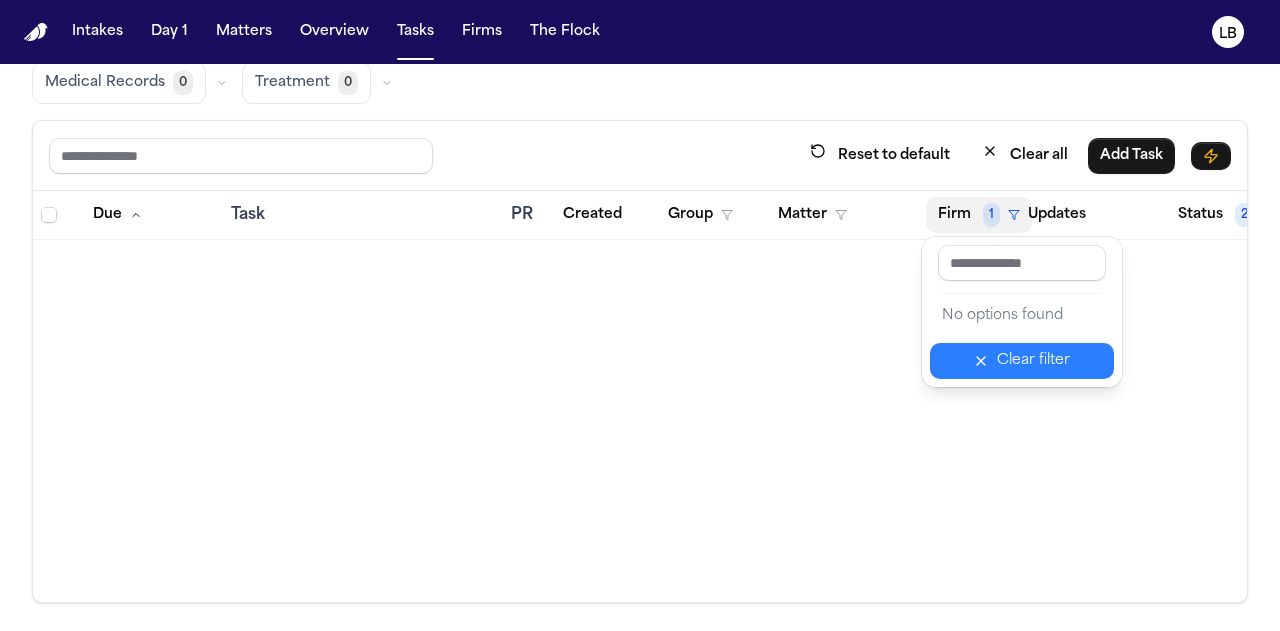 click on "Clear filter" at bounding box center [1033, 361] 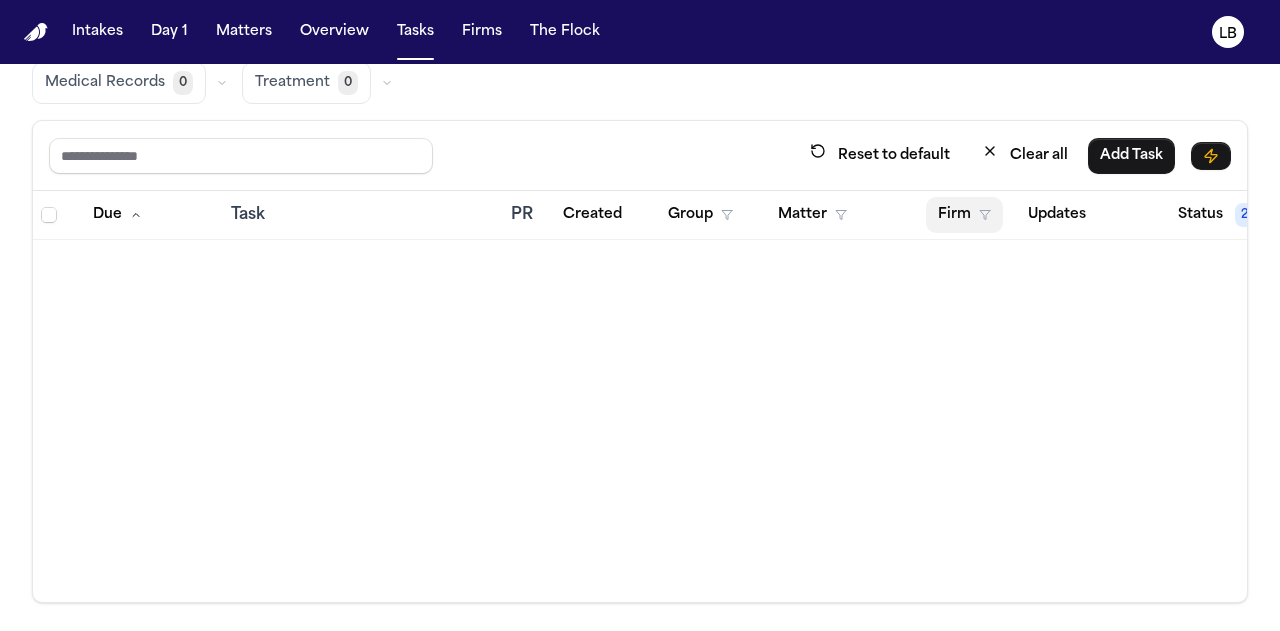 click 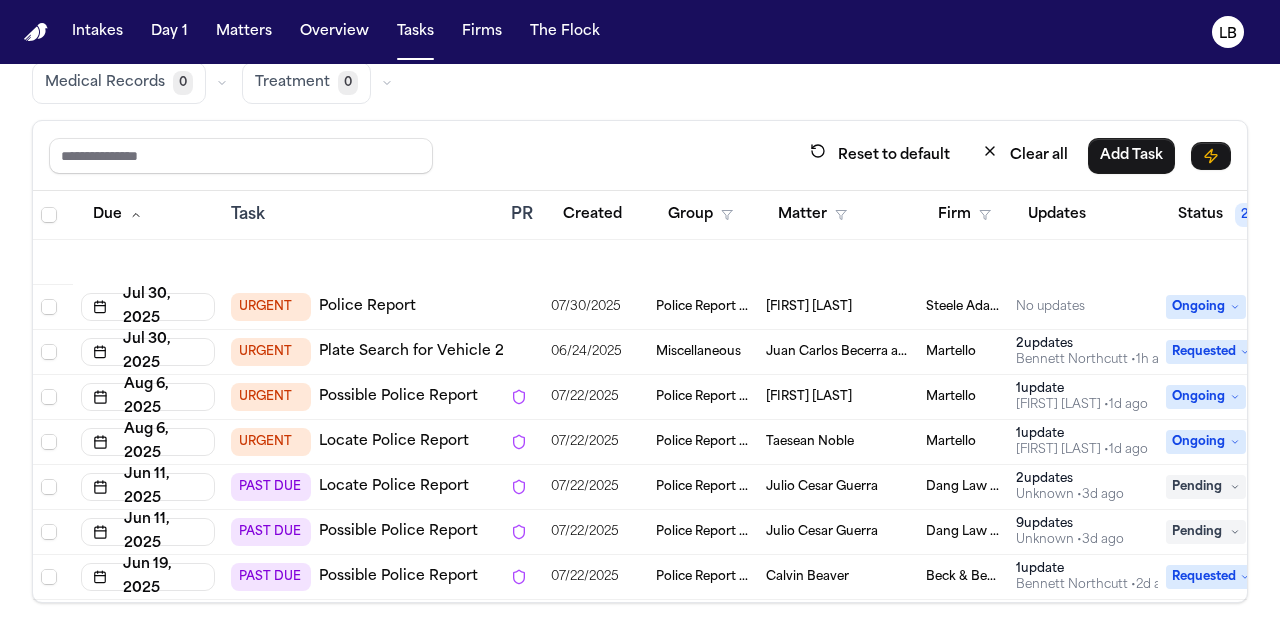 scroll, scrollTop: 1314, scrollLeft: 0, axis: vertical 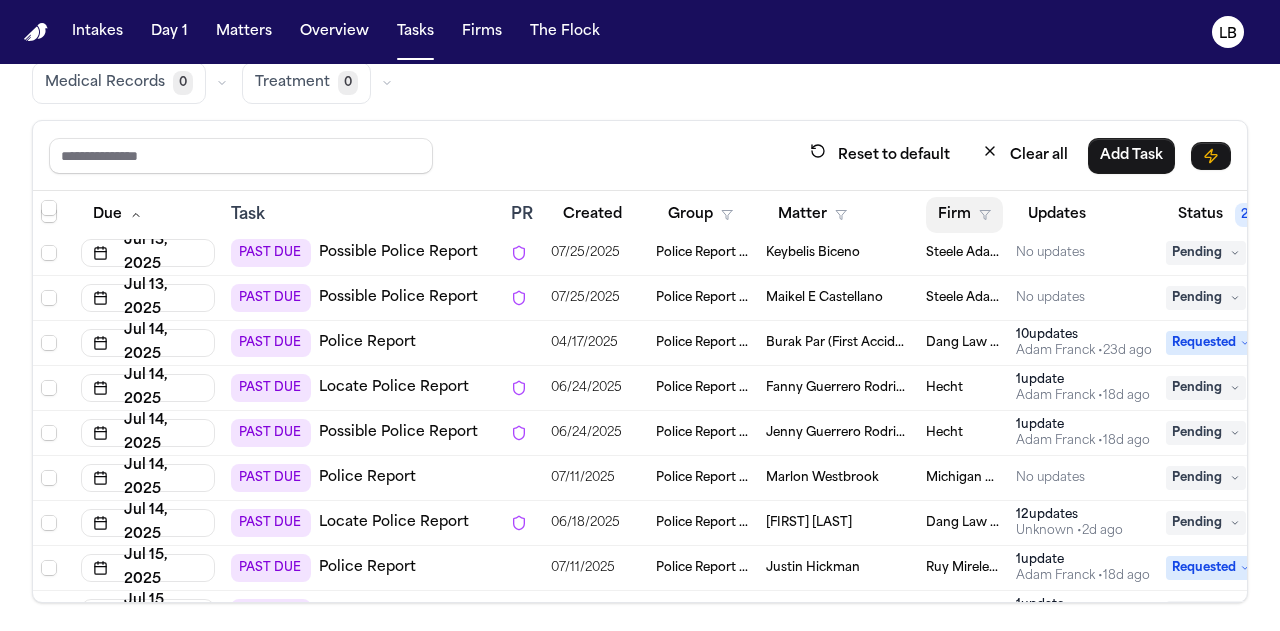 click on "Firm" at bounding box center [964, 215] 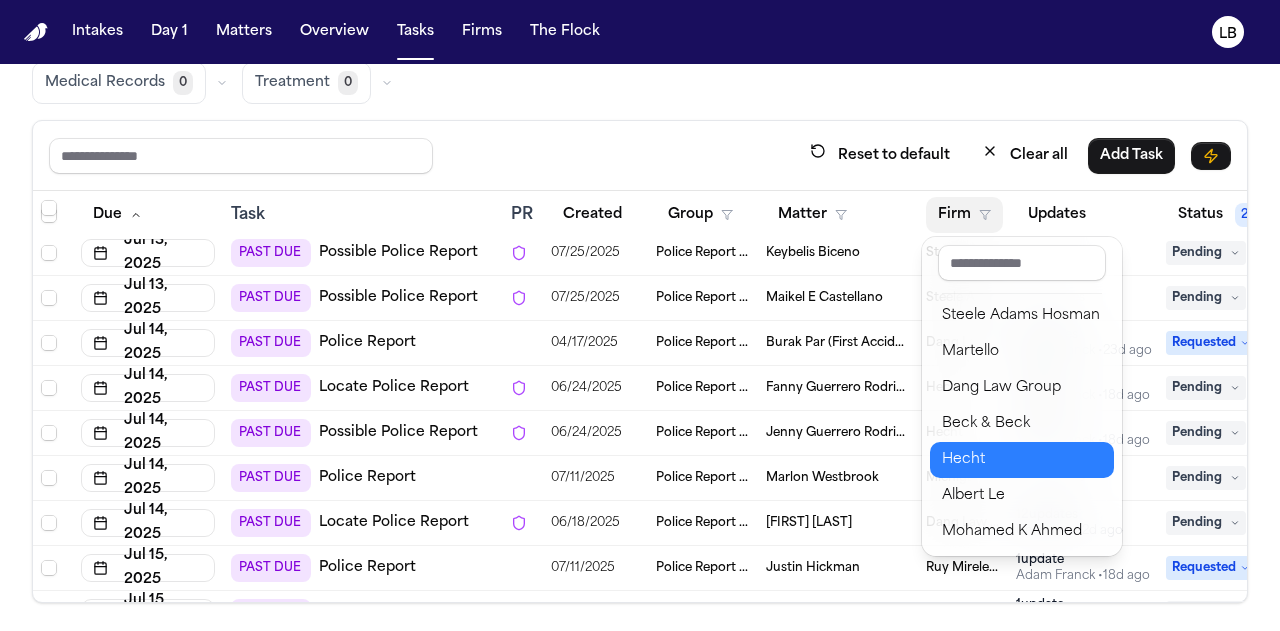scroll, scrollTop: 254, scrollLeft: 0, axis: vertical 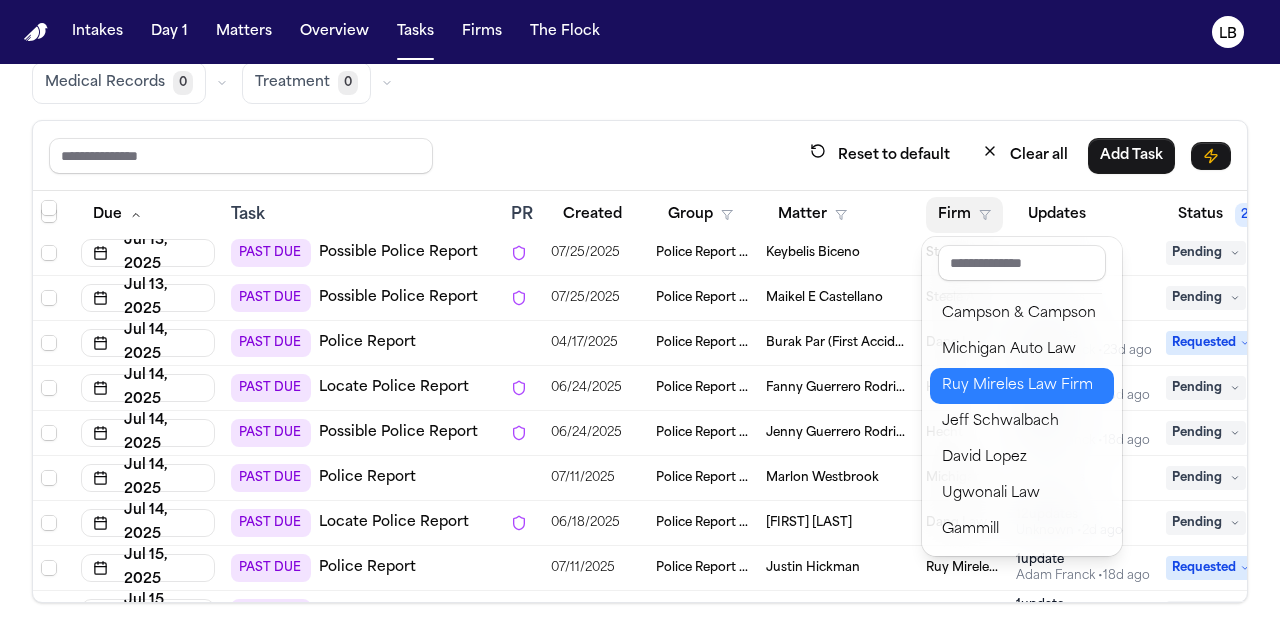 click on "Ruy Mireles Law Firm" at bounding box center (1022, 386) 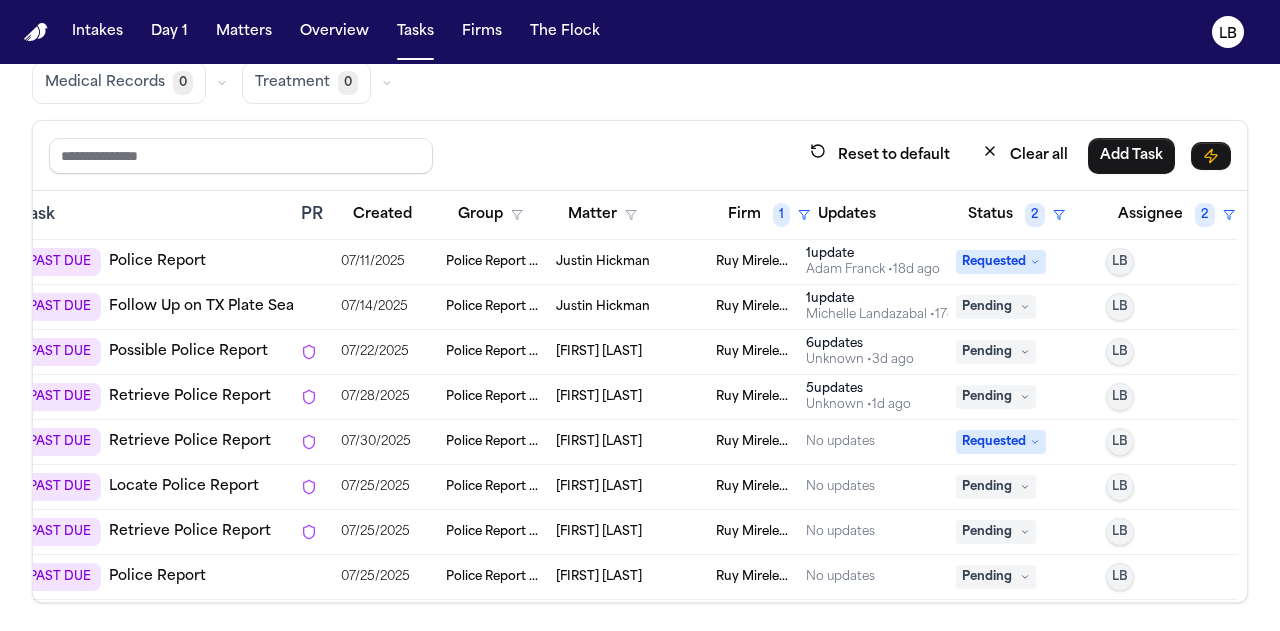 scroll, scrollTop: 0, scrollLeft: 0, axis: both 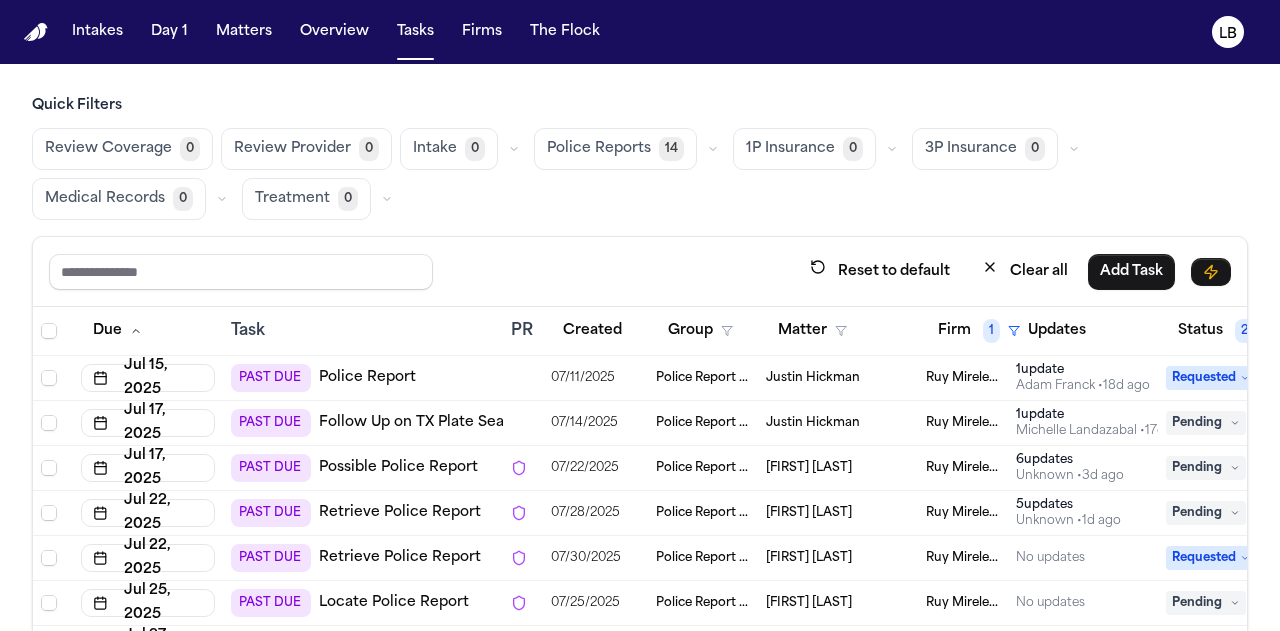 click on "Police Report" at bounding box center [367, 378] 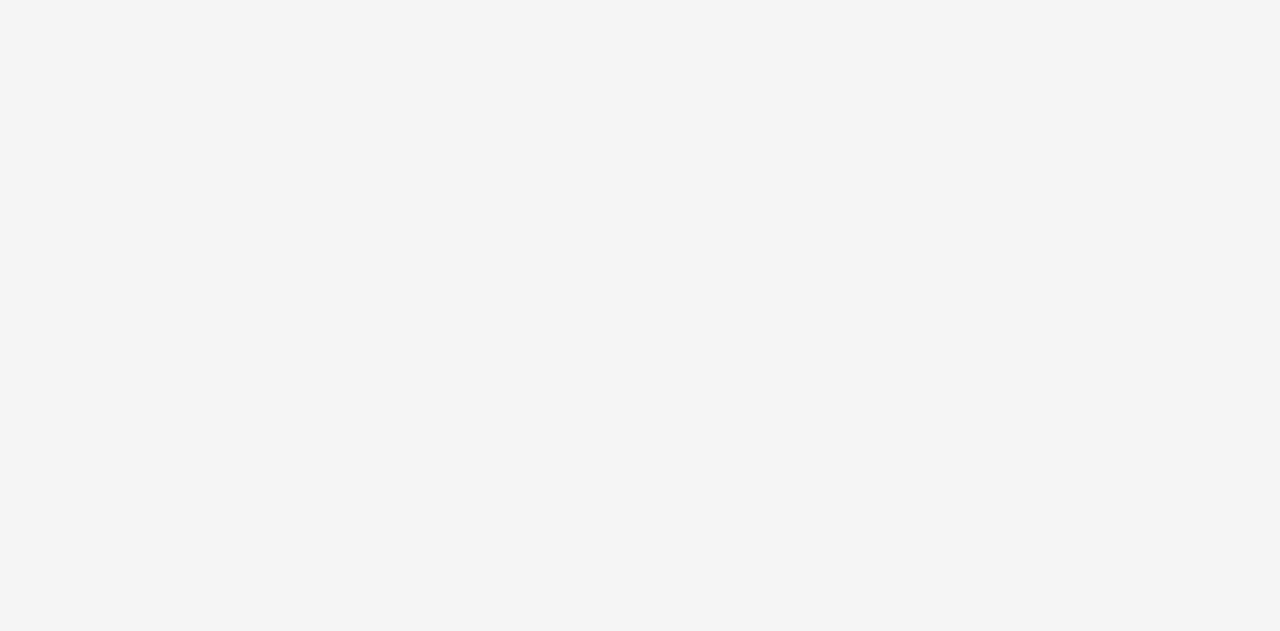scroll, scrollTop: 0, scrollLeft: 0, axis: both 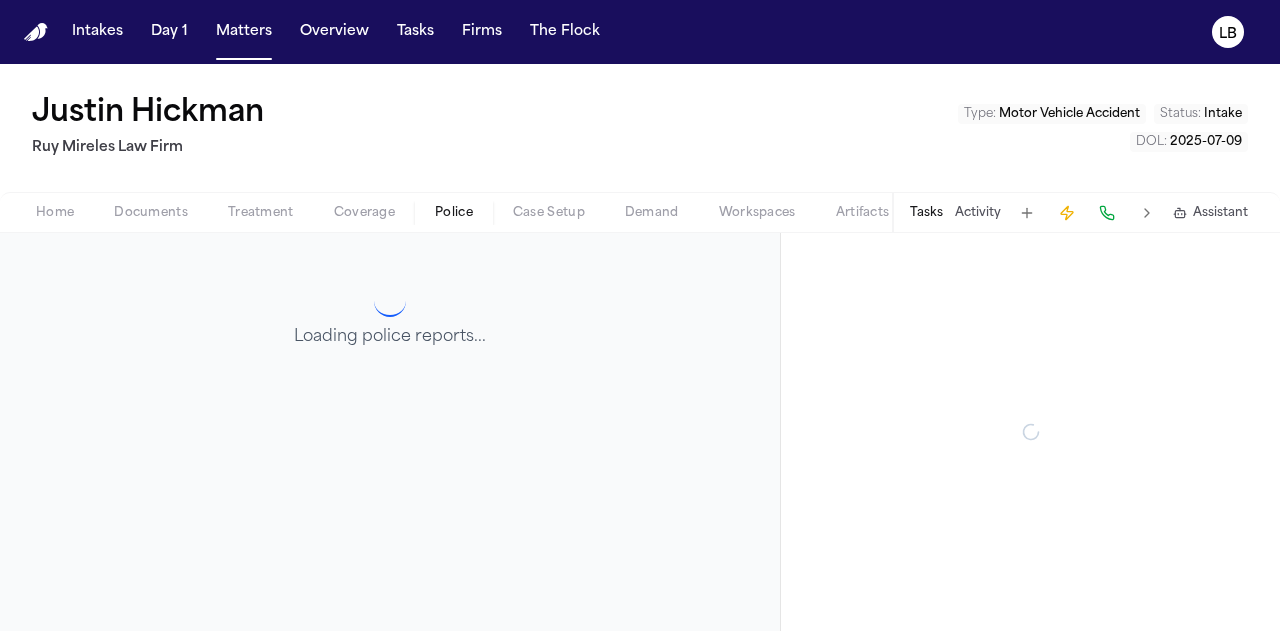 click on "Police" at bounding box center (454, 213) 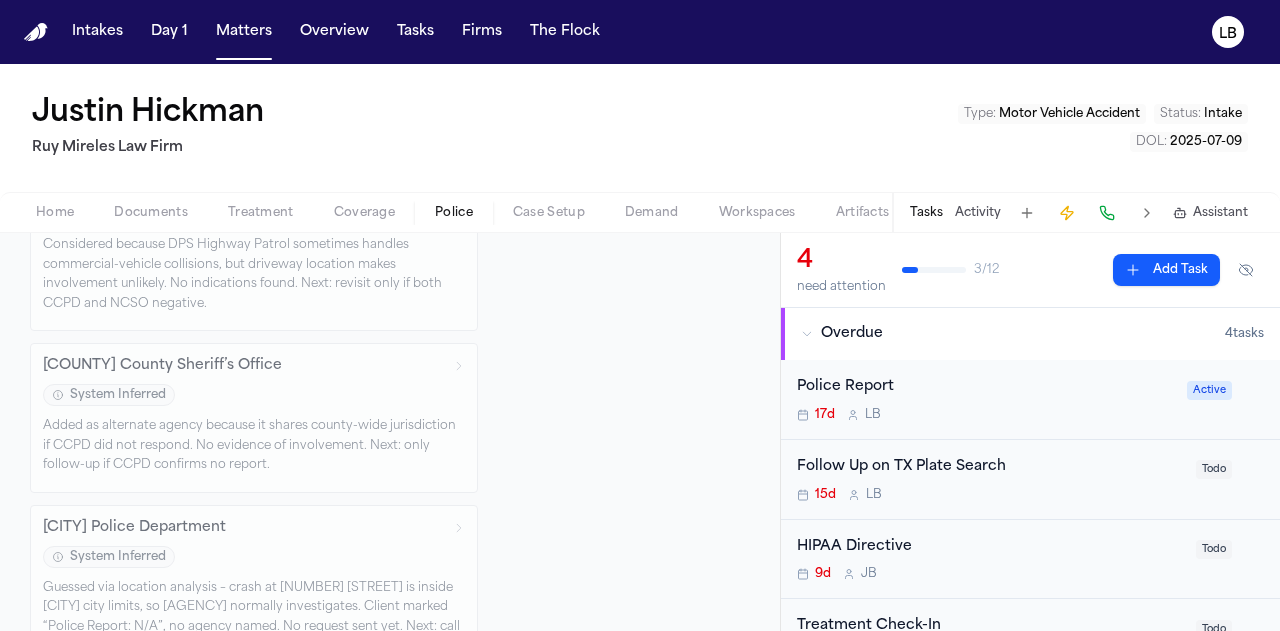 scroll, scrollTop: 0, scrollLeft: 0, axis: both 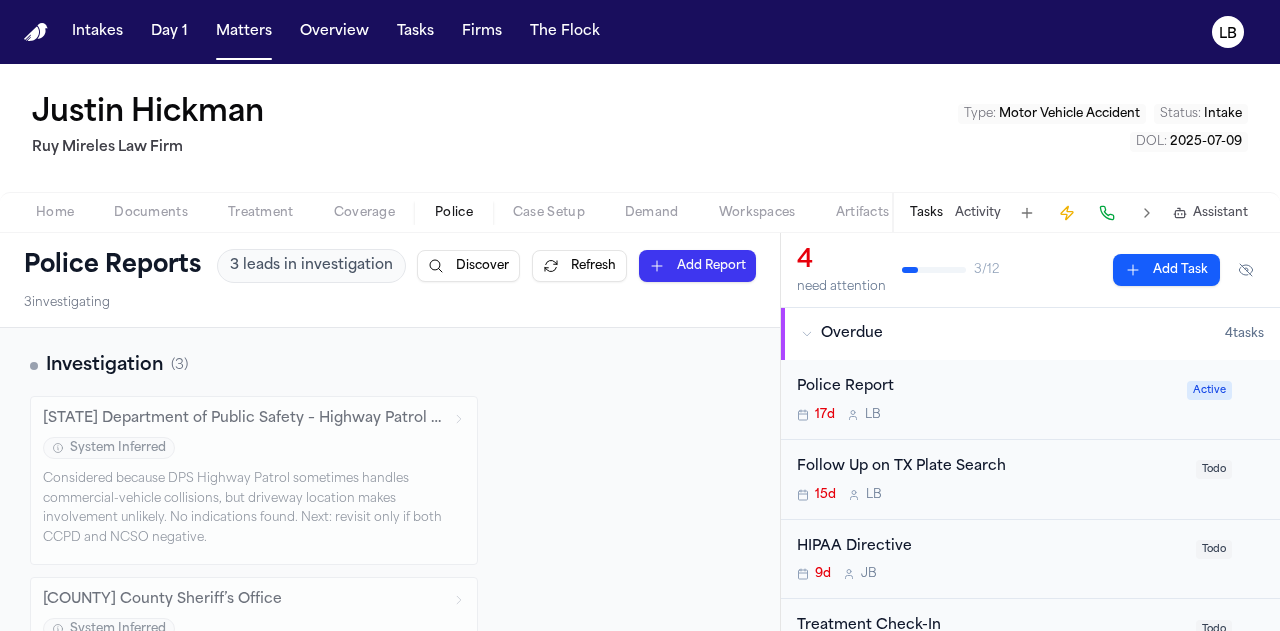 click on "Ruy Mireles Law Firm" at bounding box center (152, 148) 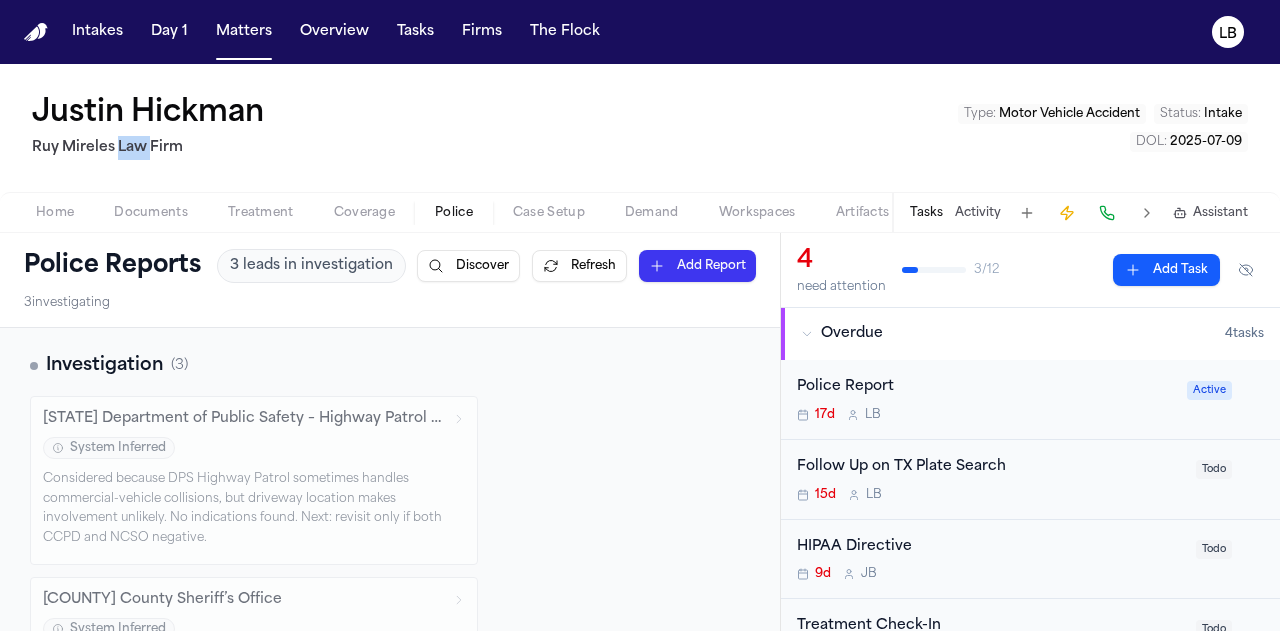 click on "Ruy Mireles Law Firm" at bounding box center (152, 148) 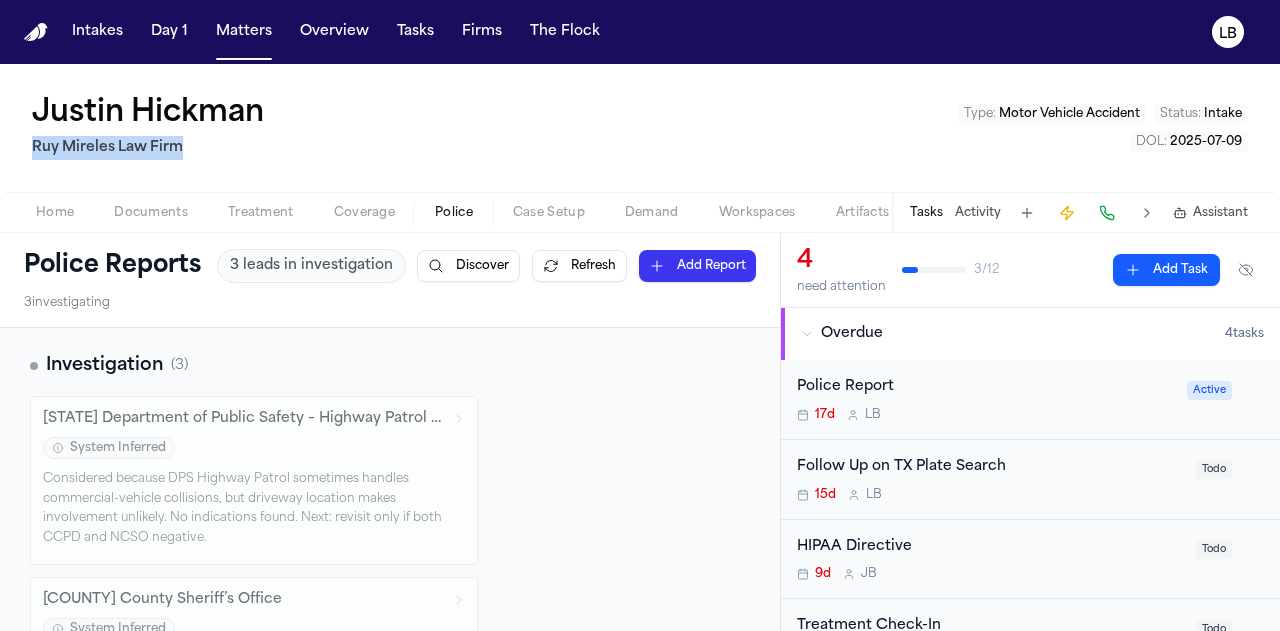 click on "Ruy Mireles Law Firm" at bounding box center (152, 148) 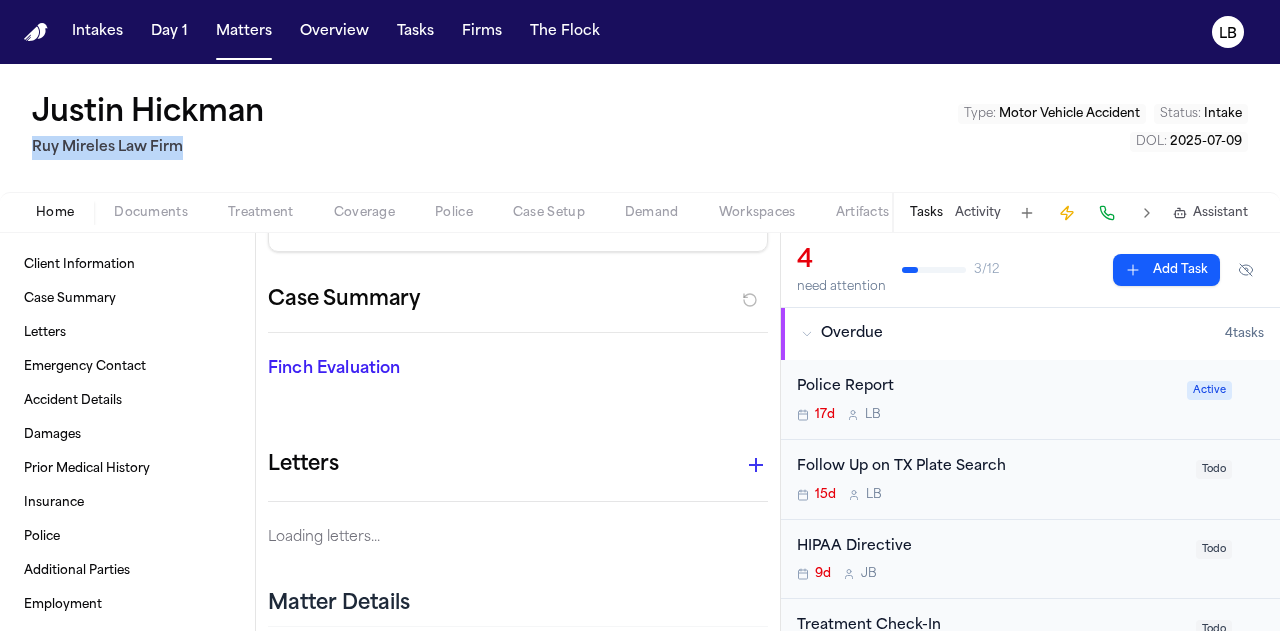 click on "Home" at bounding box center (55, 213) 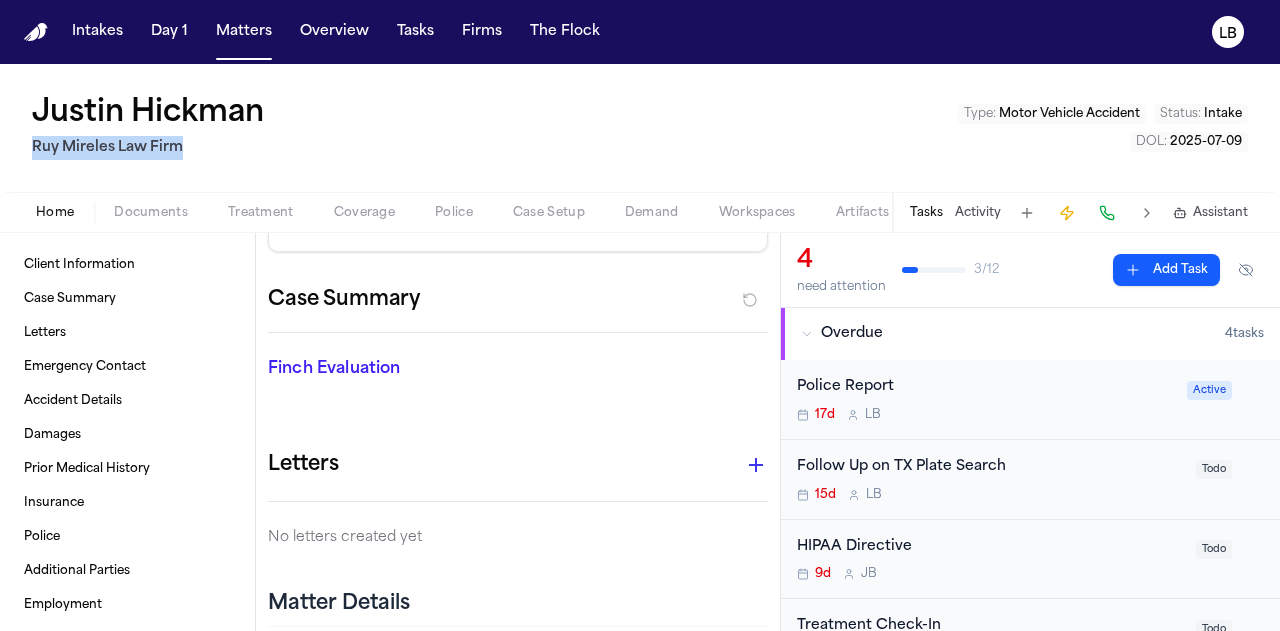 click on "Documents" at bounding box center [151, 213] 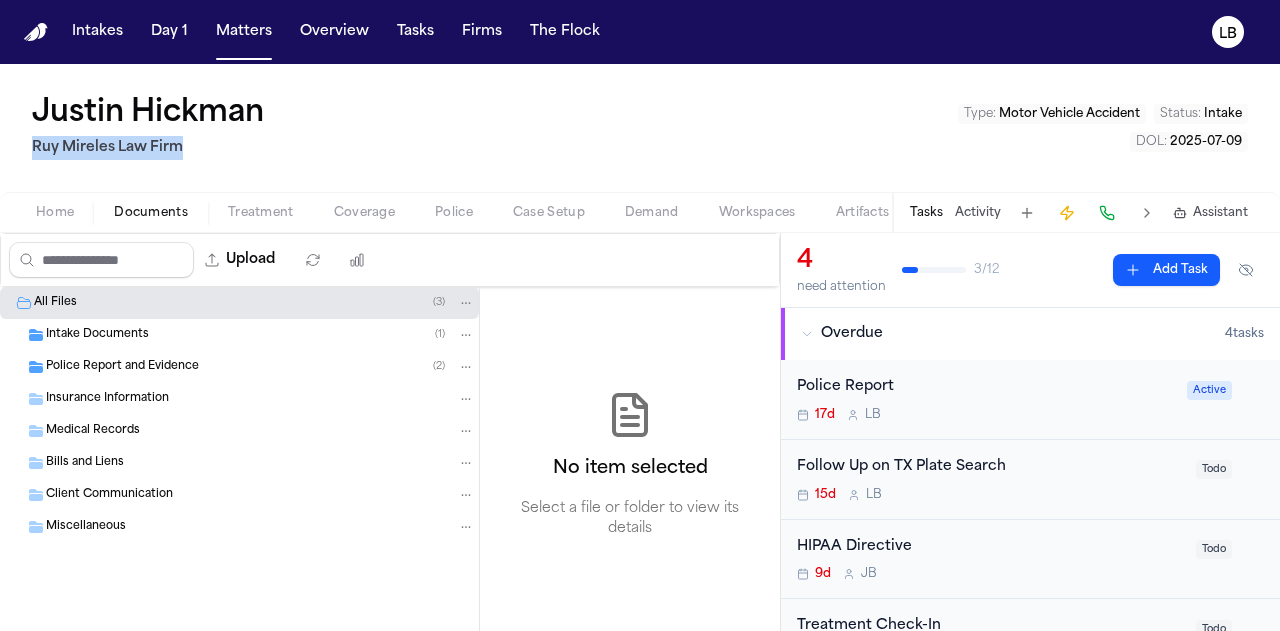 click on "Intake Documents" at bounding box center (97, 335) 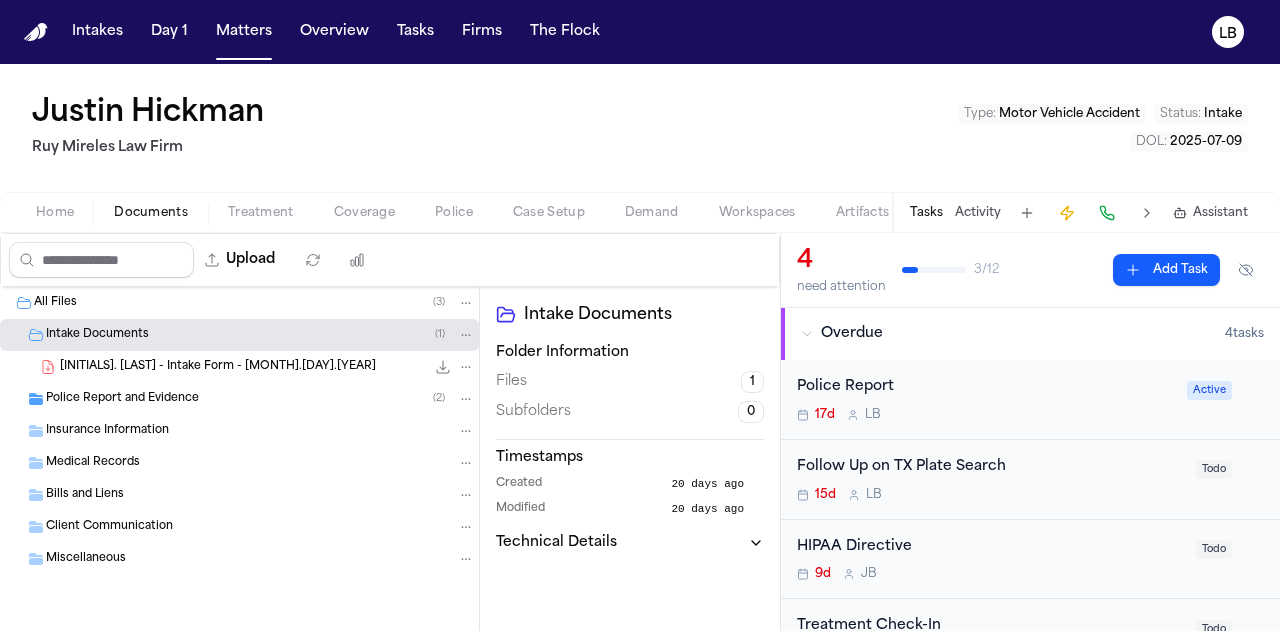 click on "[INITIALS]. [LAST] - Intake Form - [MONTH].[DAY].[YEAR] [SIZE]  • PDF" at bounding box center (239, 367) 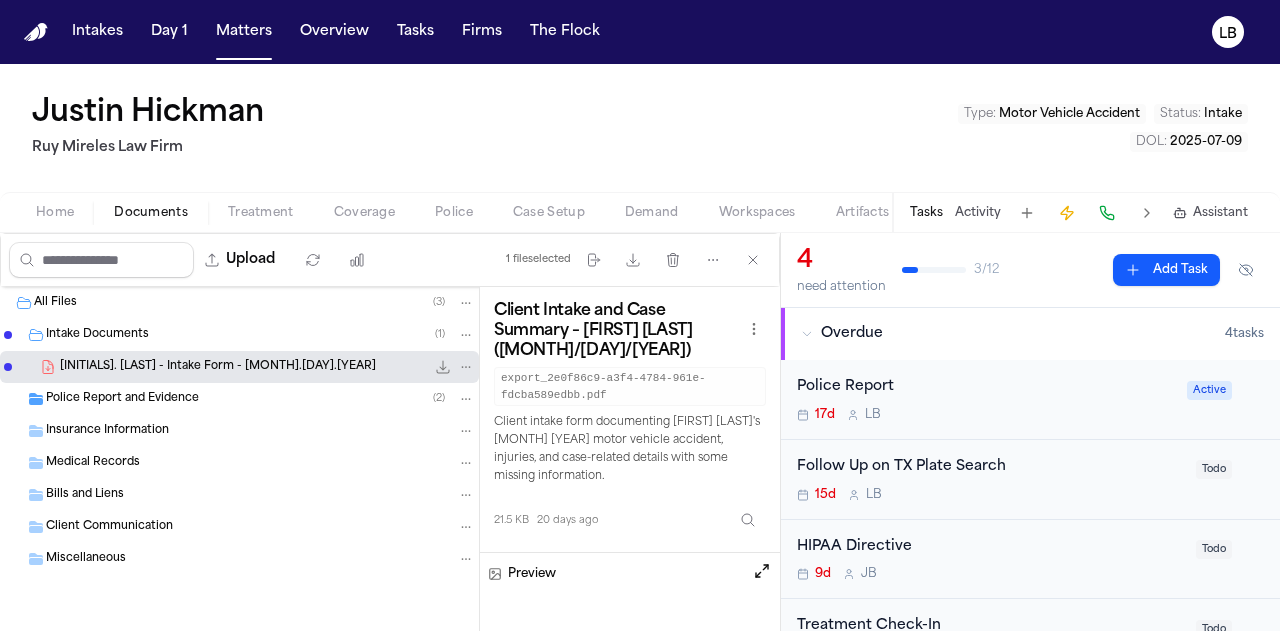 scroll, scrollTop: 290, scrollLeft: 0, axis: vertical 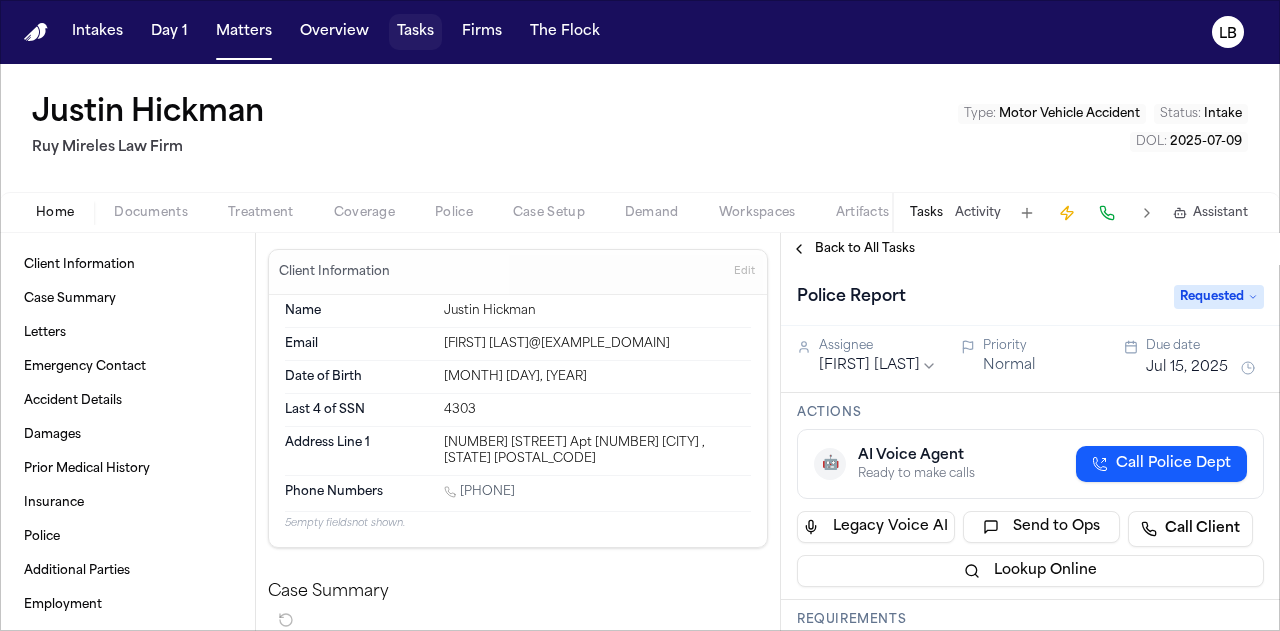 click on "Tasks" at bounding box center (415, 32) 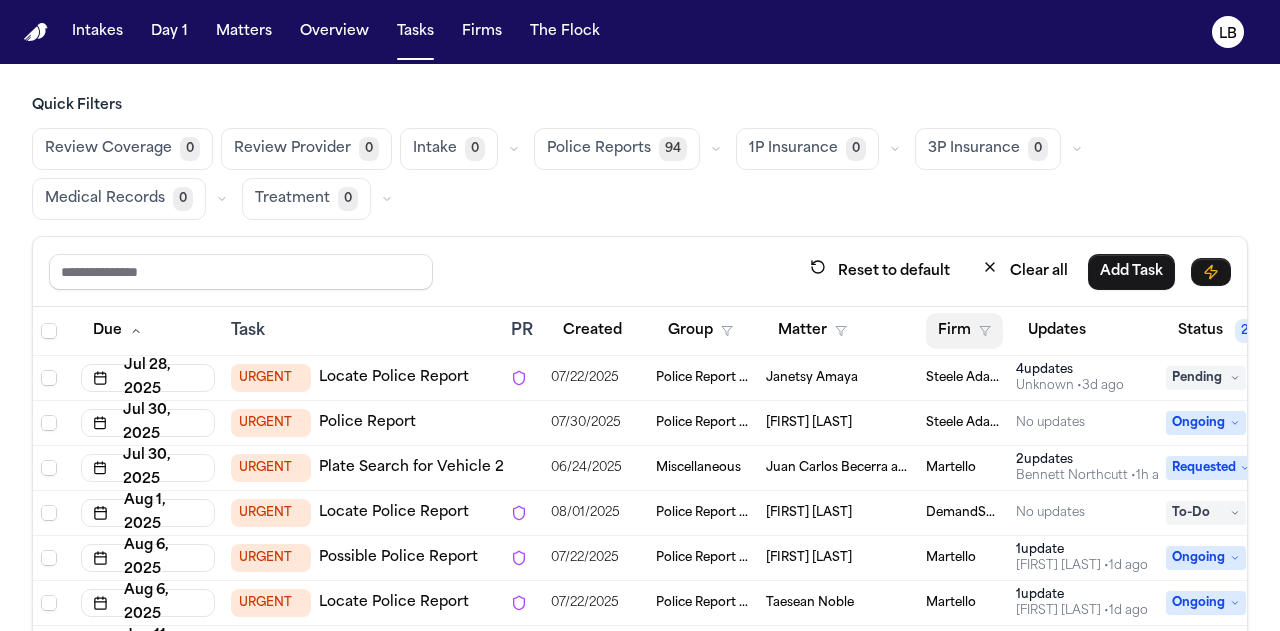 drag, startPoint x: 990, startPoint y: 325, endPoint x: 1001, endPoint y: 317, distance: 13.601471 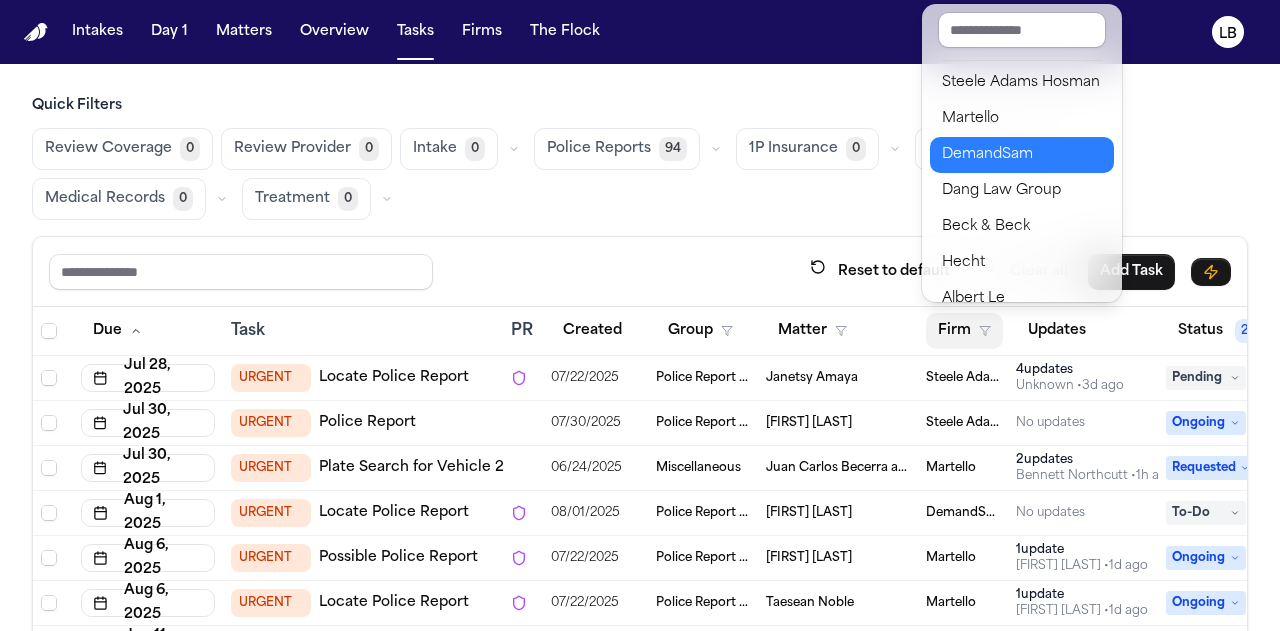 click on "DemandSam" at bounding box center [1022, 155] 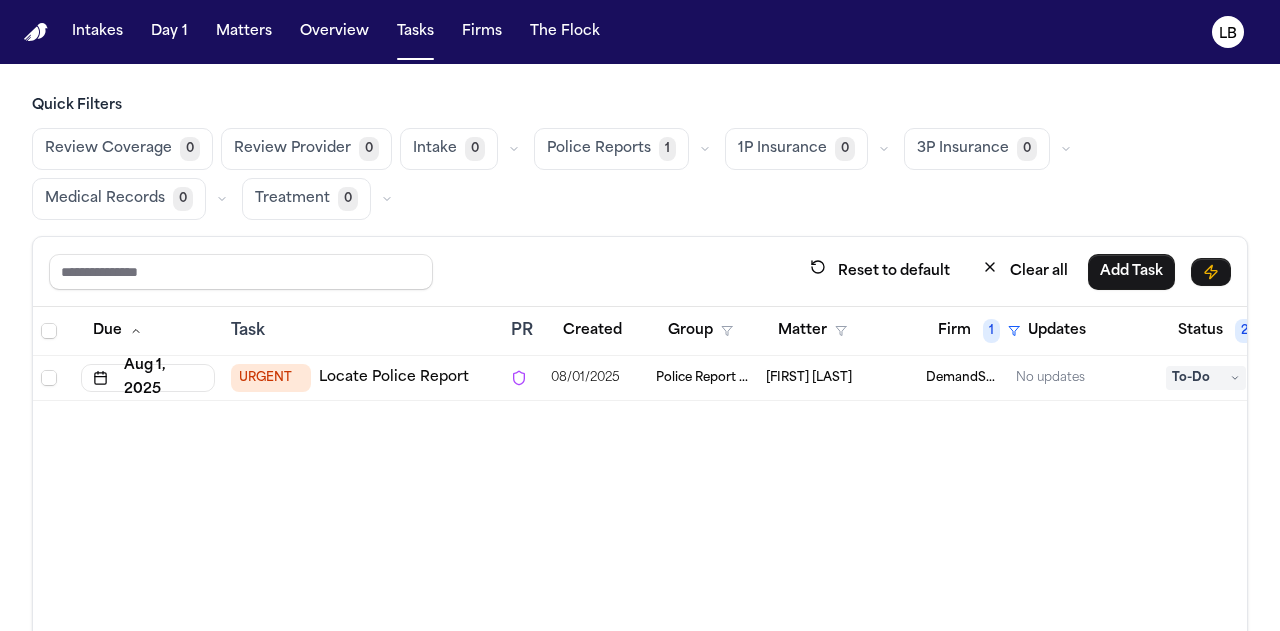 click on "[FIRST] [LAST]" at bounding box center (809, 378) 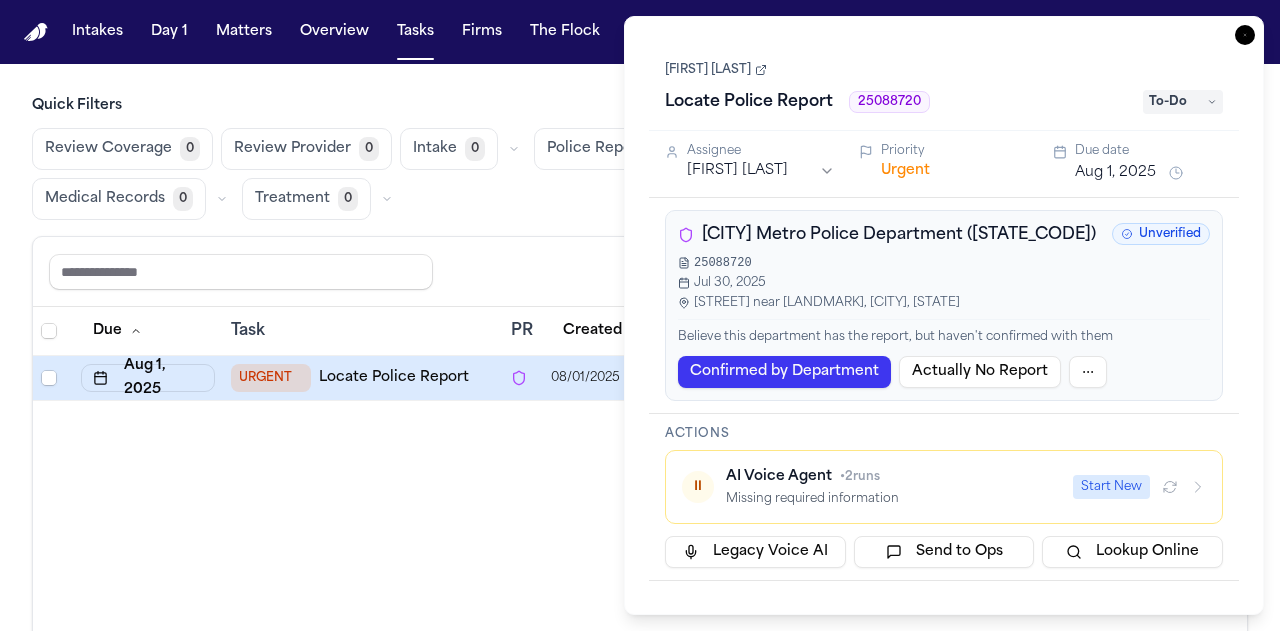 click on "[FIRST] [LAST]" at bounding box center [716, 70] 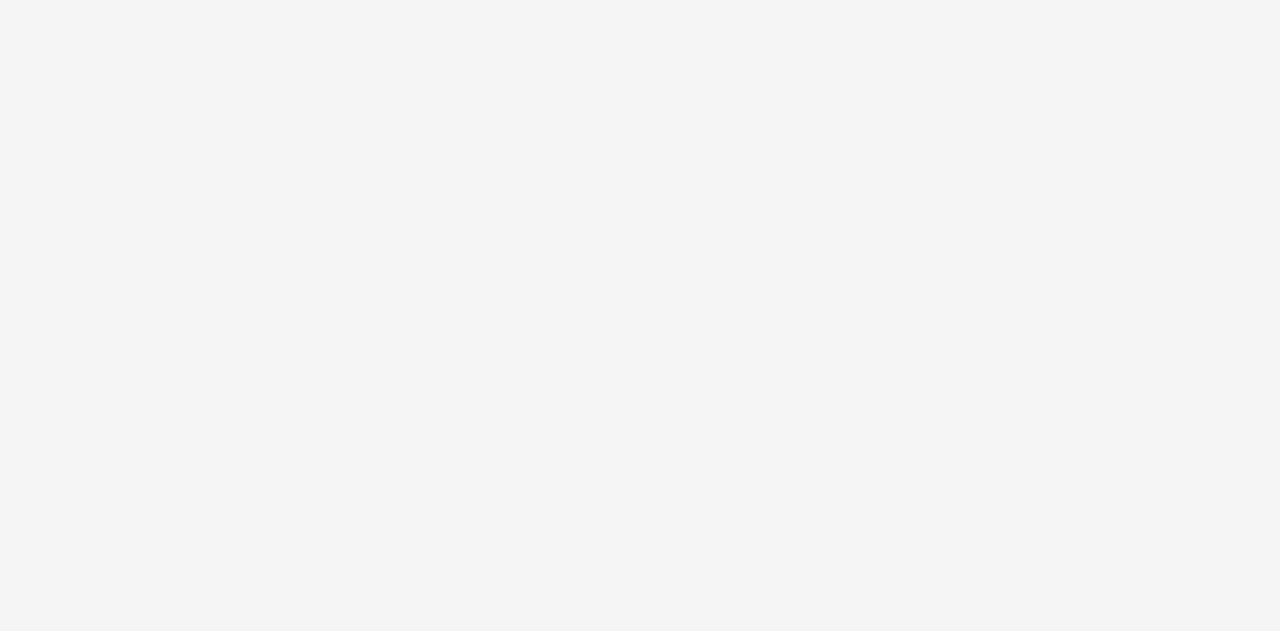 scroll, scrollTop: 0, scrollLeft: 0, axis: both 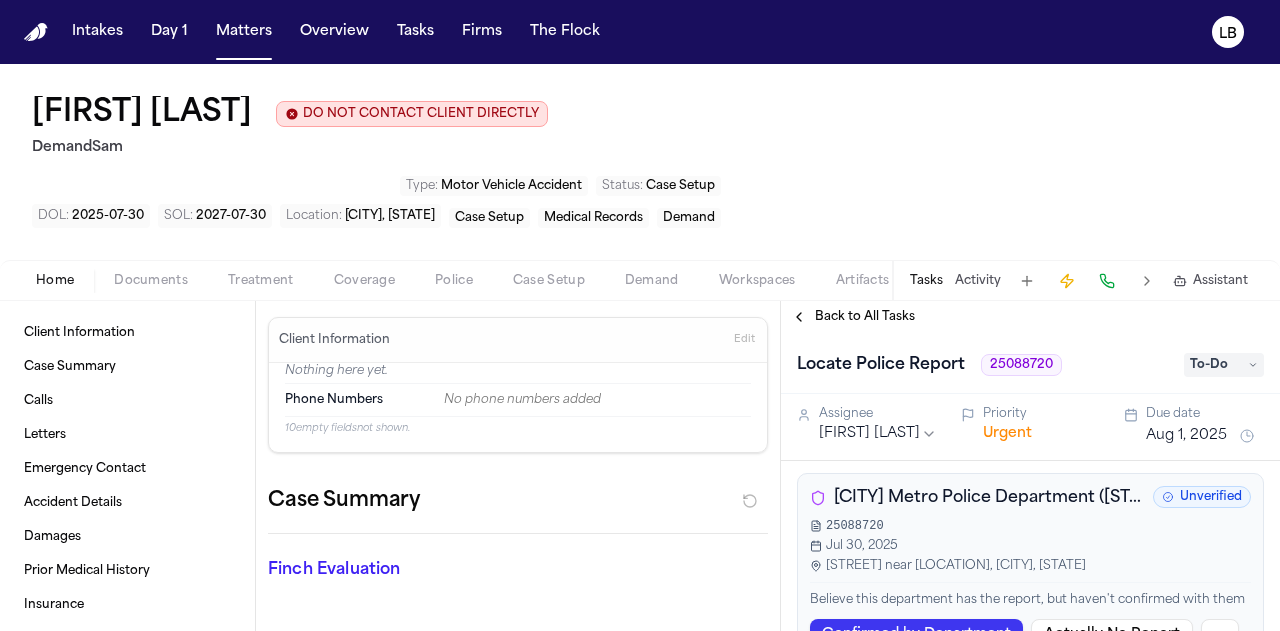 click on "[CITY] Metro Police Department ([STATE])" at bounding box center [989, 498] 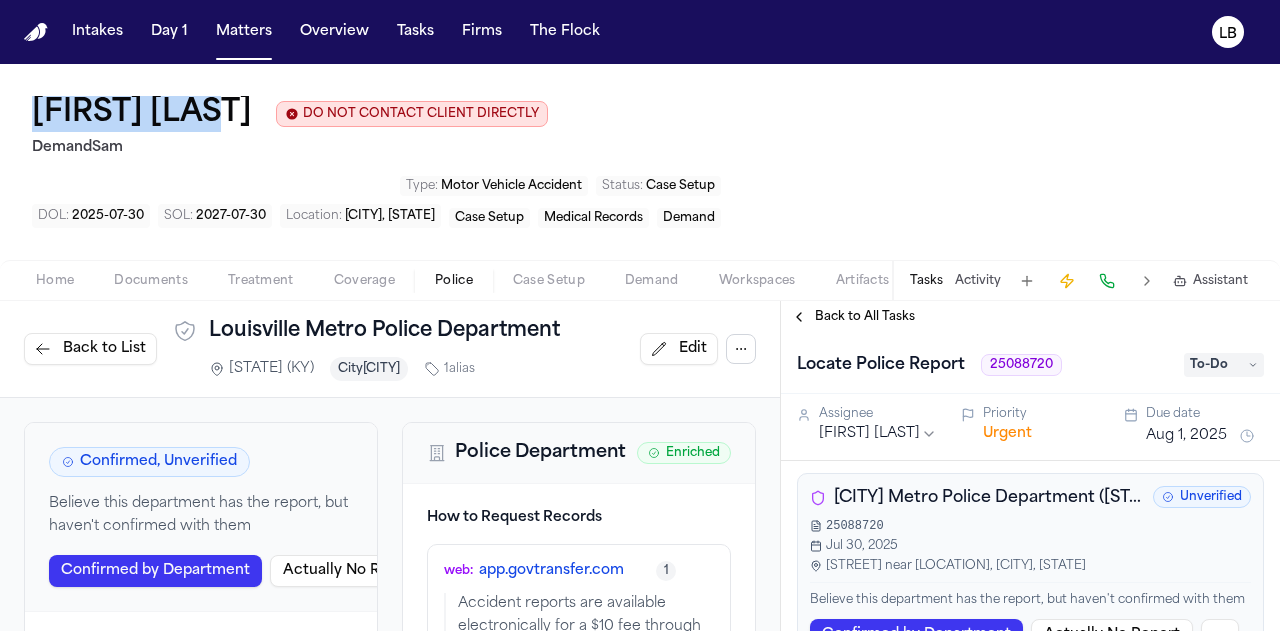 drag, startPoint x: 256, startPoint y: 111, endPoint x: 0, endPoint y: 93, distance: 256.63202 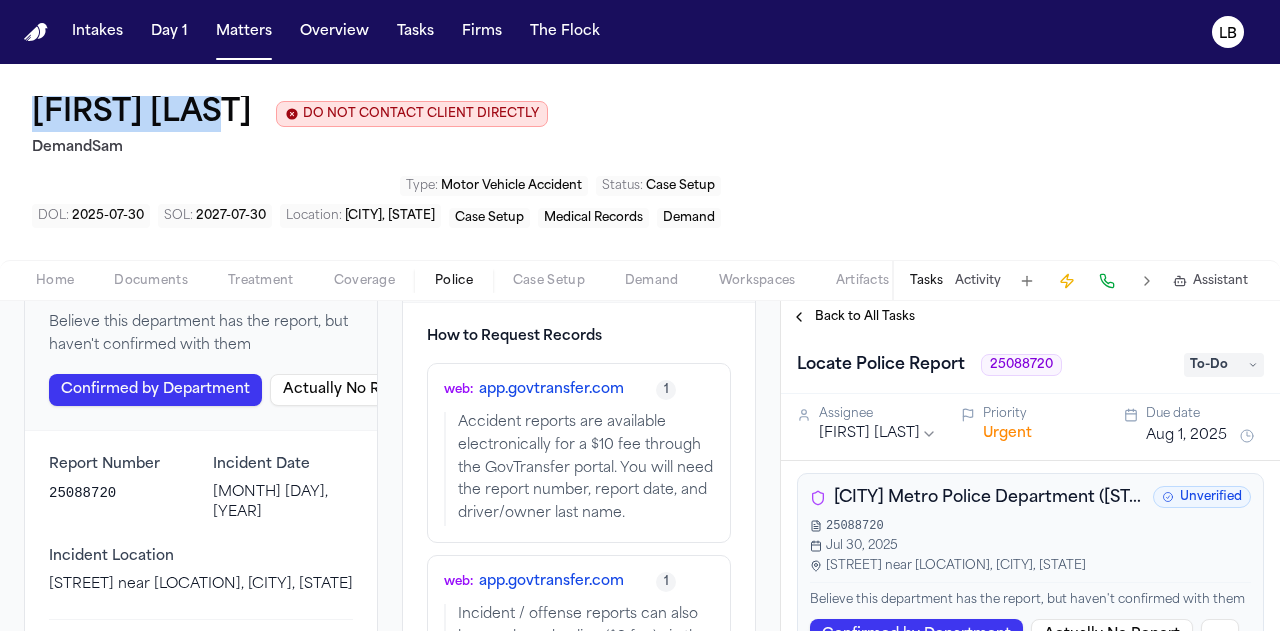 scroll, scrollTop: 182, scrollLeft: 0, axis: vertical 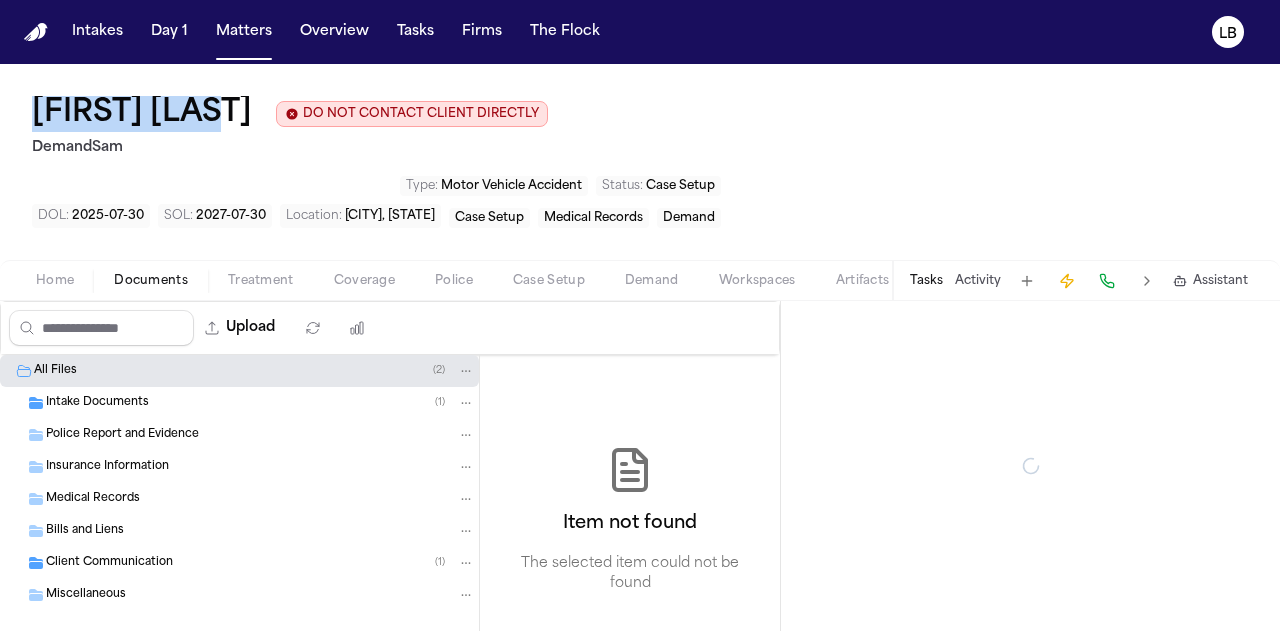click on "Documents" at bounding box center [151, 281] 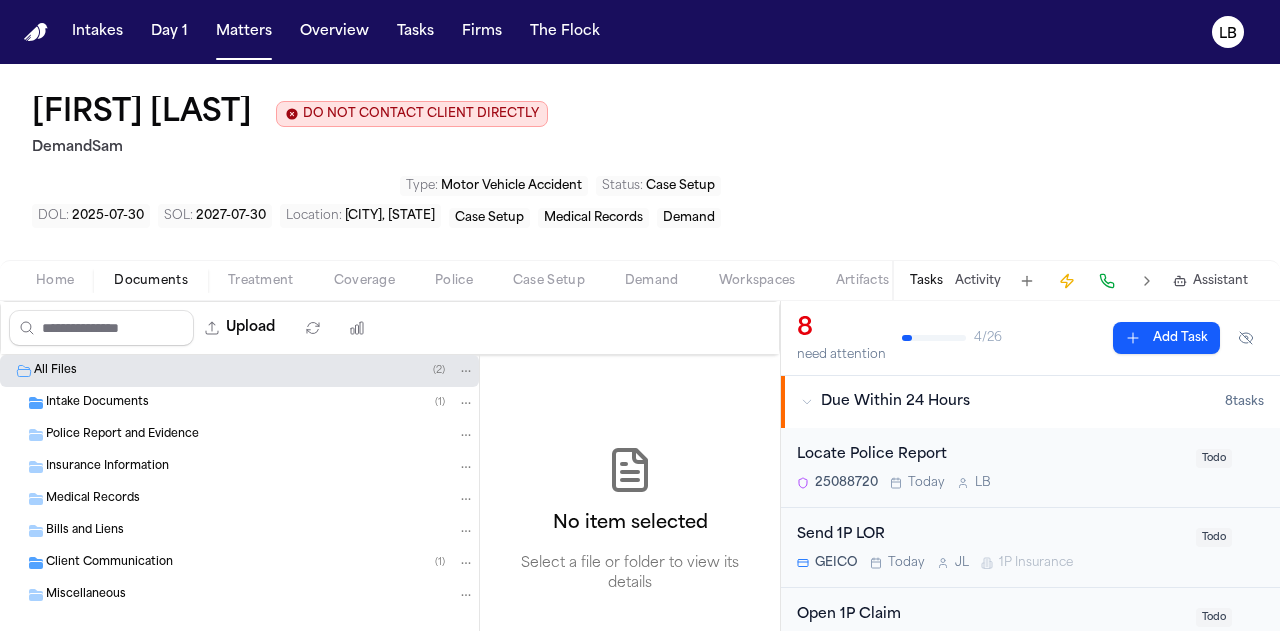 click on "Intake Documents ( 1 )" at bounding box center [239, 403] 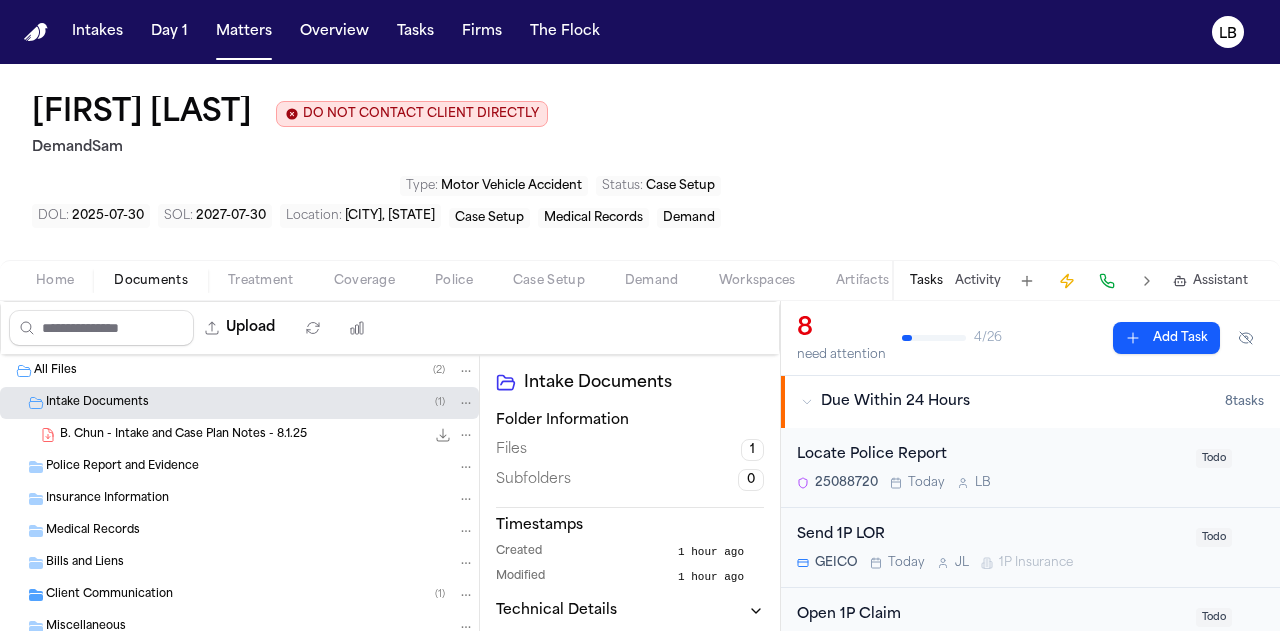 click on "B. Chun - Intake and Case Plan Notes - 8.1.25" at bounding box center [183, 435] 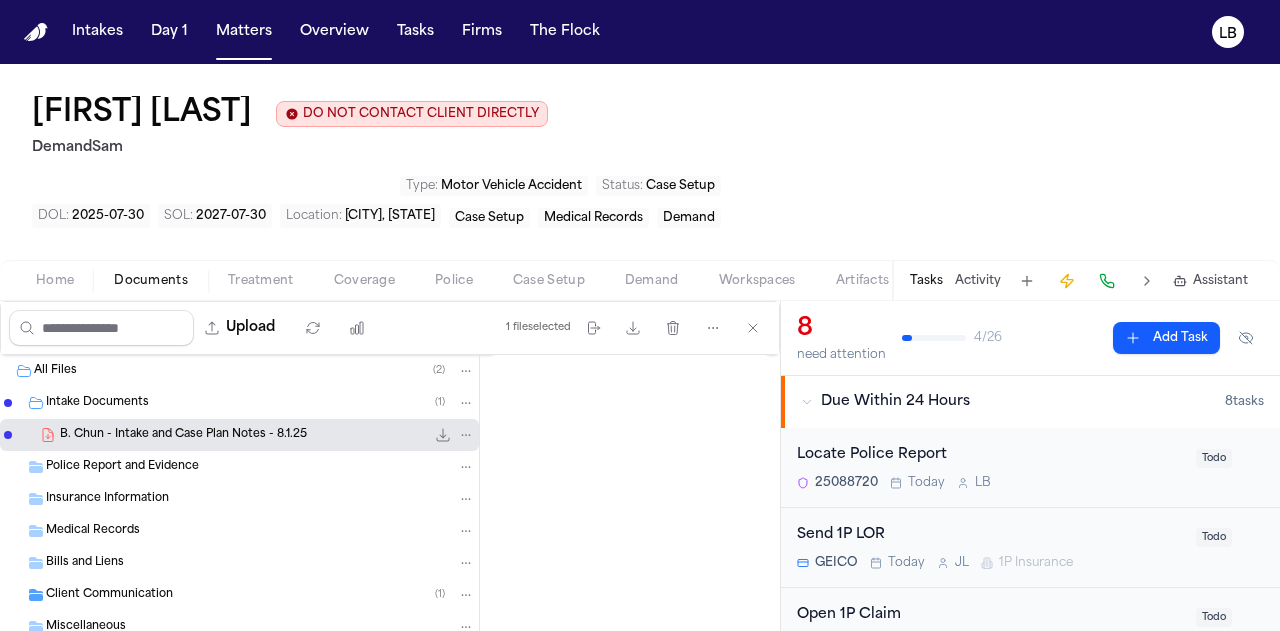 scroll, scrollTop: 276, scrollLeft: 0, axis: vertical 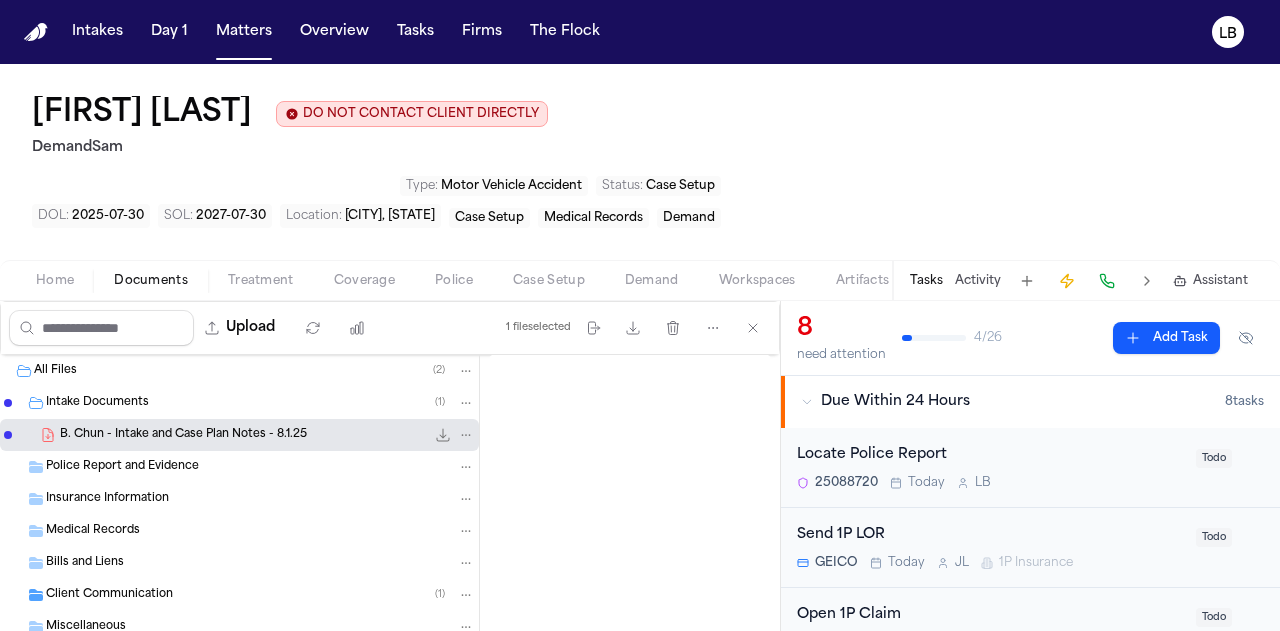 click on "Home" at bounding box center [55, 281] 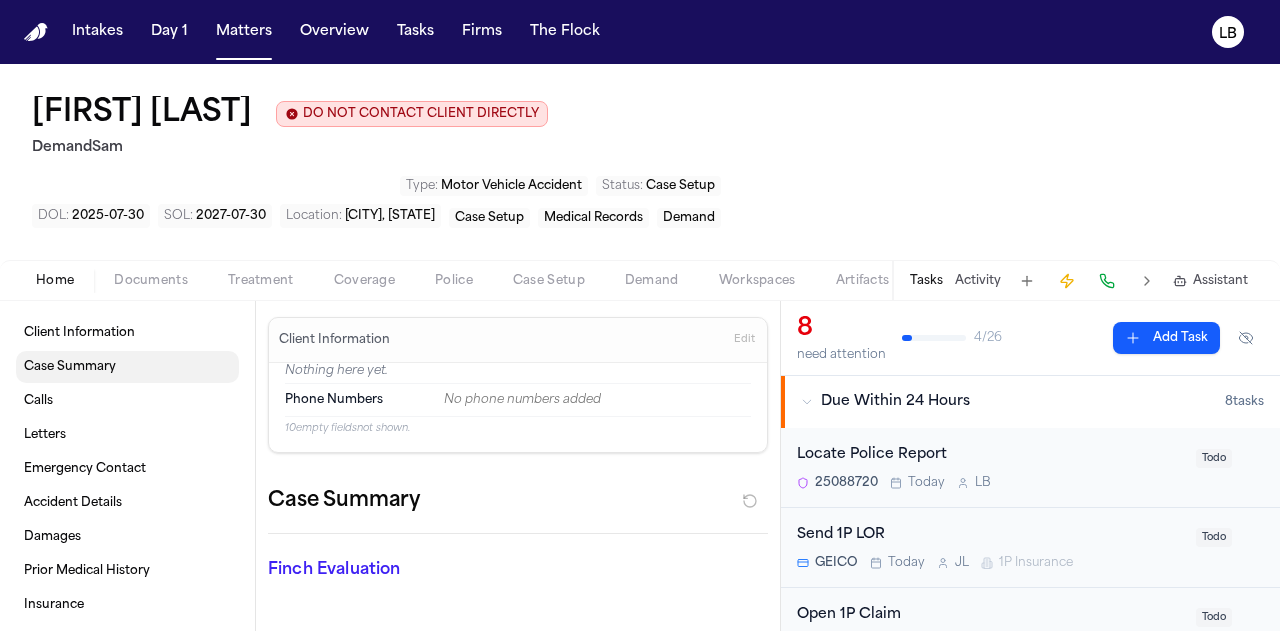 scroll, scrollTop: 21, scrollLeft: 0, axis: vertical 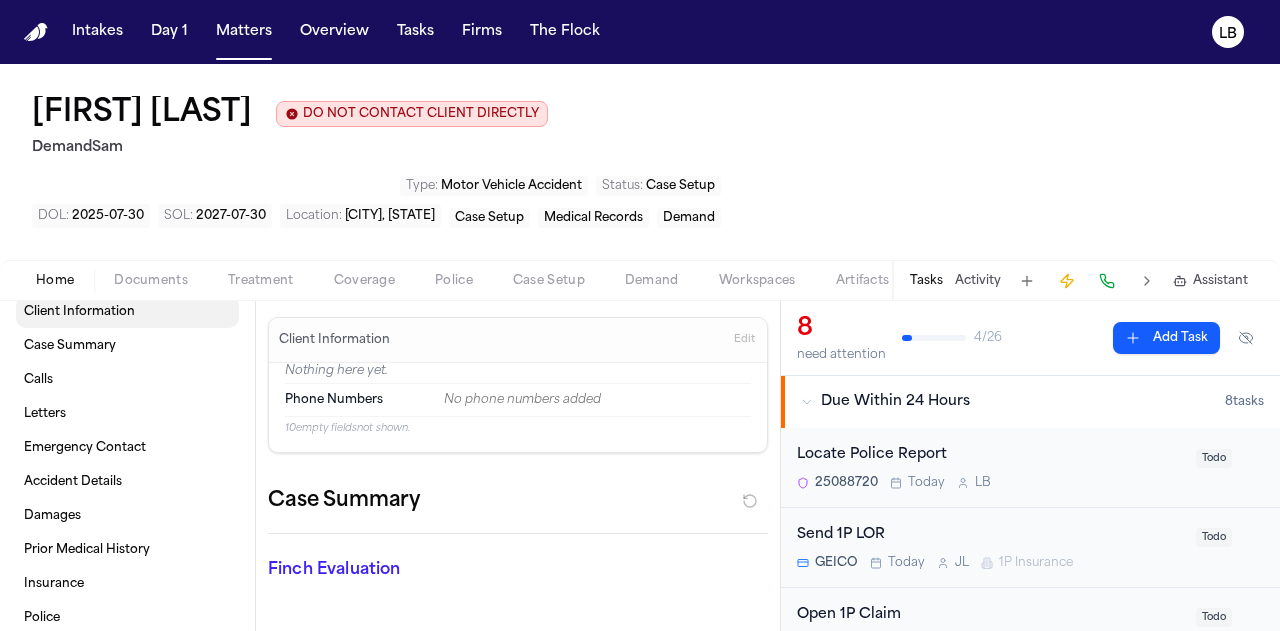 click on "Client Information" at bounding box center [127, 312] 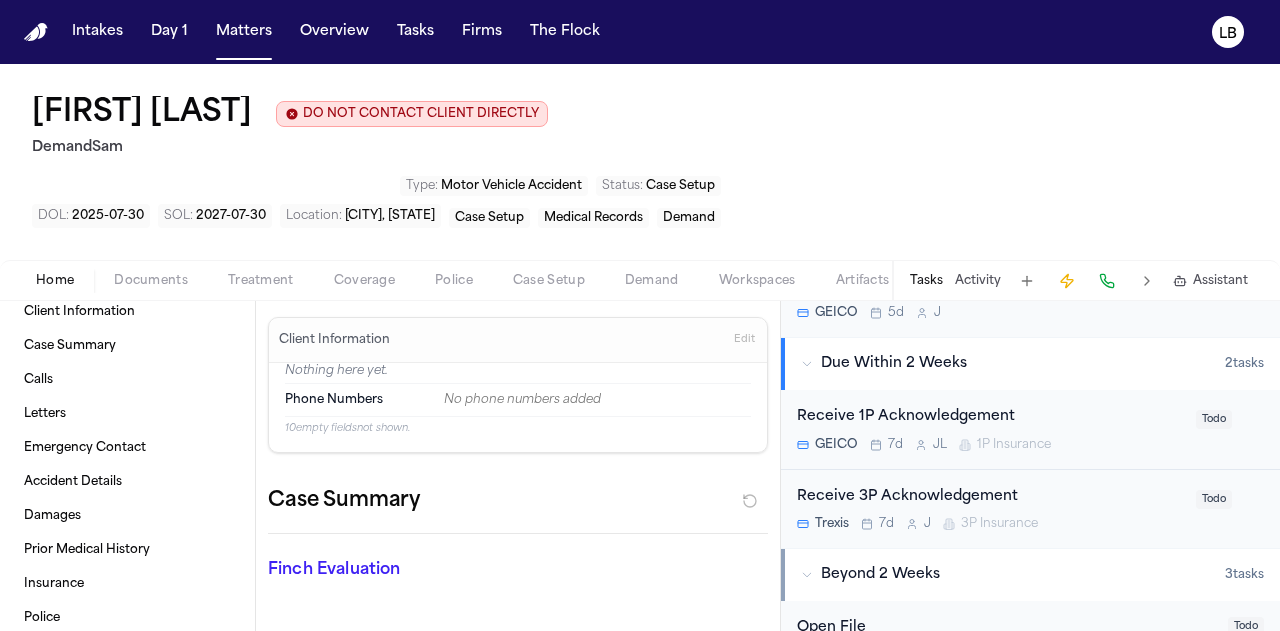 scroll, scrollTop: 859, scrollLeft: 0, axis: vertical 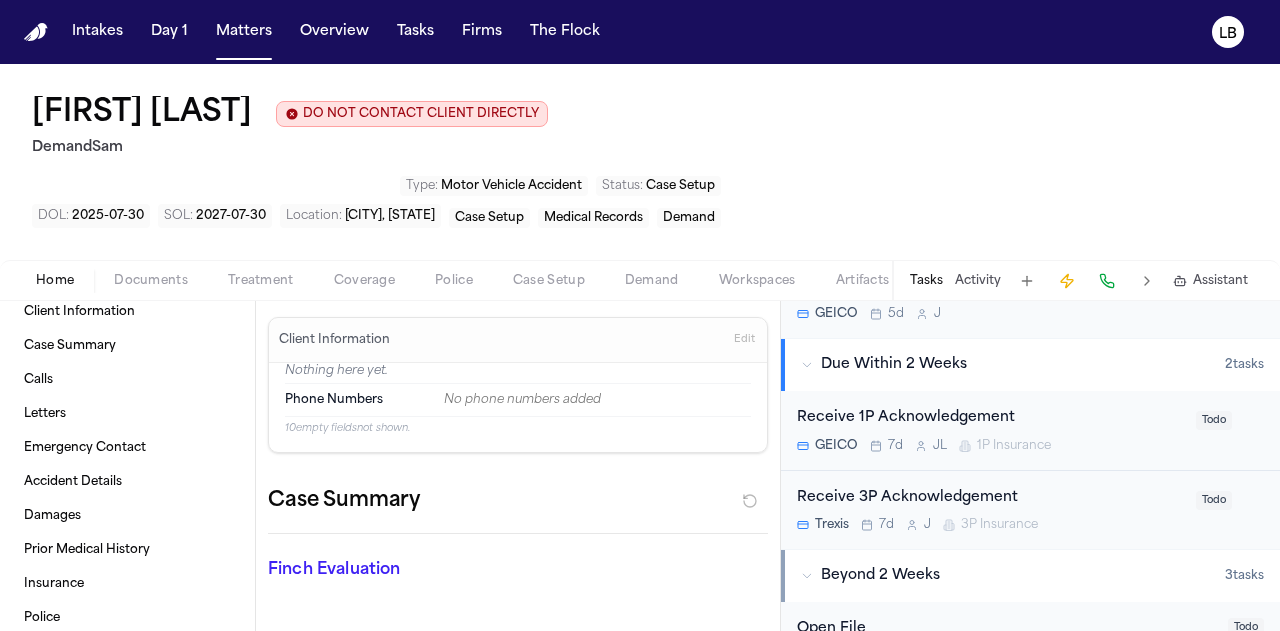 click on "Tasks" at bounding box center (926, 281) 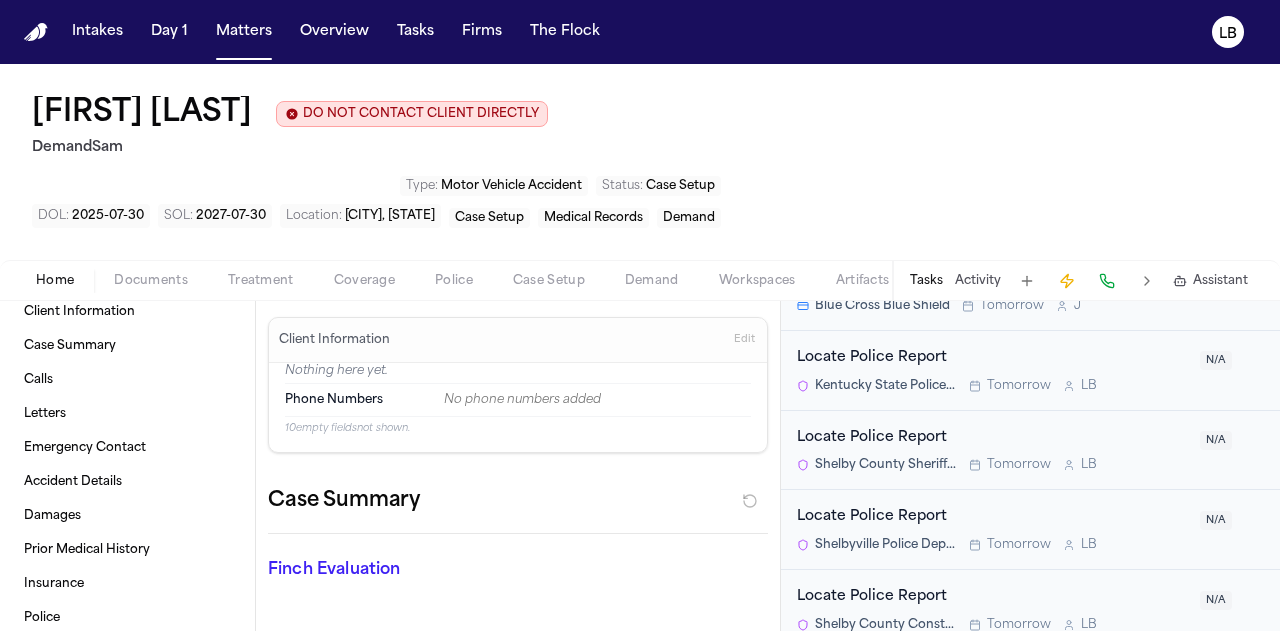 scroll, scrollTop: 2000, scrollLeft: 0, axis: vertical 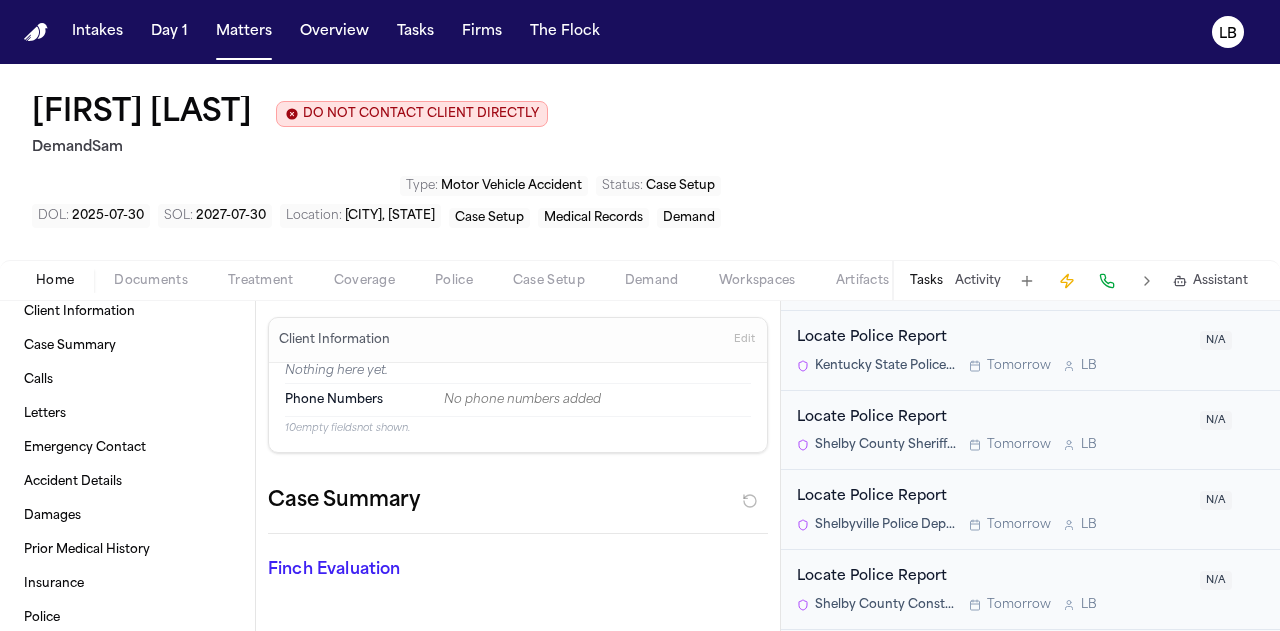 click on "Locate Police Report" at bounding box center (992, 577) 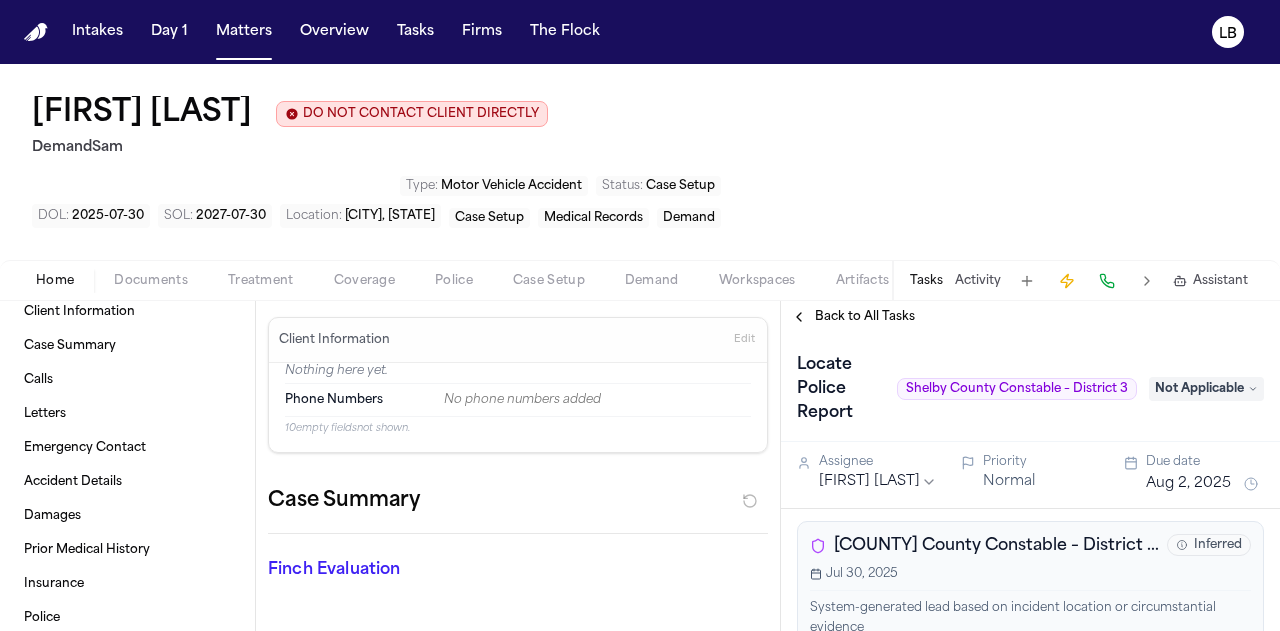 type 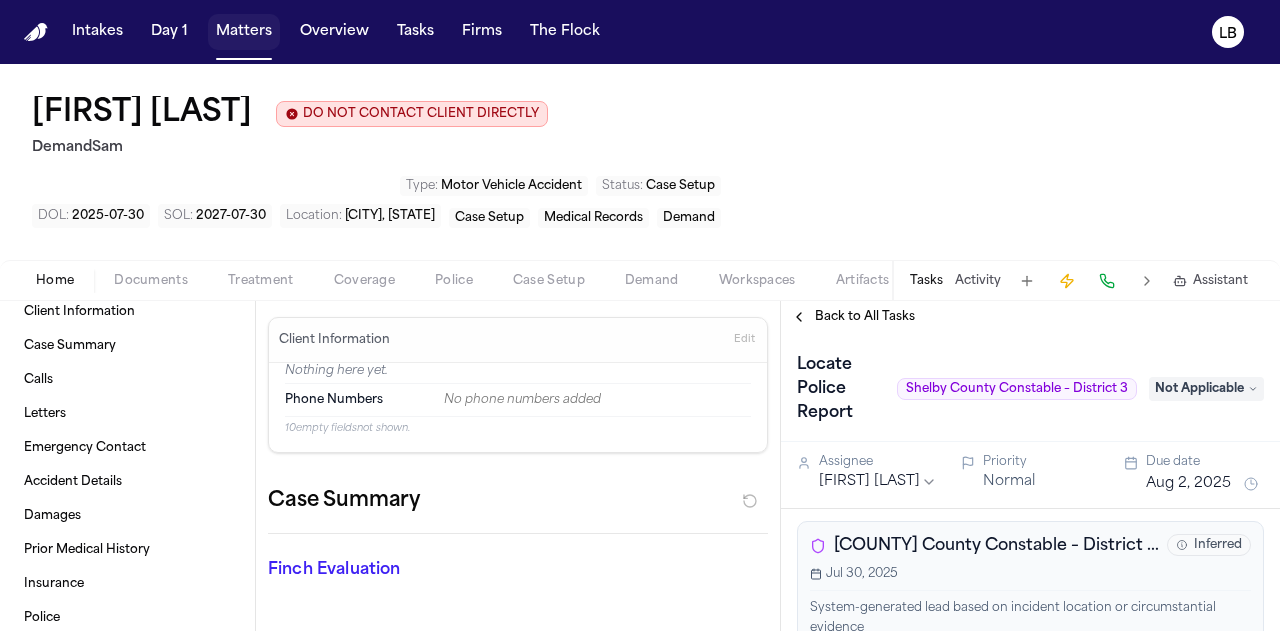 click on "Matters" at bounding box center [244, 32] 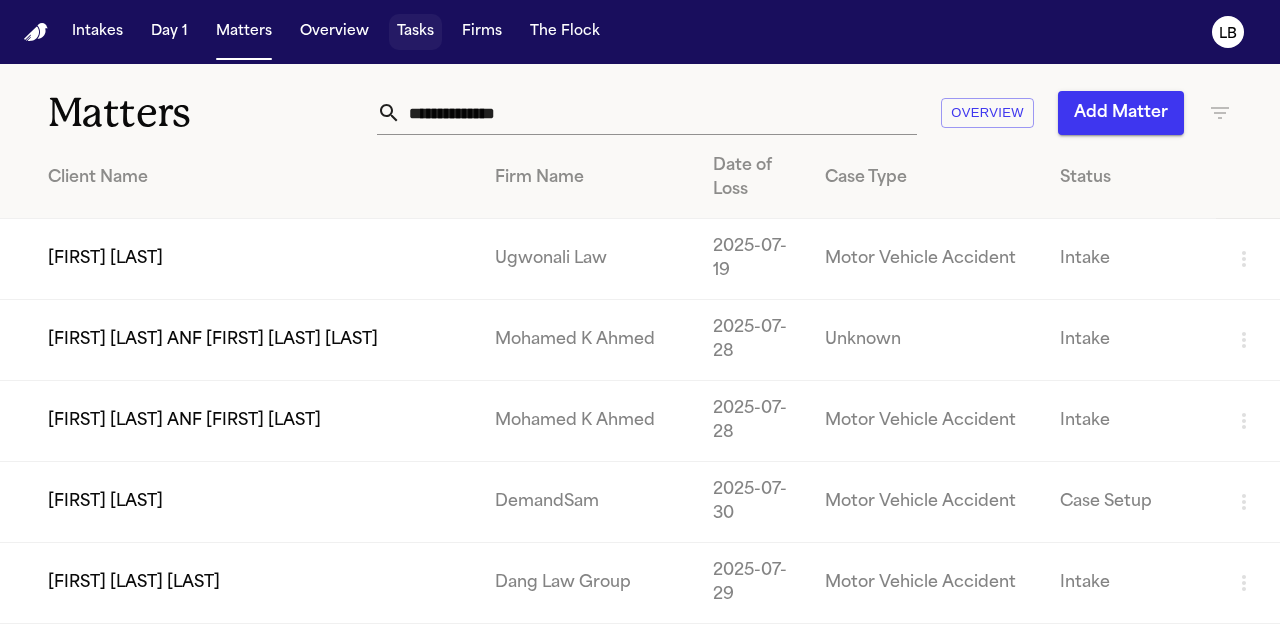 click on "Tasks" at bounding box center (415, 32) 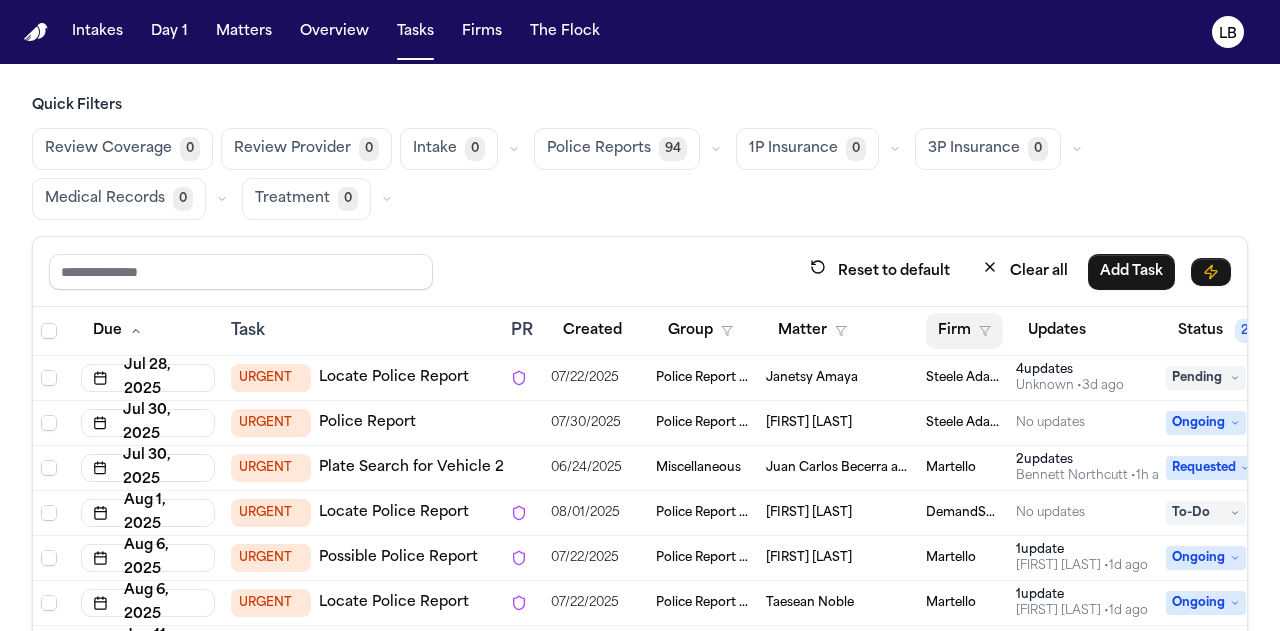click on "Firm" at bounding box center (964, 331) 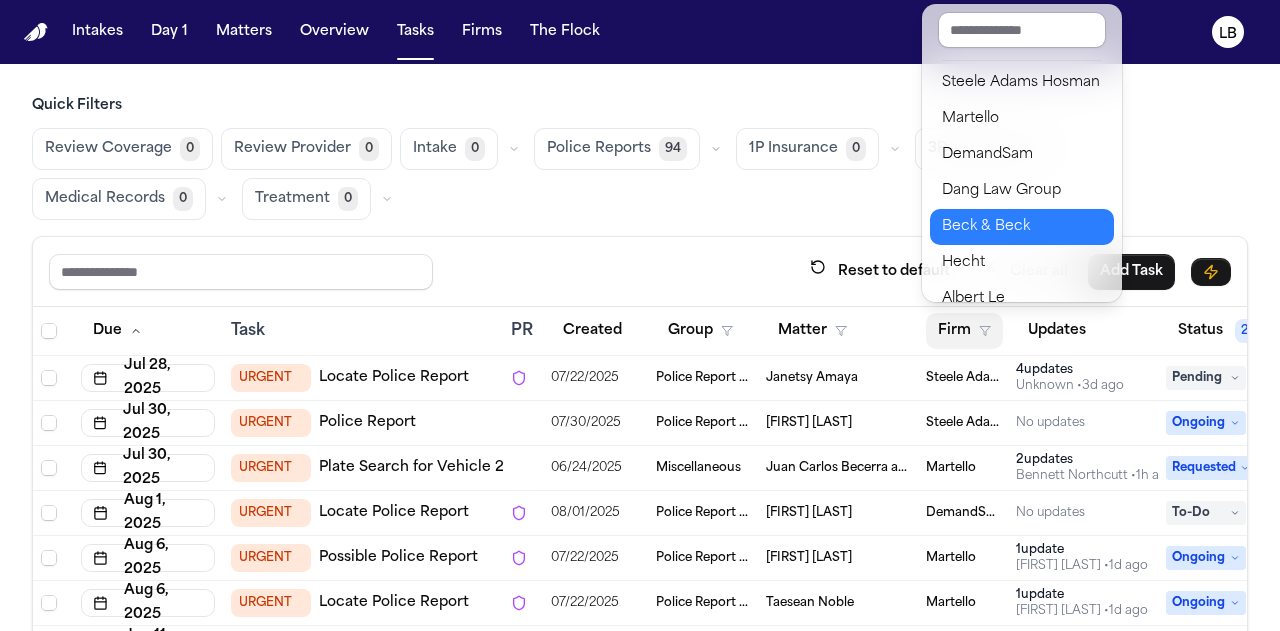scroll, scrollTop: 290, scrollLeft: 0, axis: vertical 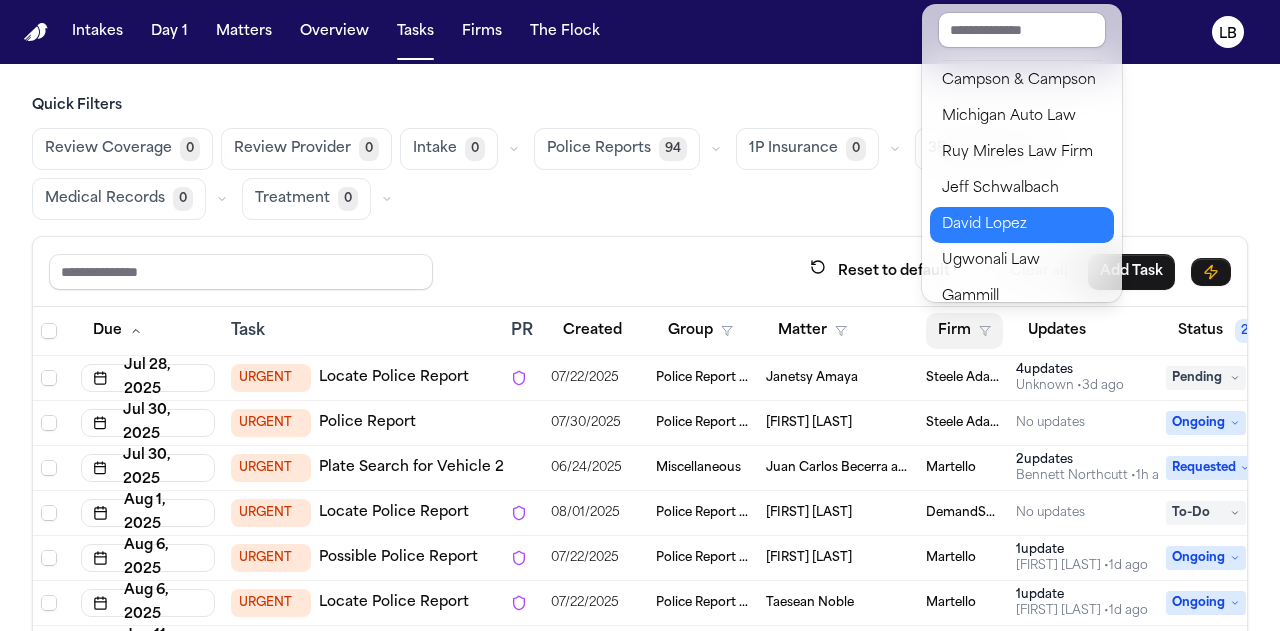 click on "David Lopez" at bounding box center [1022, 225] 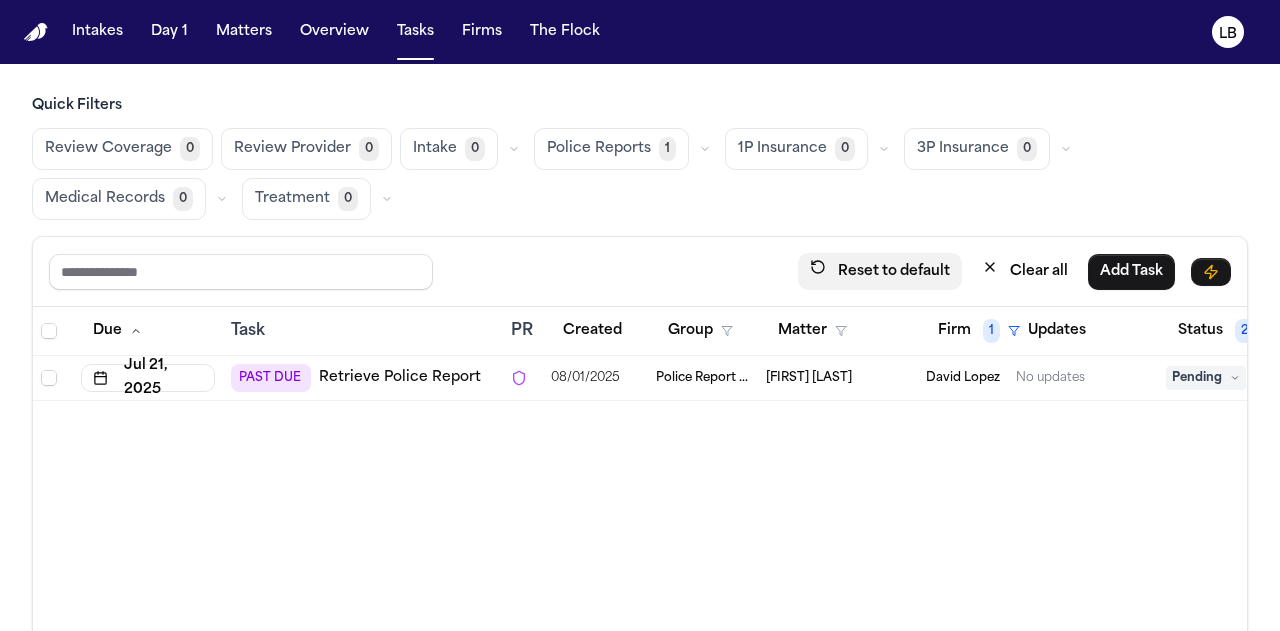 click on "Reset to default" at bounding box center (880, 271) 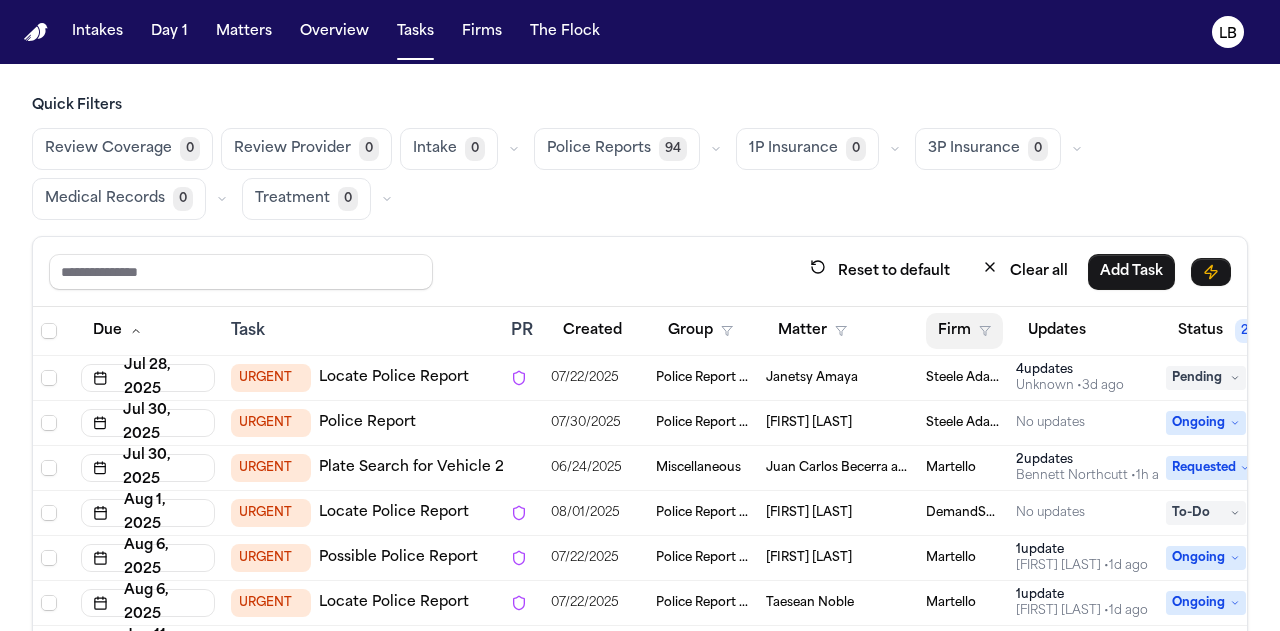 click on "Firm" at bounding box center (964, 331) 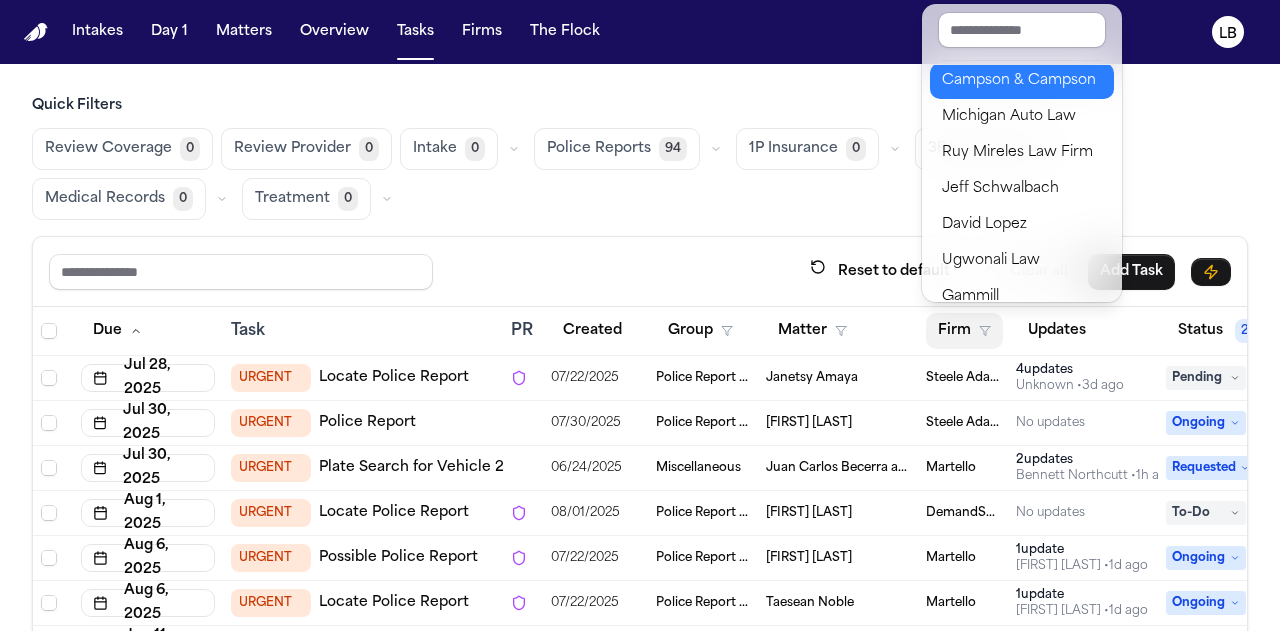 scroll, scrollTop: 249, scrollLeft: 0, axis: vertical 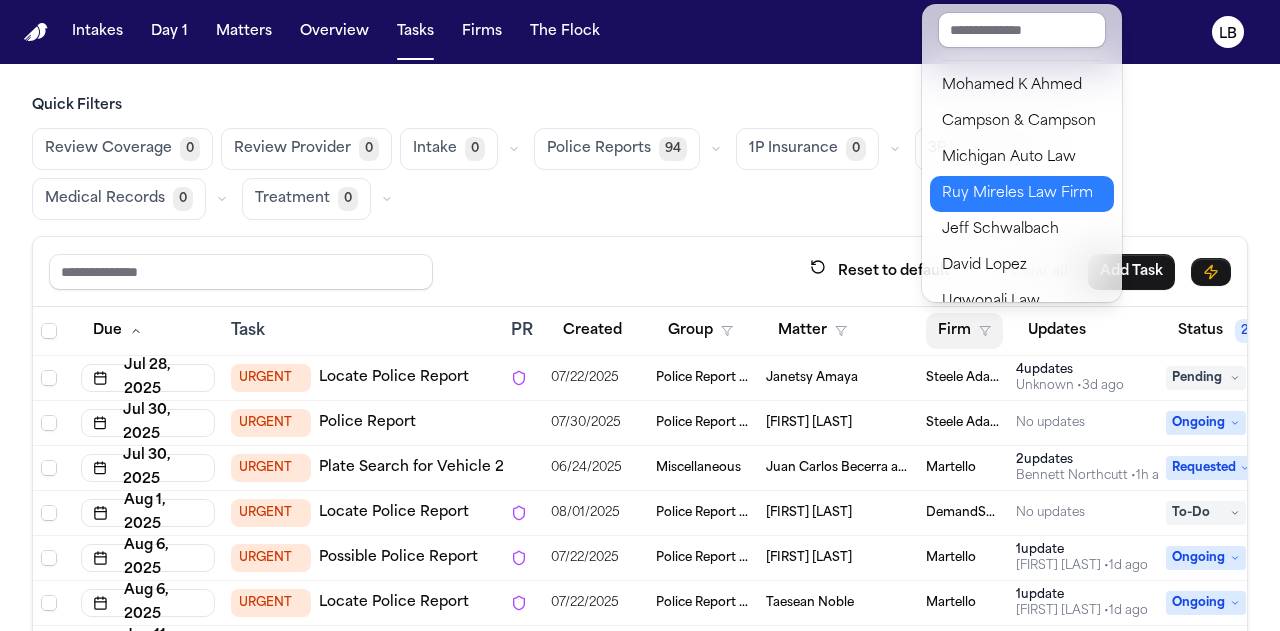 click on "Ruy Mireles Law Firm" at bounding box center [1022, 194] 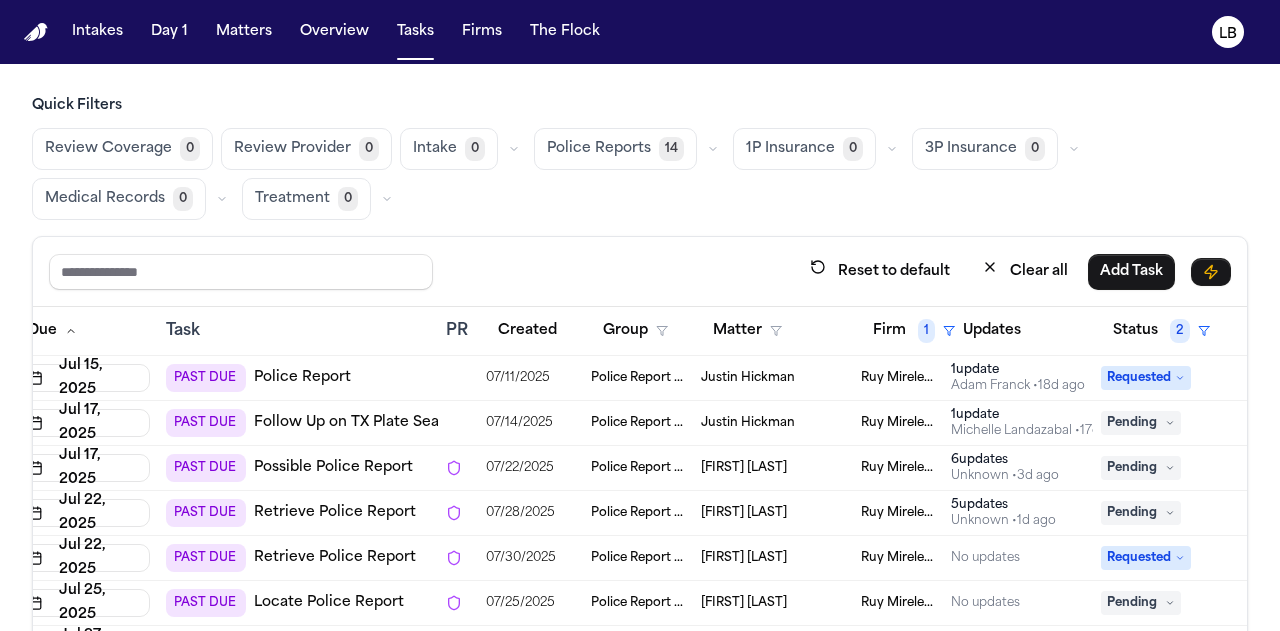 scroll, scrollTop: 0, scrollLeft: 0, axis: both 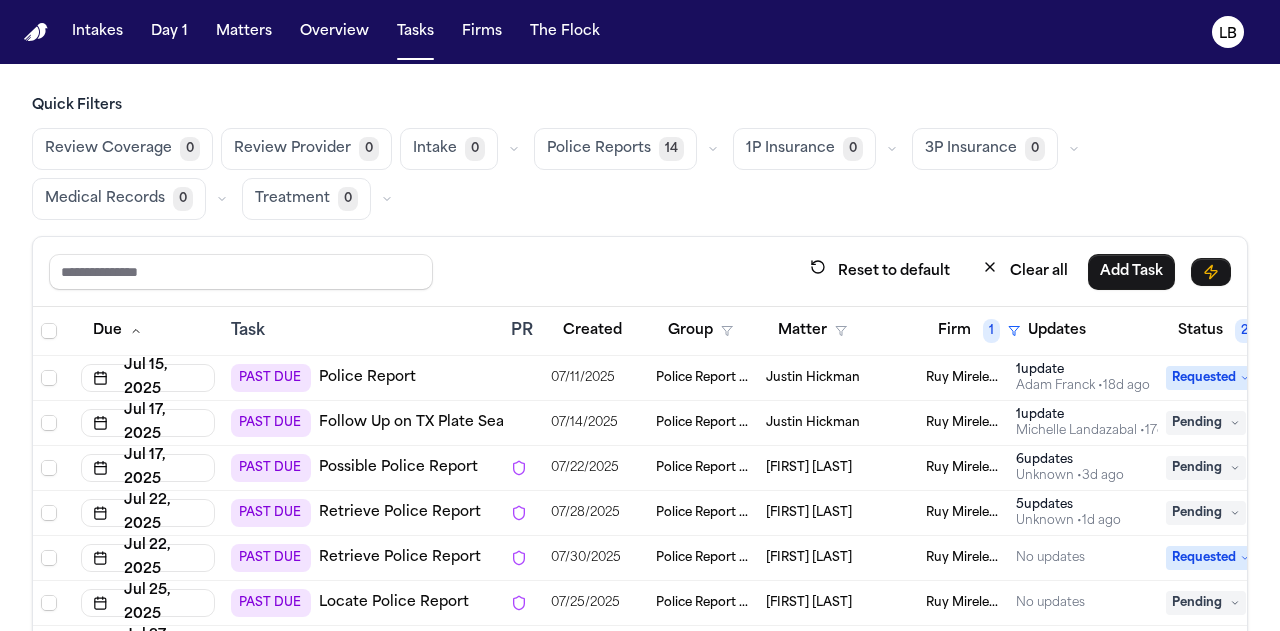 click on "Possible Police Report" at bounding box center (398, 468) 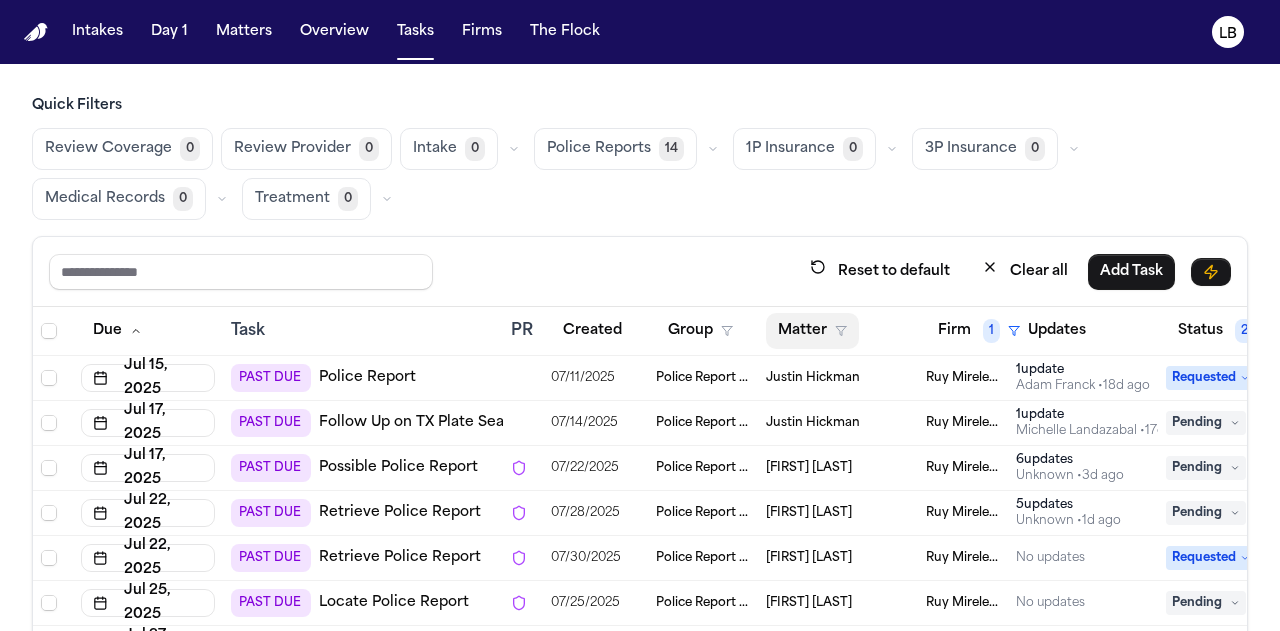 scroll, scrollTop: 282, scrollLeft: 0, axis: vertical 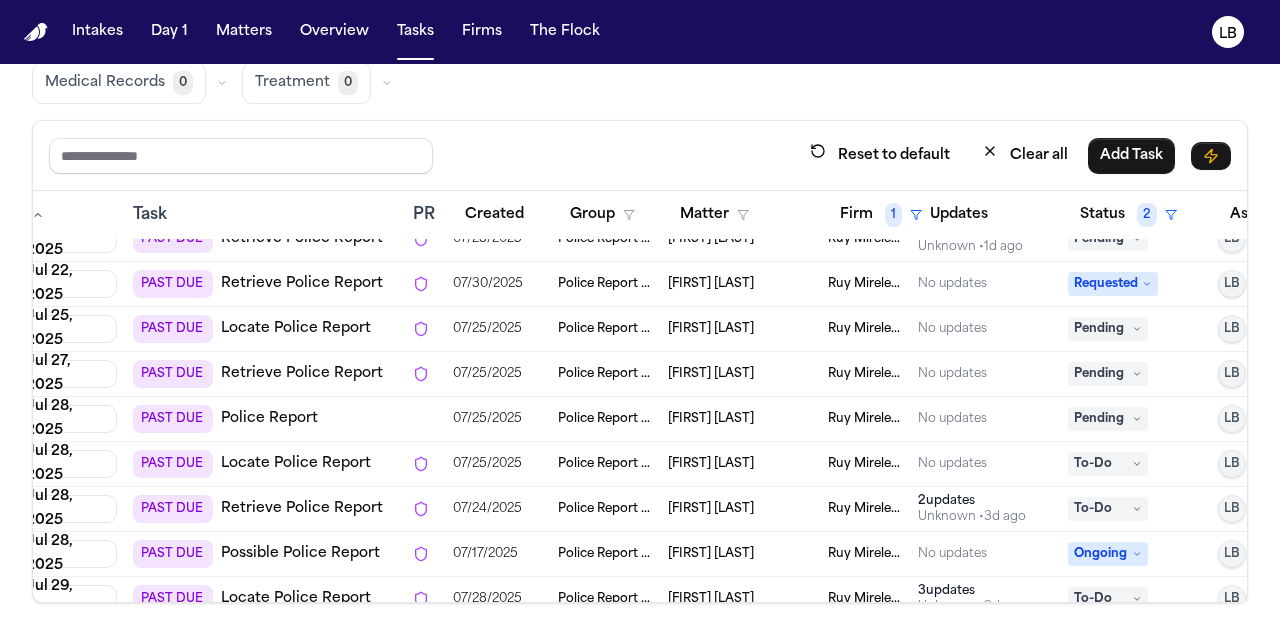 click on "Pending" at bounding box center [1108, 374] 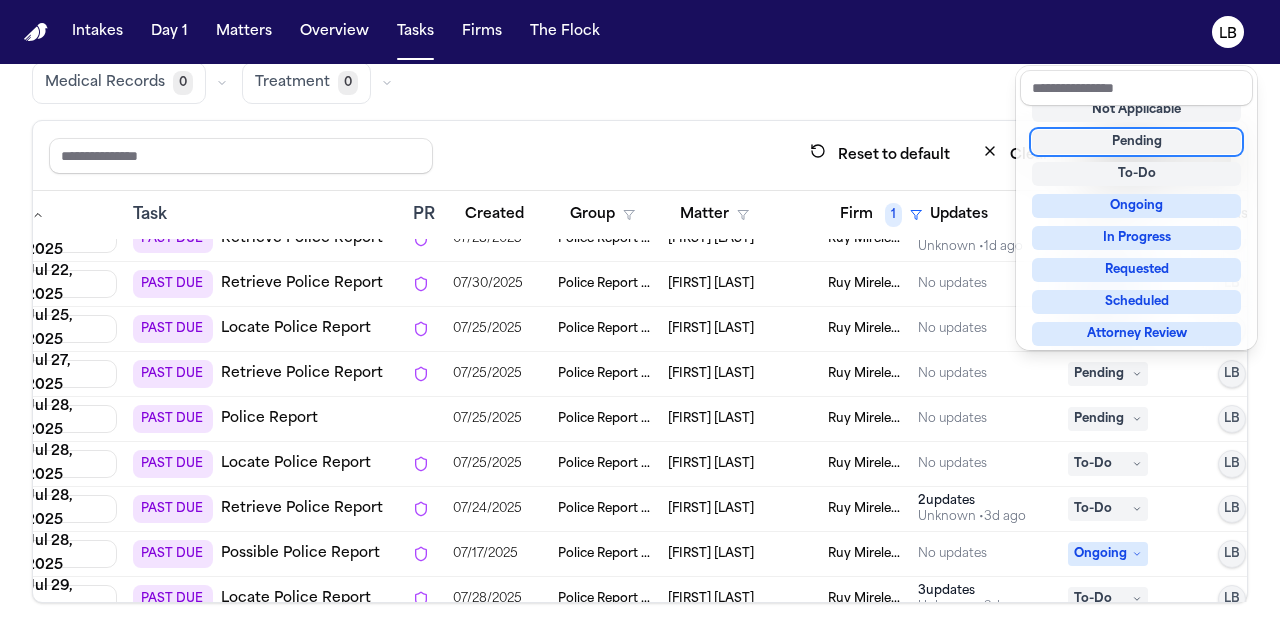 scroll, scrollTop: 8, scrollLeft: 0, axis: vertical 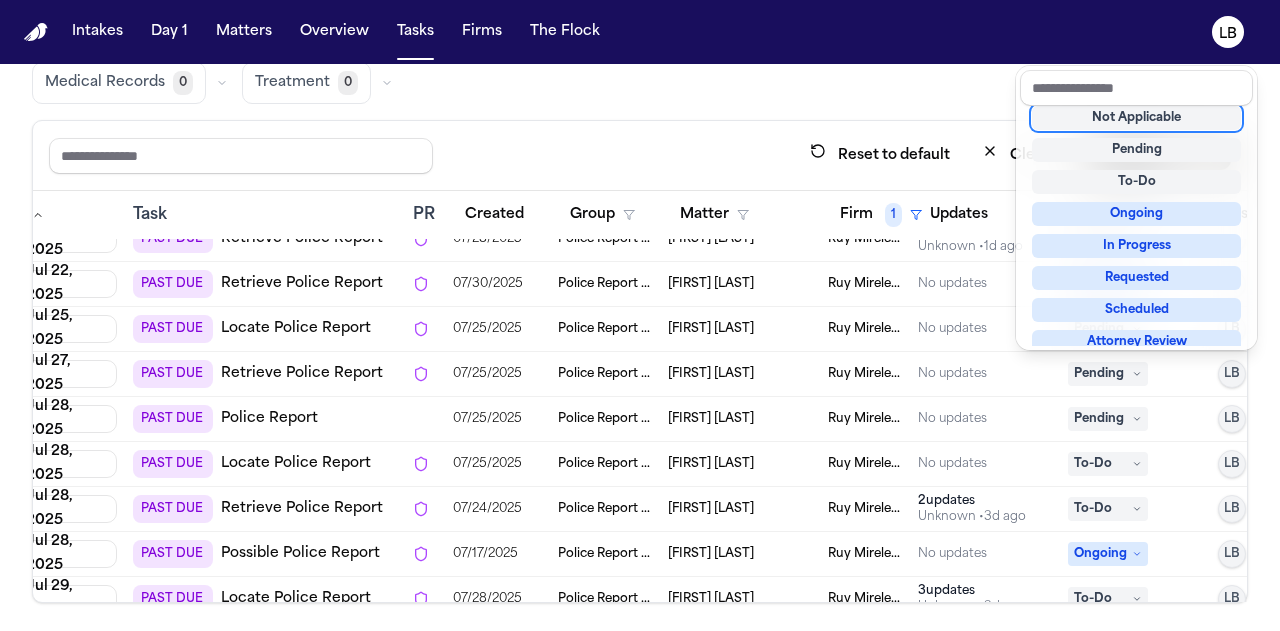 click on "Not Applicable" at bounding box center [1136, 118] 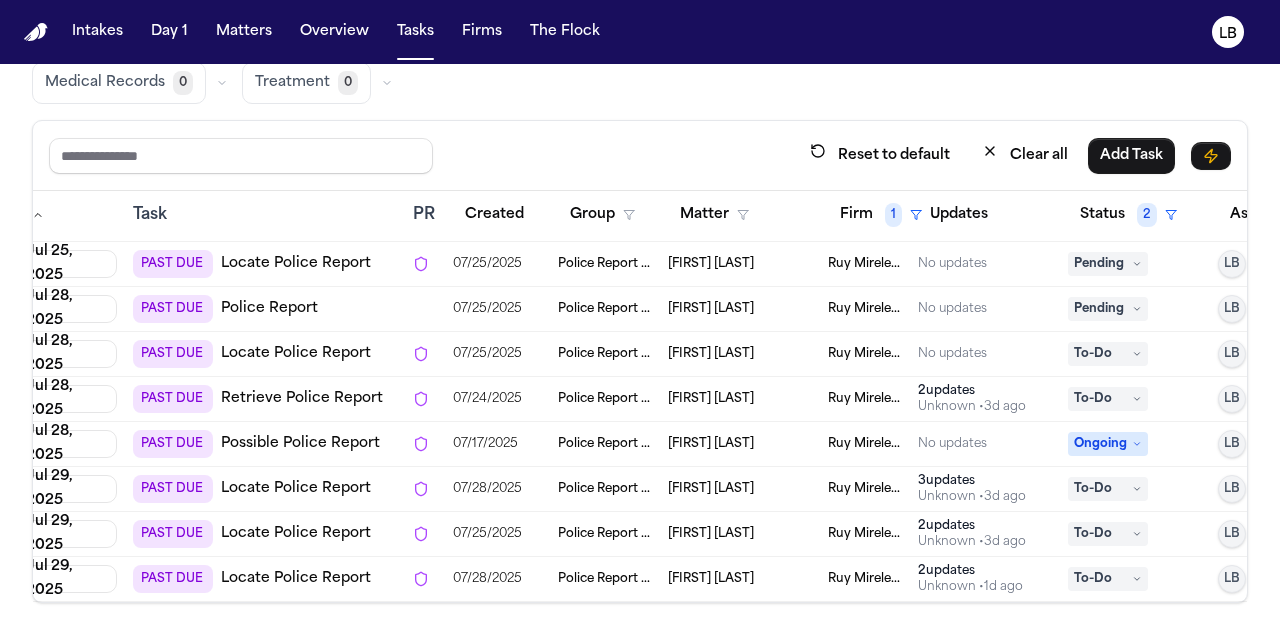 scroll, scrollTop: 190, scrollLeft: 98, axis: both 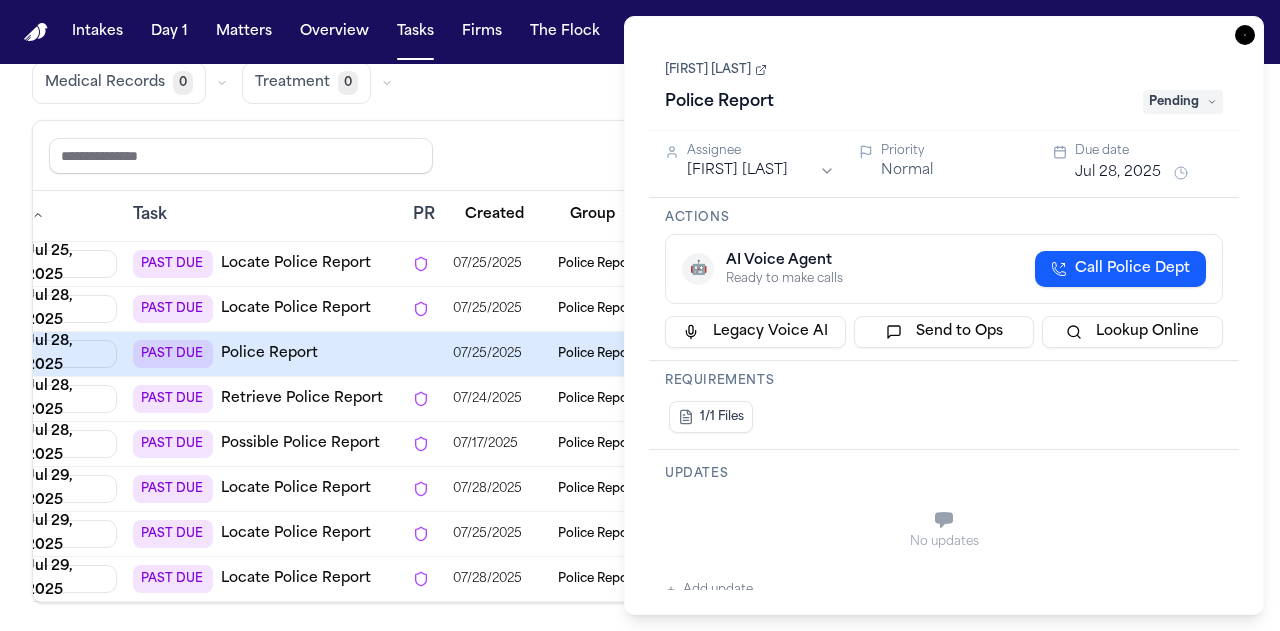 click on "[FIRST] [LAST]" at bounding box center (716, 70) 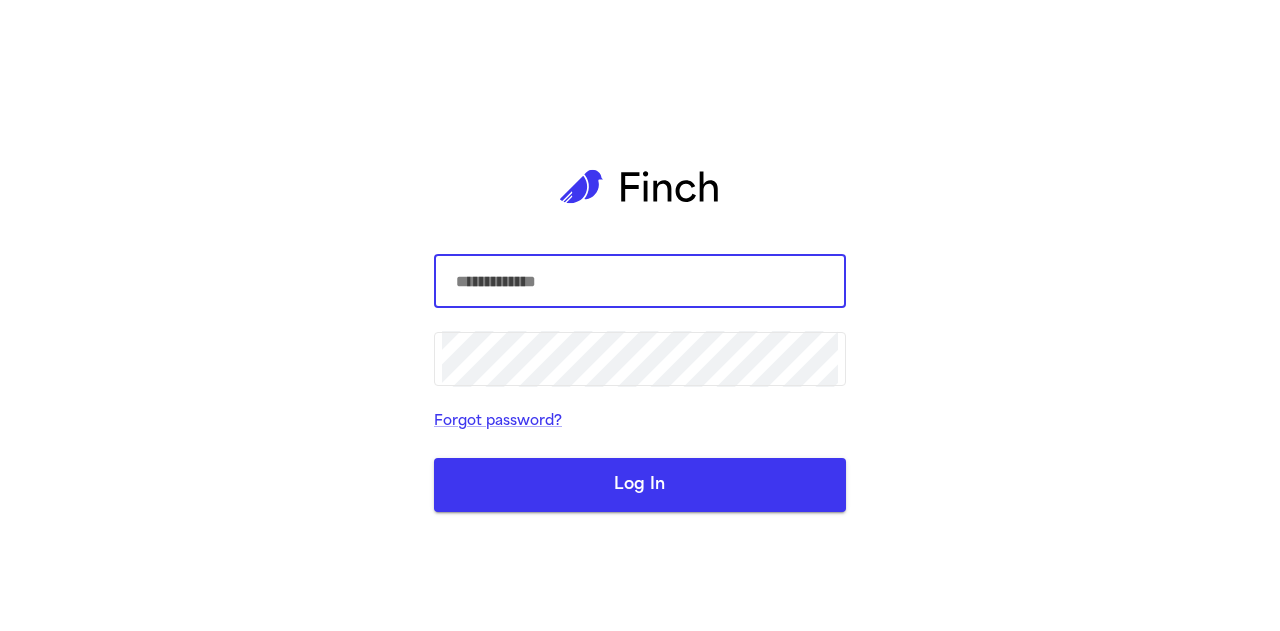 scroll, scrollTop: 0, scrollLeft: 0, axis: both 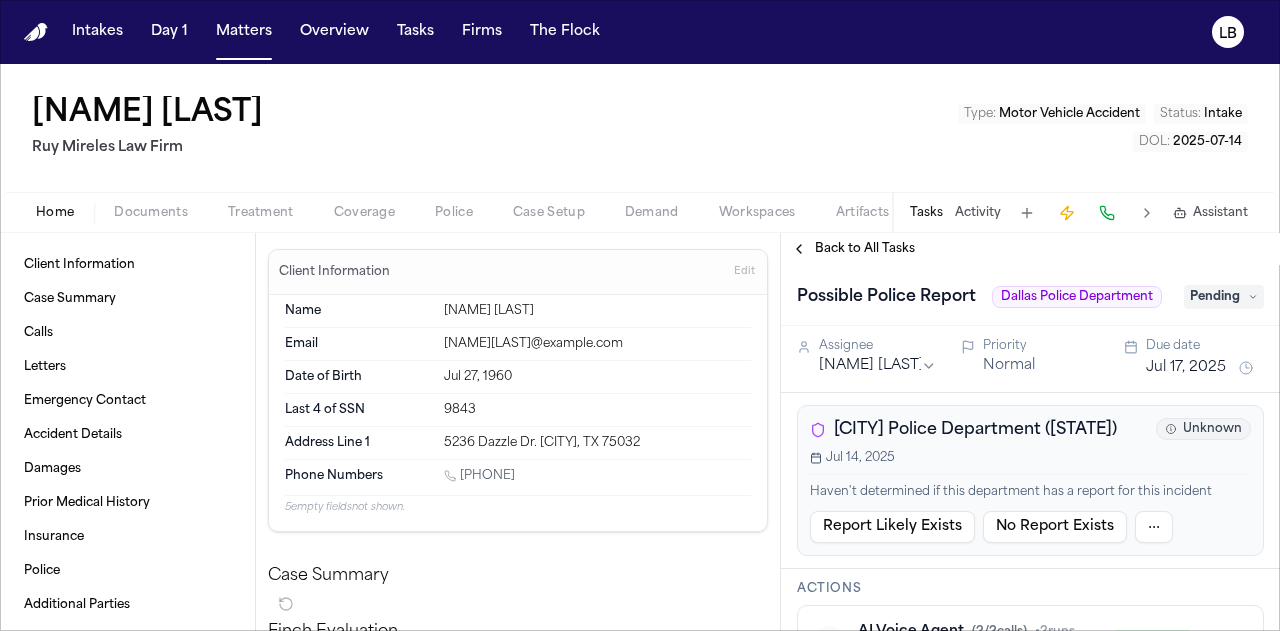 click on "Documents" at bounding box center [151, 213] 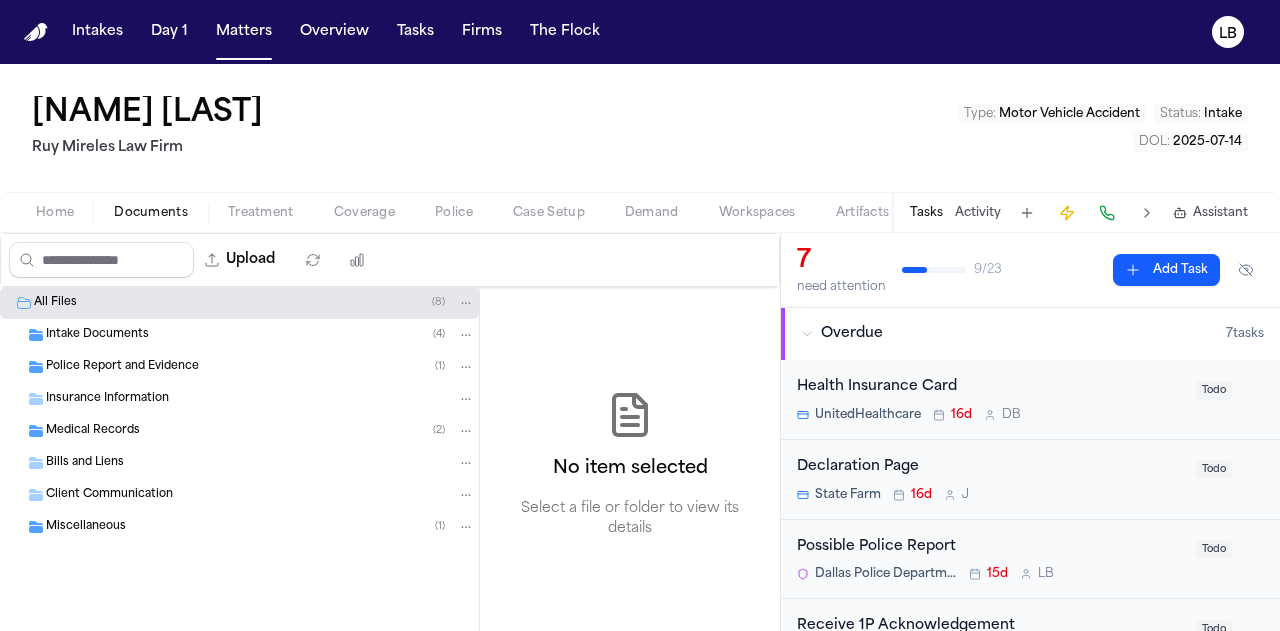 click on "Police Report and Evidence" at bounding box center [122, 367] 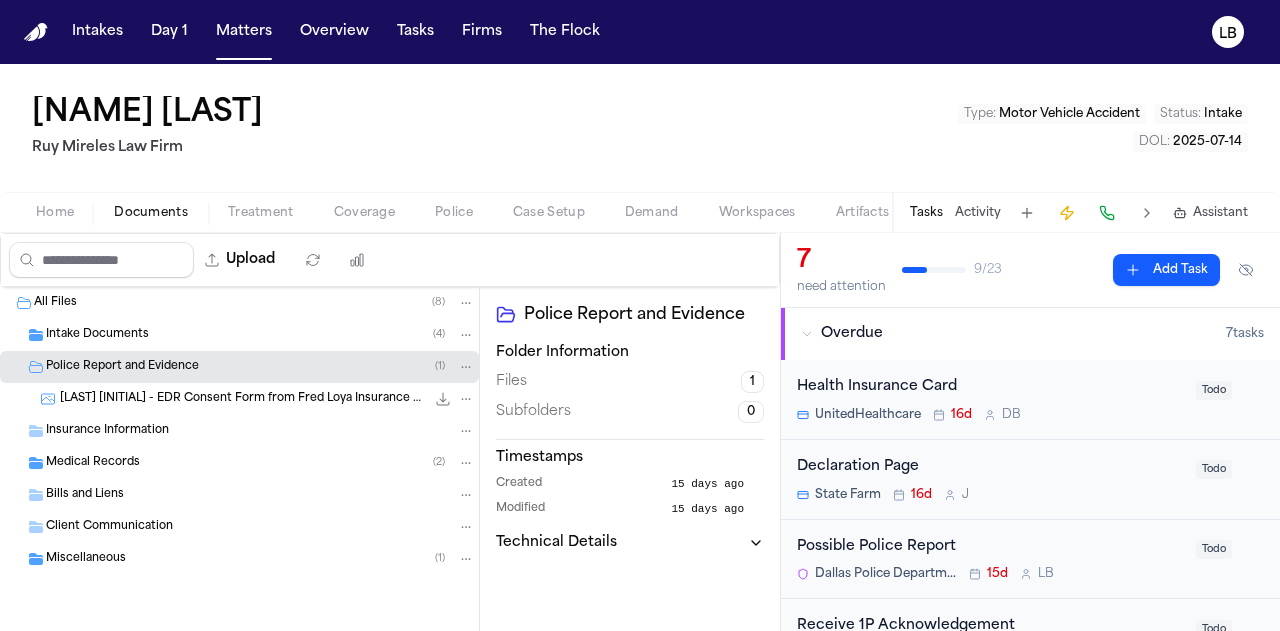 click on "Police Report and Evidence" at bounding box center [122, 367] 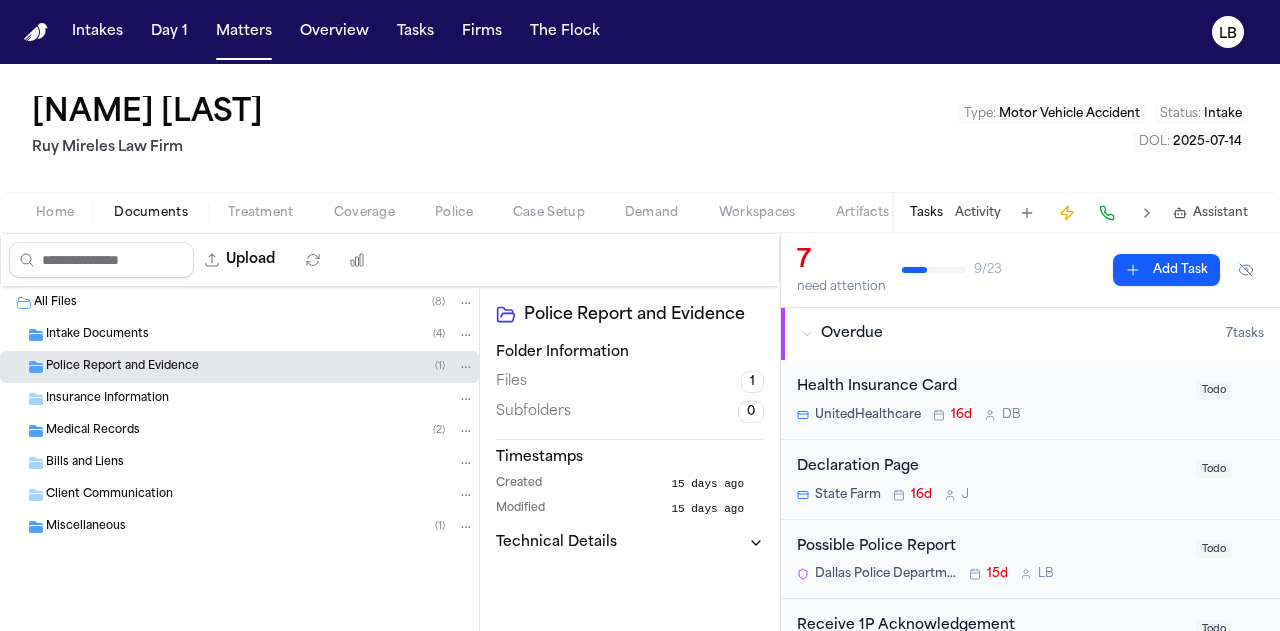 click on "Police Report and Evidence" at bounding box center [122, 367] 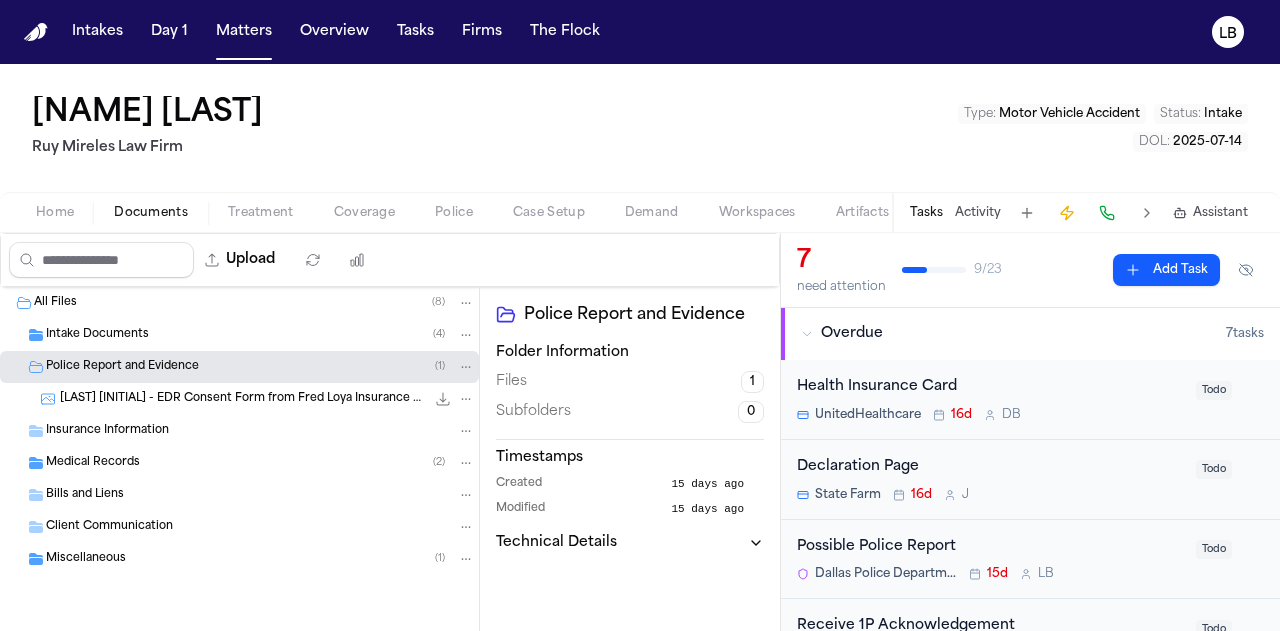 click on "Intake Documents" at bounding box center (97, 335) 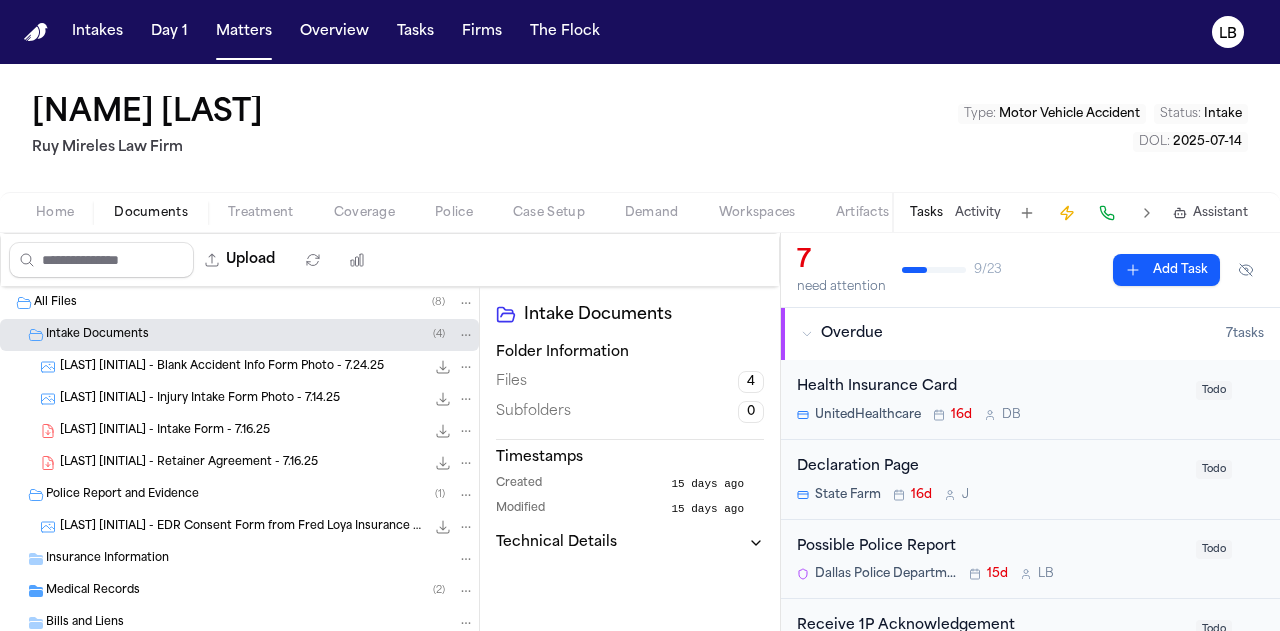 click on "[LAST] [INITIAL] - Intake Form - 7.16.25 22.6 KB • PDF" at bounding box center (267, 431) 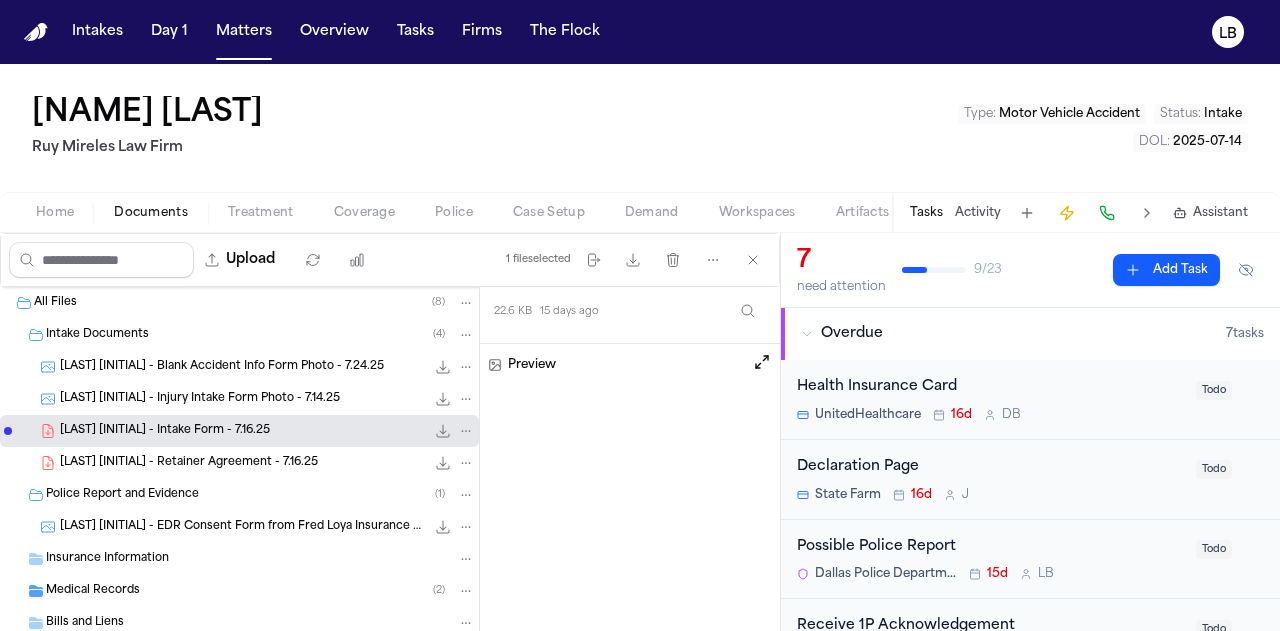 scroll, scrollTop: 190, scrollLeft: 0, axis: vertical 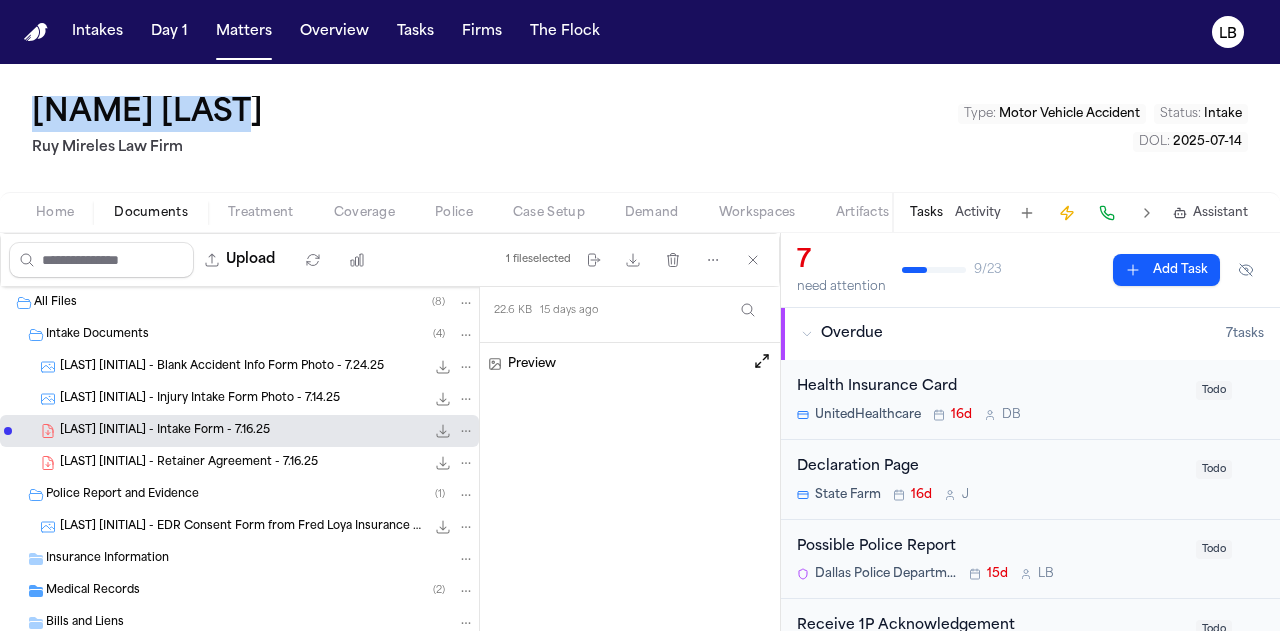 drag, startPoint x: 246, startPoint y: 122, endPoint x: 42, endPoint y: 114, distance: 204.1568 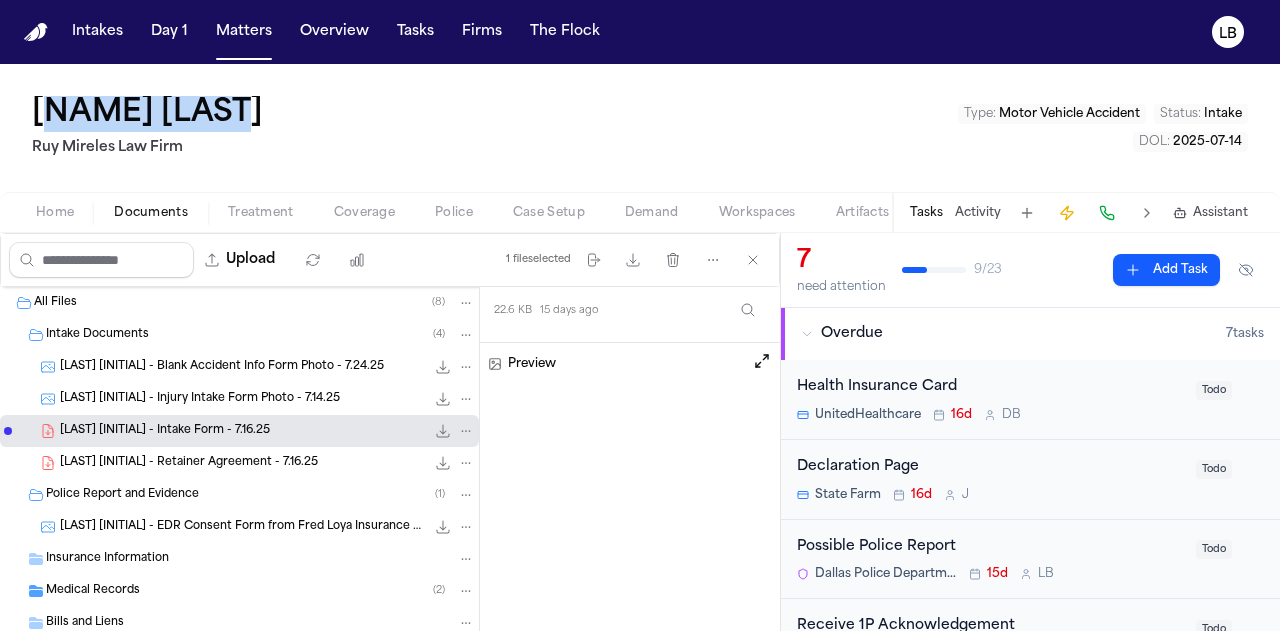 copy on "inda Parson" 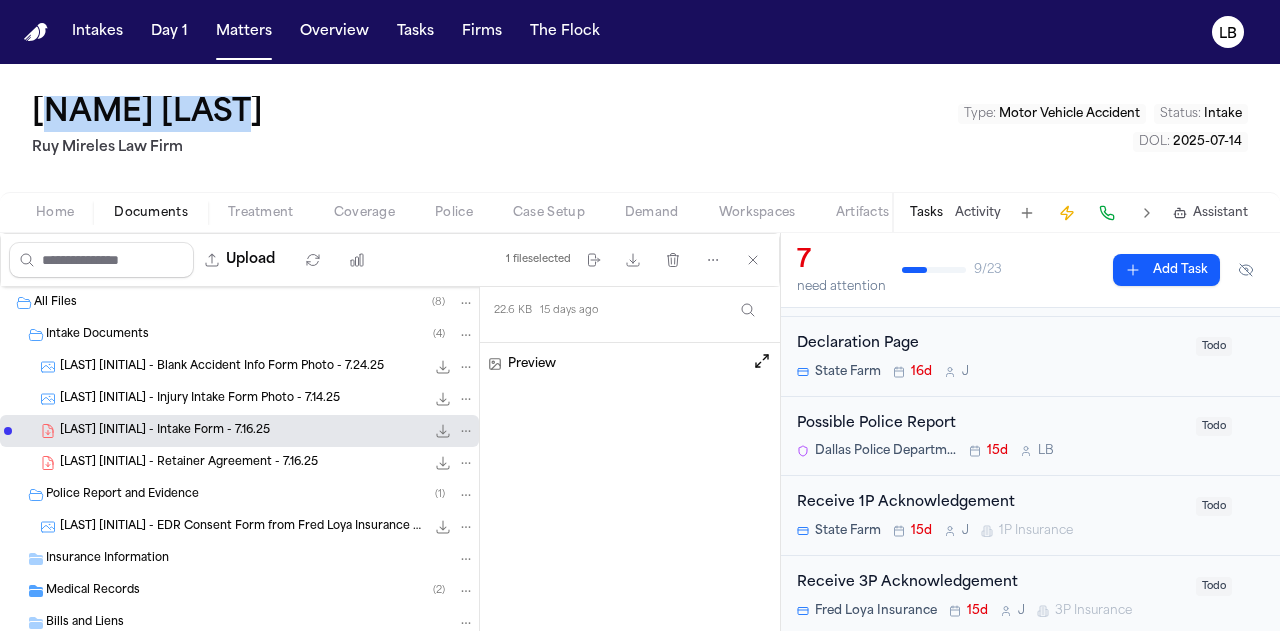 scroll, scrollTop: 124, scrollLeft: 0, axis: vertical 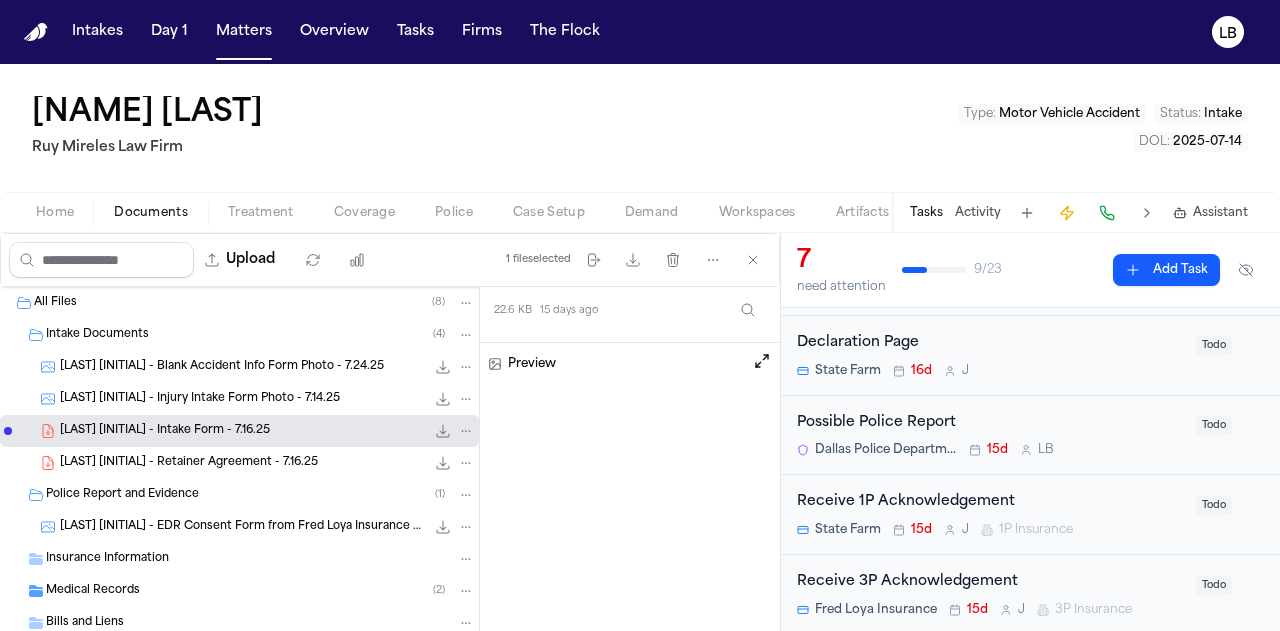 click on "Dallas Police Department 15d L B" at bounding box center (990, 450) 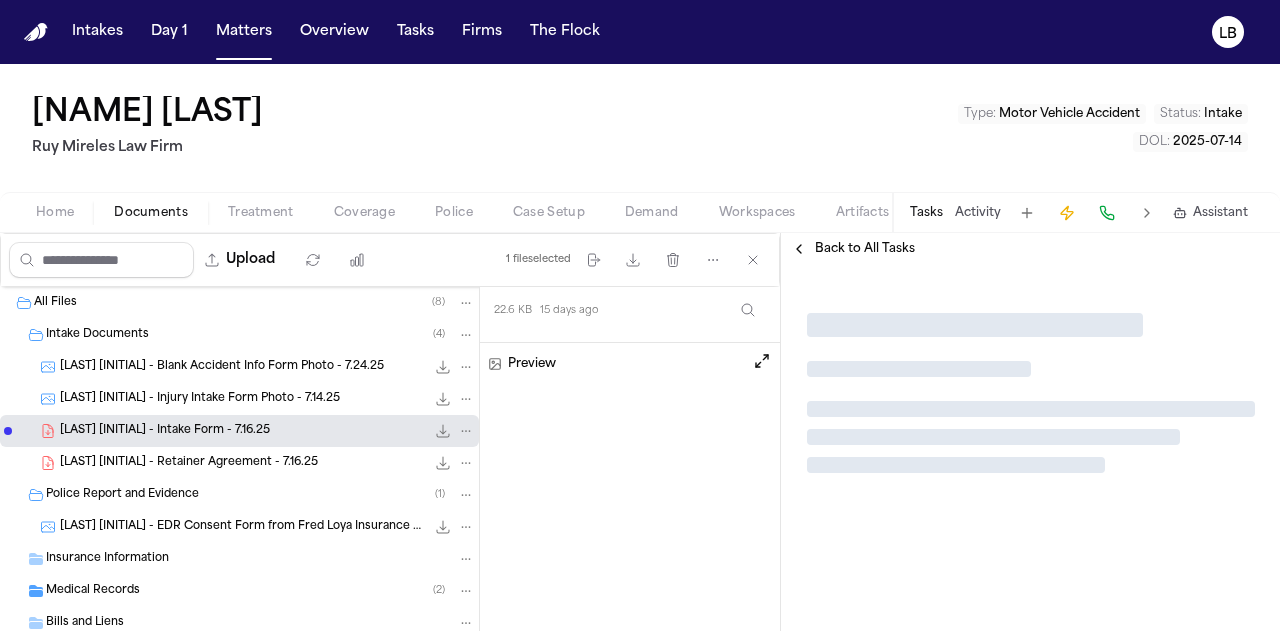 scroll, scrollTop: 0, scrollLeft: 0, axis: both 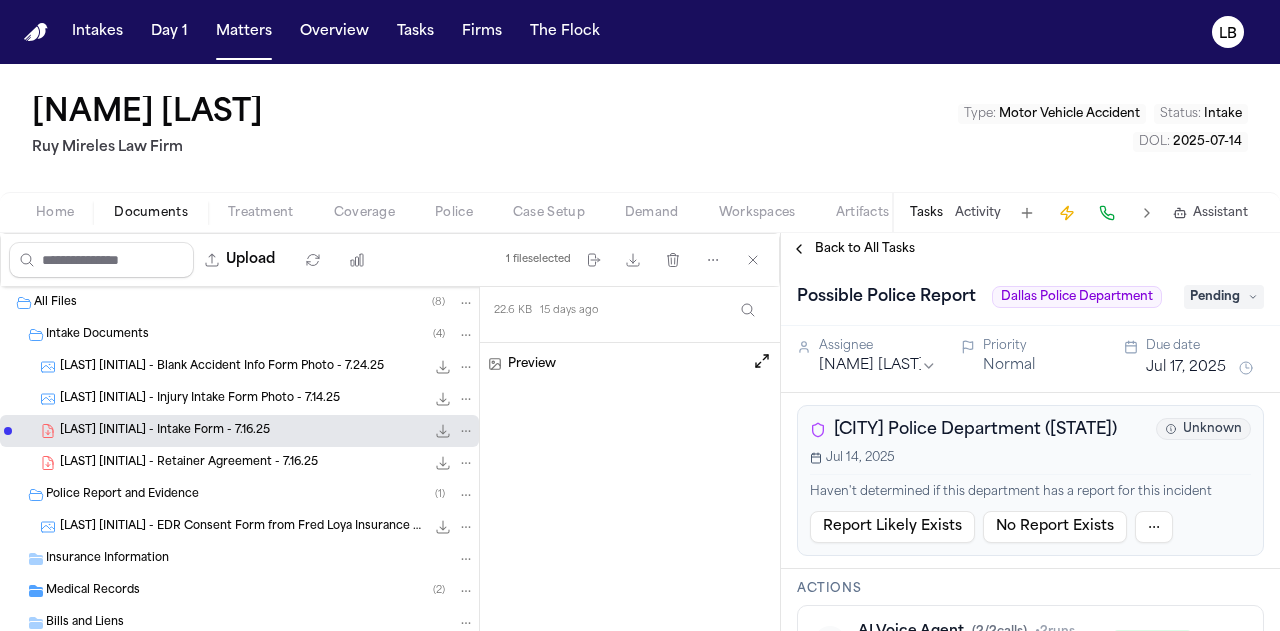 click on "Pending" at bounding box center [1224, 297] 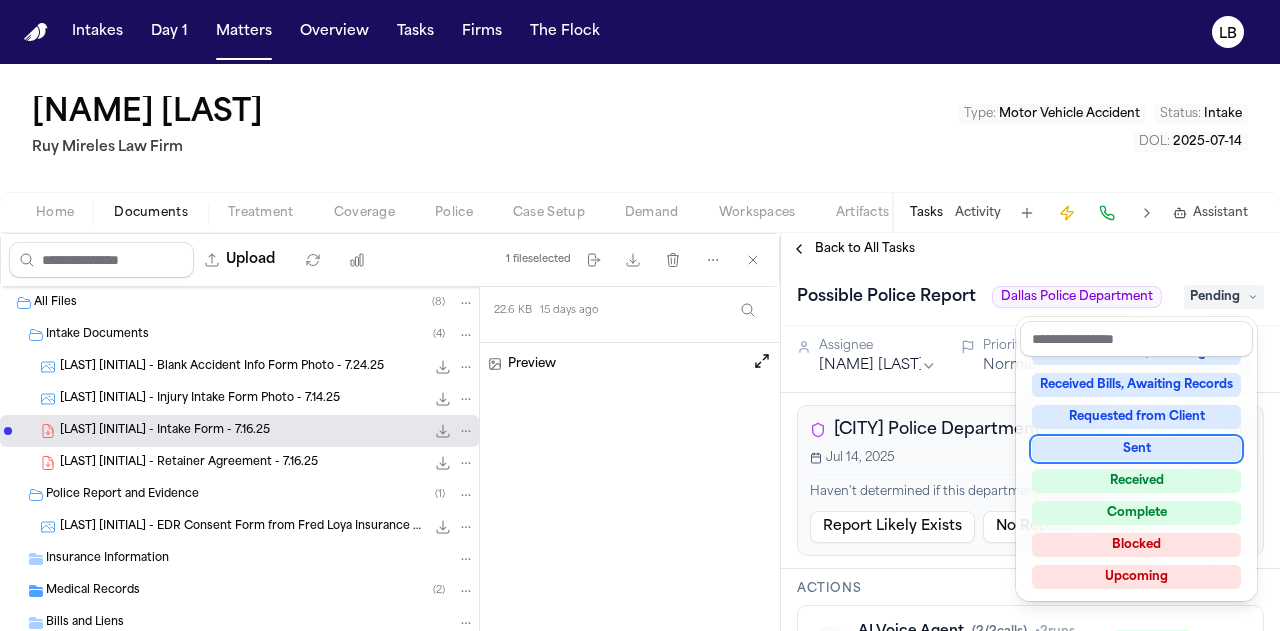 scroll, scrollTop: 0, scrollLeft: 0, axis: both 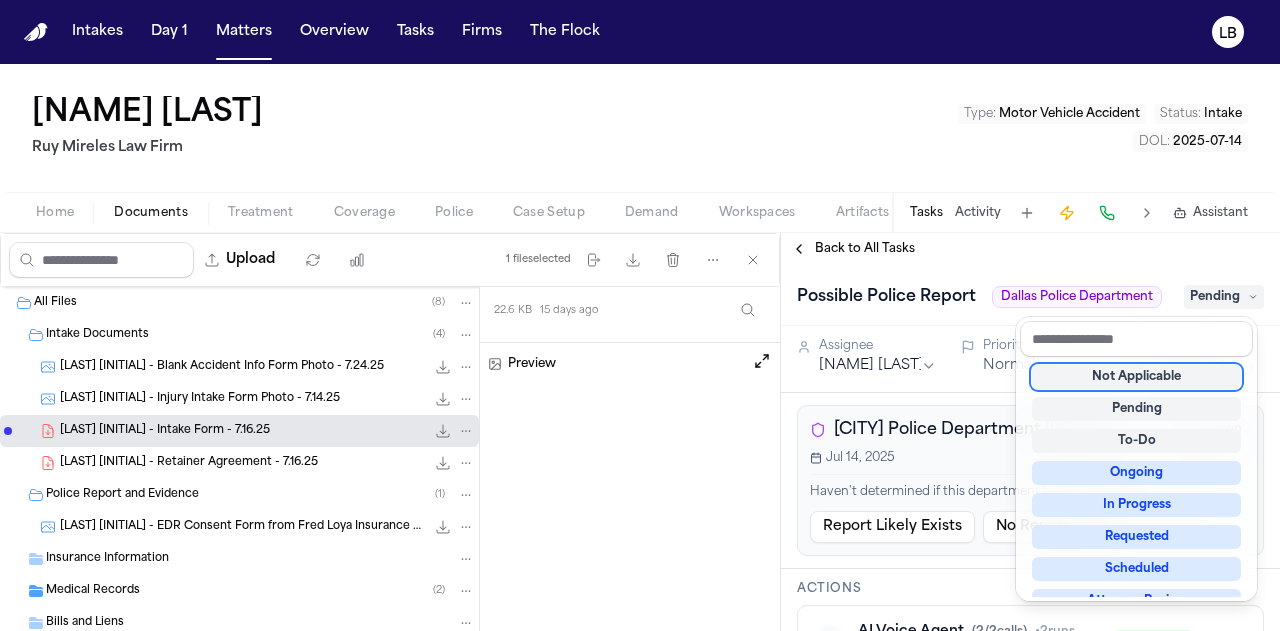 click on "Not Applicable" at bounding box center (1136, 377) 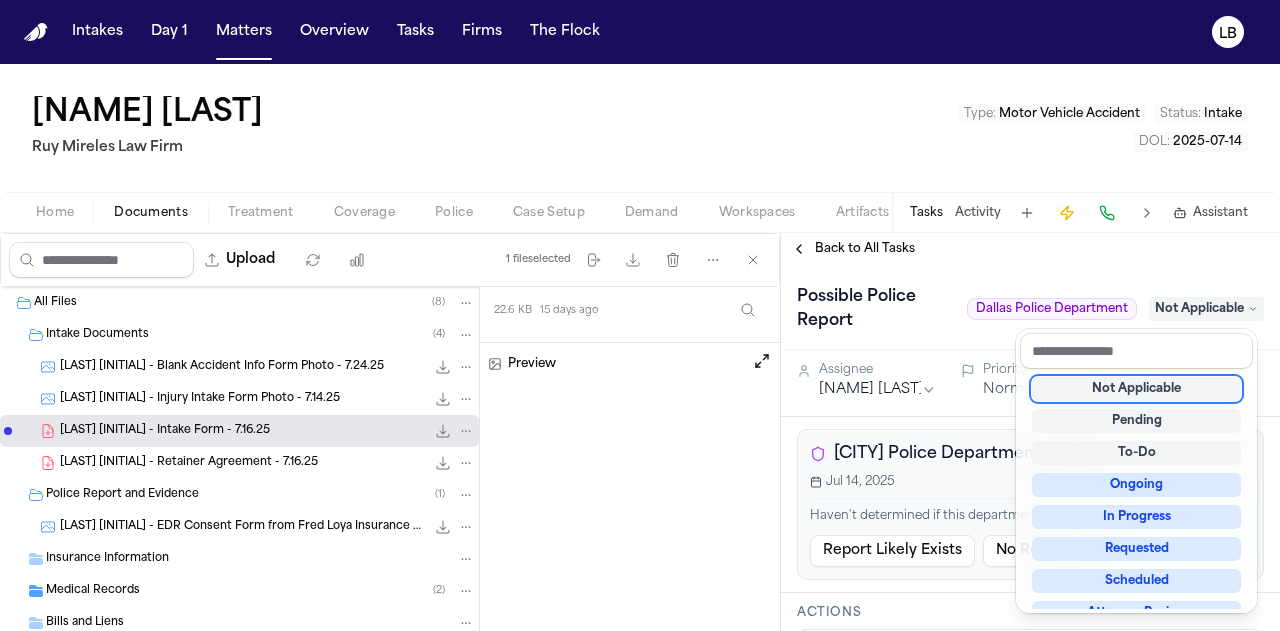 click on "Linda Parson Ruy Mireles Law Firm Type :   Motor Vehicle Accident Status :   Intake DOL :   2025-07-14 Home Documents Treatment Coverage Police Case Setup Demand Workspaces Artifacts Tasks Activity Assistant Upload 1   file  selected Move files Download files Delete files More actions Clear selection All Files ( 8 ) Intake Documents ( 4 ) L. Parson - Blank Accident Info Form Photo - 7.24.25 181.9 KB  • JPG L. Parson - Injury Intake Form Photo - 7.14.25 136.4 KB  • JPG L. Parson - Intake Form - 7.16.25 22.6 KB  • PDF L. Parson - Retainer Agreement - 7.16.25 513.9 KB  • PDF Police Report and Evidence ( 1 ) L. Parson - EDR Consent Form from Fred Loya Insurance - 7.14.25 257.4 KB  • JPG Insurance Information Medical Records ( 2 ) Bills and Liens Client Communication Miscellaneous ( 1 ) Client Intake Form – Linda Parson MVA (7/14/2025) export_59b221cf-f3a7-42f1-8ff3-c59761e4931f.pdf 22.6 KB 15 days ago Preview Back to All Tasks Possible Police Report Dallas Police Department Not Applicable Assignee ( 2" at bounding box center [640, 347] 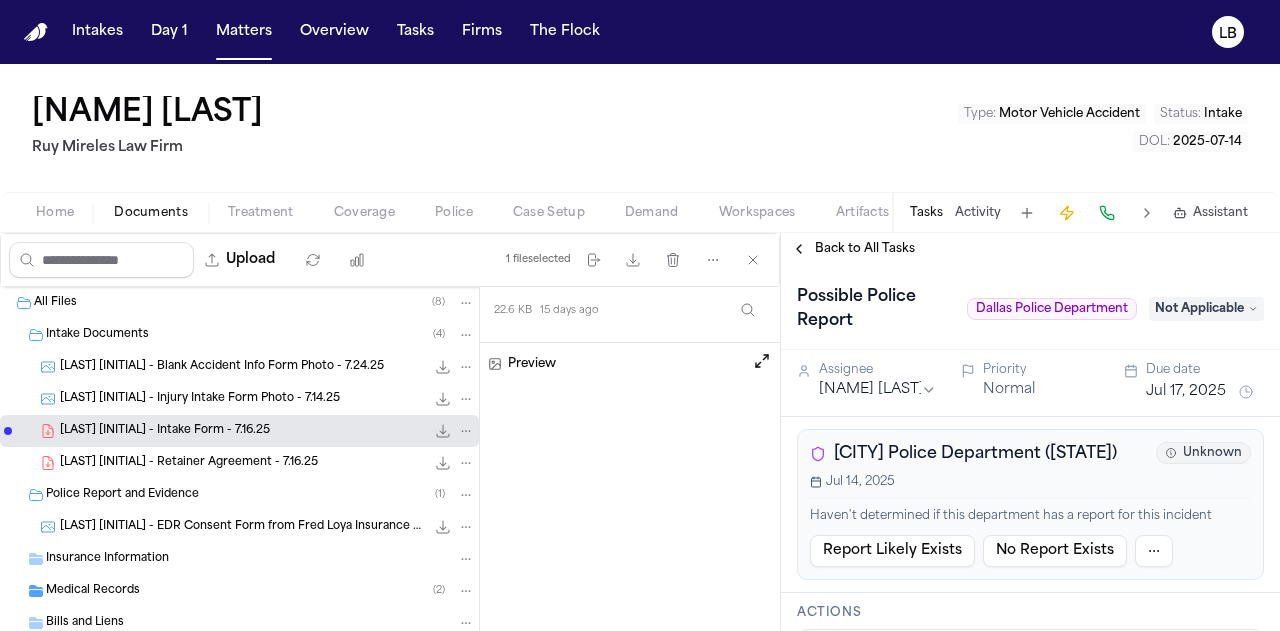 click on "Activity" at bounding box center (978, 213) 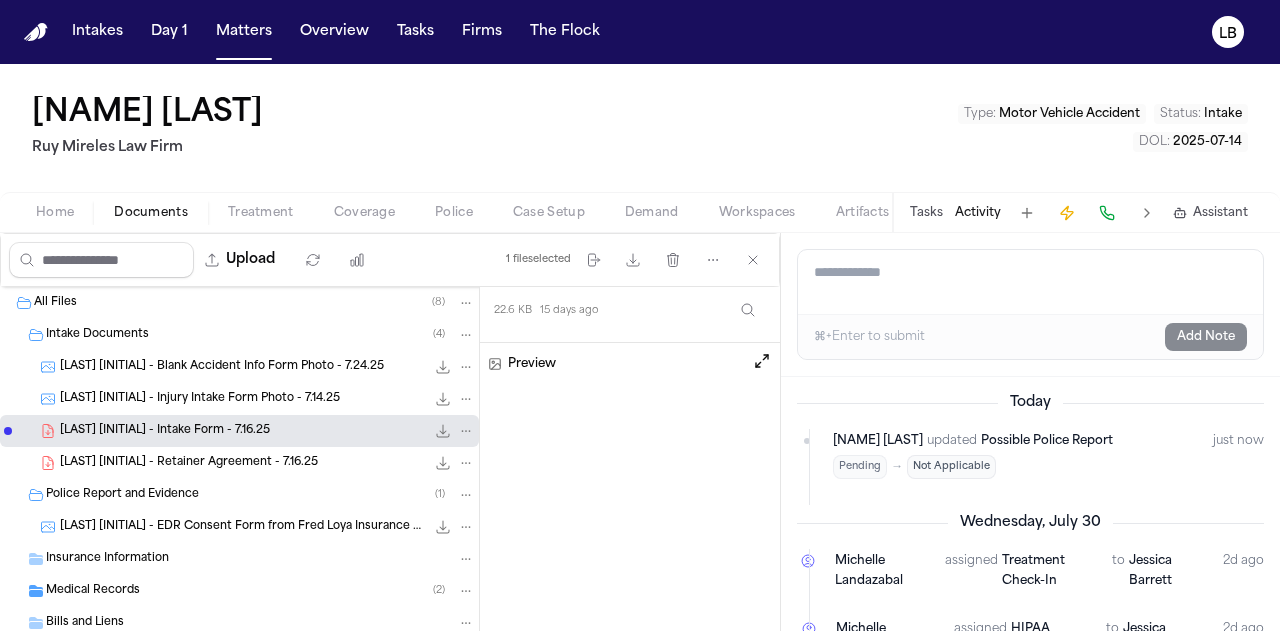 click on "Add a note to this matter" at bounding box center [1030, 282] 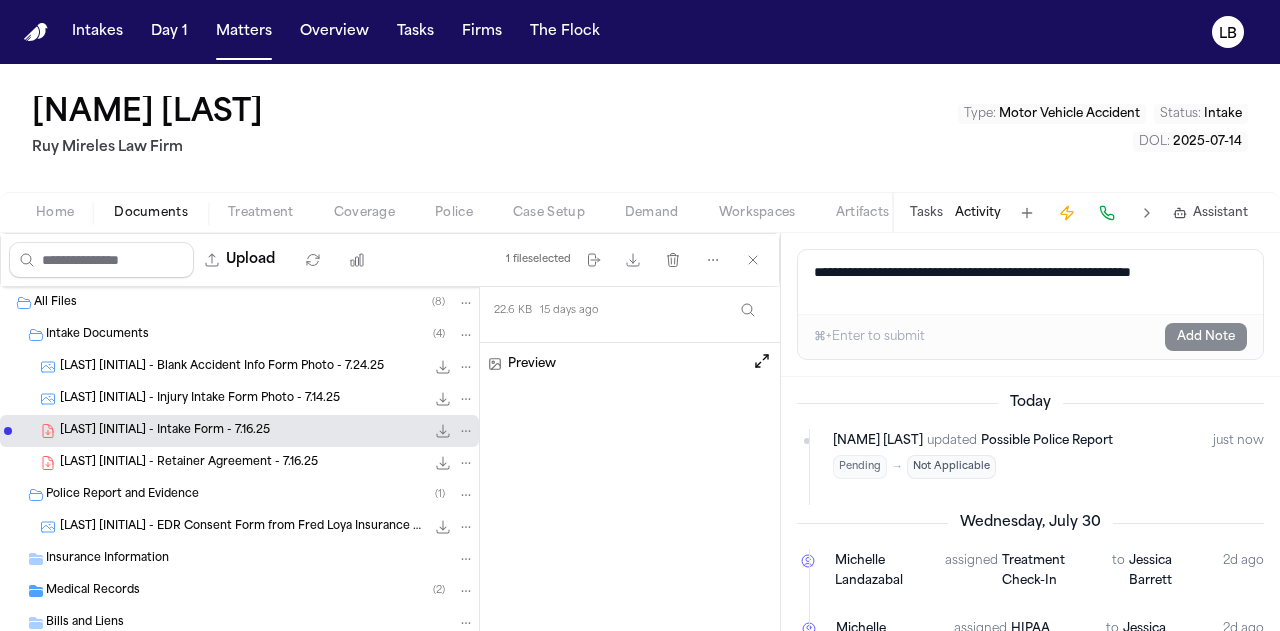 scroll, scrollTop: 48, scrollLeft: 0, axis: vertical 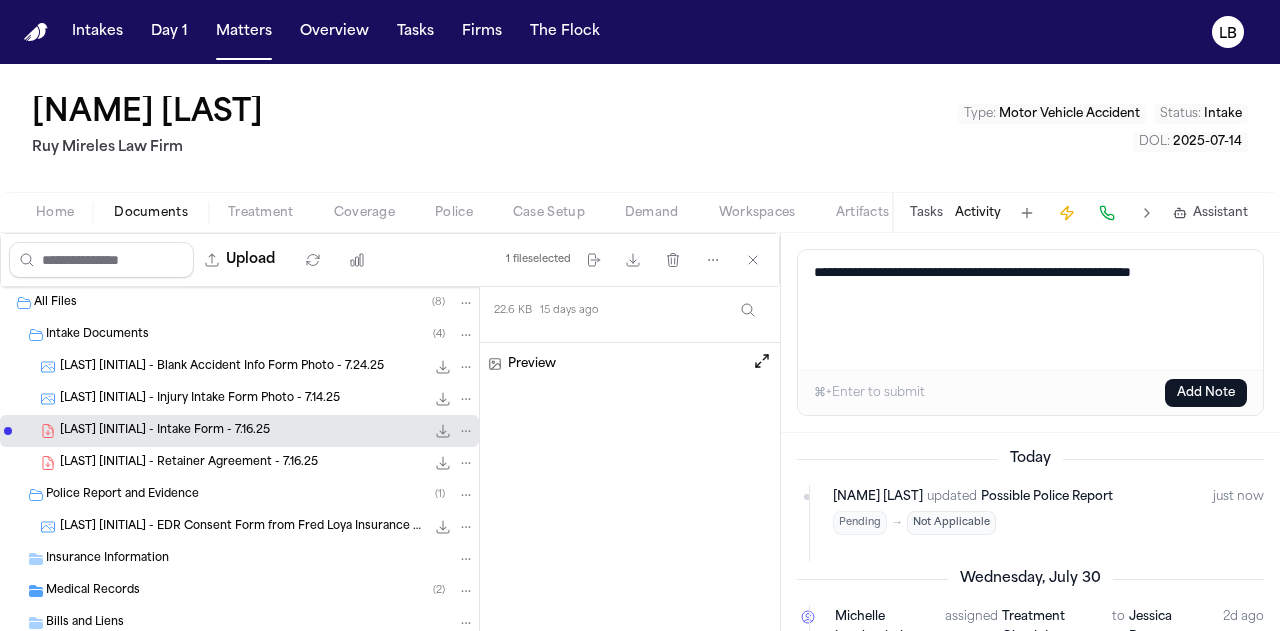 drag, startPoint x: 868, startPoint y: 327, endPoint x: 804, endPoint y: 180, distance: 160.32779 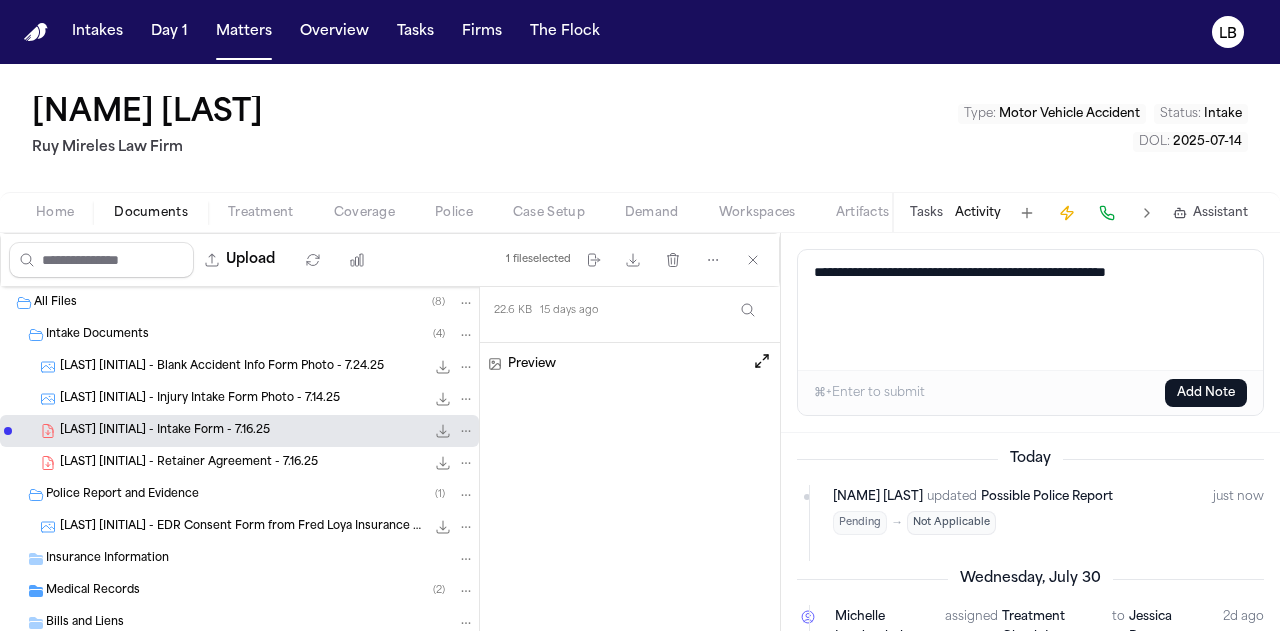 scroll, scrollTop: 0, scrollLeft: 0, axis: both 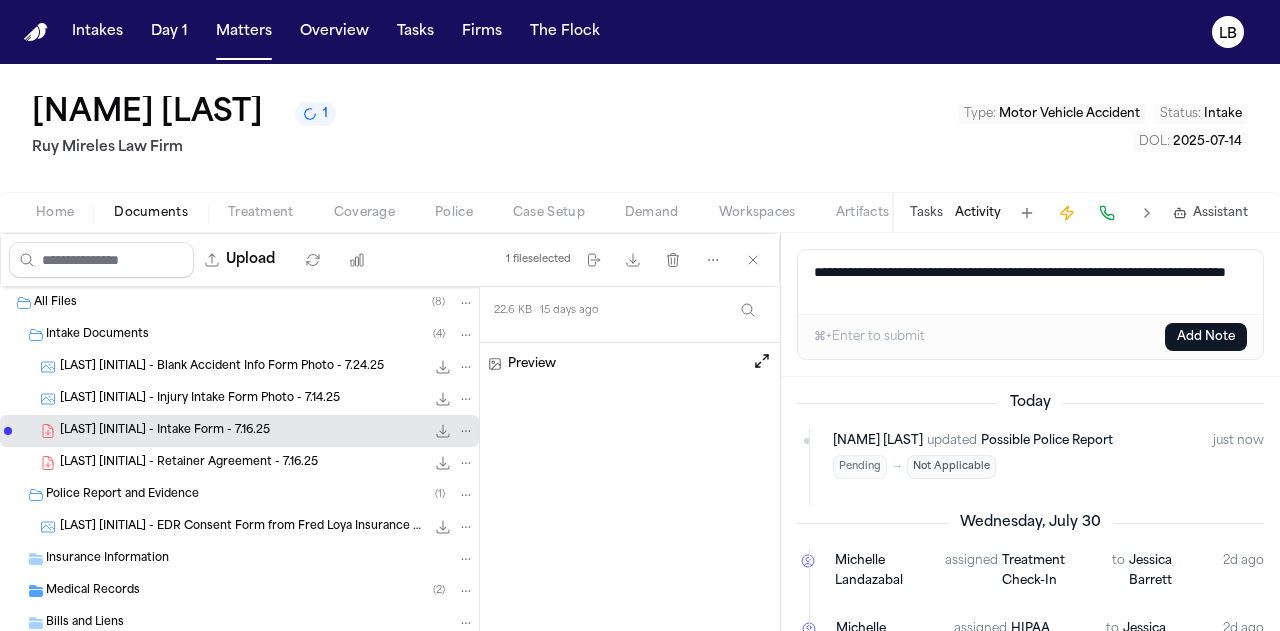 type on "**********" 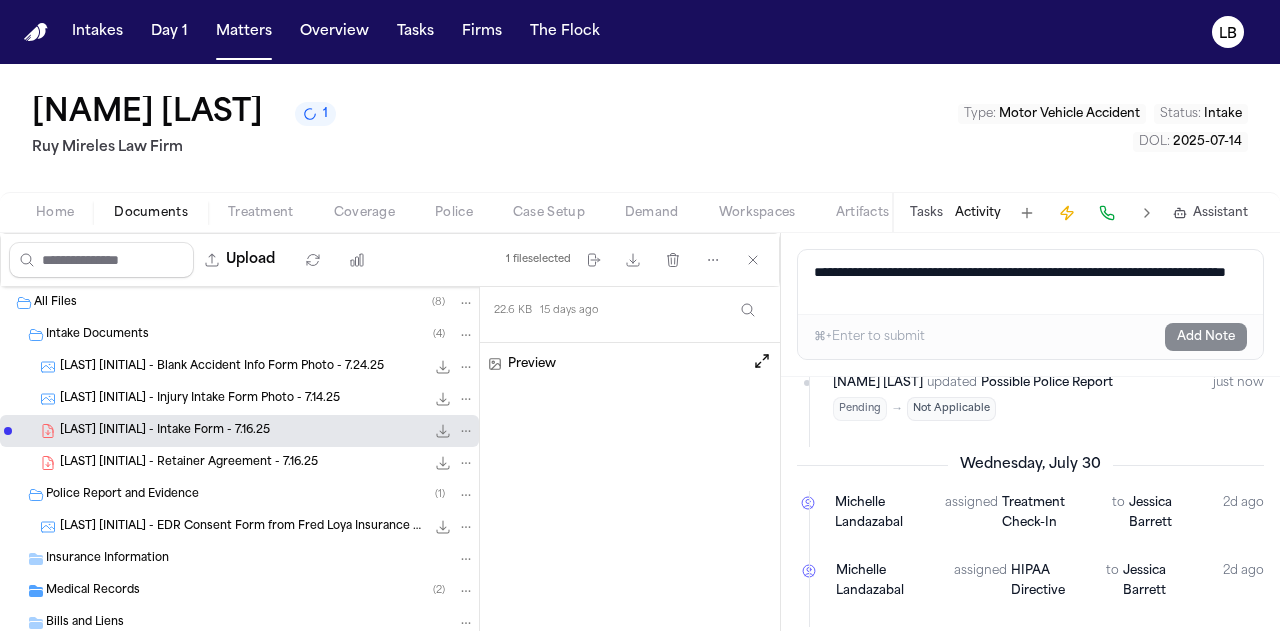 scroll, scrollTop: 0, scrollLeft: 0, axis: both 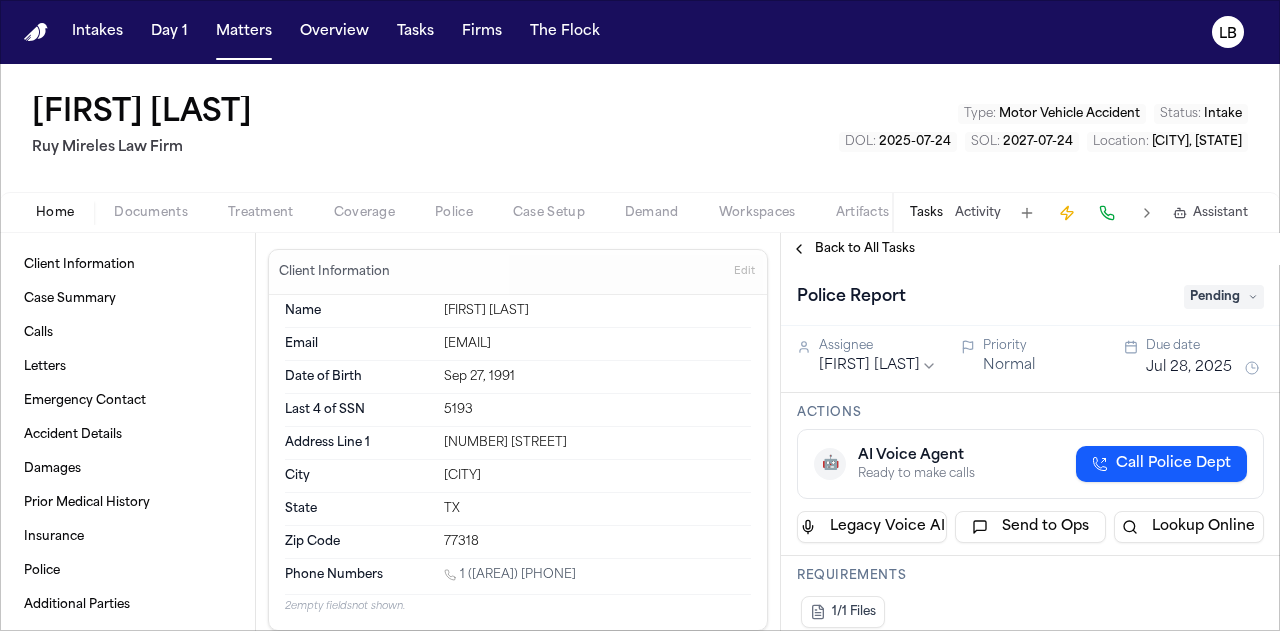 click on "Police" at bounding box center (454, 213) 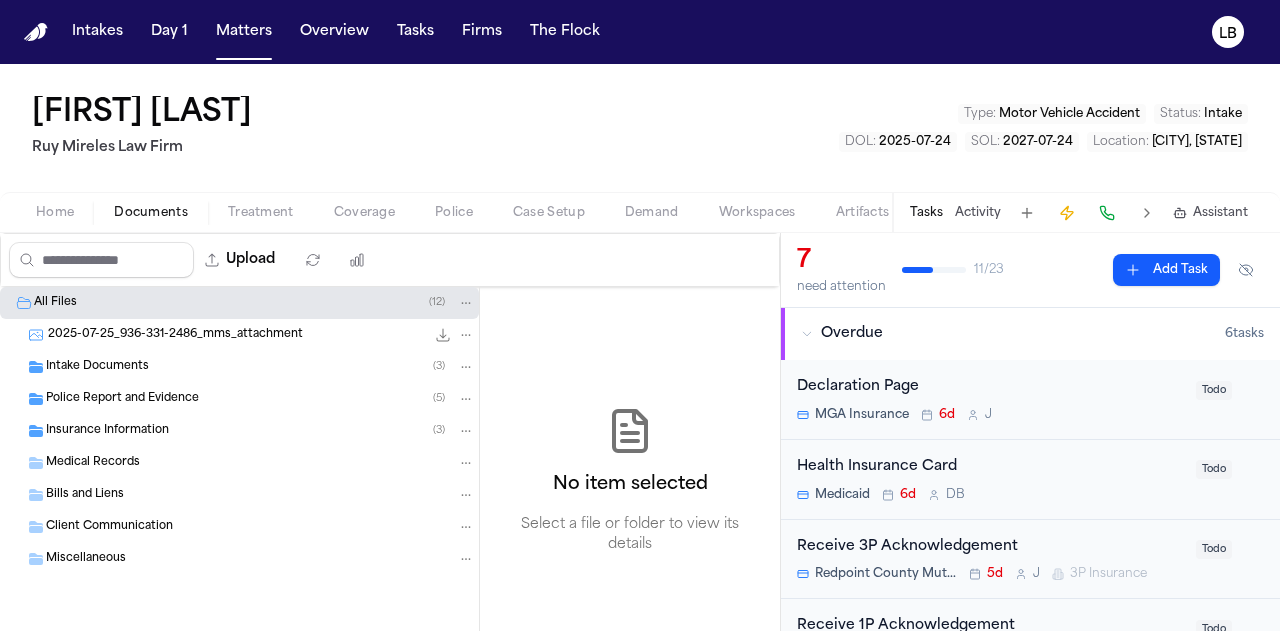 click on "Documents" at bounding box center (151, 213) 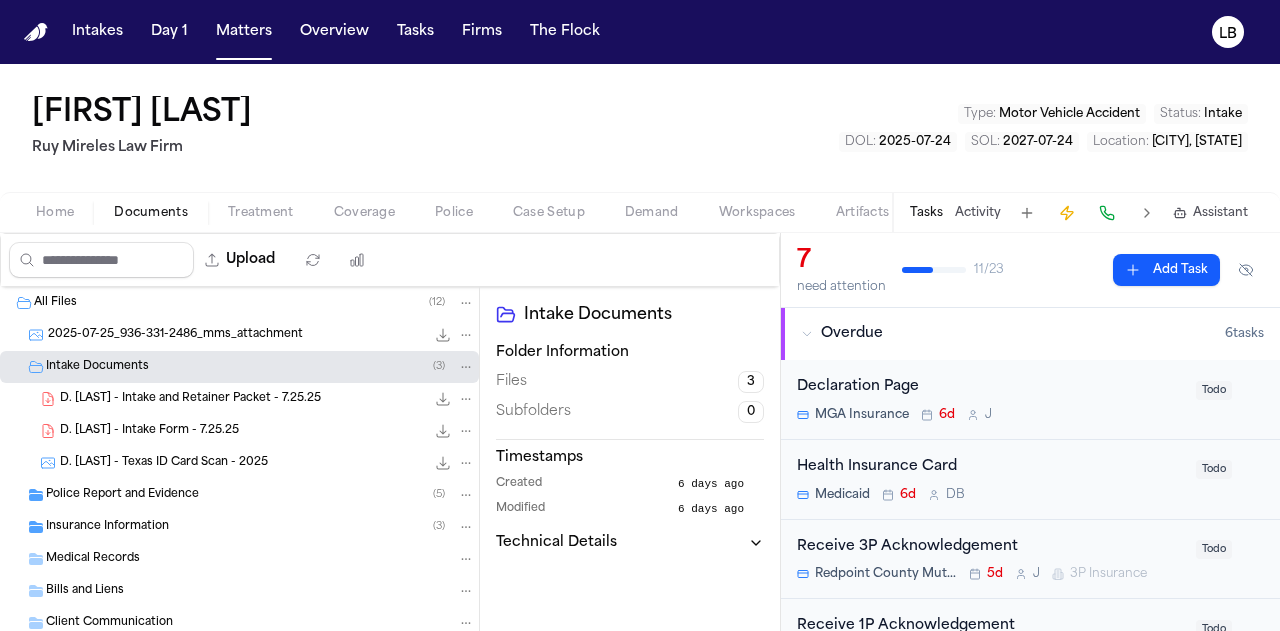 click on "Police Report and Evidence ( 5 )" at bounding box center (260, 495) 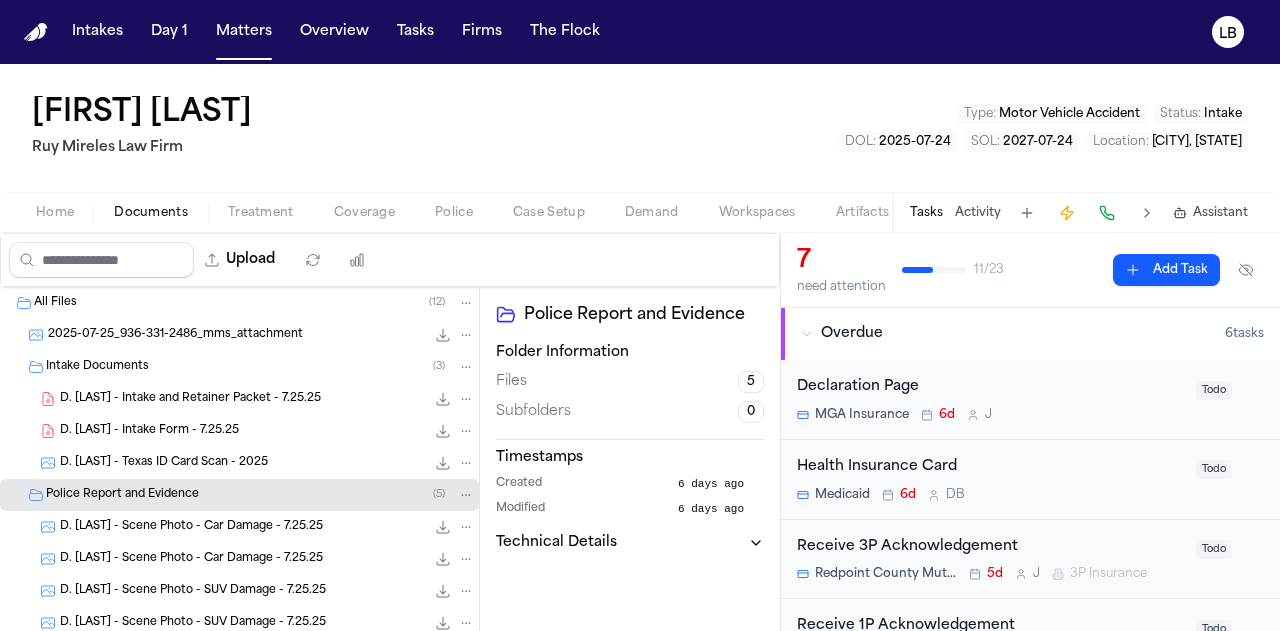 click on "Police" at bounding box center (454, 213) 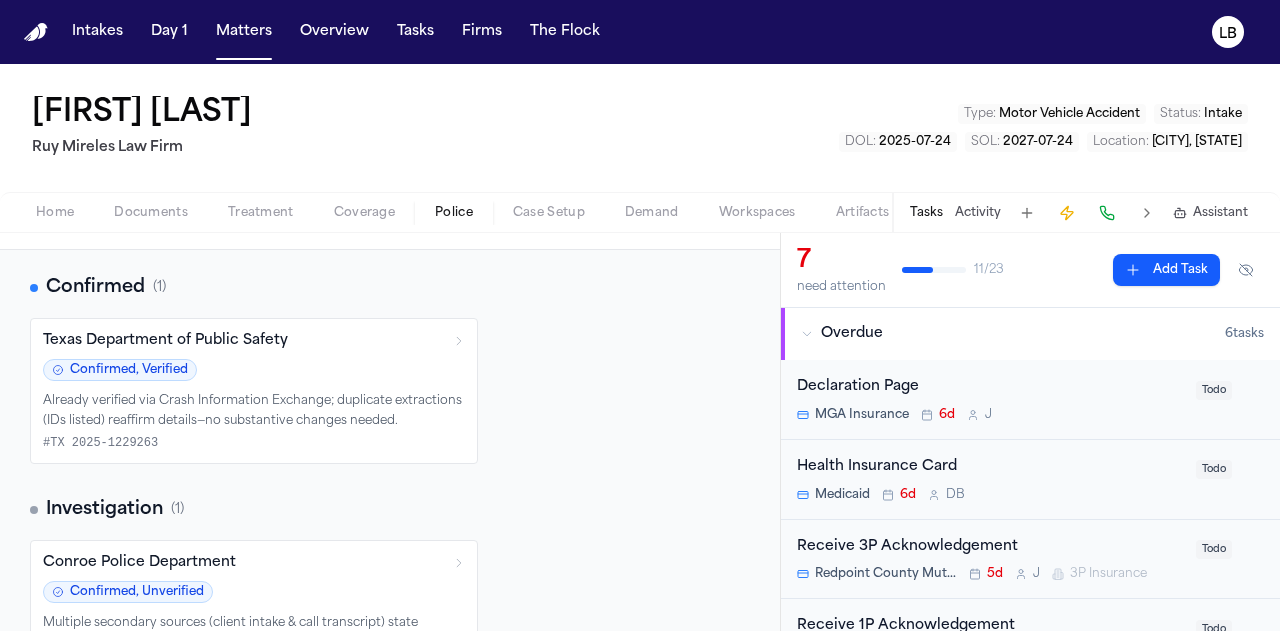 scroll, scrollTop: 77, scrollLeft: 0, axis: vertical 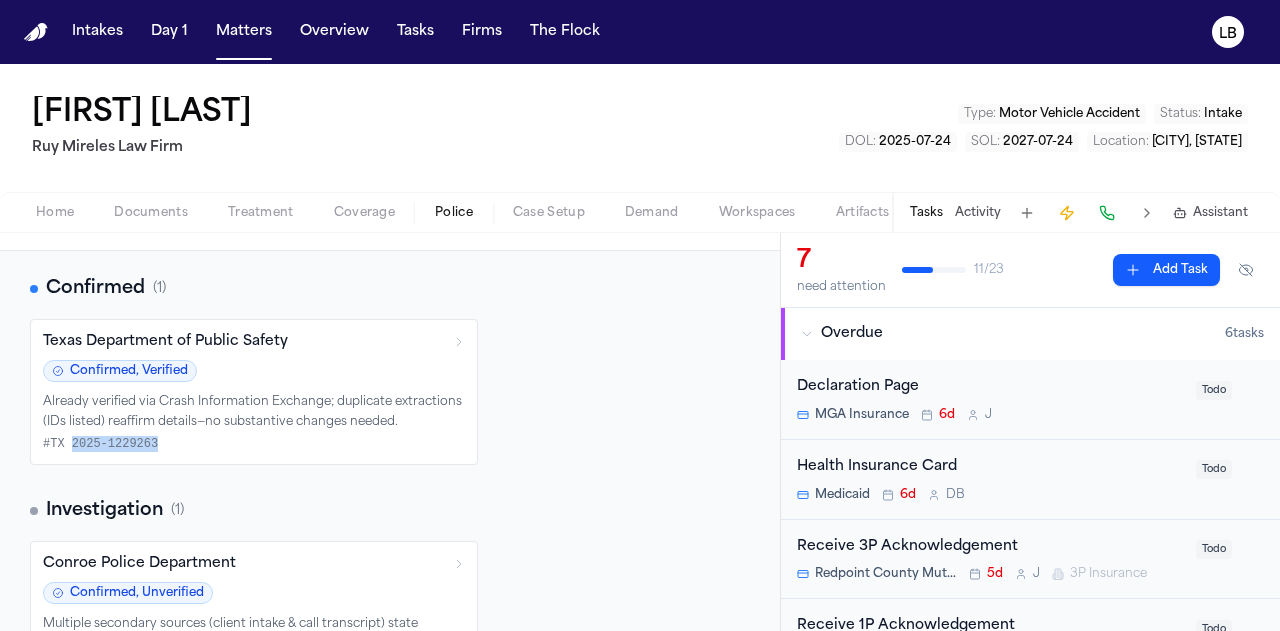 drag, startPoint x: 139, startPoint y: 443, endPoint x: 66, endPoint y: 449, distance: 73.24616 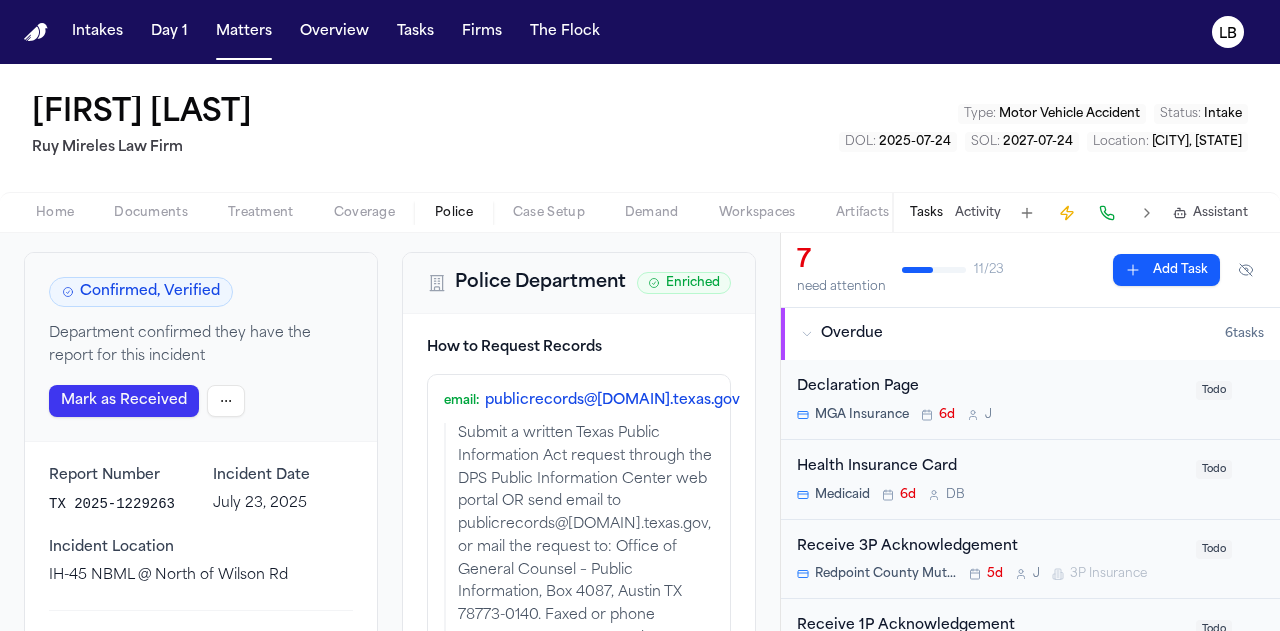 scroll, scrollTop: 106, scrollLeft: 0, axis: vertical 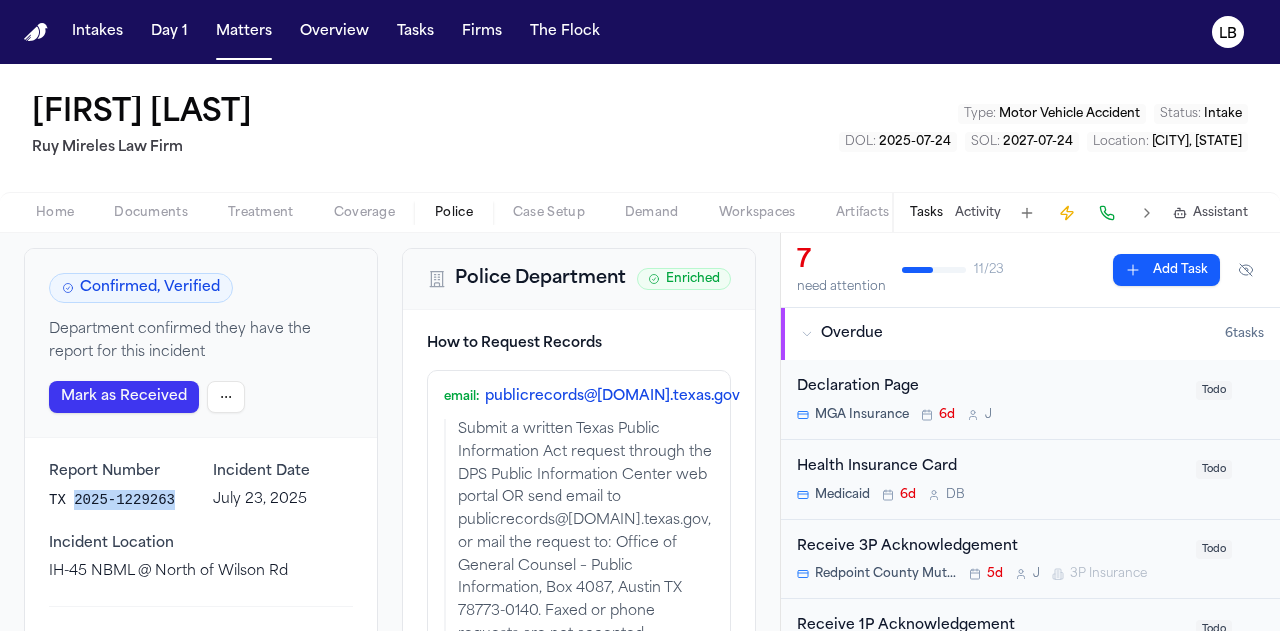 drag, startPoint x: 68, startPoint y: 496, endPoint x: 188, endPoint y: 497, distance: 120.004166 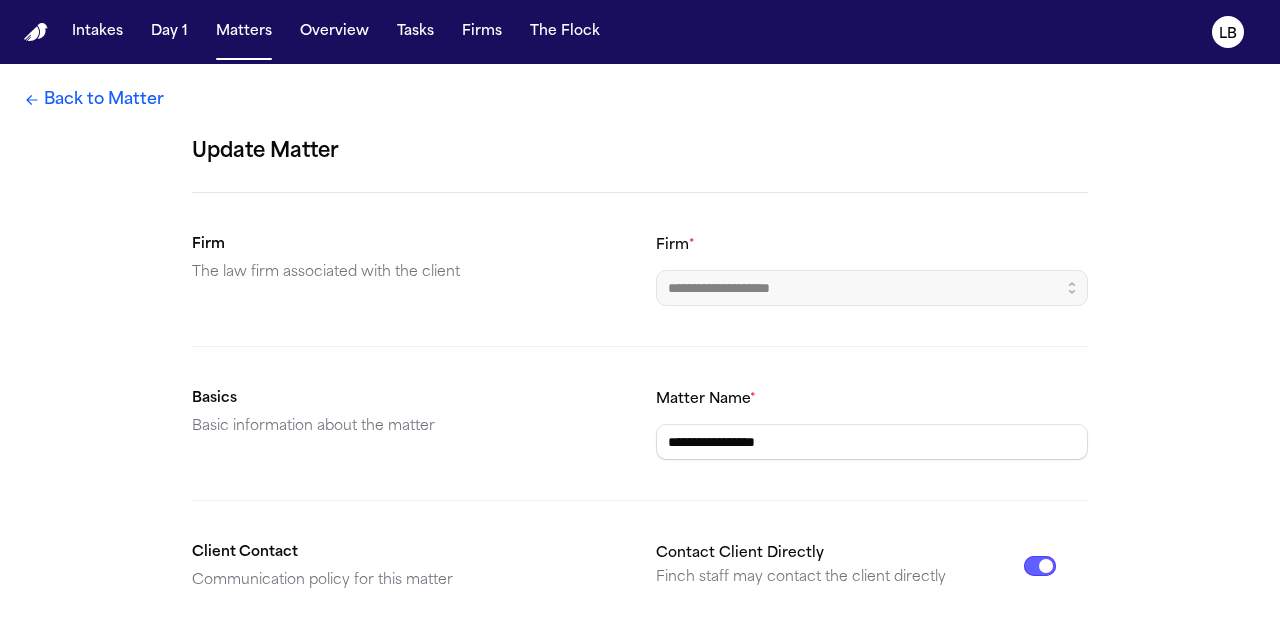 click on "**********" at bounding box center (640, 650) 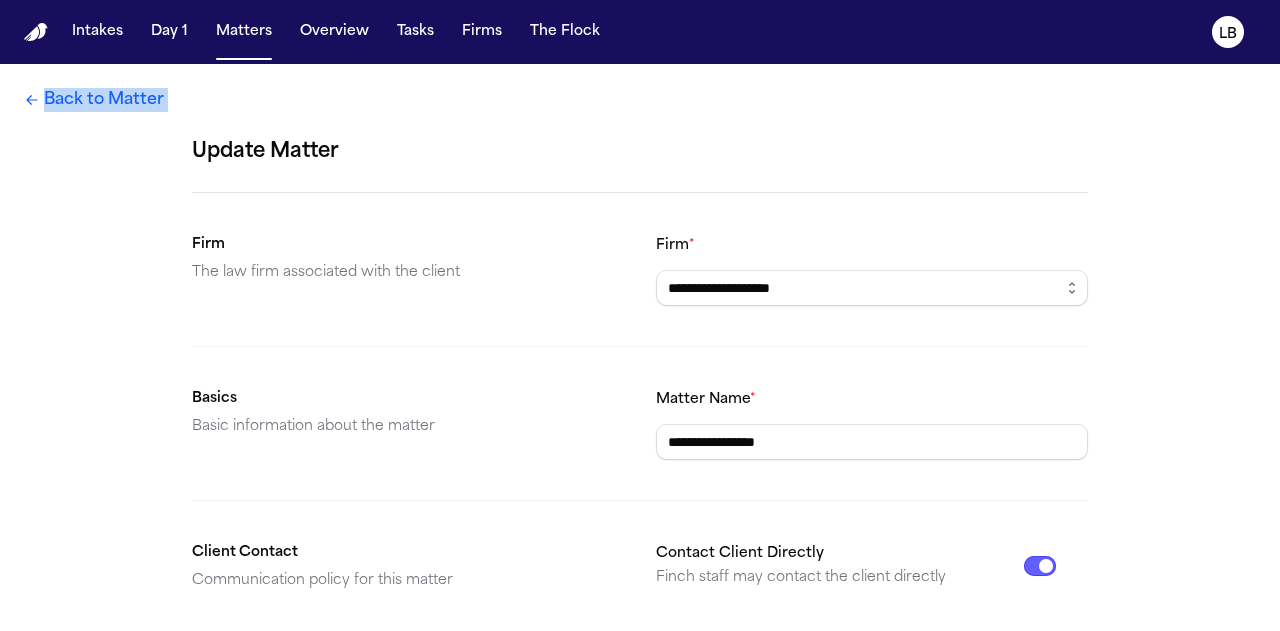 click on "**********" at bounding box center [640, 650] 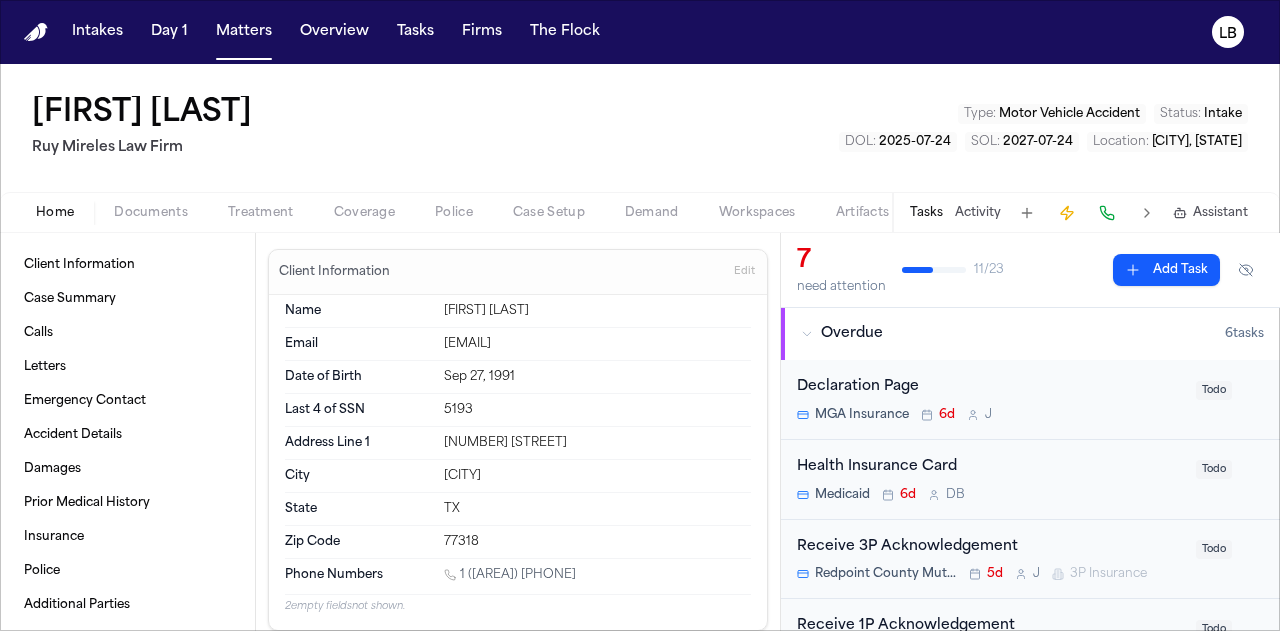 drag, startPoint x: 335, startPoint y: 107, endPoint x: 158, endPoint y: 97, distance: 177.28226 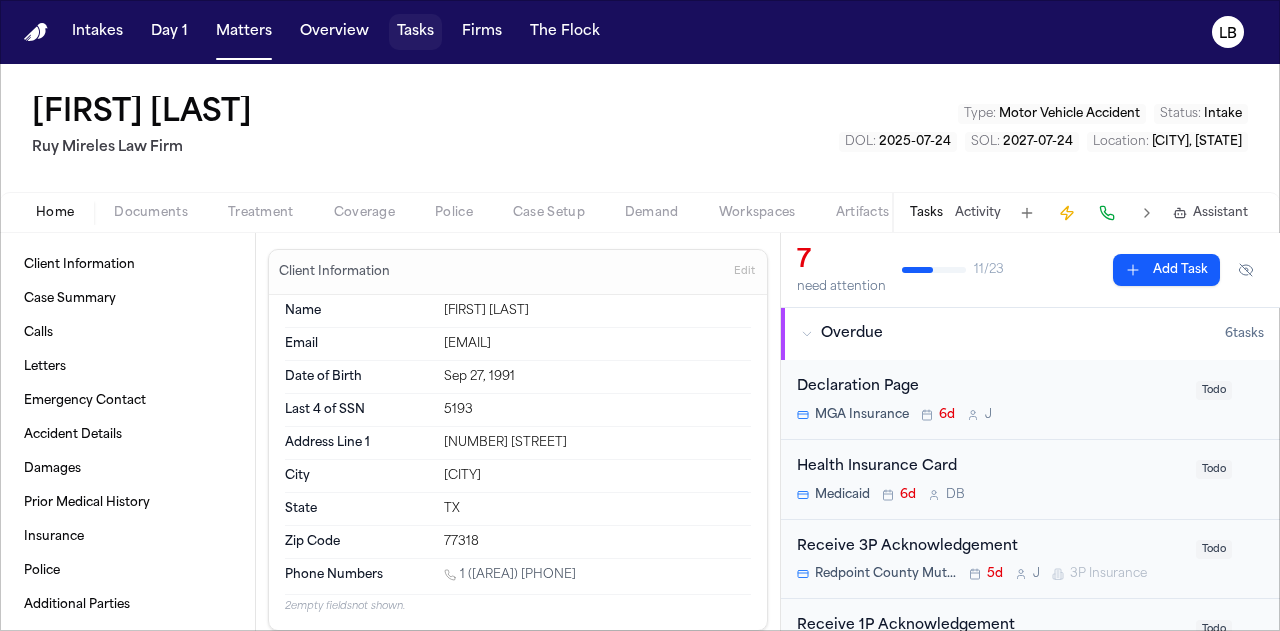 click at bounding box center (415, 32) 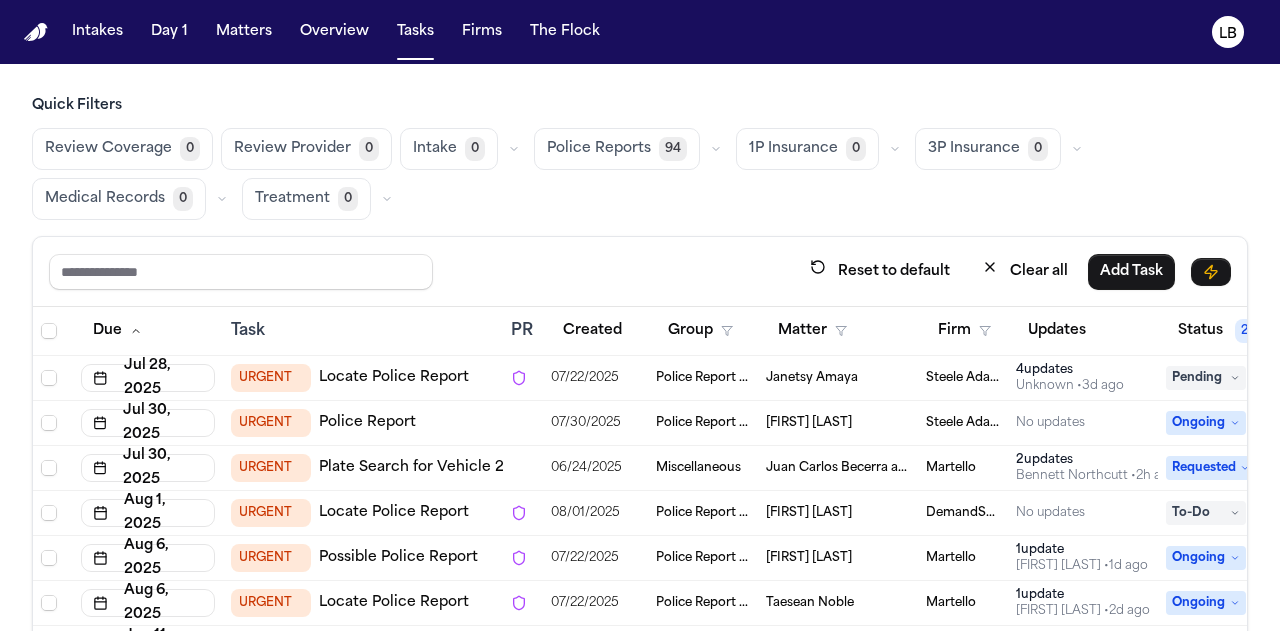 click at bounding box center (640, 512) 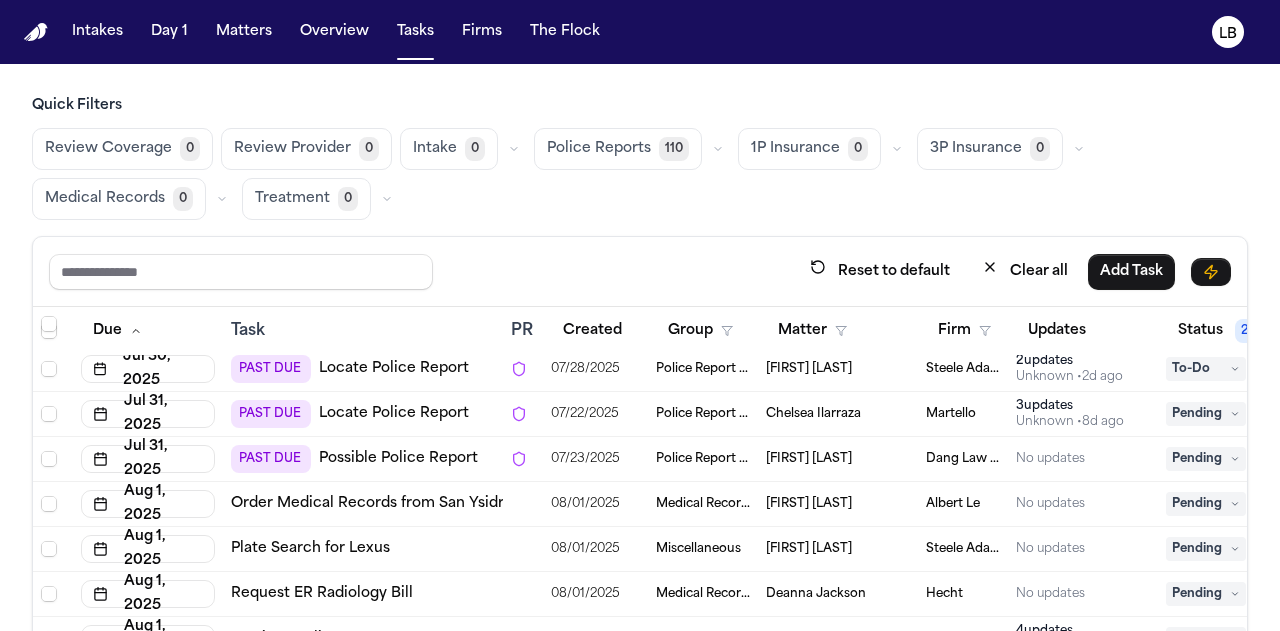scroll, scrollTop: 5142, scrollLeft: 0, axis: vertical 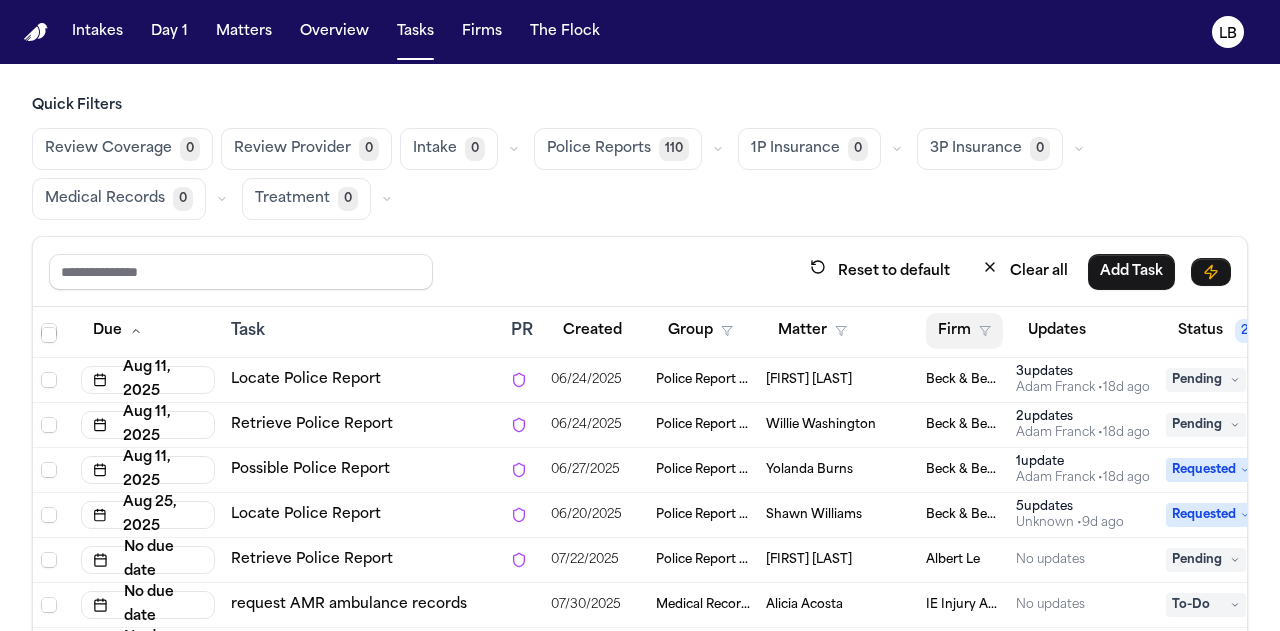 click at bounding box center [964, 331] 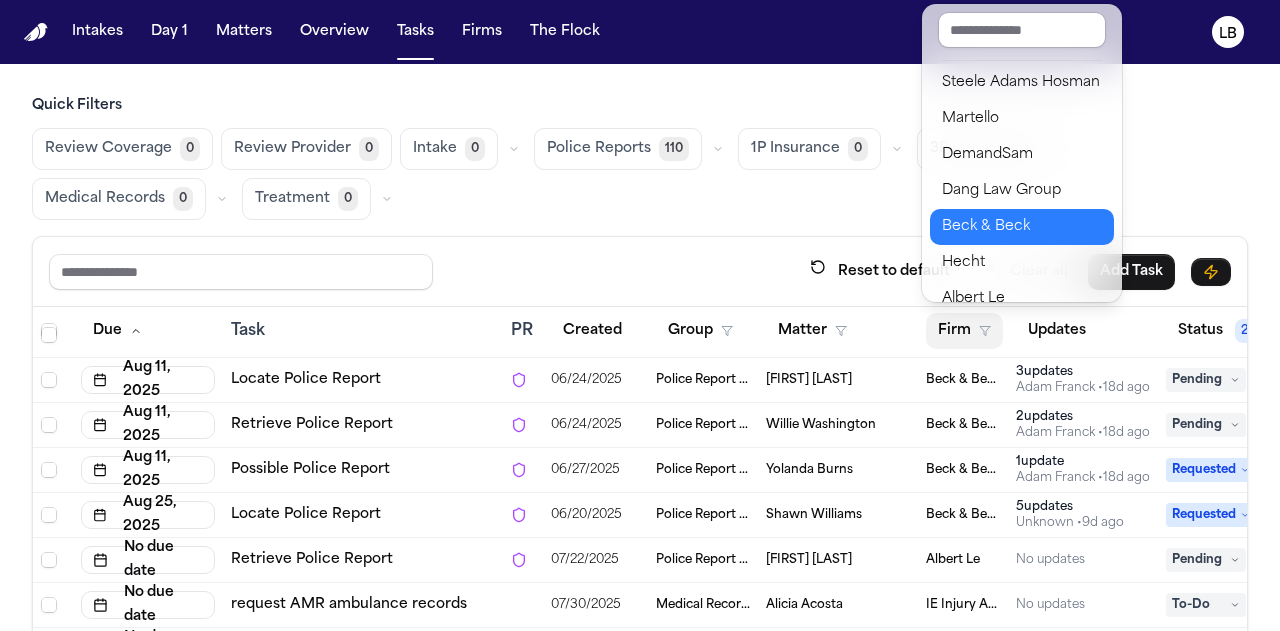 scroll, scrollTop: 326, scrollLeft: 0, axis: vertical 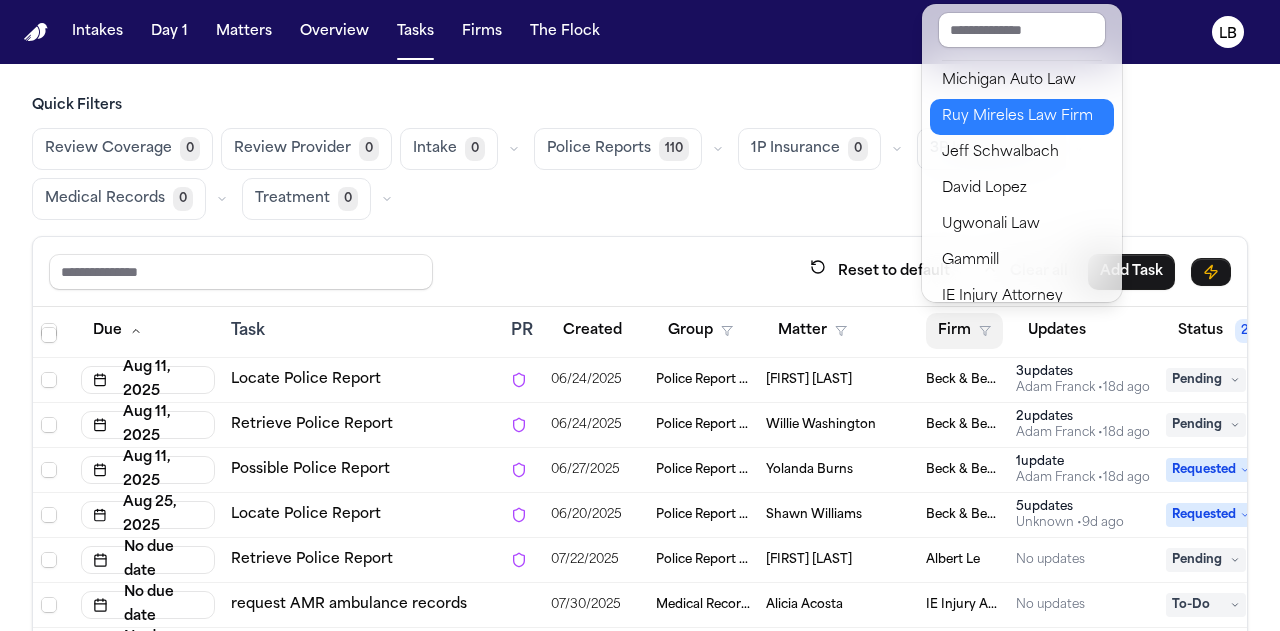 click on "Ruy Mireles Law Firm" at bounding box center [1022, 117] 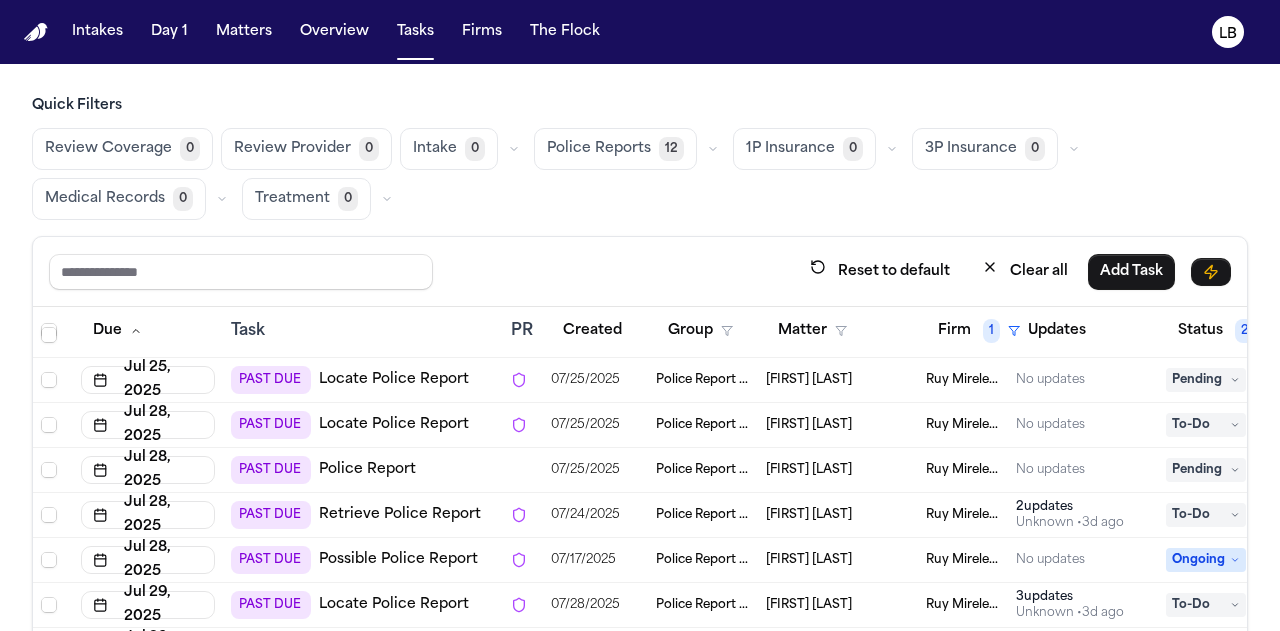 scroll, scrollTop: 192, scrollLeft: 0, axis: vertical 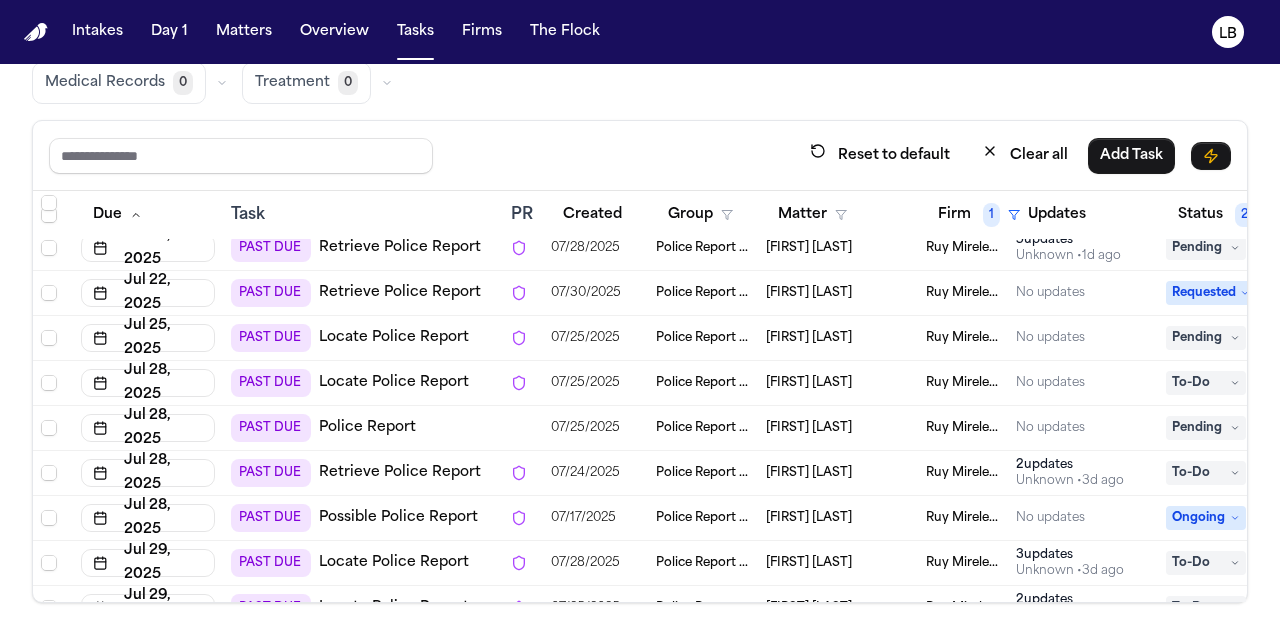 click at bounding box center [640, 292] 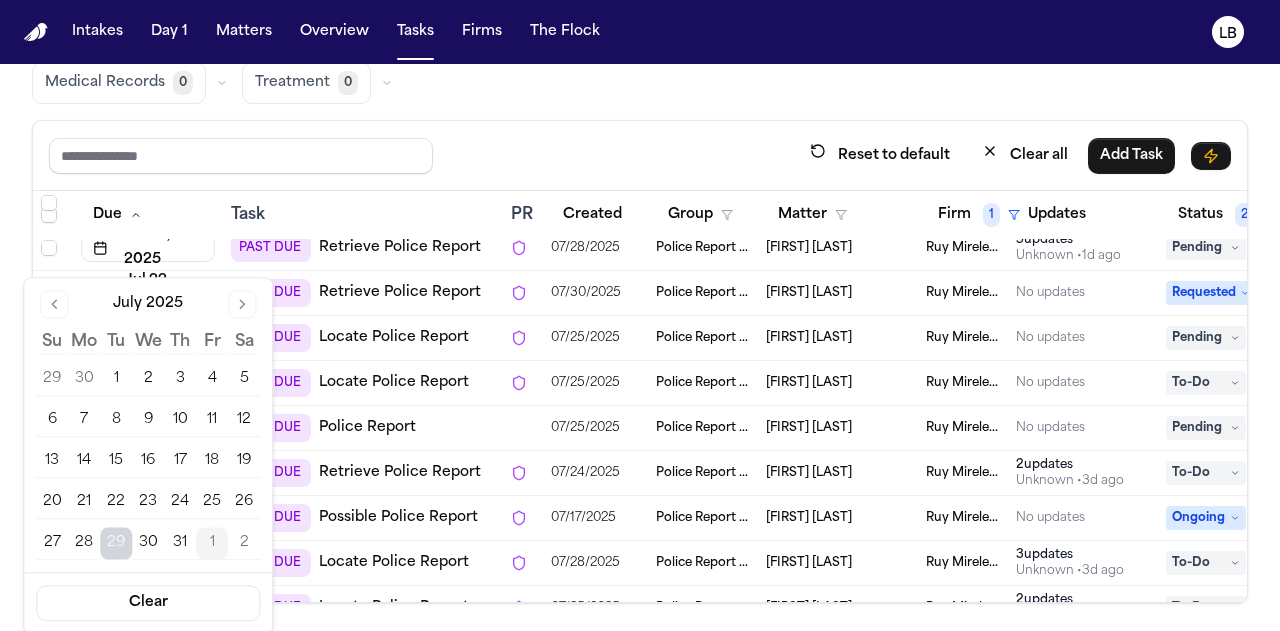 click at bounding box center (640, 292) 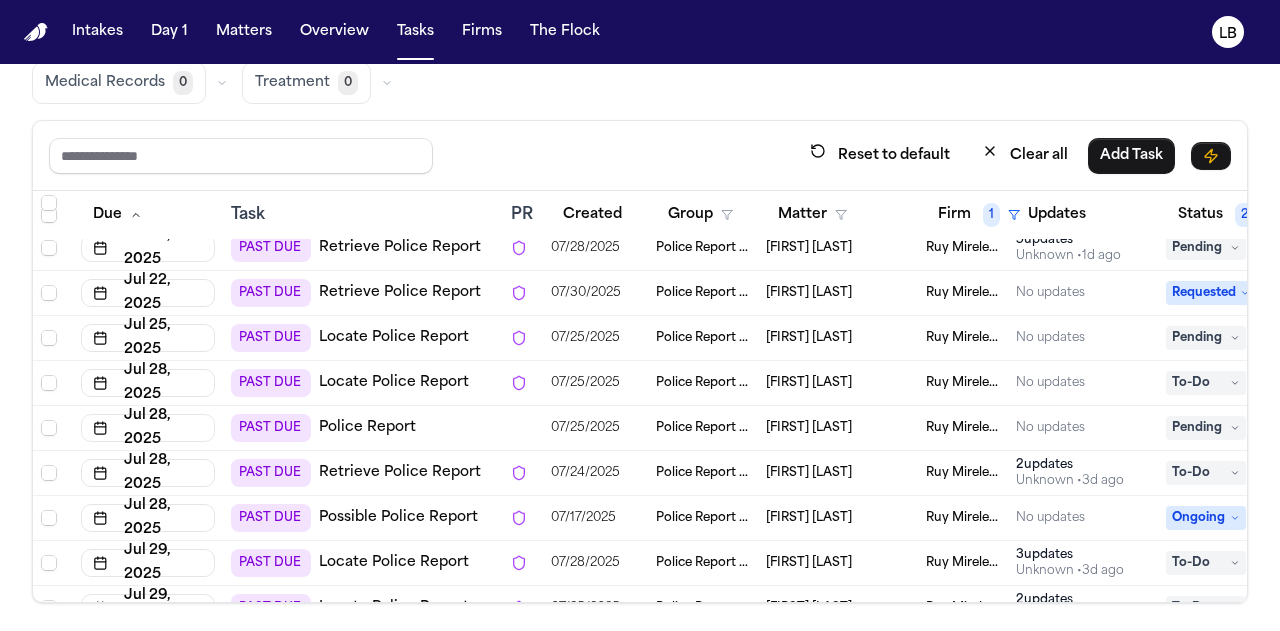 click at bounding box center (640, 292) 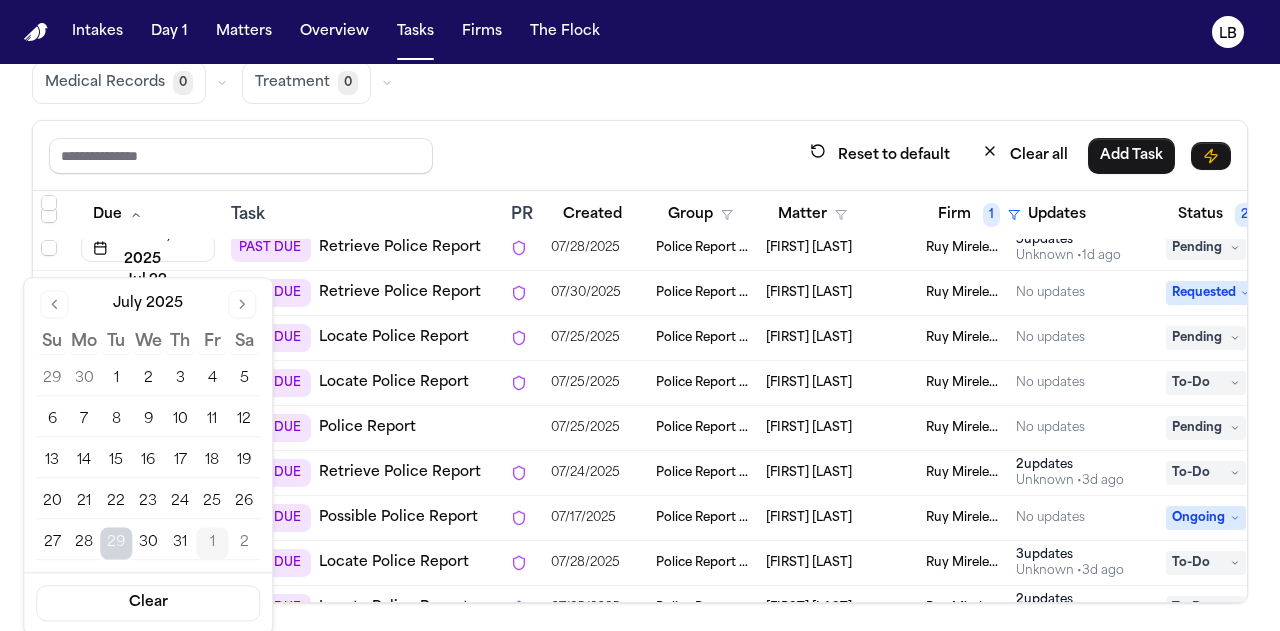 click at bounding box center [640, 292] 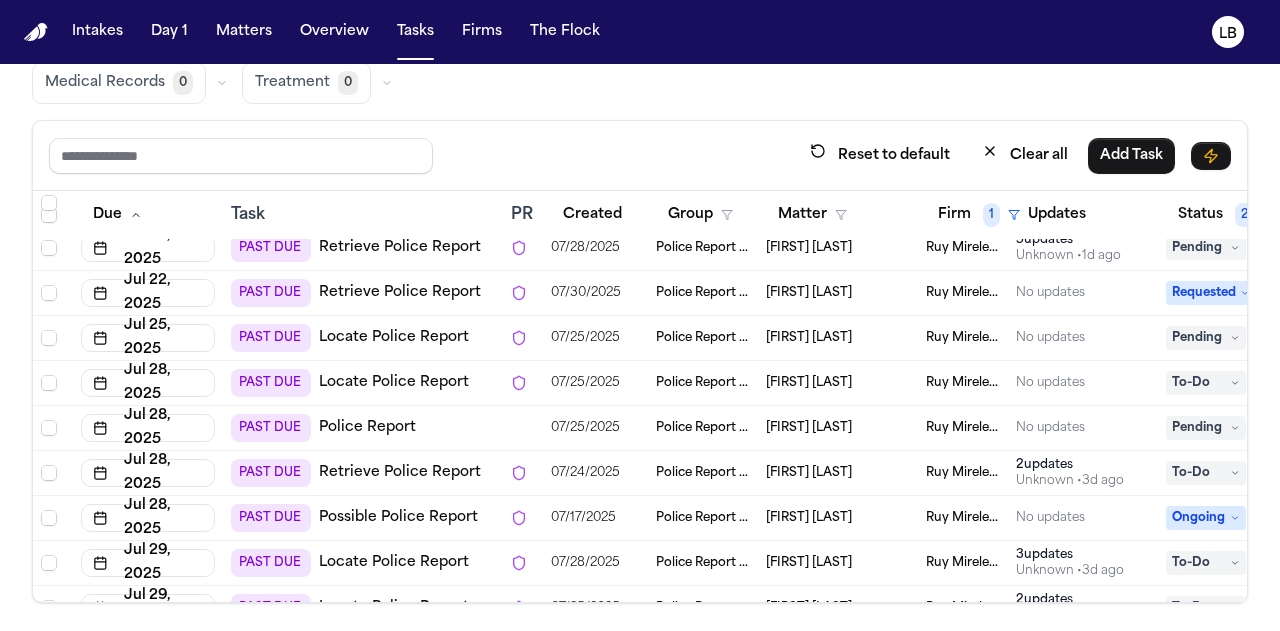 click at bounding box center (640, 292) 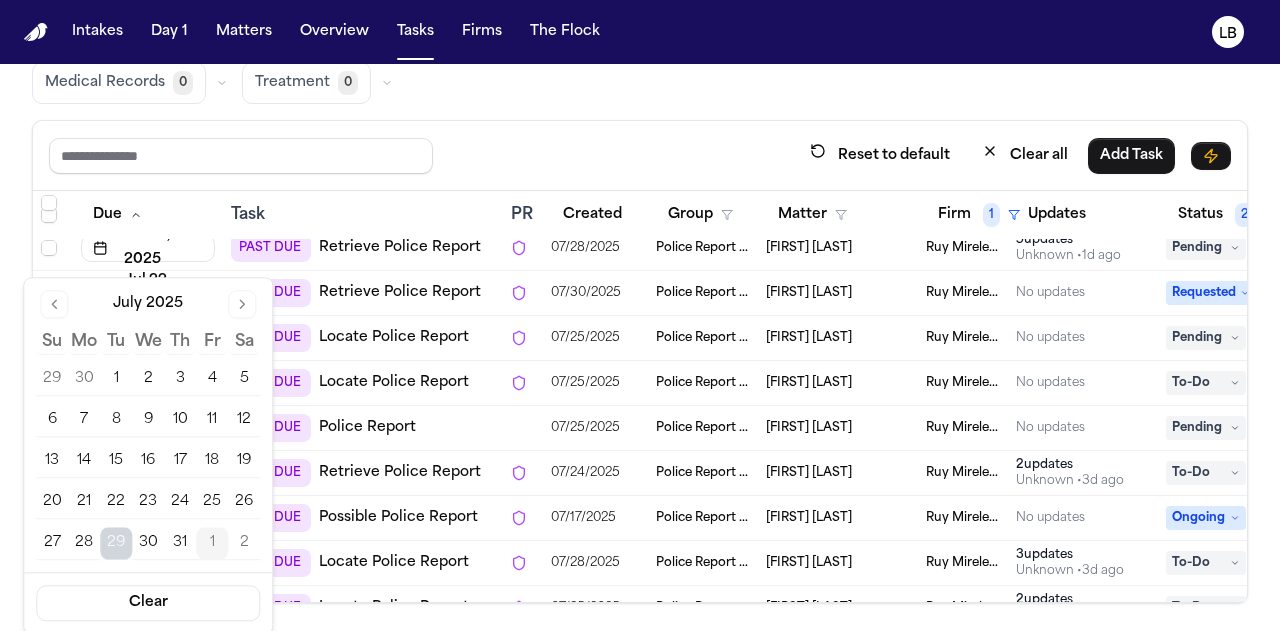 click at bounding box center (640, 292) 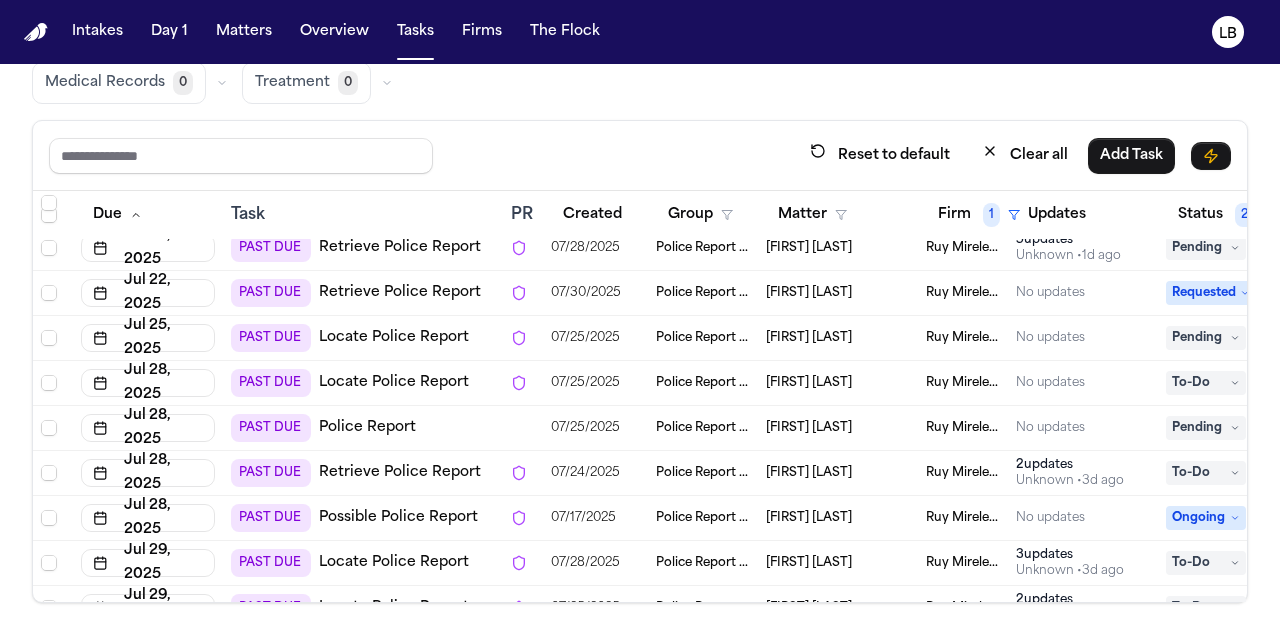 click at bounding box center [640, 292] 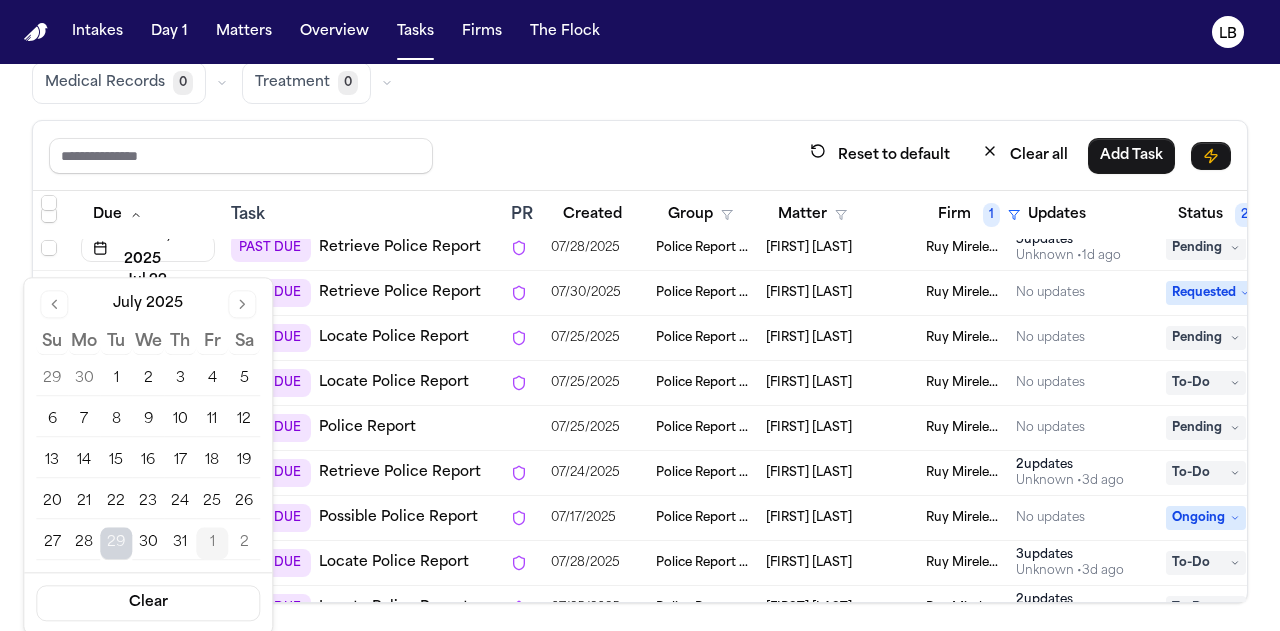 scroll, scrollTop: 104, scrollLeft: 238, axis: both 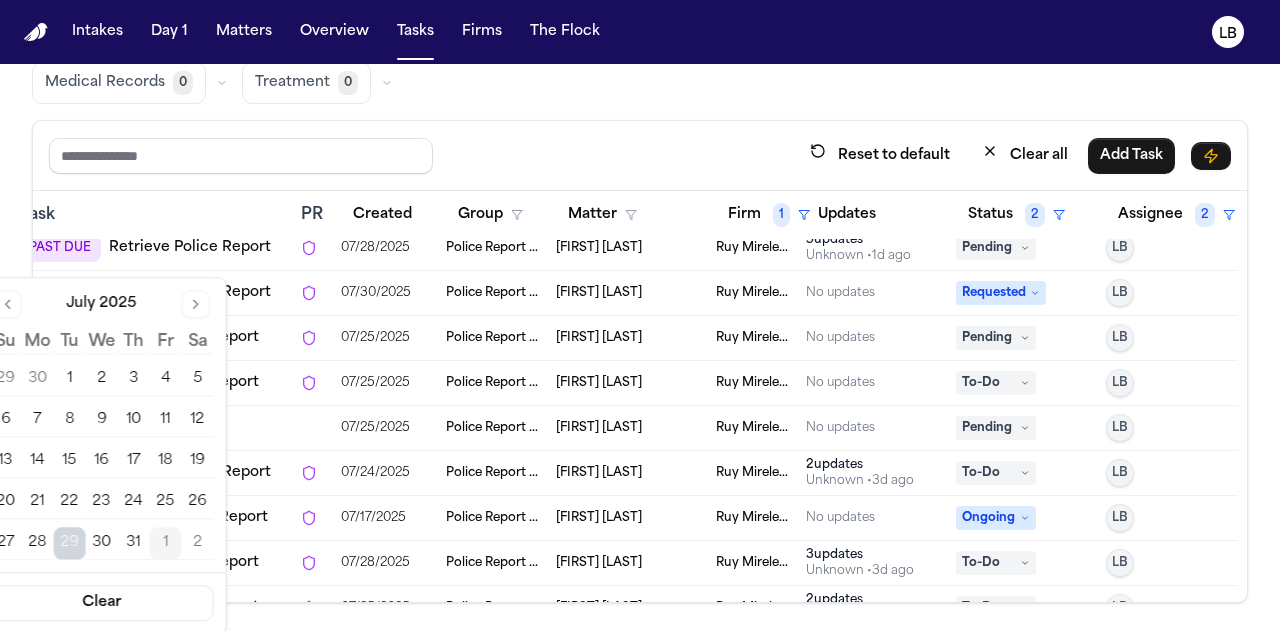 click at bounding box center (430, 292) 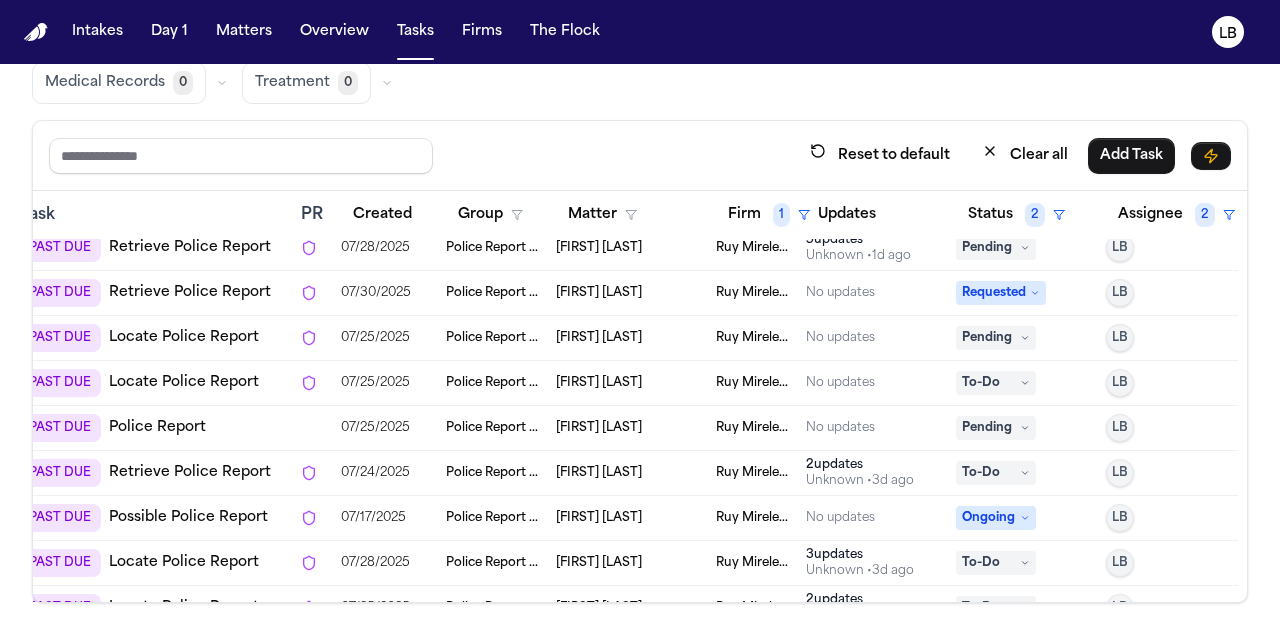 click at bounding box center (430, 292) 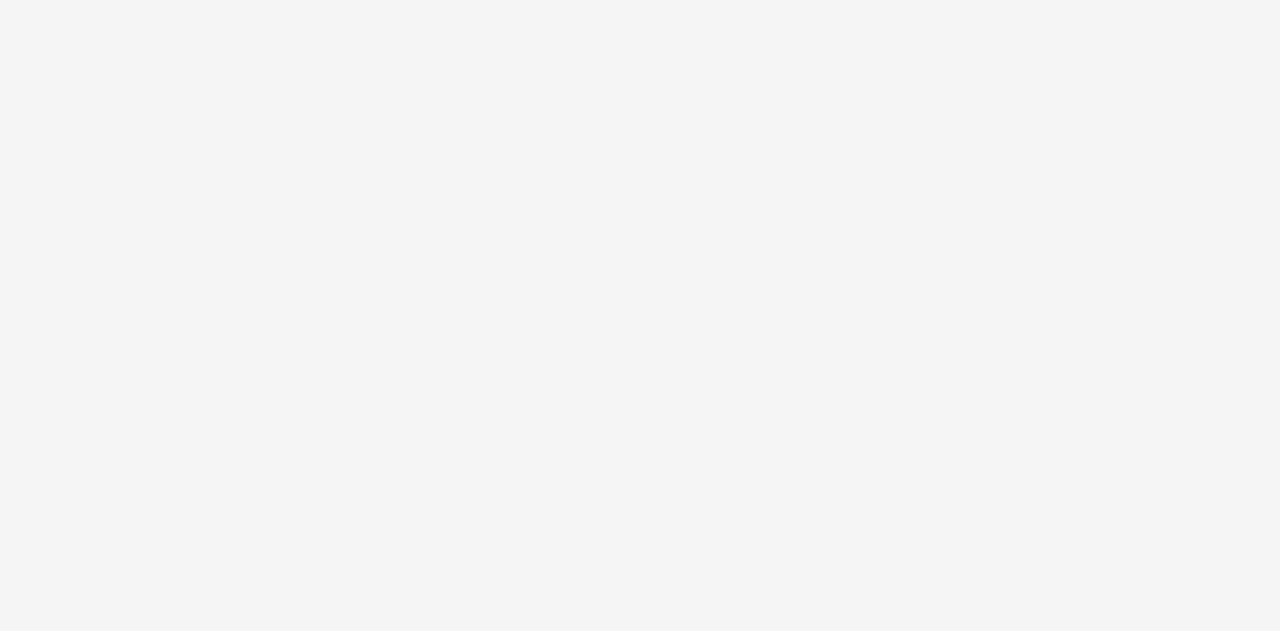 scroll, scrollTop: 0, scrollLeft: 0, axis: both 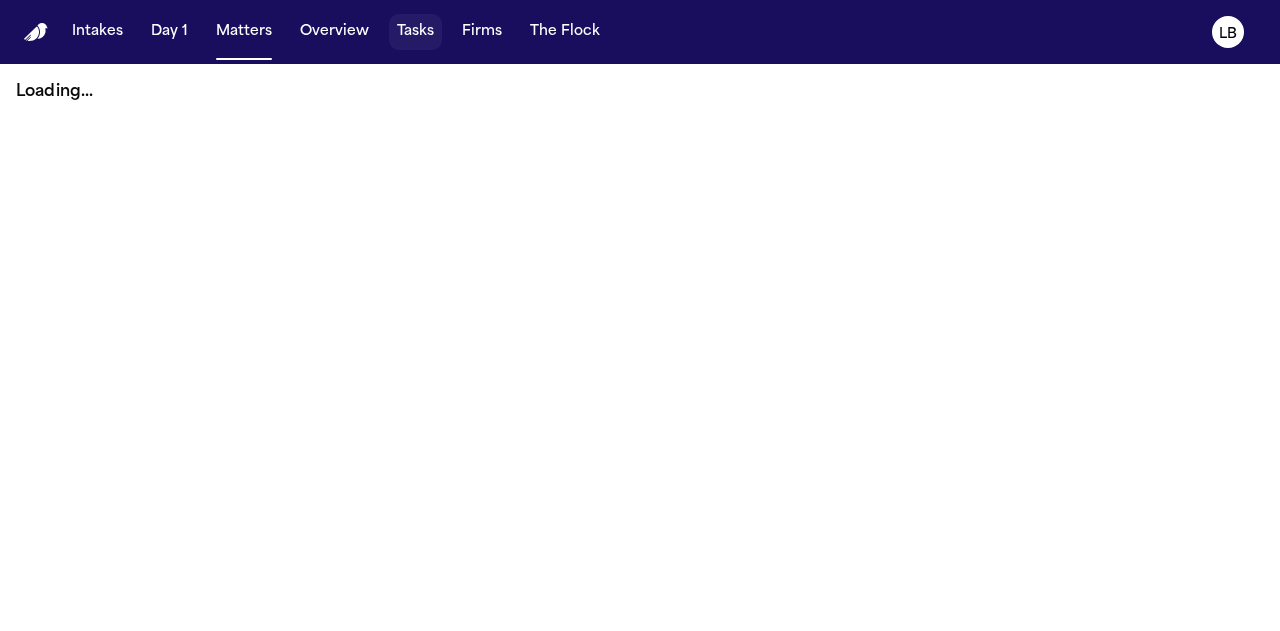 click on "Tasks" at bounding box center (415, 32) 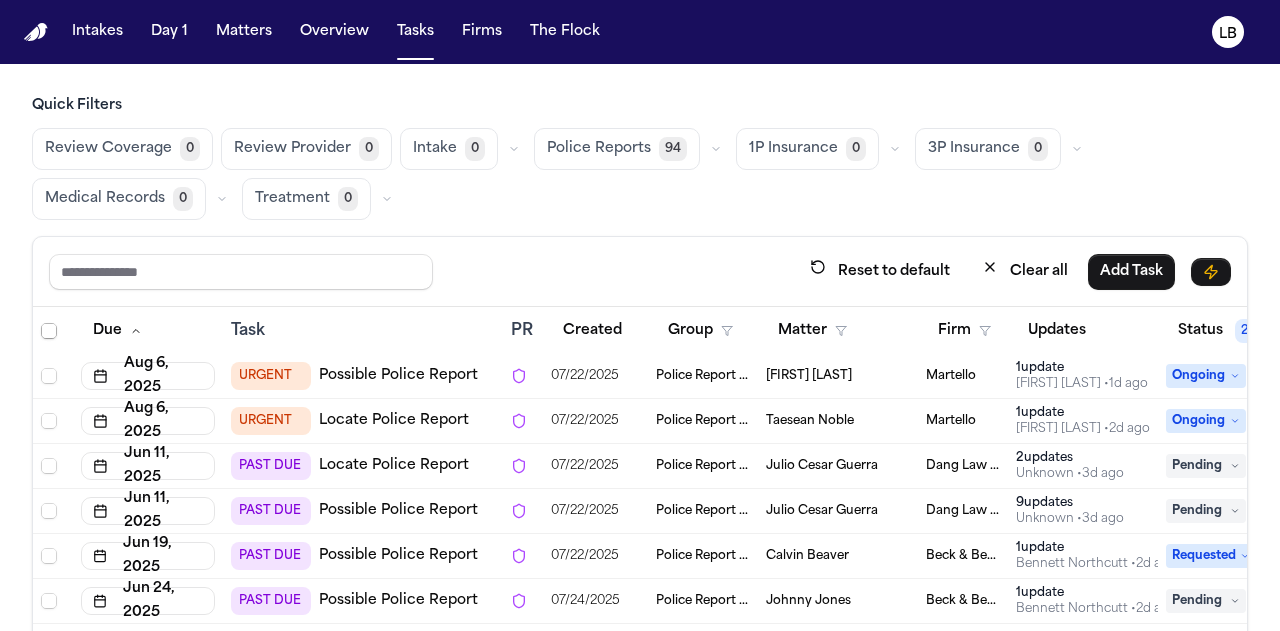 scroll, scrollTop: 741, scrollLeft: 0, axis: vertical 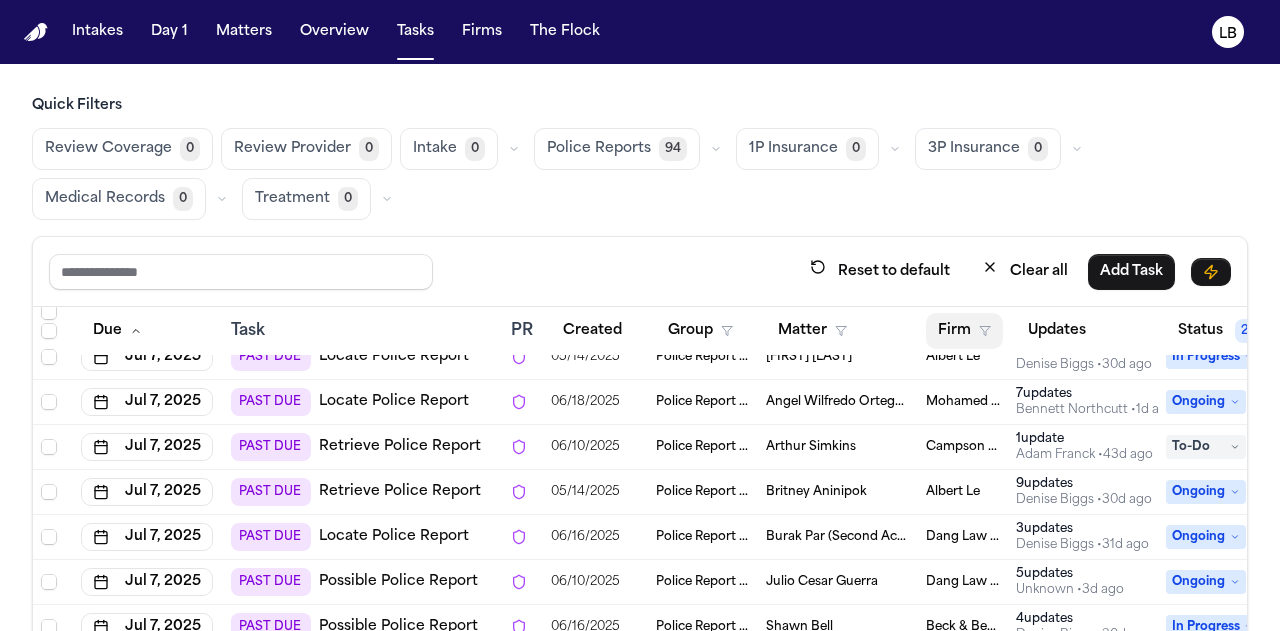 click on "Firm" at bounding box center (964, 331) 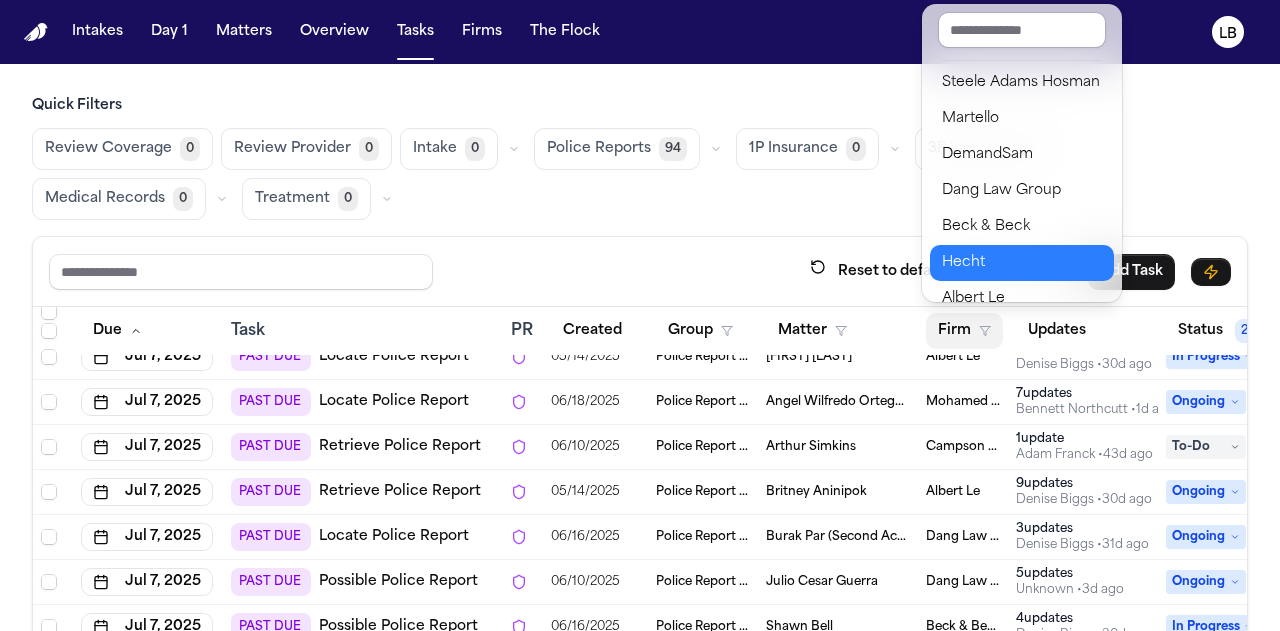 scroll, scrollTop: 290, scrollLeft: 0, axis: vertical 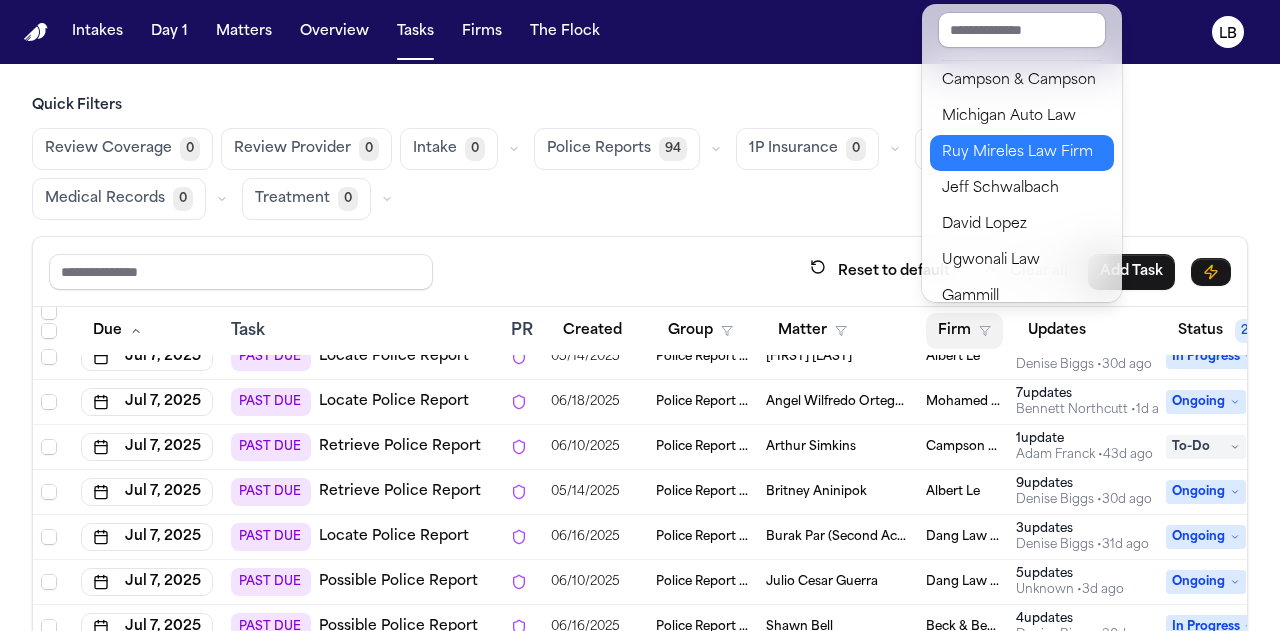 click on "Ruy Mireles Law Firm" at bounding box center [1022, 153] 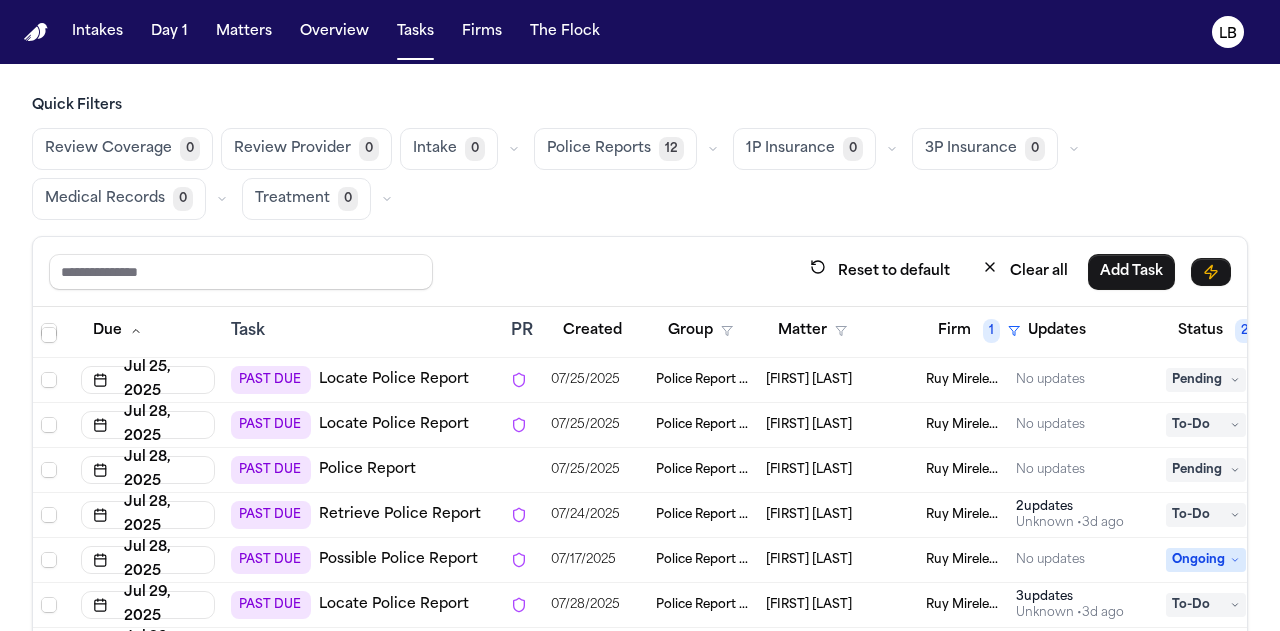 scroll, scrollTop: 192, scrollLeft: 0, axis: vertical 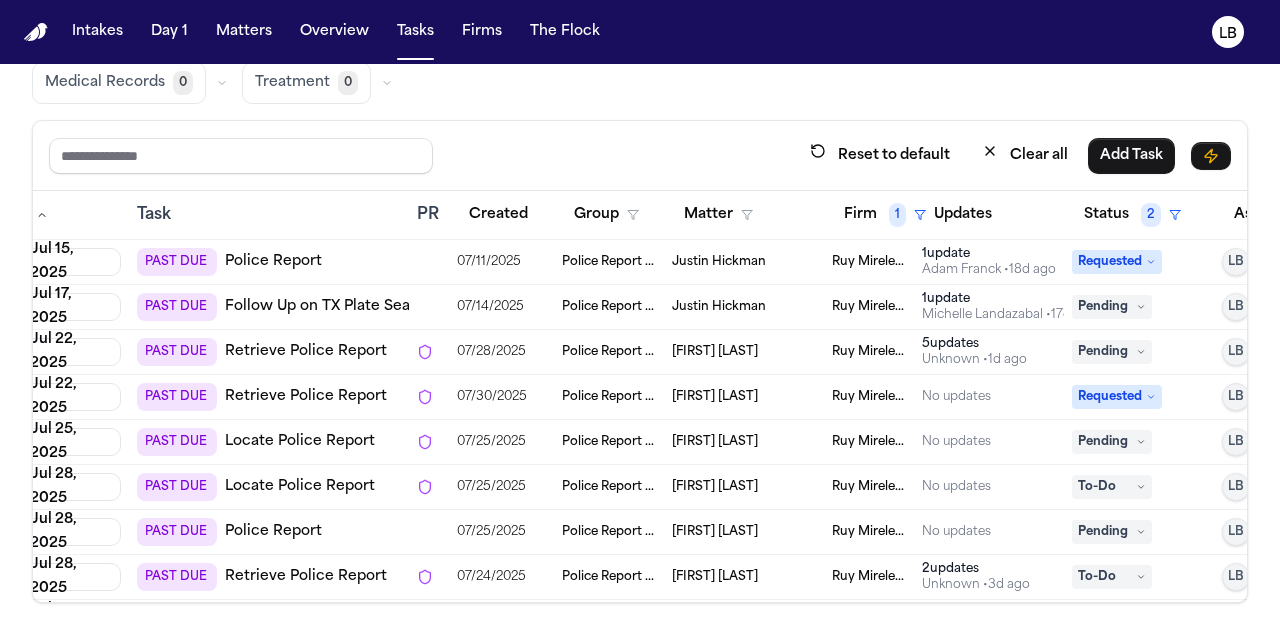 click on "Michele Wiggins" at bounding box center [715, 352] 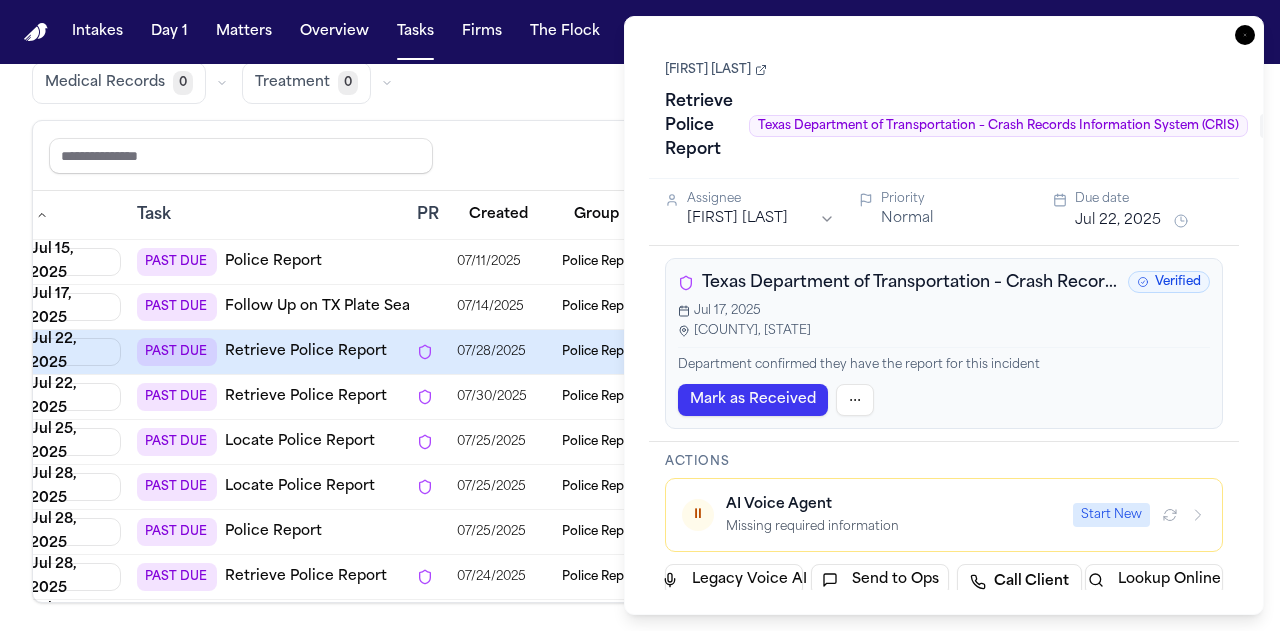 type 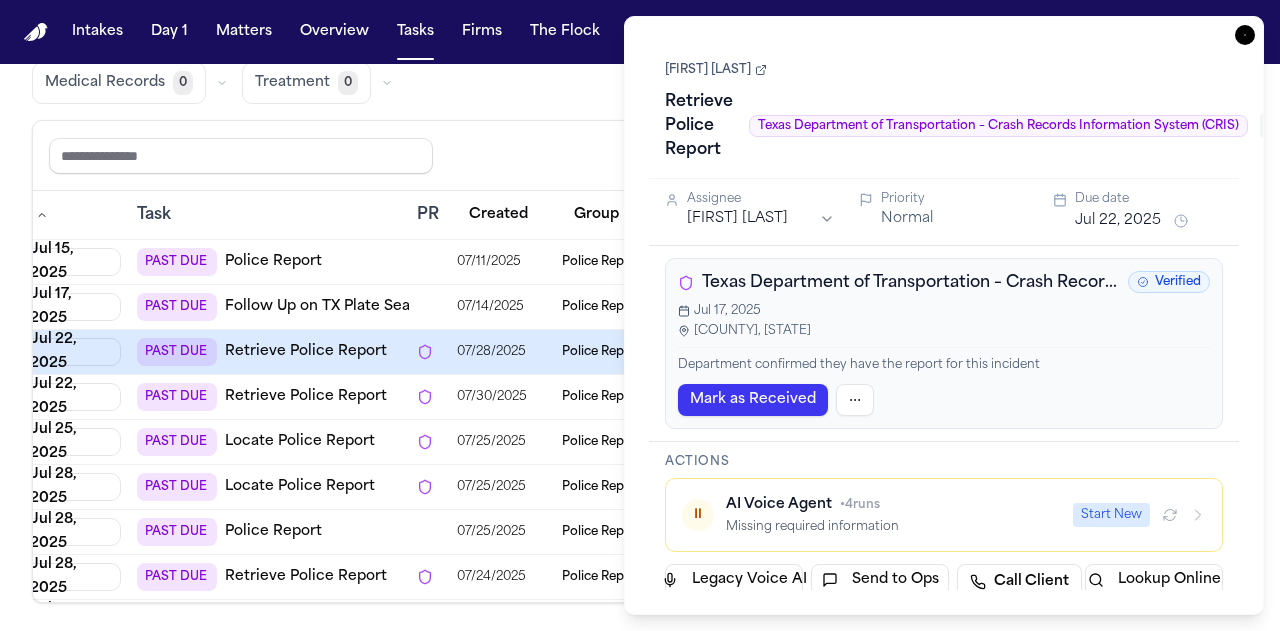 click on "Retrieve Police Report" at bounding box center (699, 126) 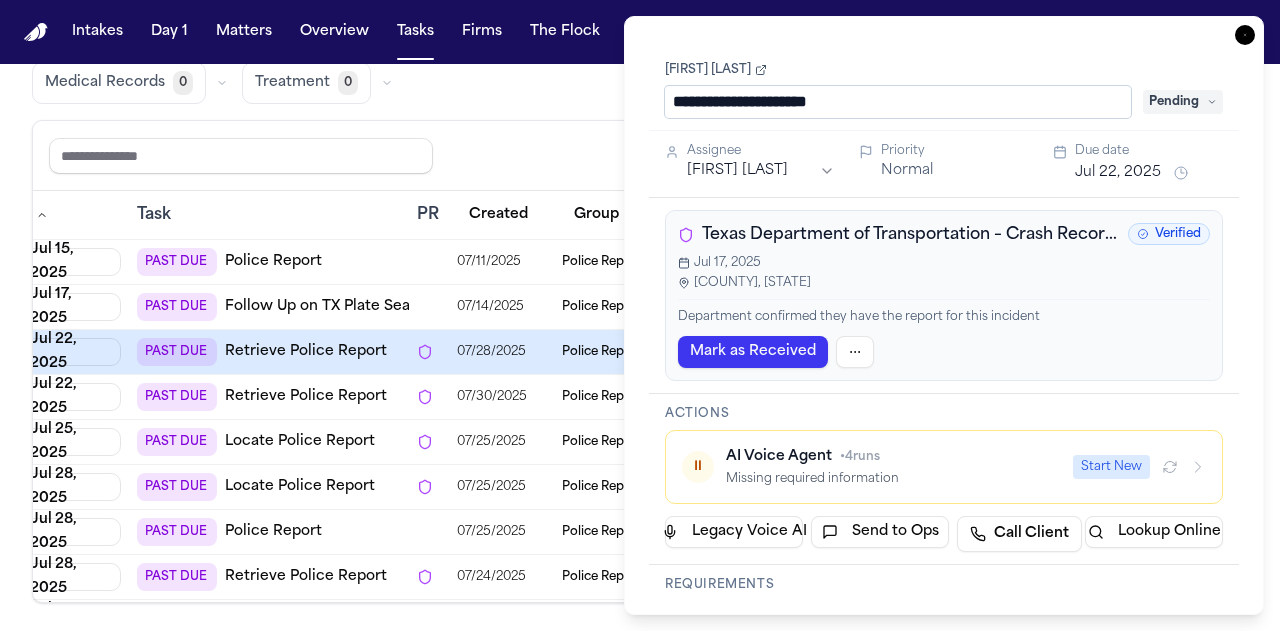 click on "[FIRST] [LAST]" at bounding box center (716, 70) 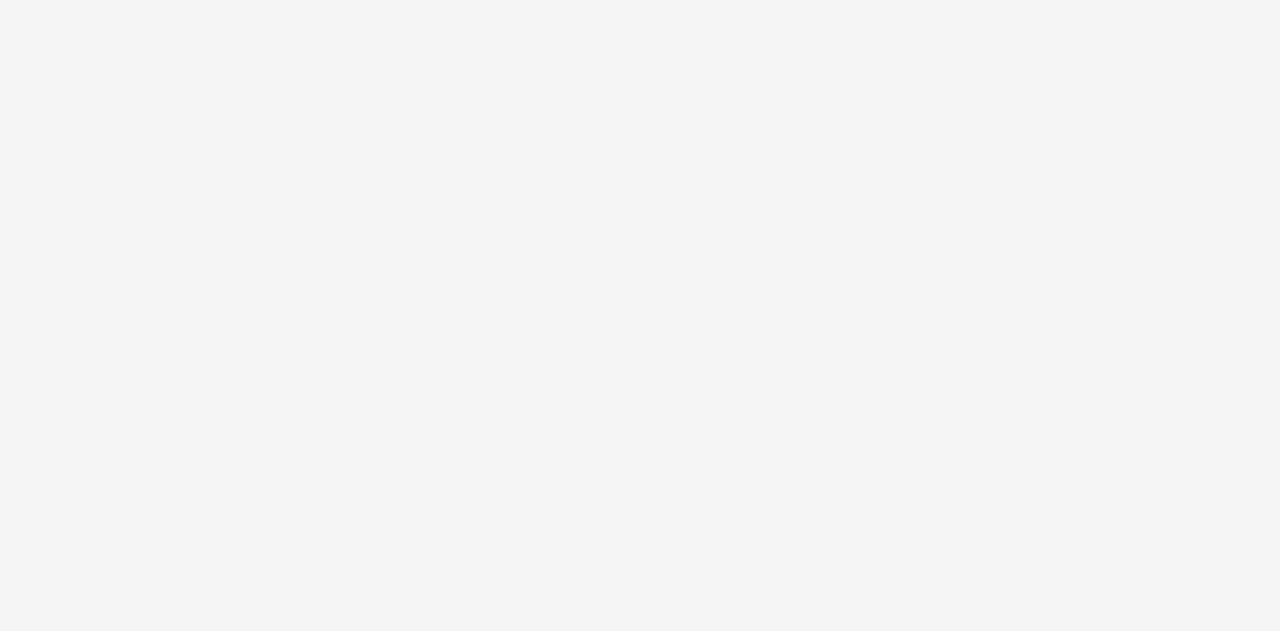 scroll, scrollTop: 0, scrollLeft: 0, axis: both 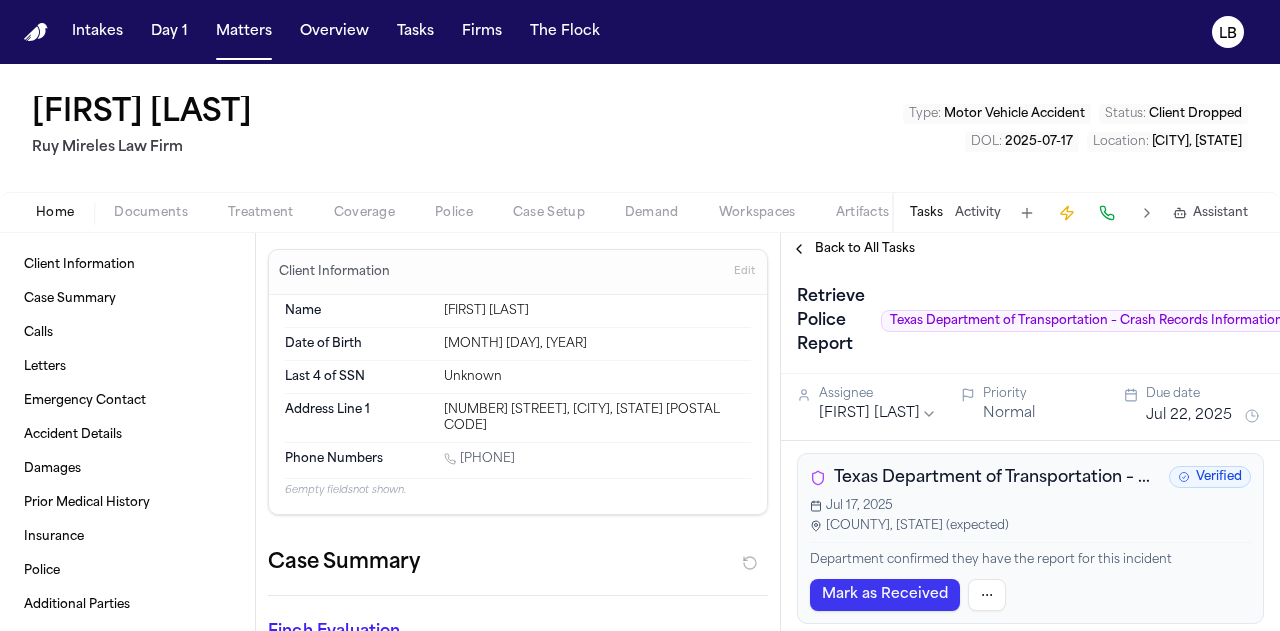 drag, startPoint x: 437, startPoint y: 308, endPoint x: 554, endPoint y: 326, distance: 118.37652 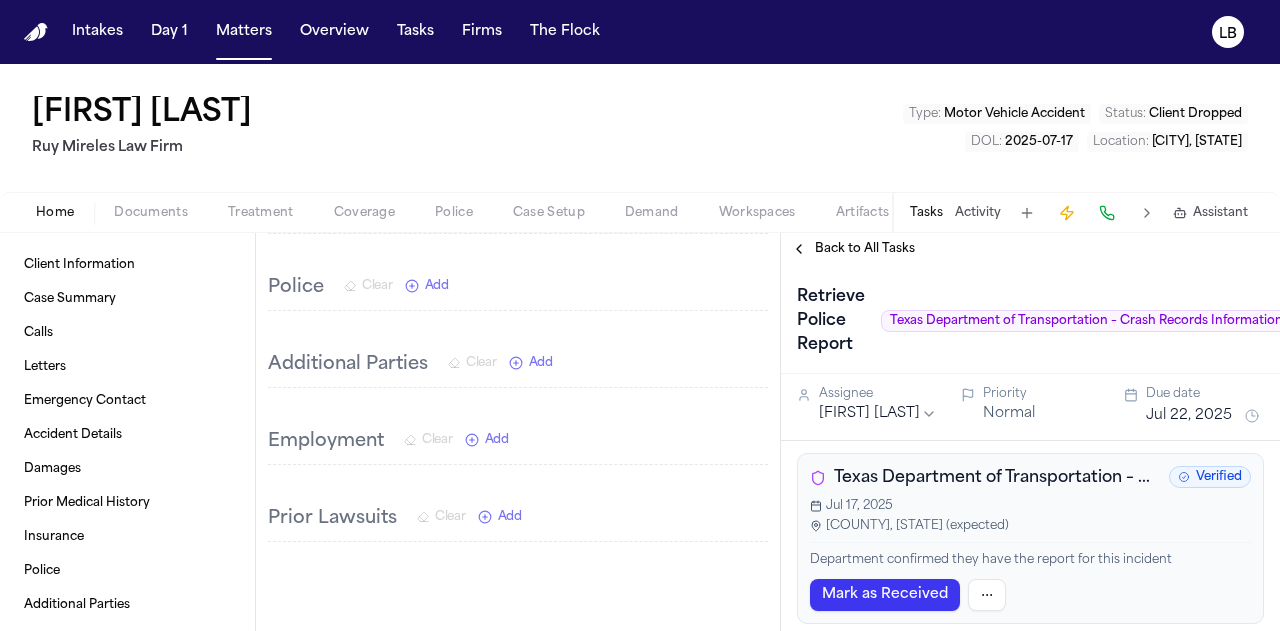 scroll, scrollTop: 3076, scrollLeft: 0, axis: vertical 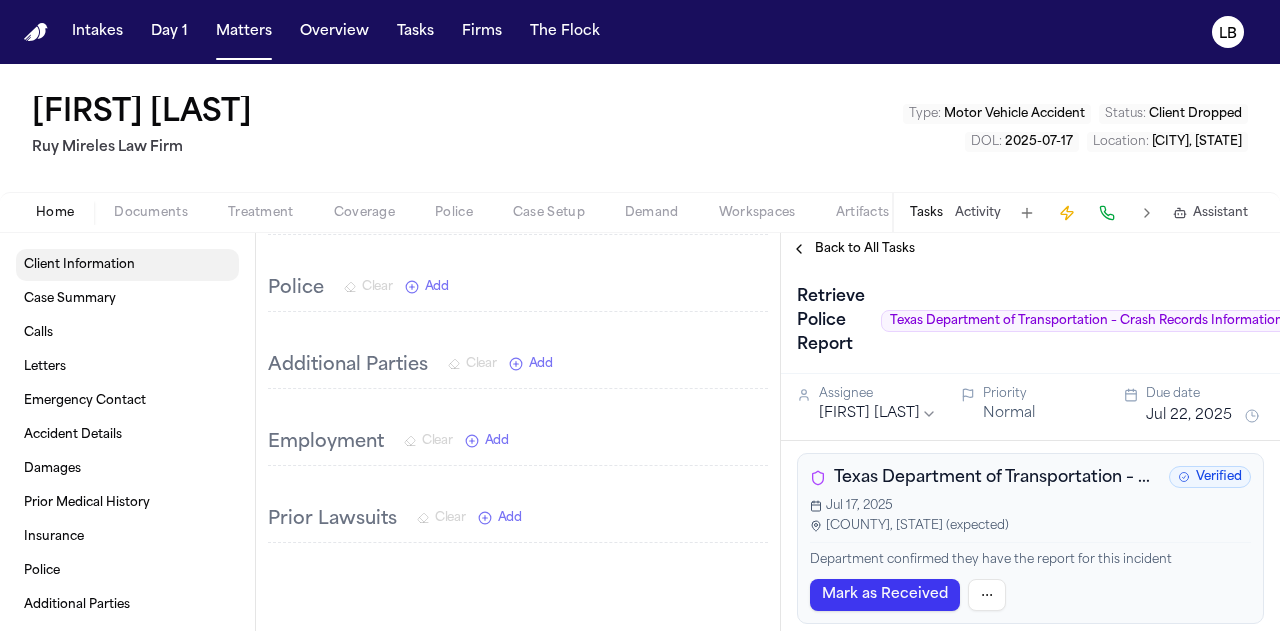 click on "Client Information" at bounding box center (127, 265) 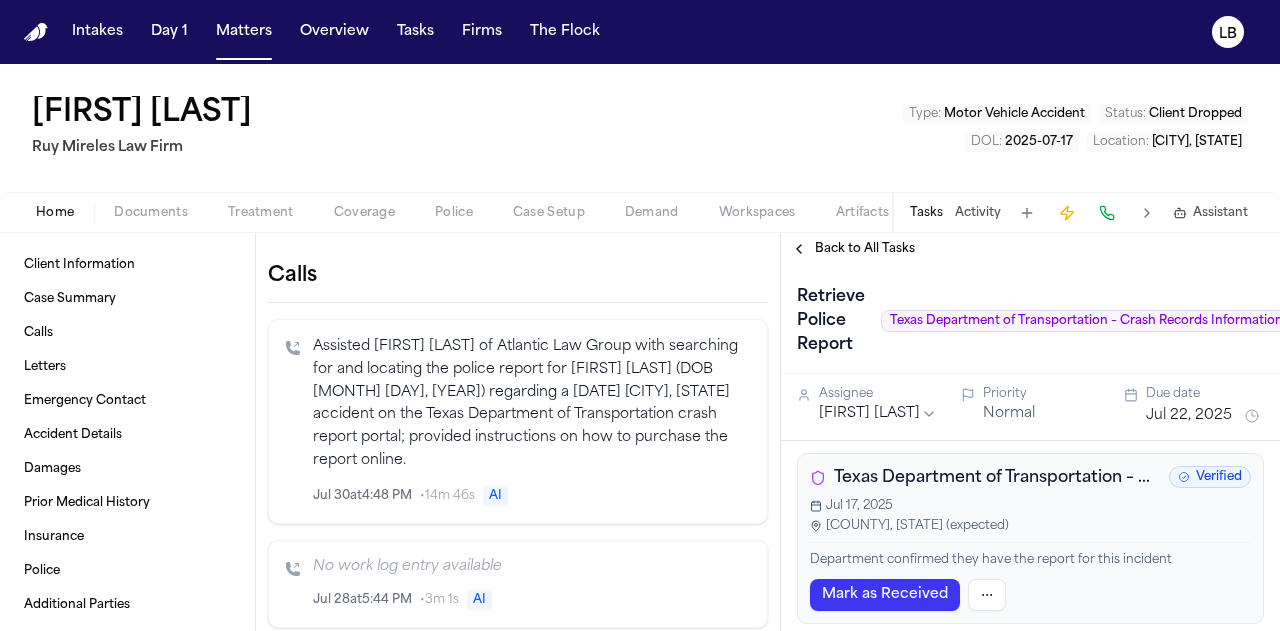 scroll, scrollTop: 441, scrollLeft: 0, axis: vertical 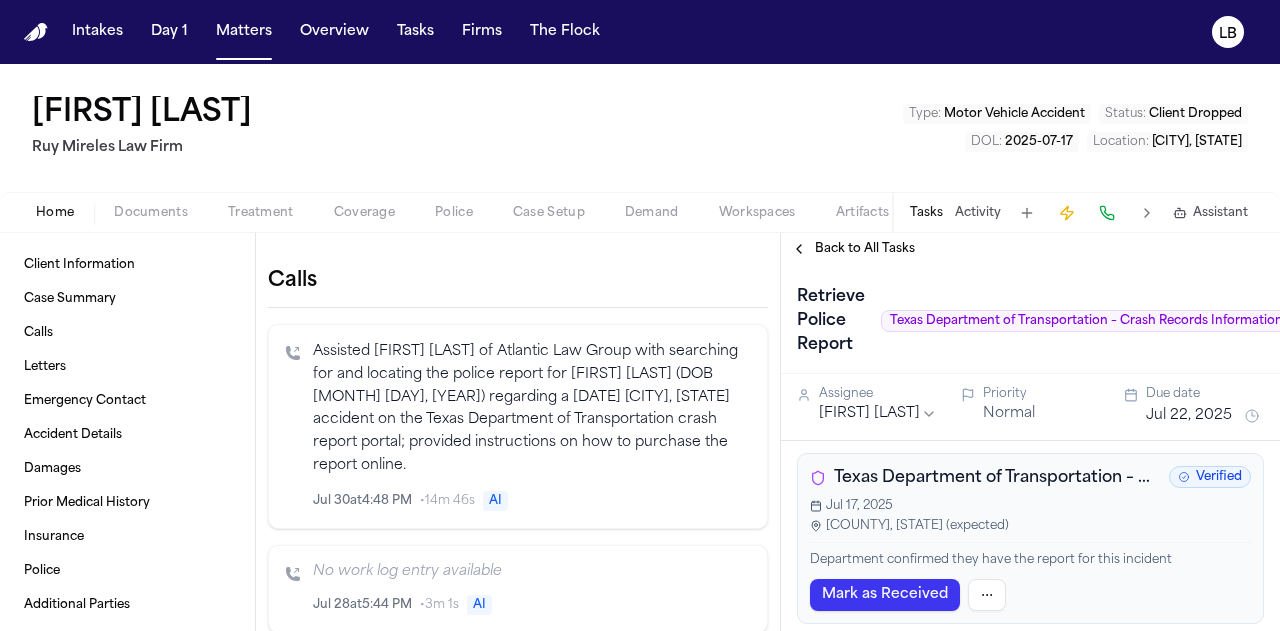 click on "Assisted [FIRST] [LAST] of Atlantic Law Group with searching for and locating the police report for [FIRST] [LAST] (DOB [MONTH] [DAY], [YEAR]) regarding a [DATE] [CITY], [STATE] accident on the Texas Department of Transportation crash report portal; provided instructions on how to purchase the report online." at bounding box center (532, 409) 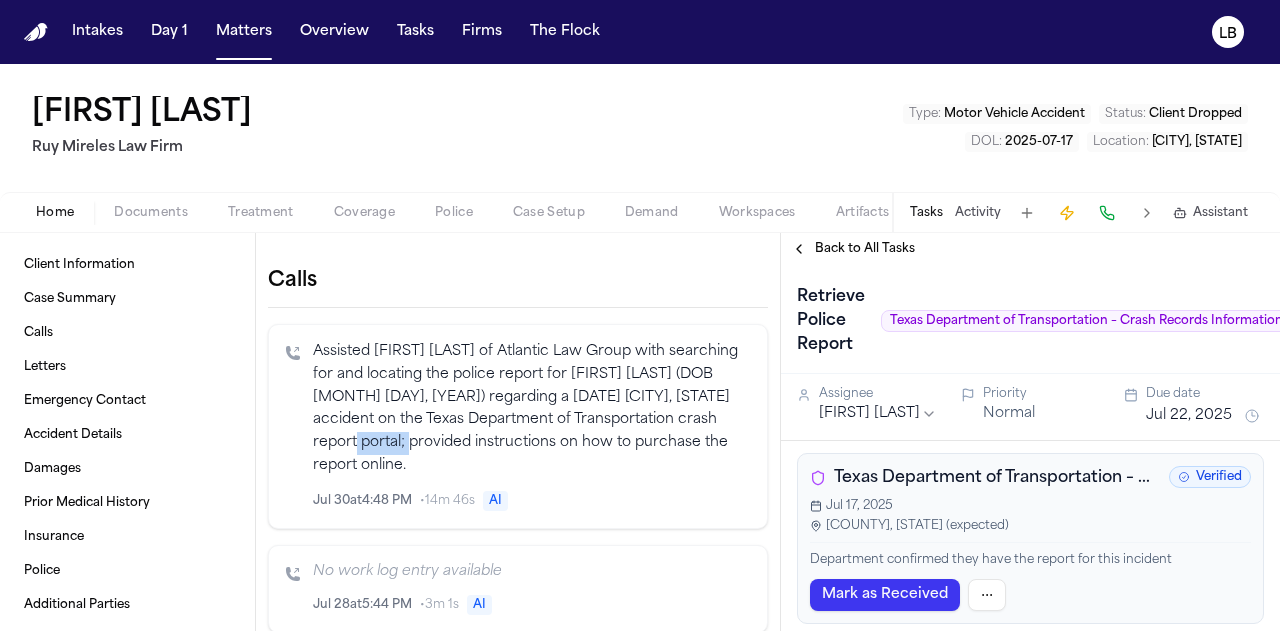 click on "Assisted [FIRST] [LAST] of Atlantic Law Group with searching for and locating the police report for [FIRST] [LAST] (DOB [MONTH] [DAY], [YEAR]) regarding a [DATE] [CITY], [STATE] accident on the Texas Department of Transportation crash report portal; provided instructions on how to purchase the report online." at bounding box center [532, 409] 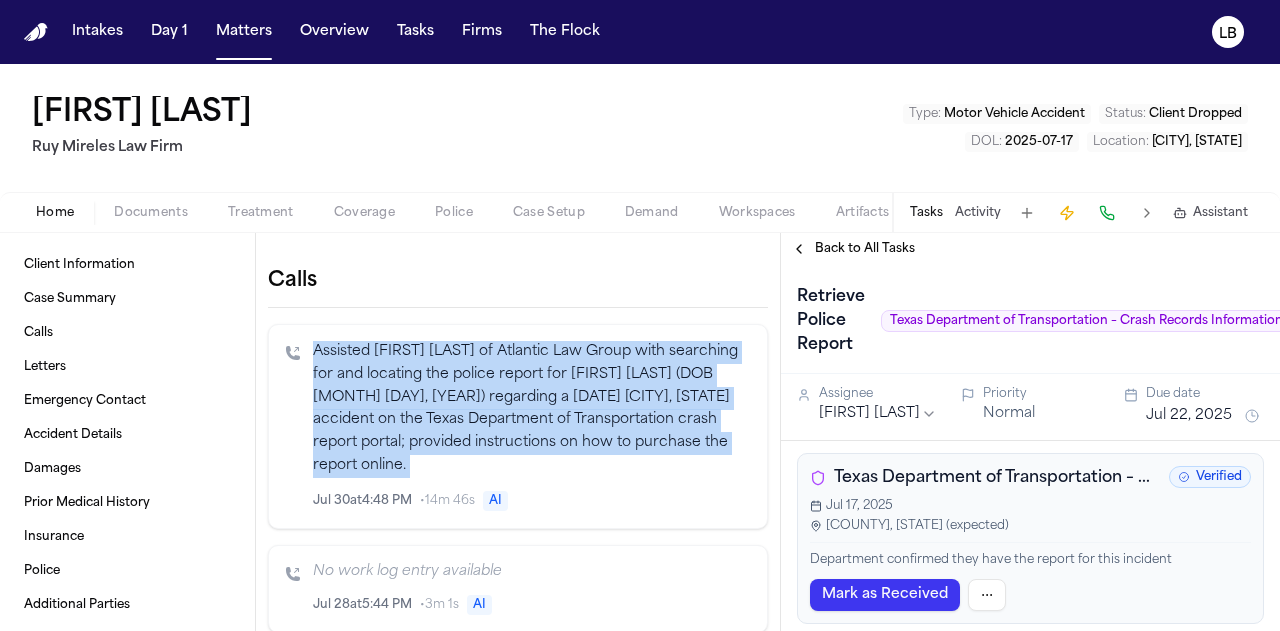 click on "Assisted Robin Martinez of Atlantic Law Group with searching for and locating the police report for Michelle Wiggins (DOB 05/16/1975) regarding a 07/17/2025 Houston, TX accident on the Texas Department of Transportation crash report portal; provided instructions on how to purchase the report online." at bounding box center [532, 409] 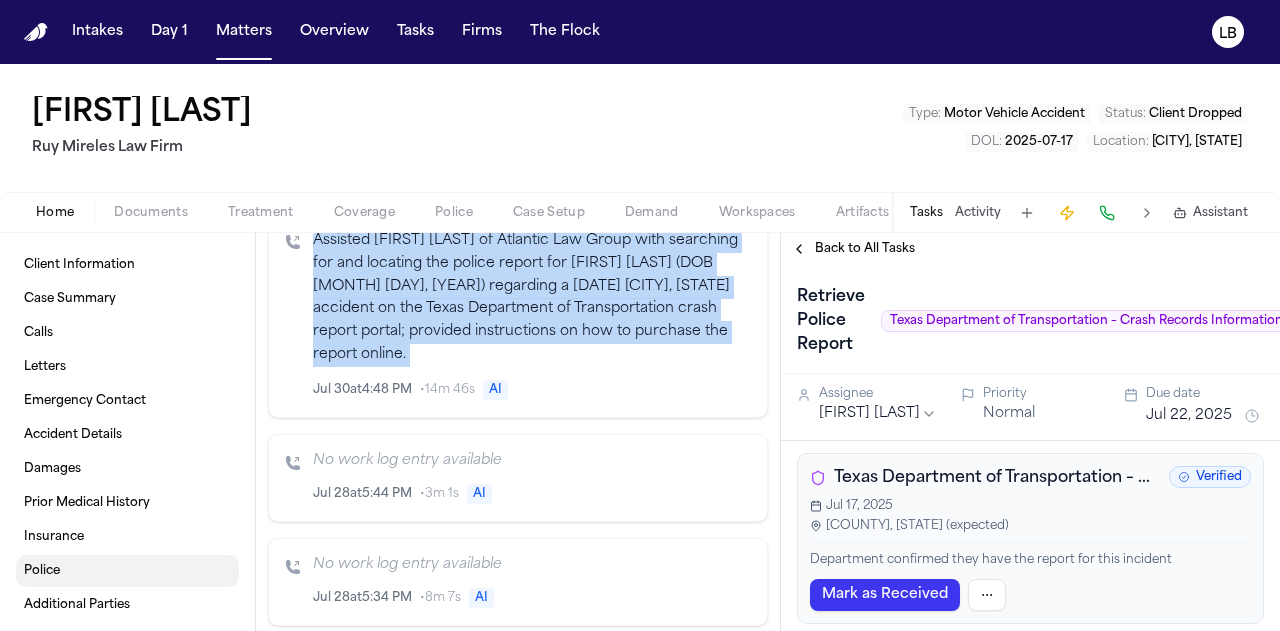 click on "Police" at bounding box center [127, 571] 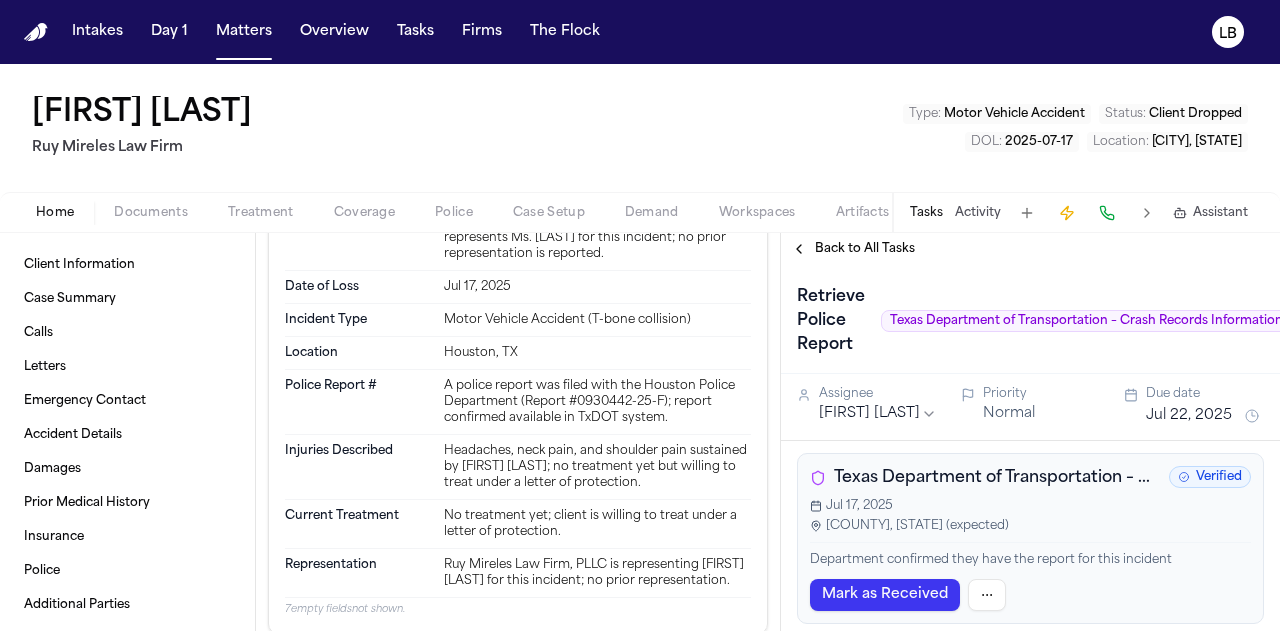 scroll, scrollTop: 2448, scrollLeft: 0, axis: vertical 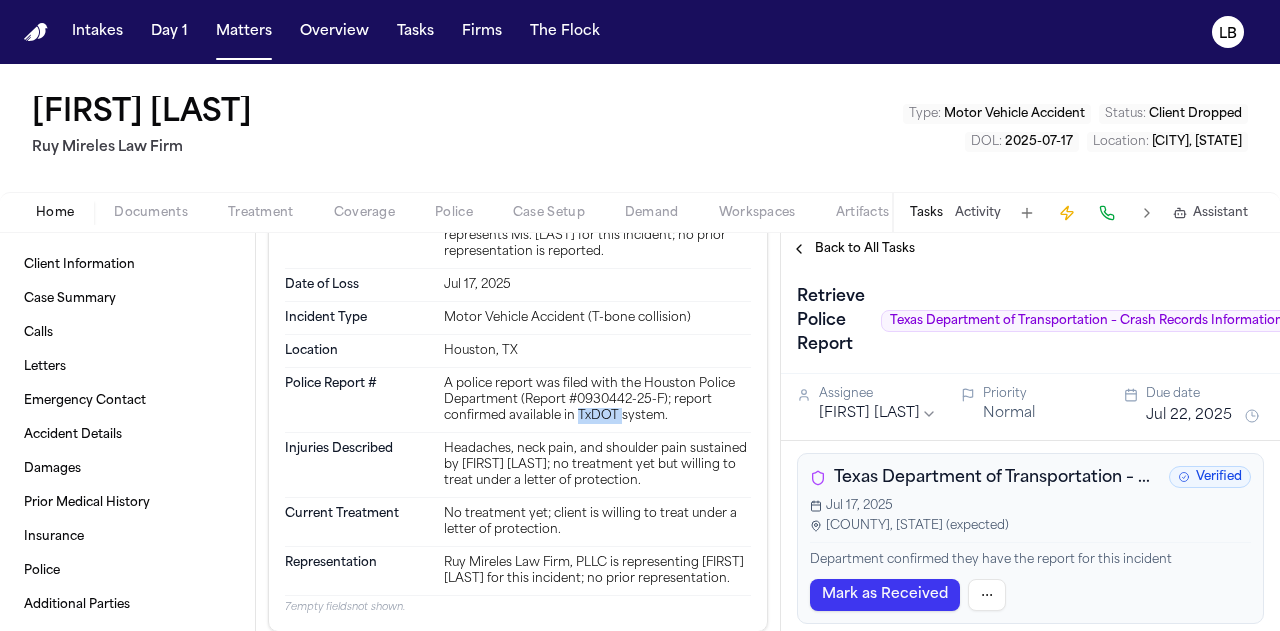 drag, startPoint x: 574, startPoint y: 401, endPoint x: 618, endPoint y: 403, distance: 44.04543 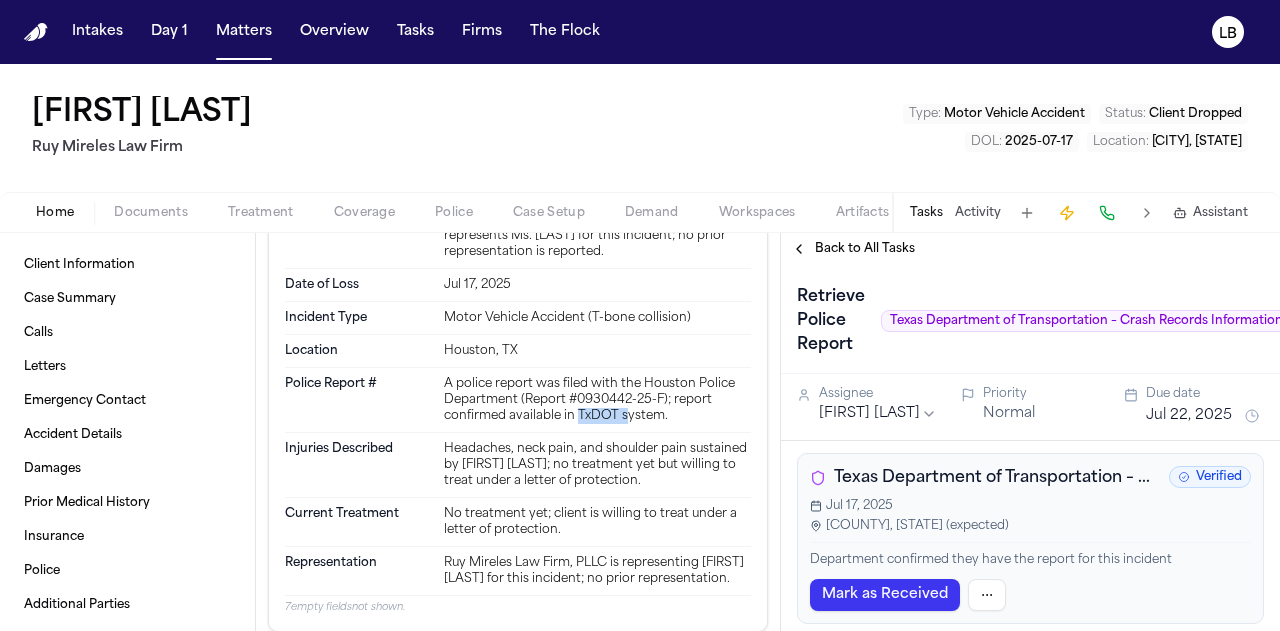 copy on "TxDOT s" 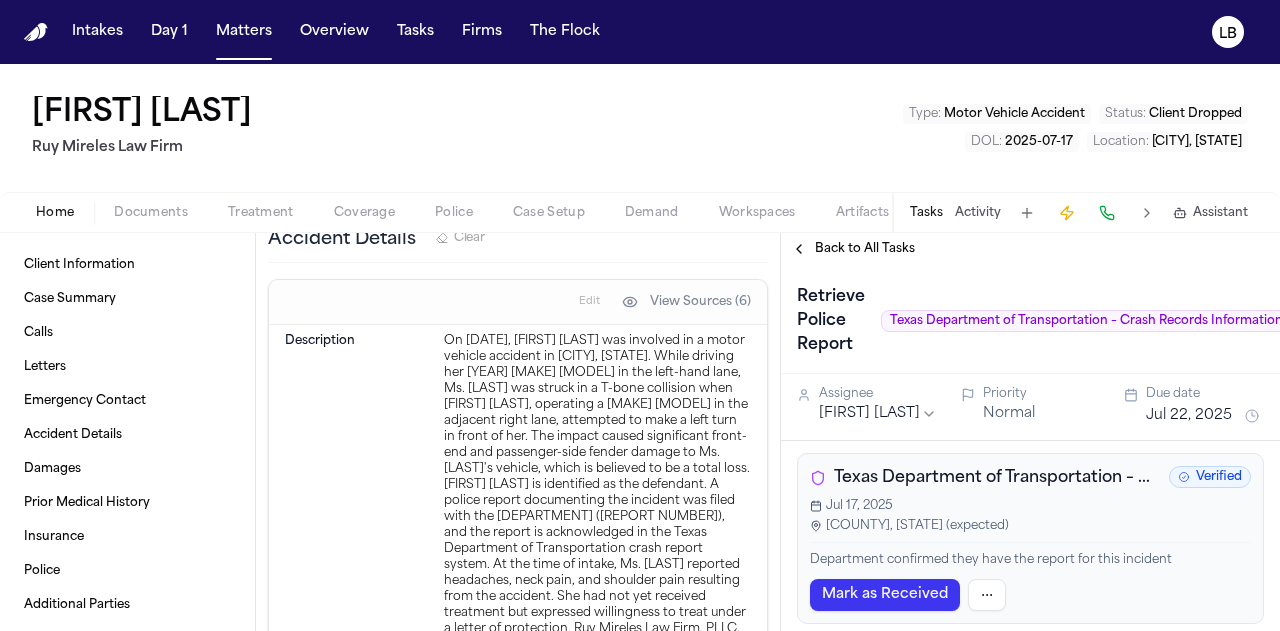 scroll, scrollTop: 2040, scrollLeft: 0, axis: vertical 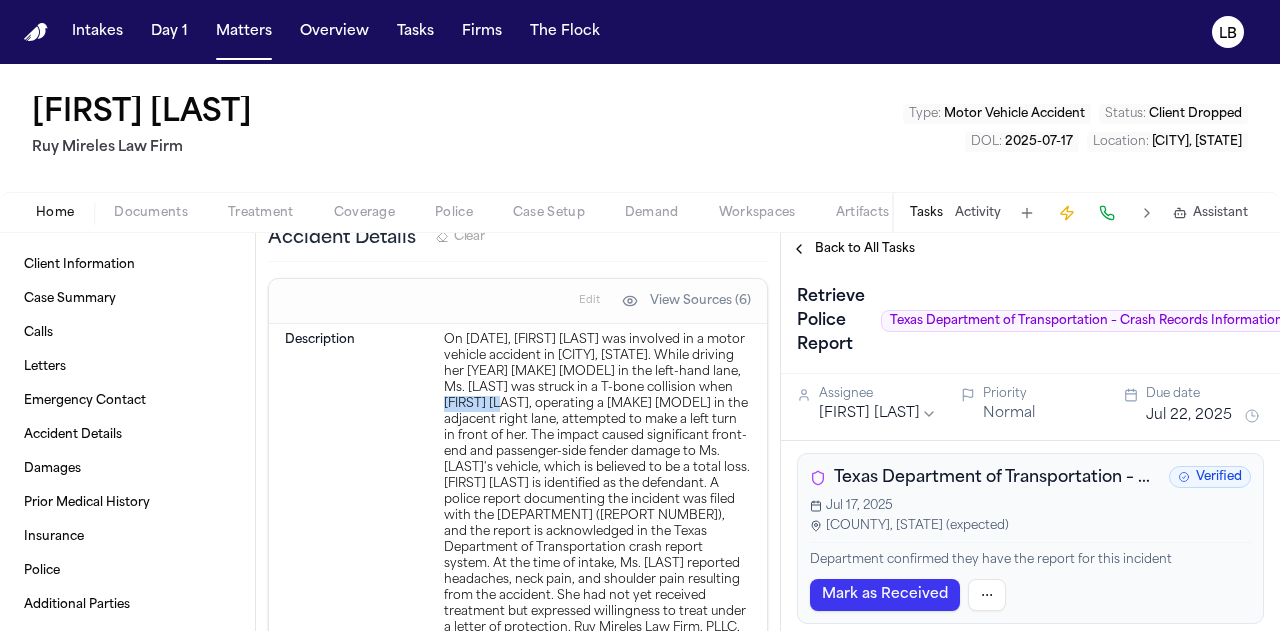 drag, startPoint x: 434, startPoint y: 375, endPoint x: 504, endPoint y: 375, distance: 70 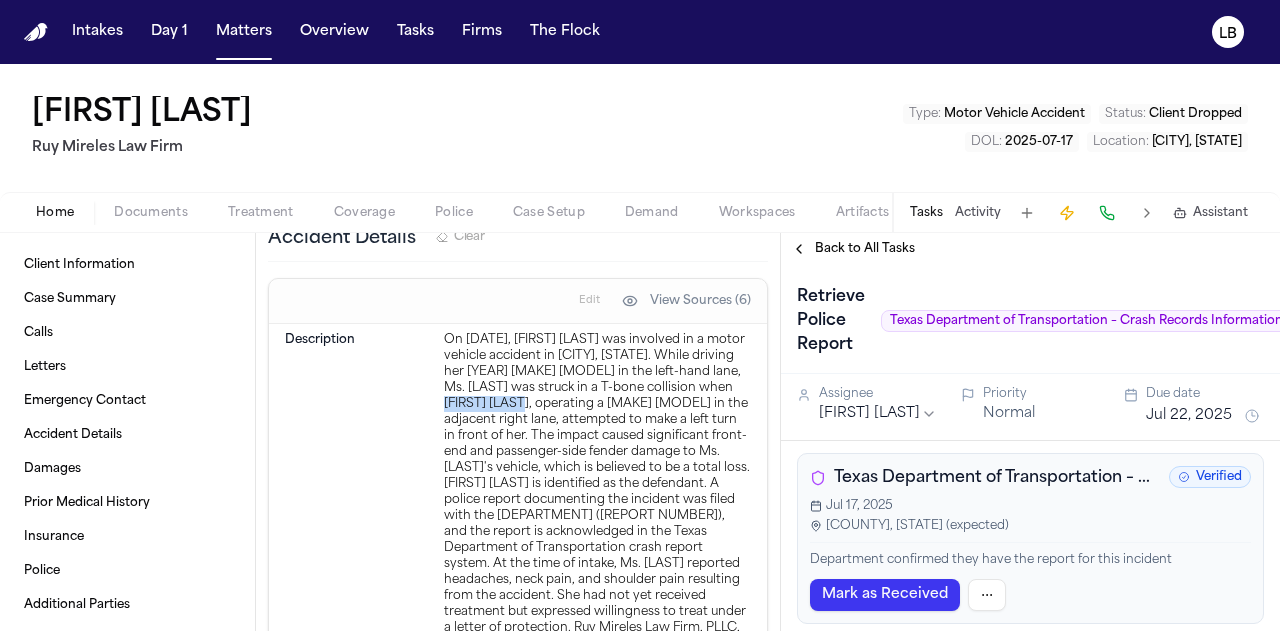drag, startPoint x: 522, startPoint y: 375, endPoint x: 440, endPoint y: 373, distance: 82.02438 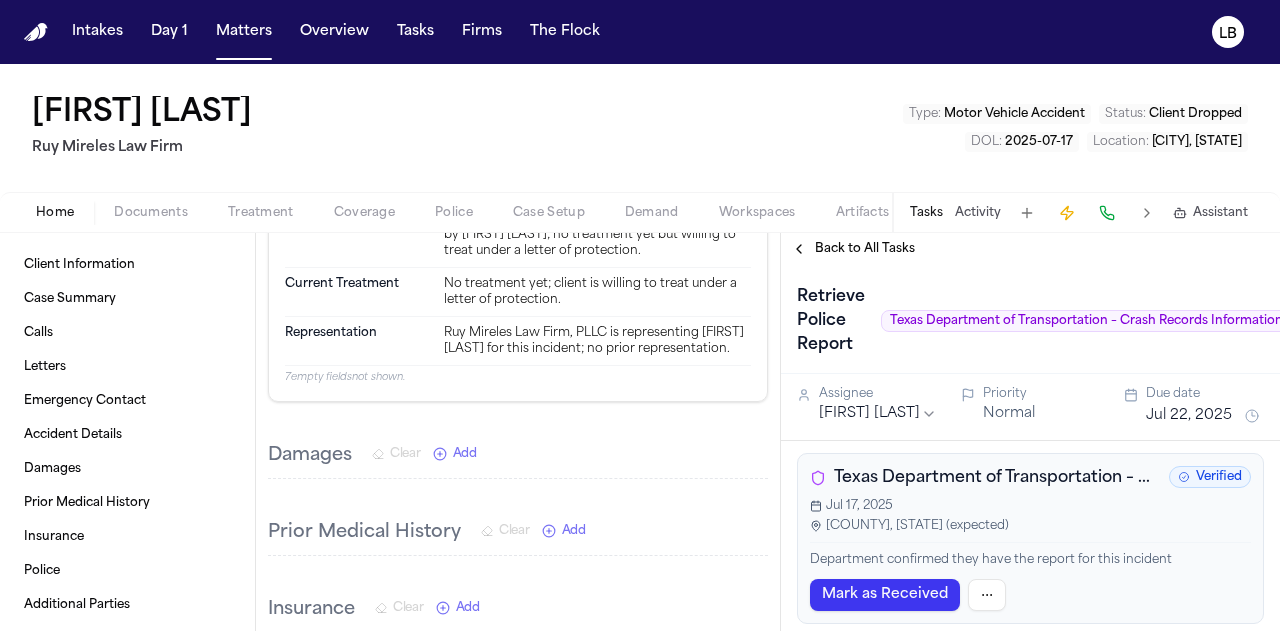 scroll, scrollTop: 2808, scrollLeft: 0, axis: vertical 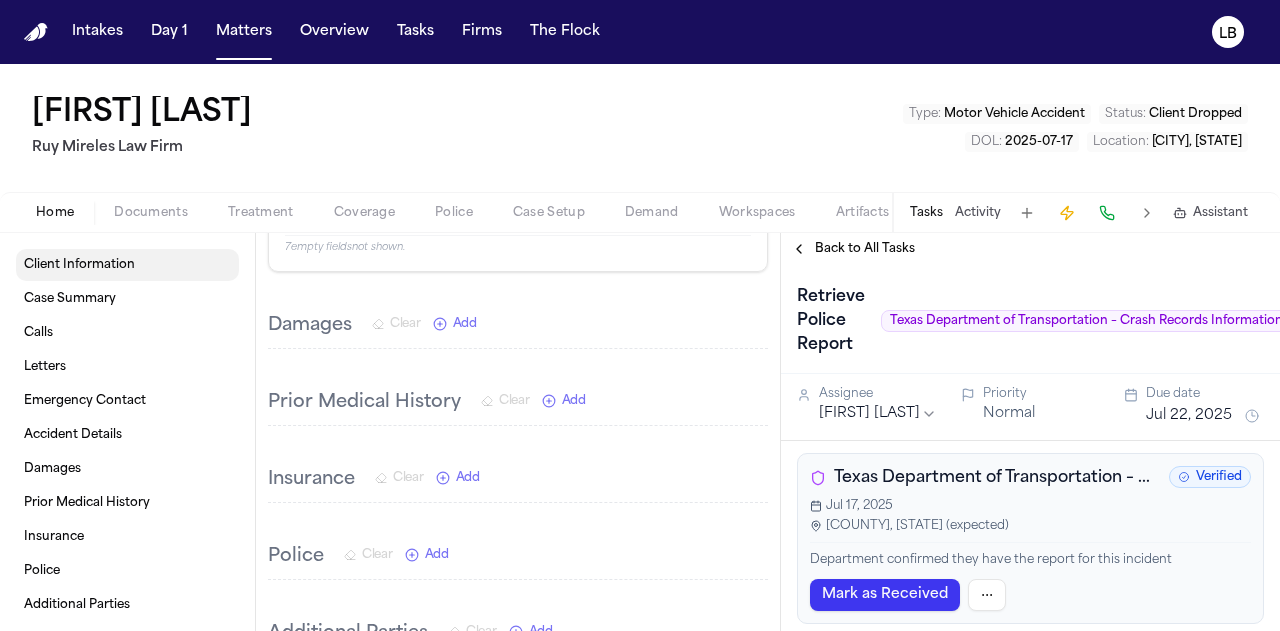 click on "Client Information" at bounding box center [79, 265] 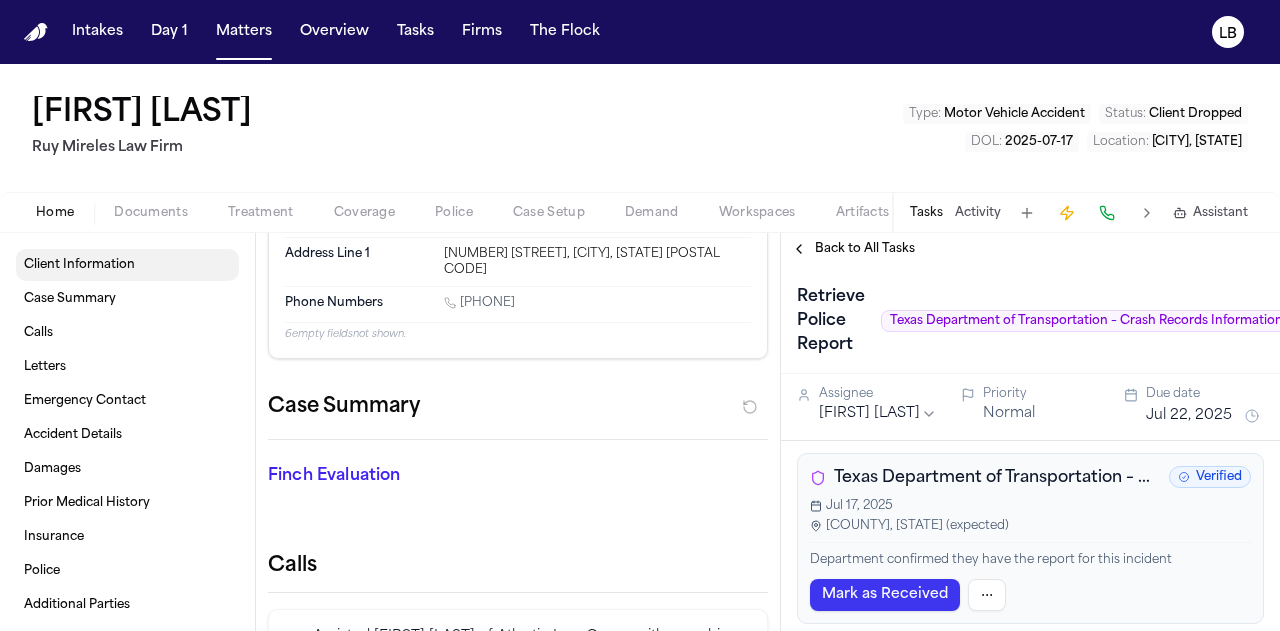 scroll, scrollTop: 0, scrollLeft: 0, axis: both 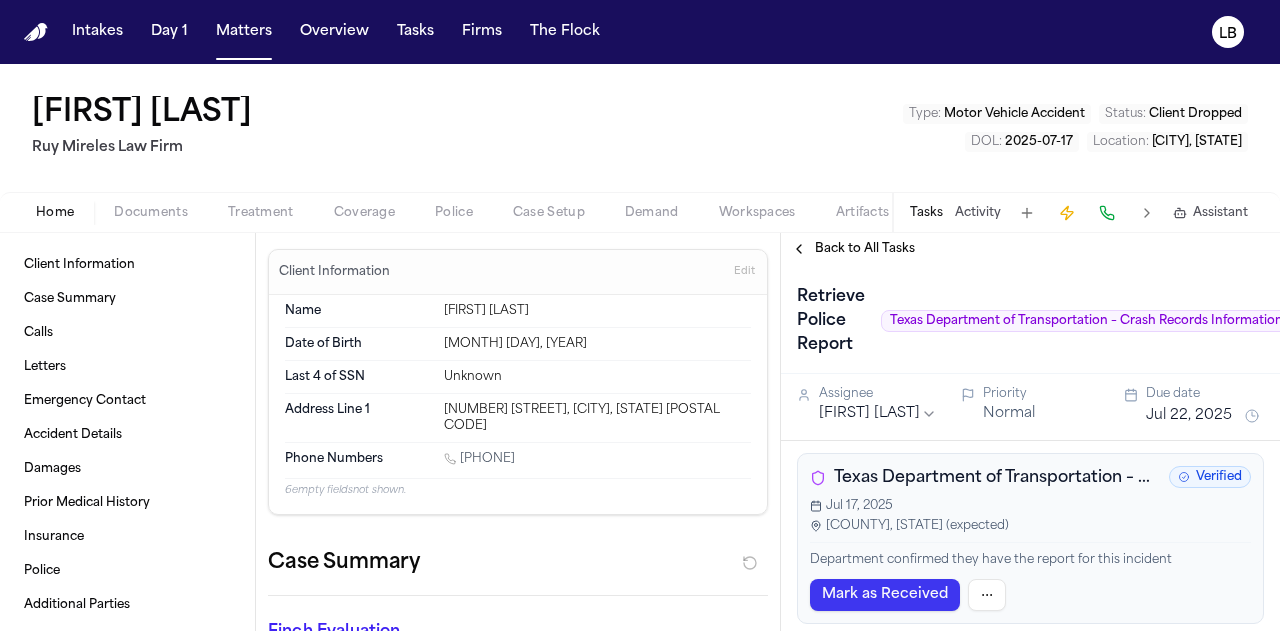 click on "Documents" at bounding box center (151, 213) 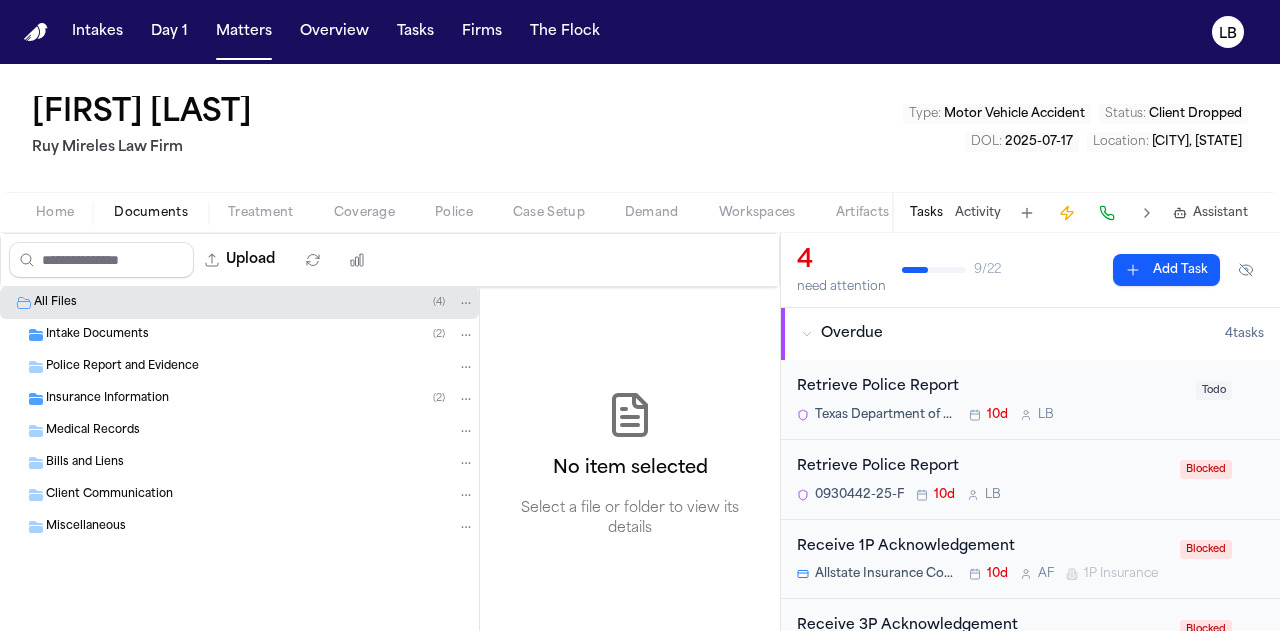 click on "Intake Documents" at bounding box center (97, 335) 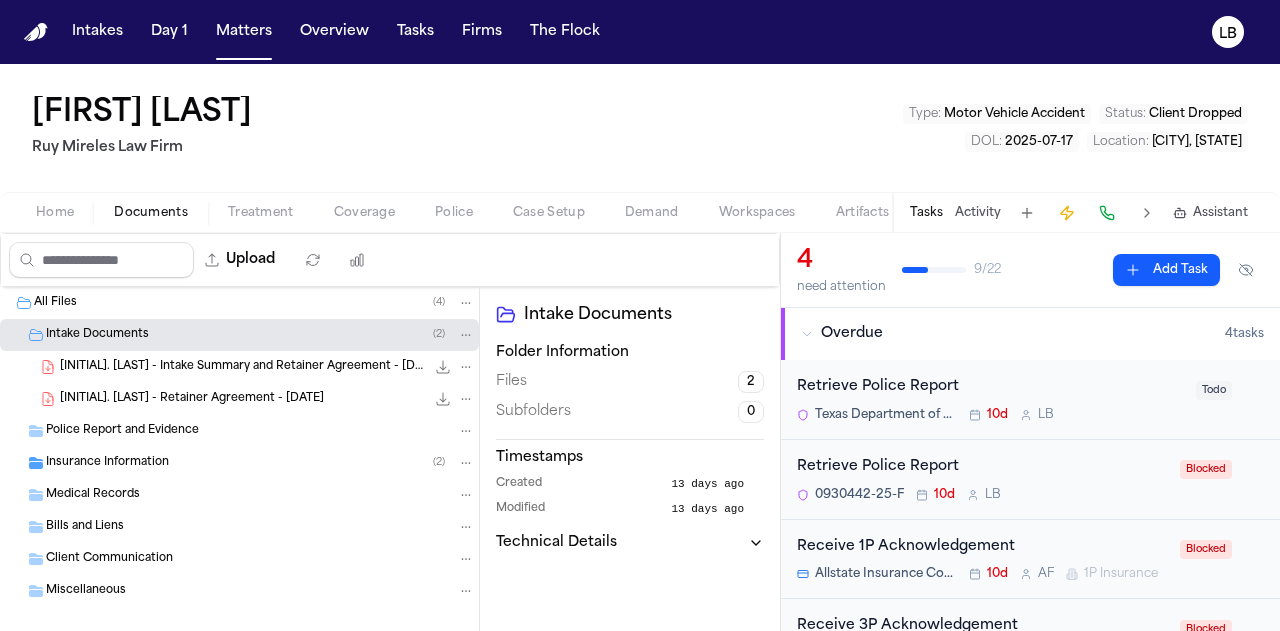 click on "M. Wiggins - Intake Summary and Retainer Agreement - 7.17.25" at bounding box center [242, 367] 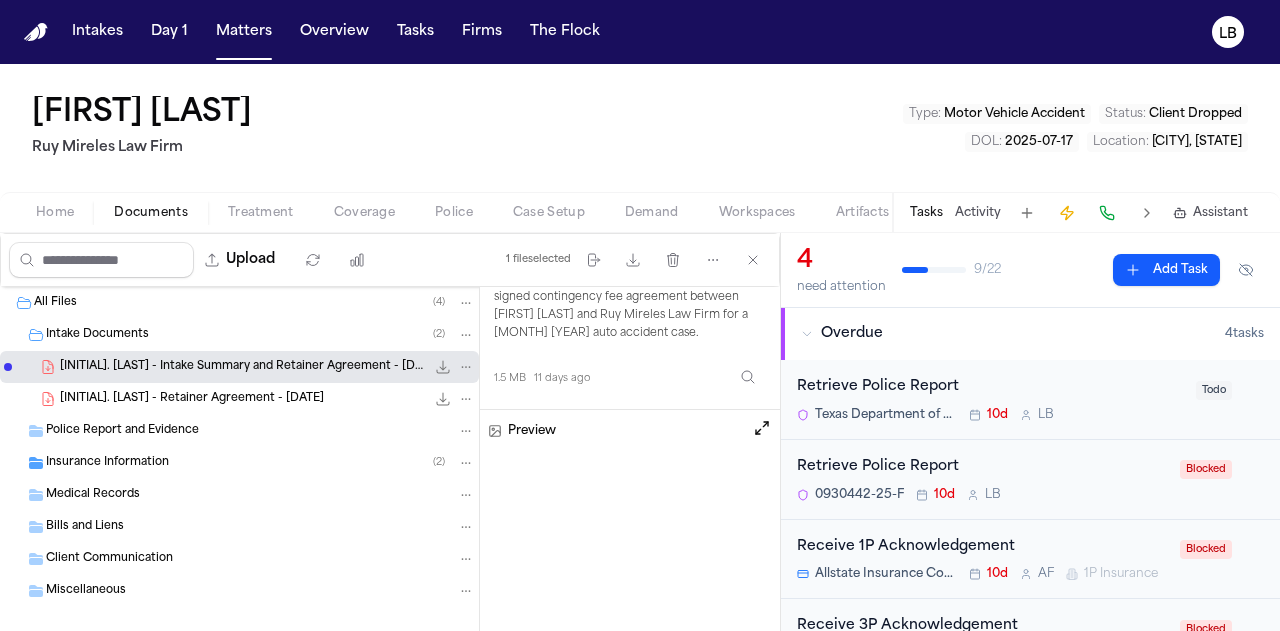 scroll, scrollTop: 640, scrollLeft: 0, axis: vertical 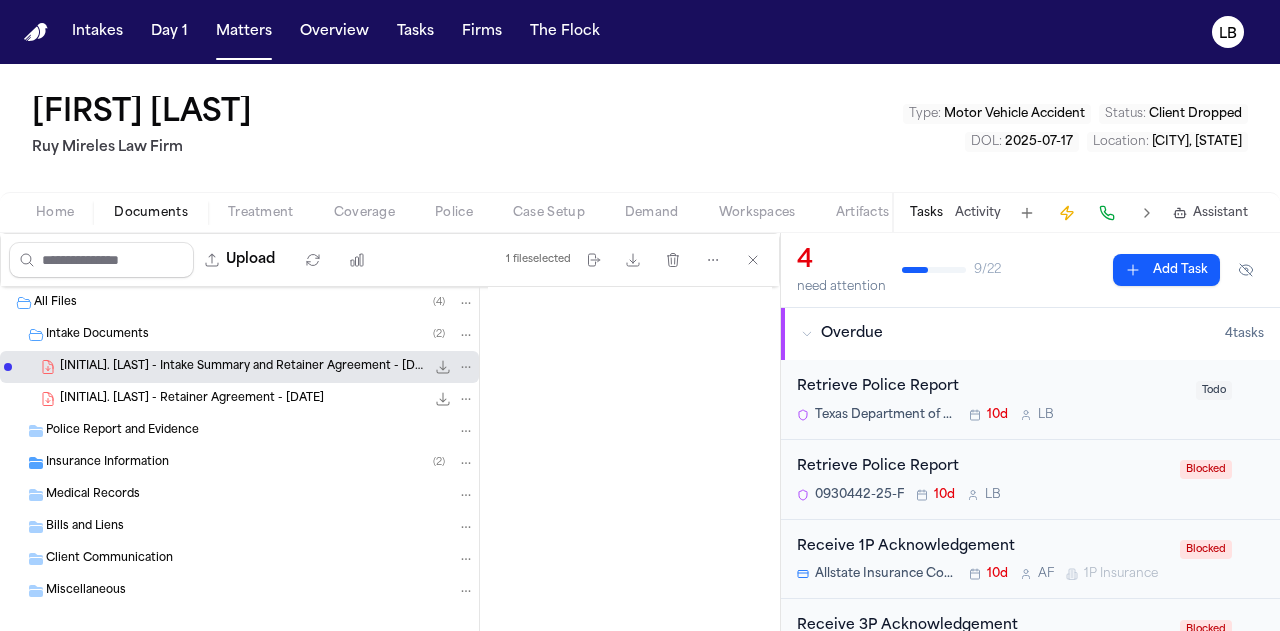 click on "Police Report and Evidence" at bounding box center [239, 431] 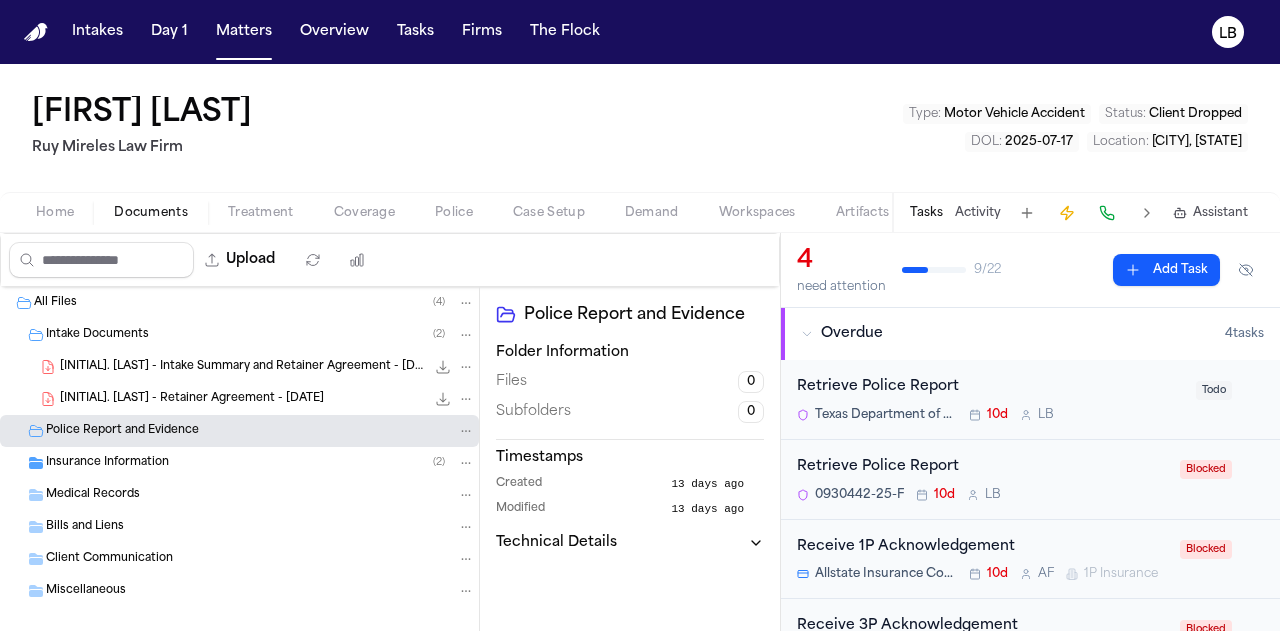 click on "Treatment" at bounding box center (261, 213) 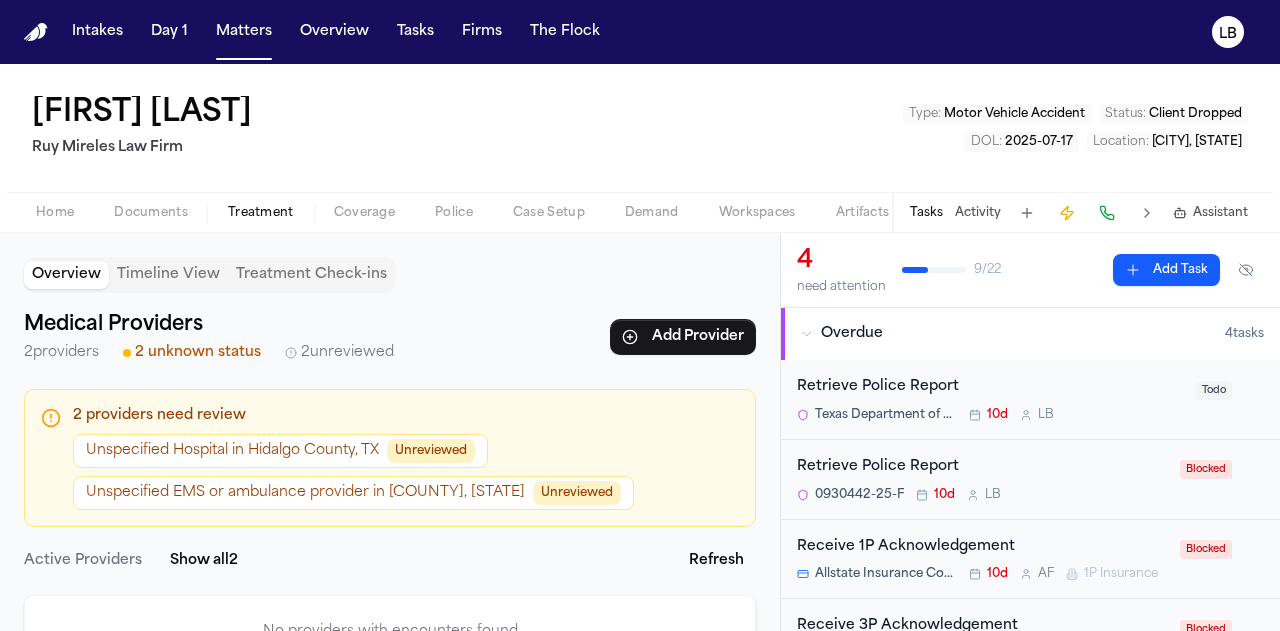 click on "Police" at bounding box center [454, 213] 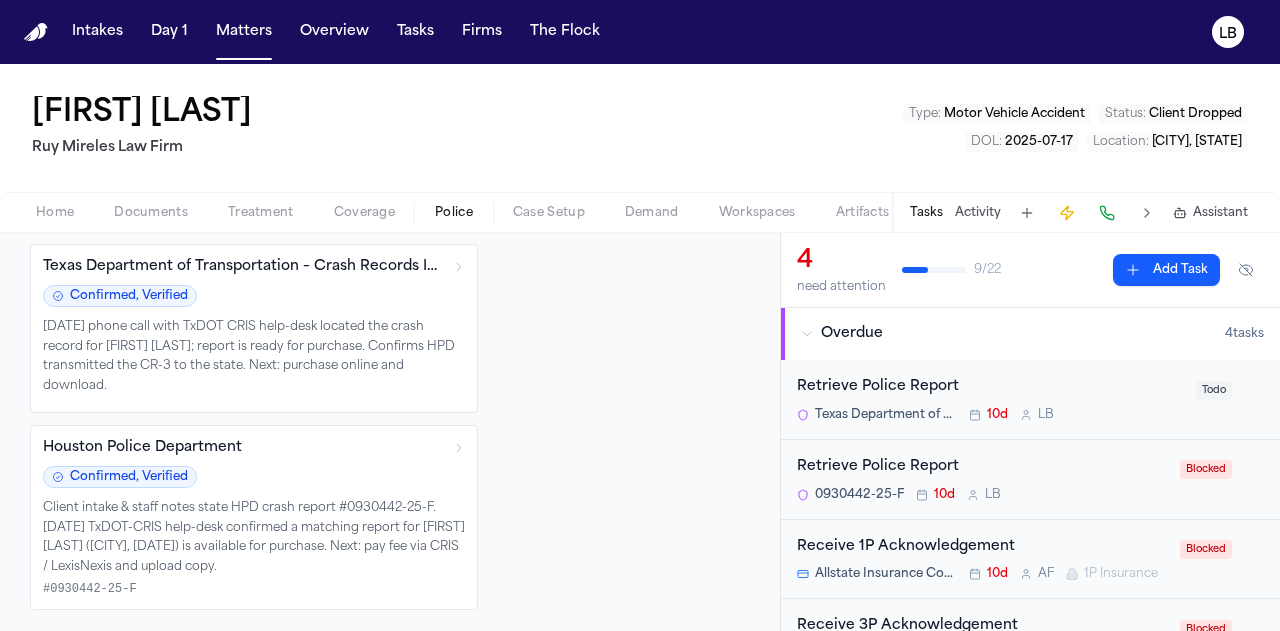 scroll, scrollTop: 149, scrollLeft: 0, axis: vertical 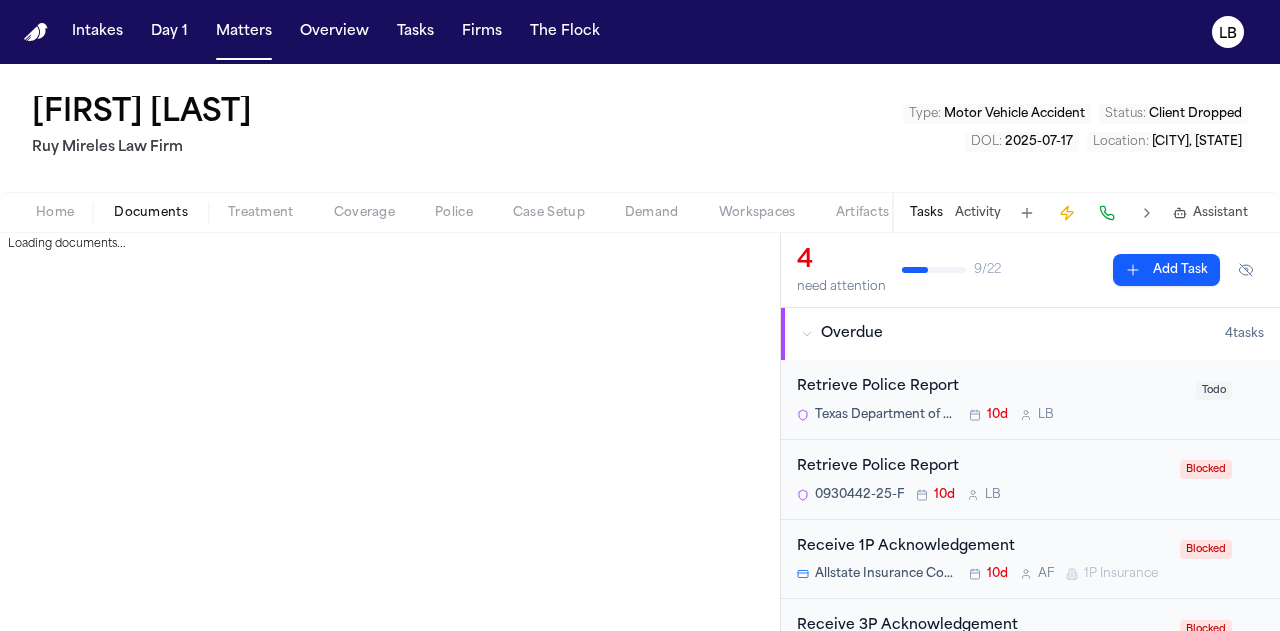 click on "Documents" at bounding box center (151, 213) 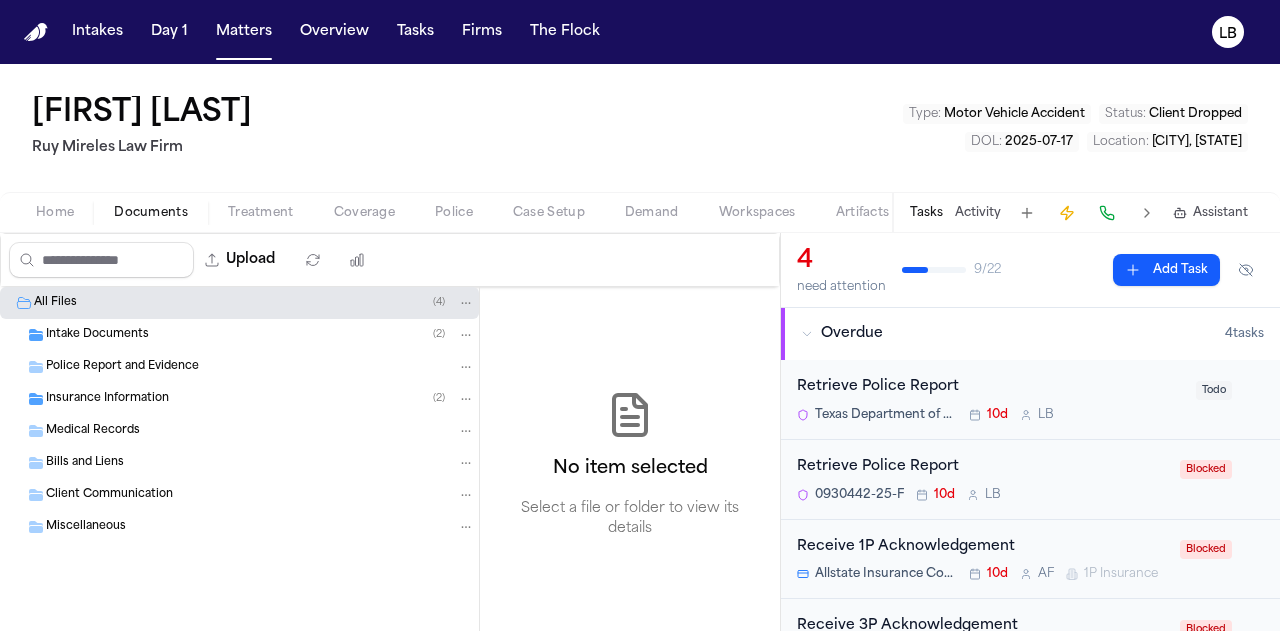click on "Intake Documents ( 2 )" at bounding box center (239, 335) 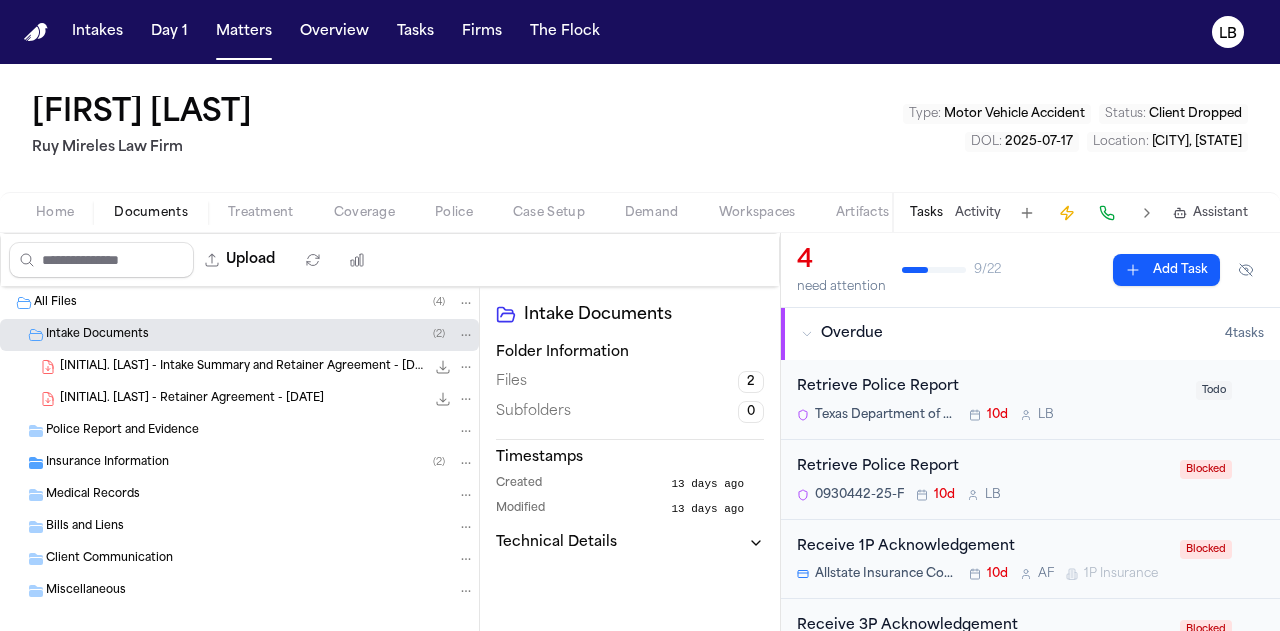 click on "M. Wiggins - Intake Summary and Retainer Agreement - 7.17.25" at bounding box center [242, 367] 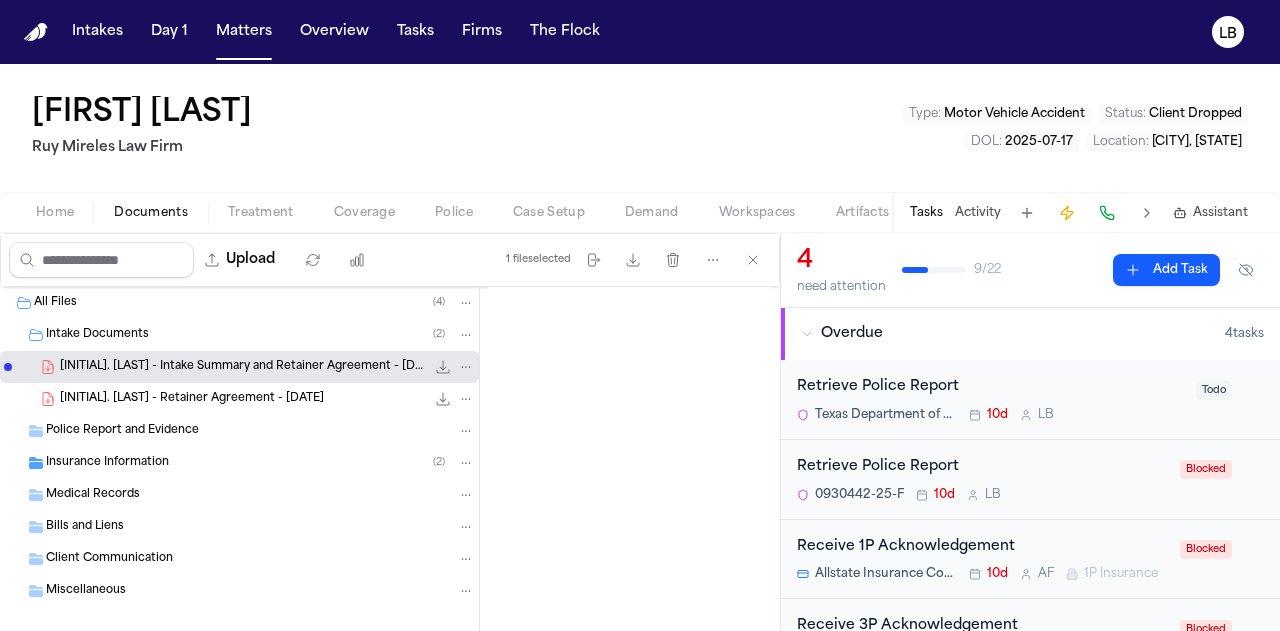 scroll, scrollTop: 420, scrollLeft: 0, axis: vertical 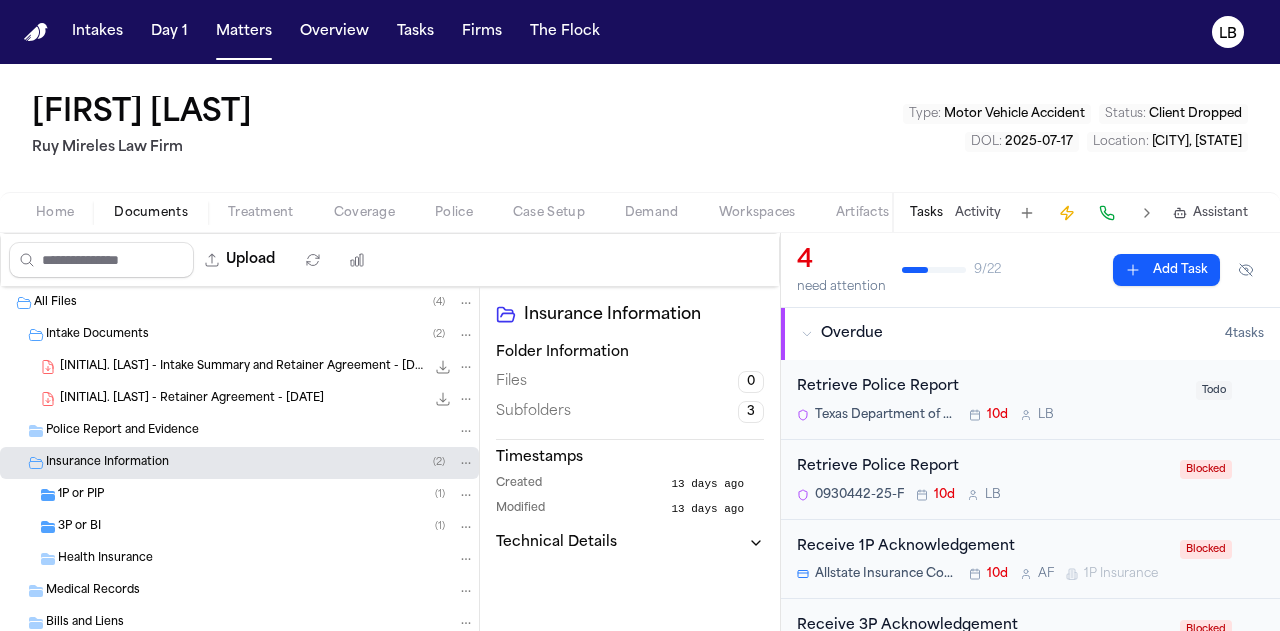 click at bounding box center (151, 224) 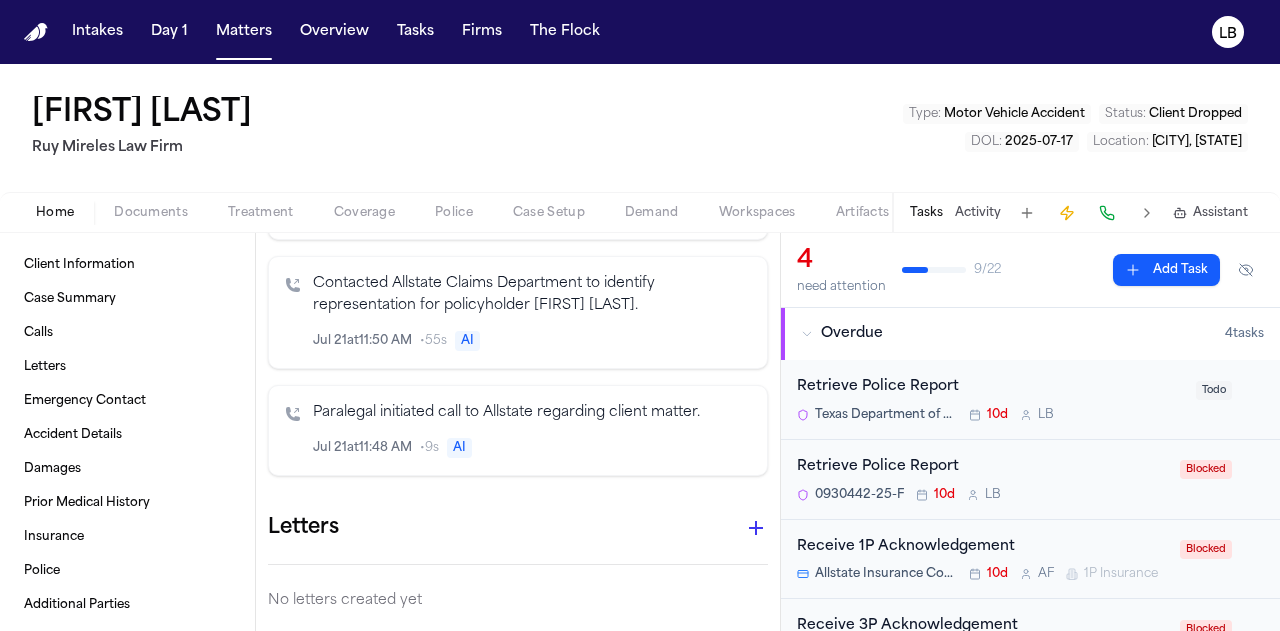 scroll, scrollTop: 1457, scrollLeft: 0, axis: vertical 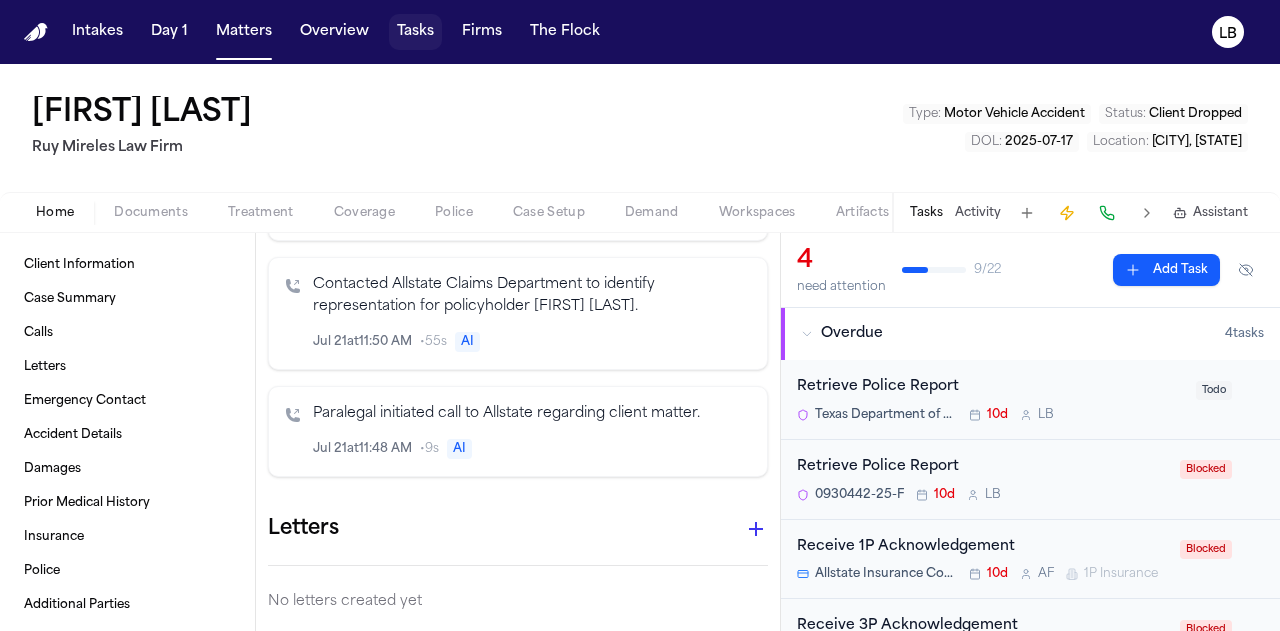click on "Tasks" at bounding box center (415, 32) 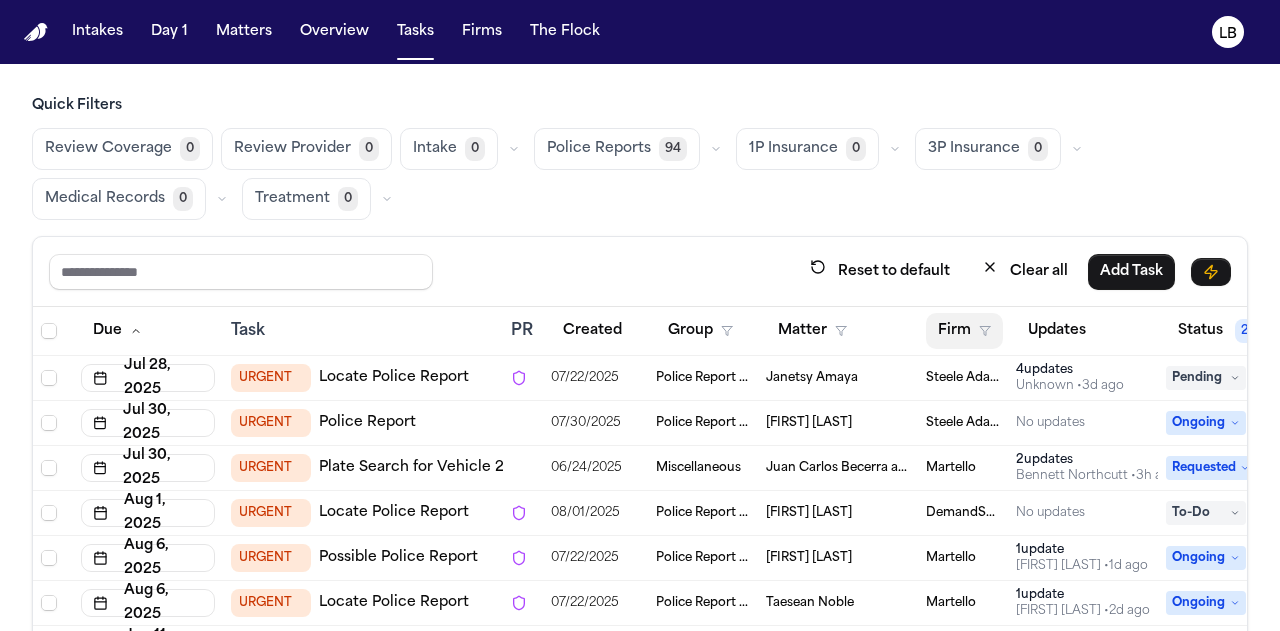 click on "Firm" at bounding box center [964, 331] 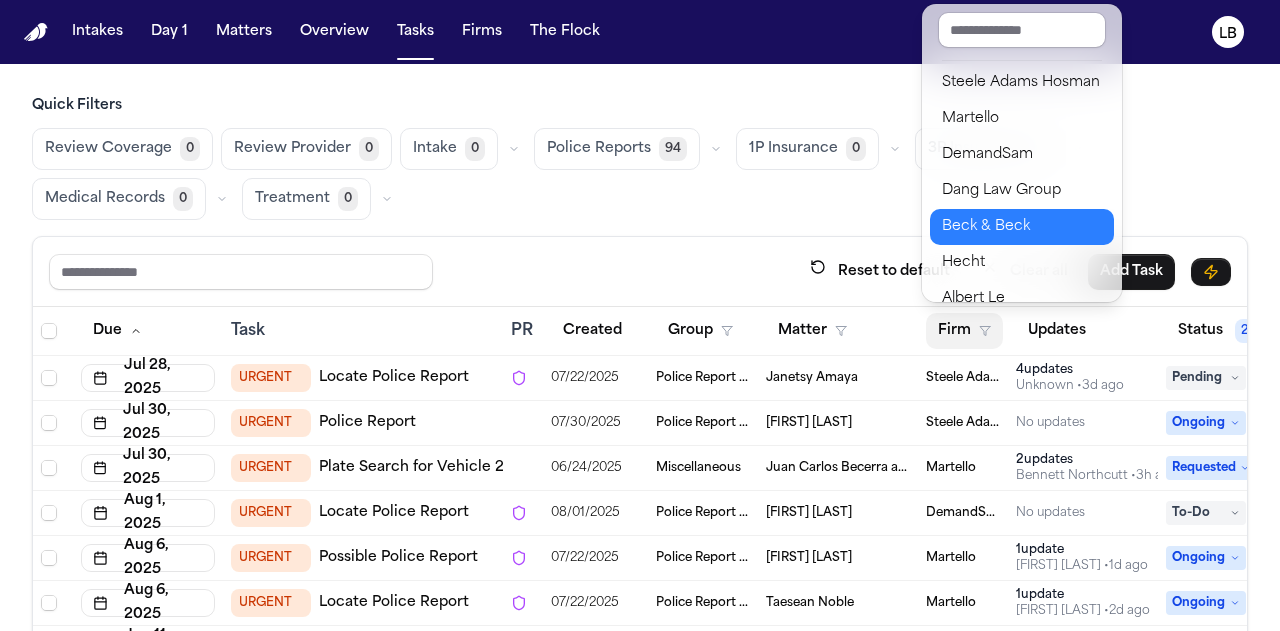 scroll, scrollTop: 290, scrollLeft: 0, axis: vertical 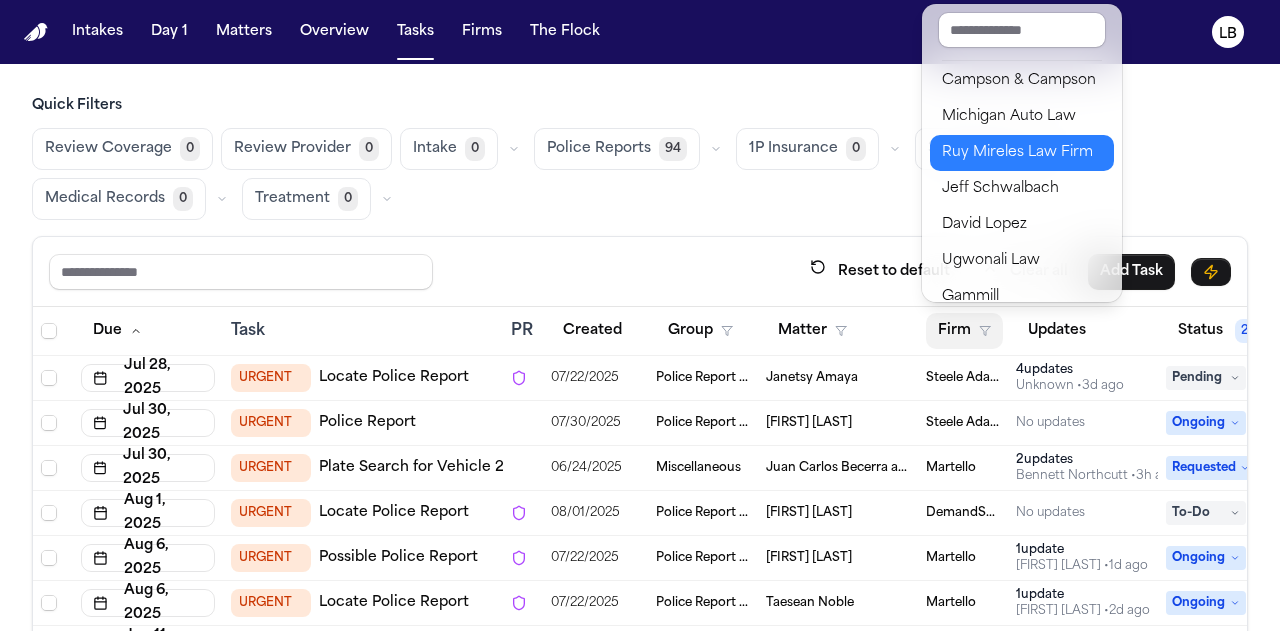 click on "Ruy Mireles Law Firm" at bounding box center [1022, 153] 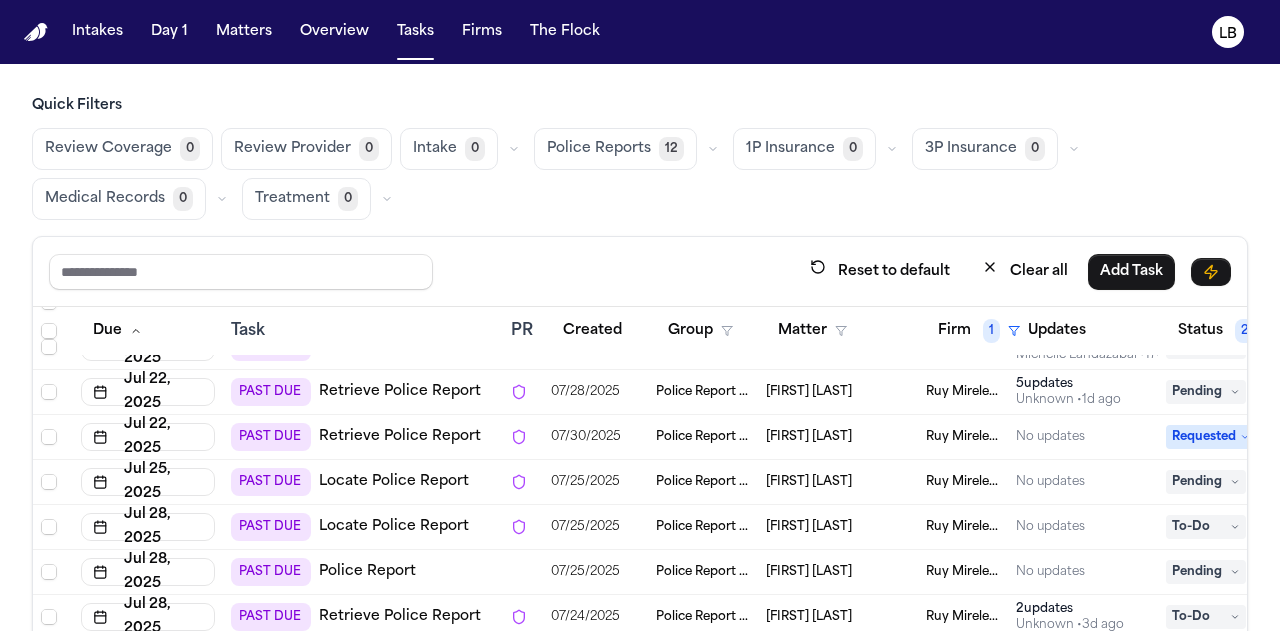 scroll, scrollTop: 78, scrollLeft: 0, axis: vertical 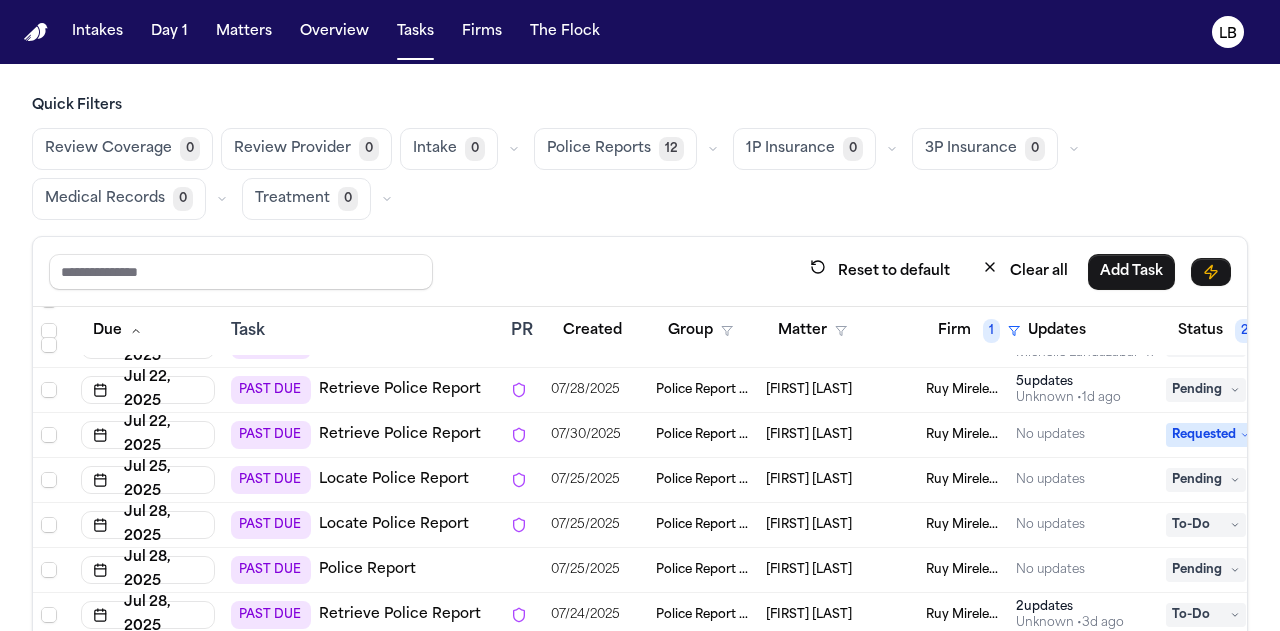 drag, startPoint x: 761, startPoint y: 437, endPoint x: 885, endPoint y: 435, distance: 124.01613 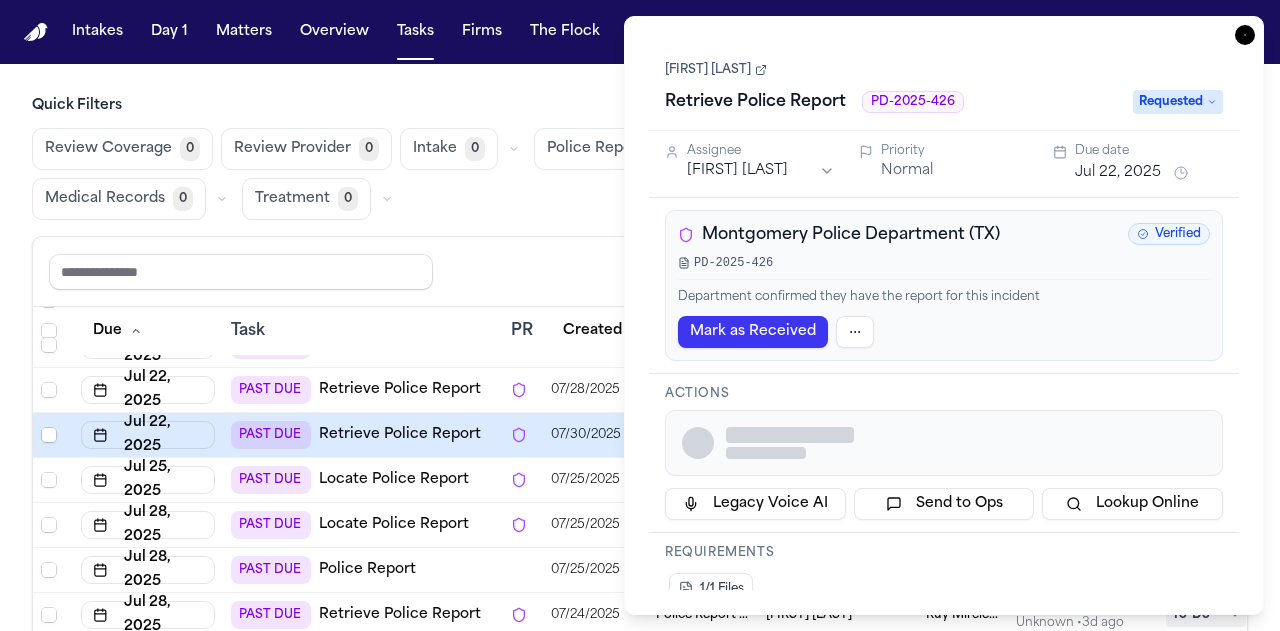 type 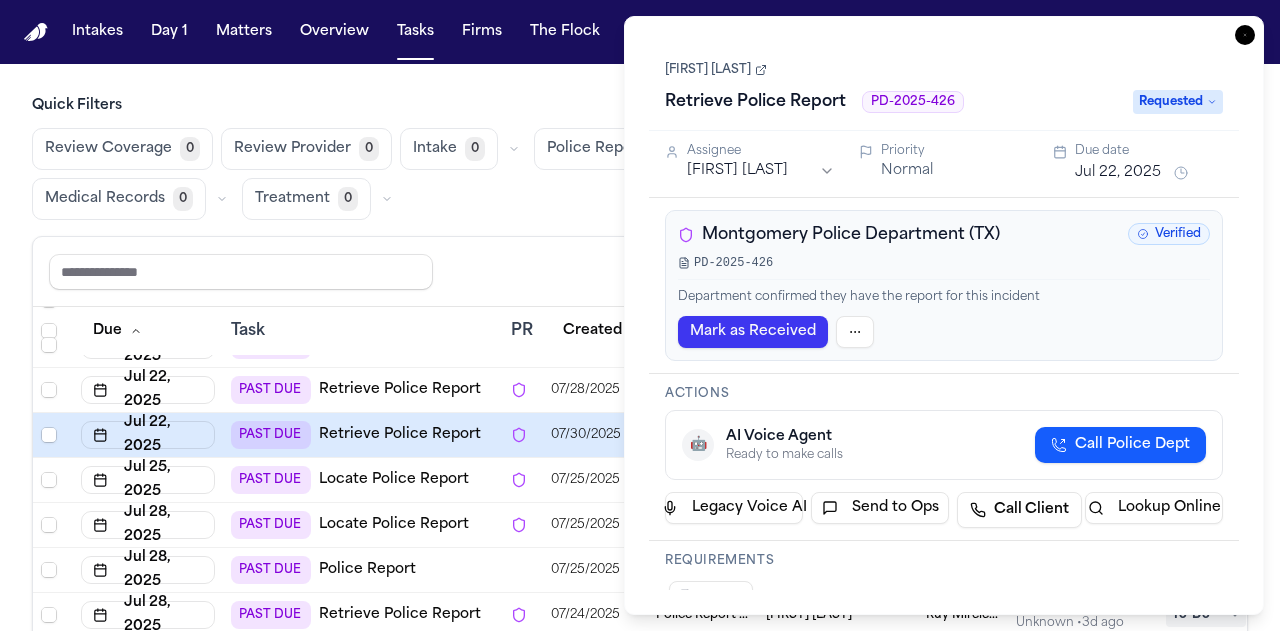 drag, startPoint x: 662, startPoint y: 71, endPoint x: 774, endPoint y: 79, distance: 112.28535 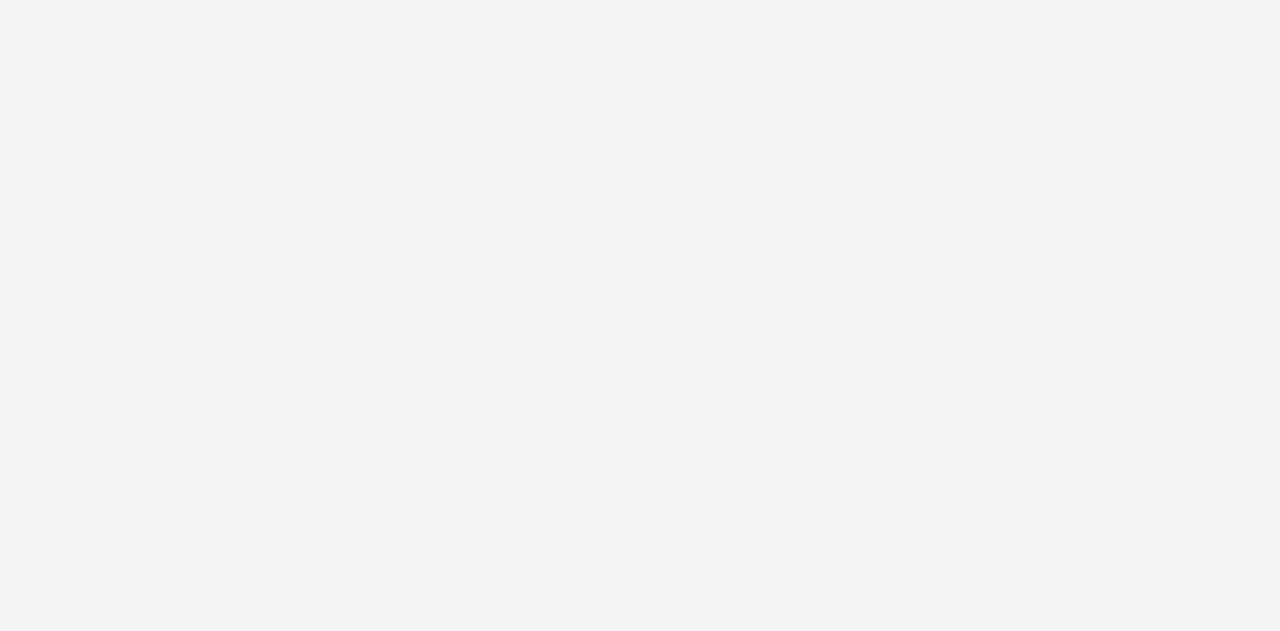 scroll, scrollTop: 0, scrollLeft: 0, axis: both 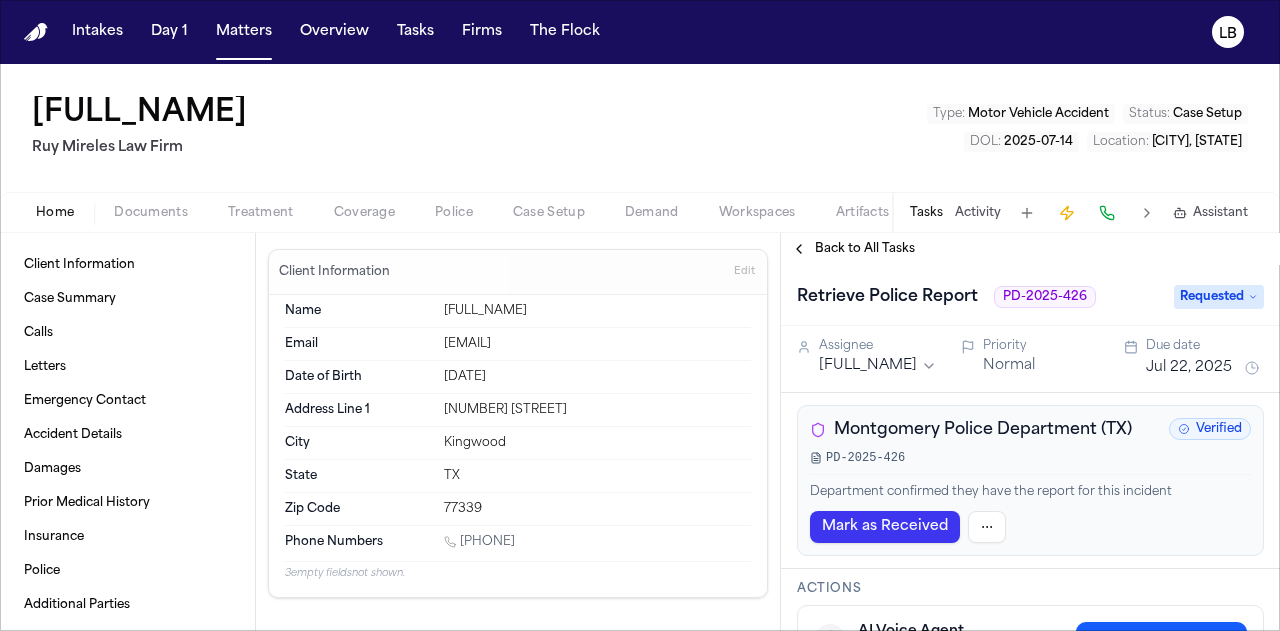 click on "Client Information Edit" at bounding box center (518, 272) 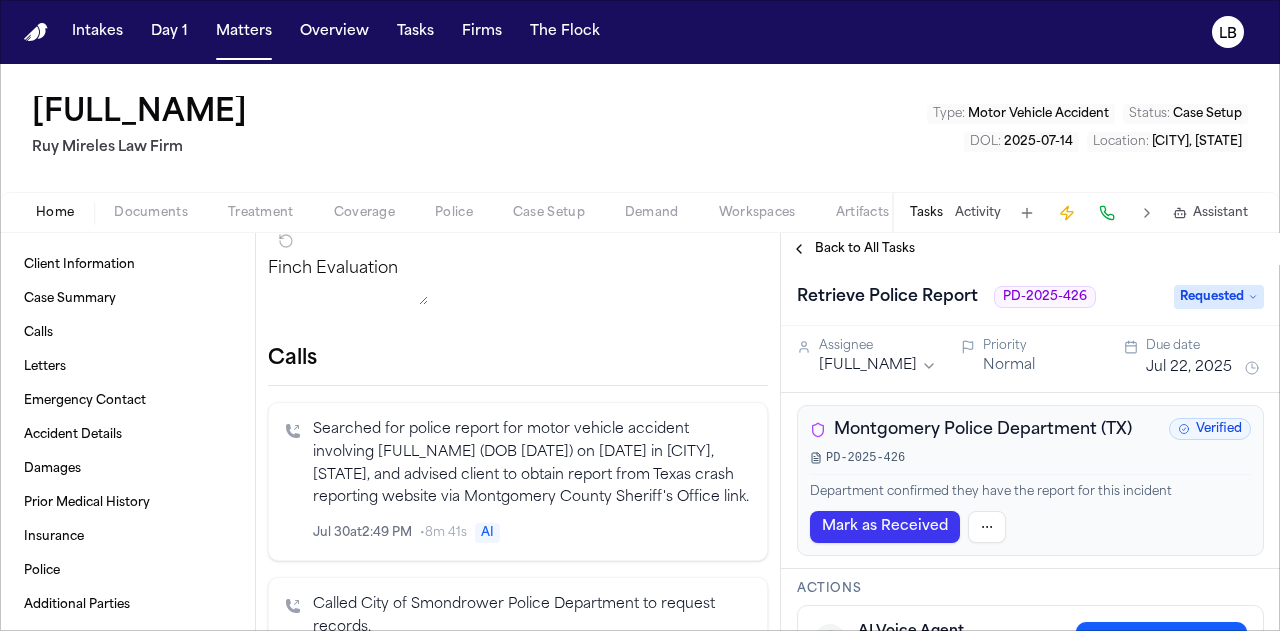 scroll, scrollTop: 430, scrollLeft: 0, axis: vertical 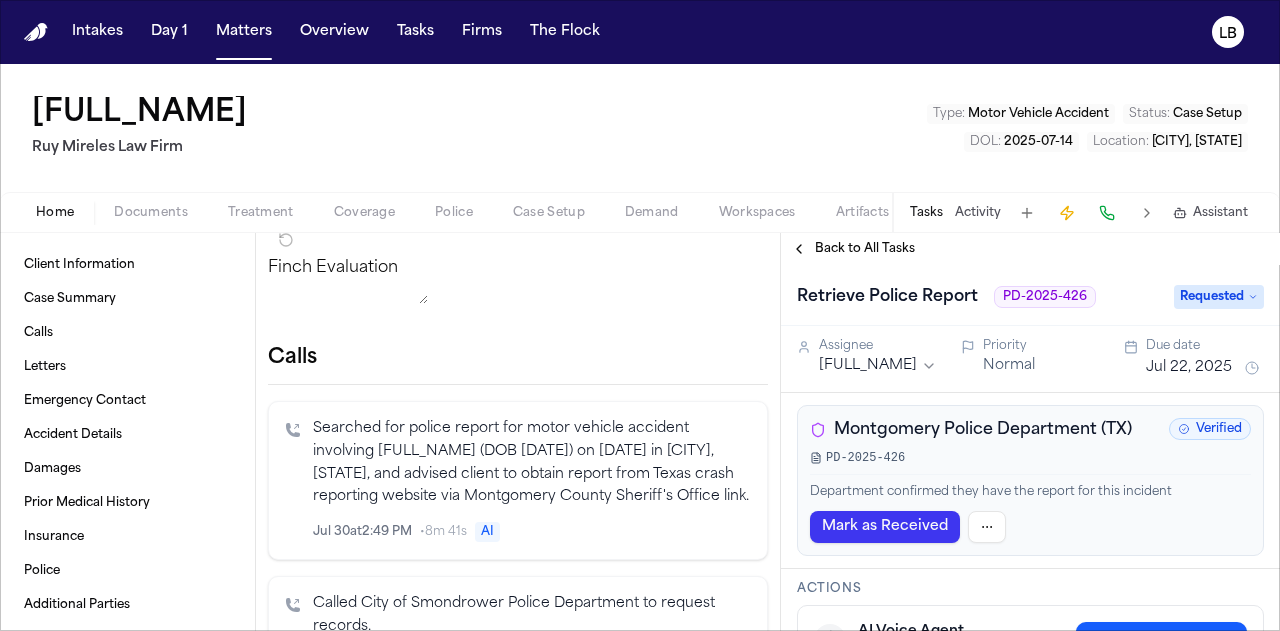 click on "Calls" at bounding box center [518, 358] 